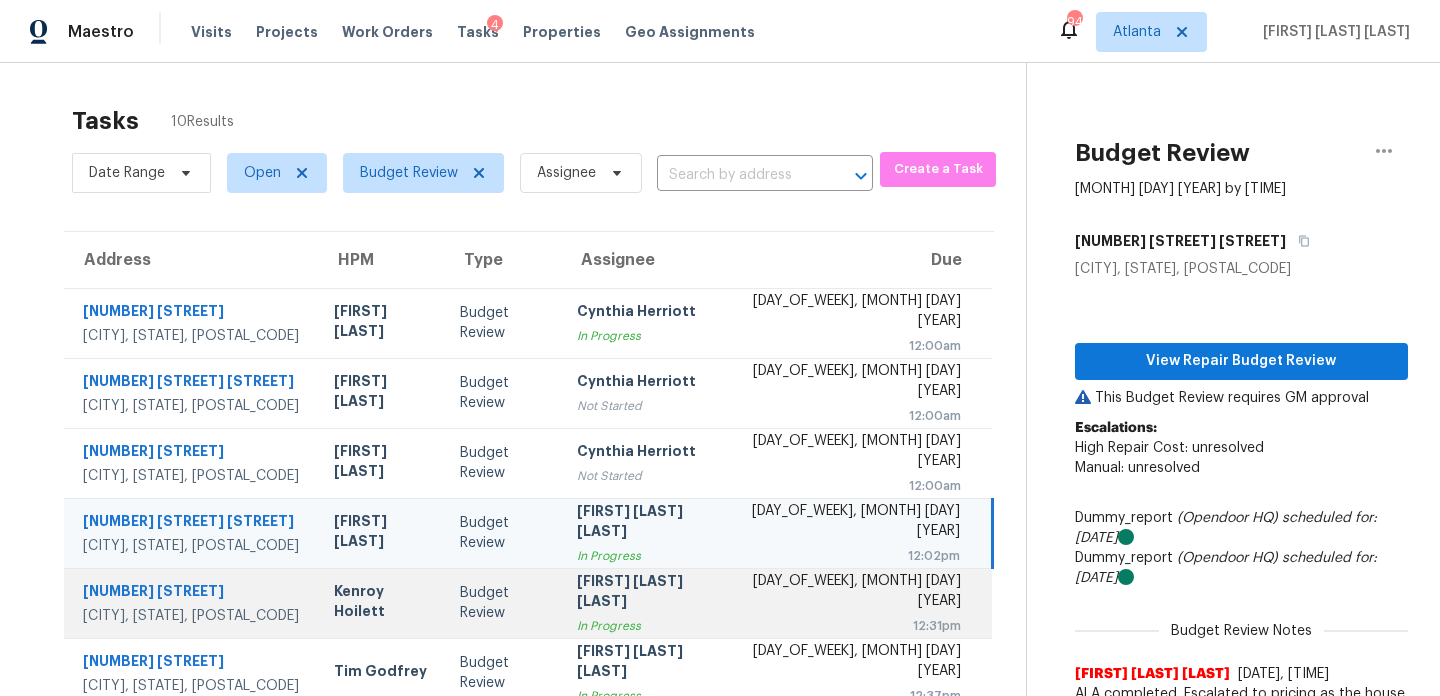 scroll, scrollTop: 0, scrollLeft: 0, axis: both 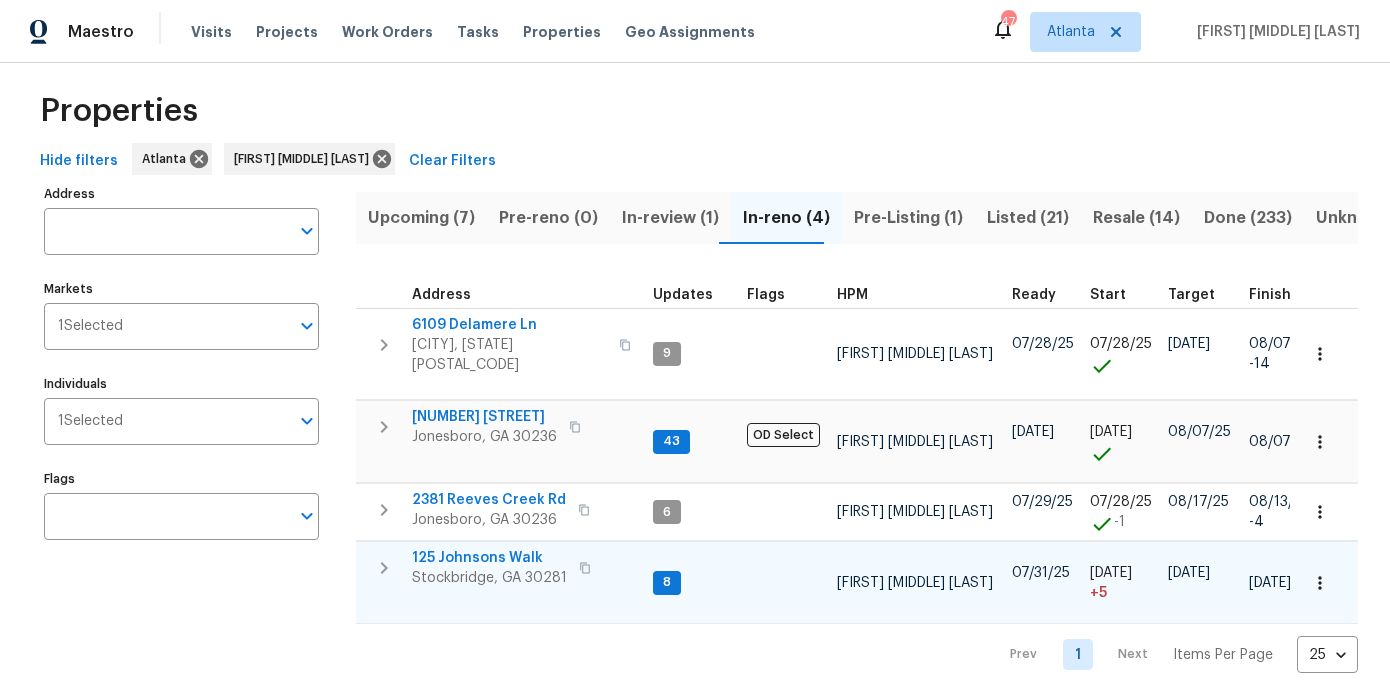 click on "125 Johnsons Walk" at bounding box center (489, 558) 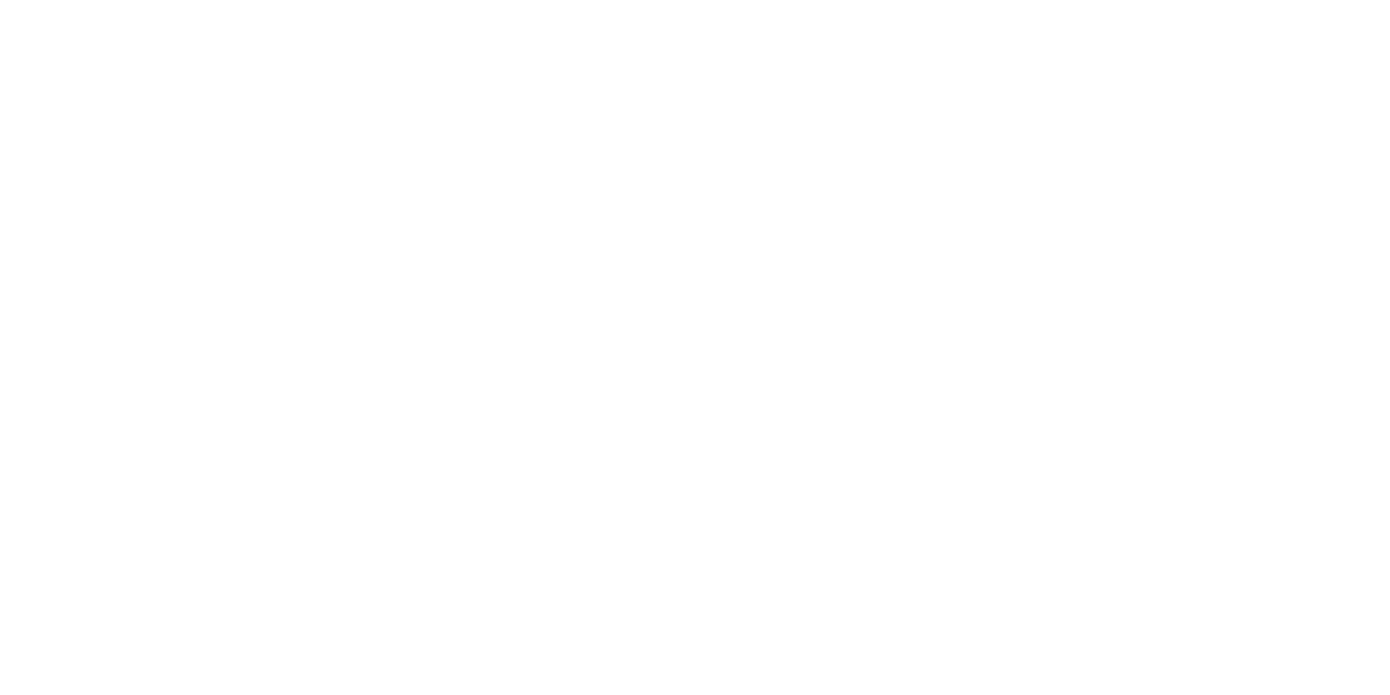 scroll, scrollTop: 0, scrollLeft: 0, axis: both 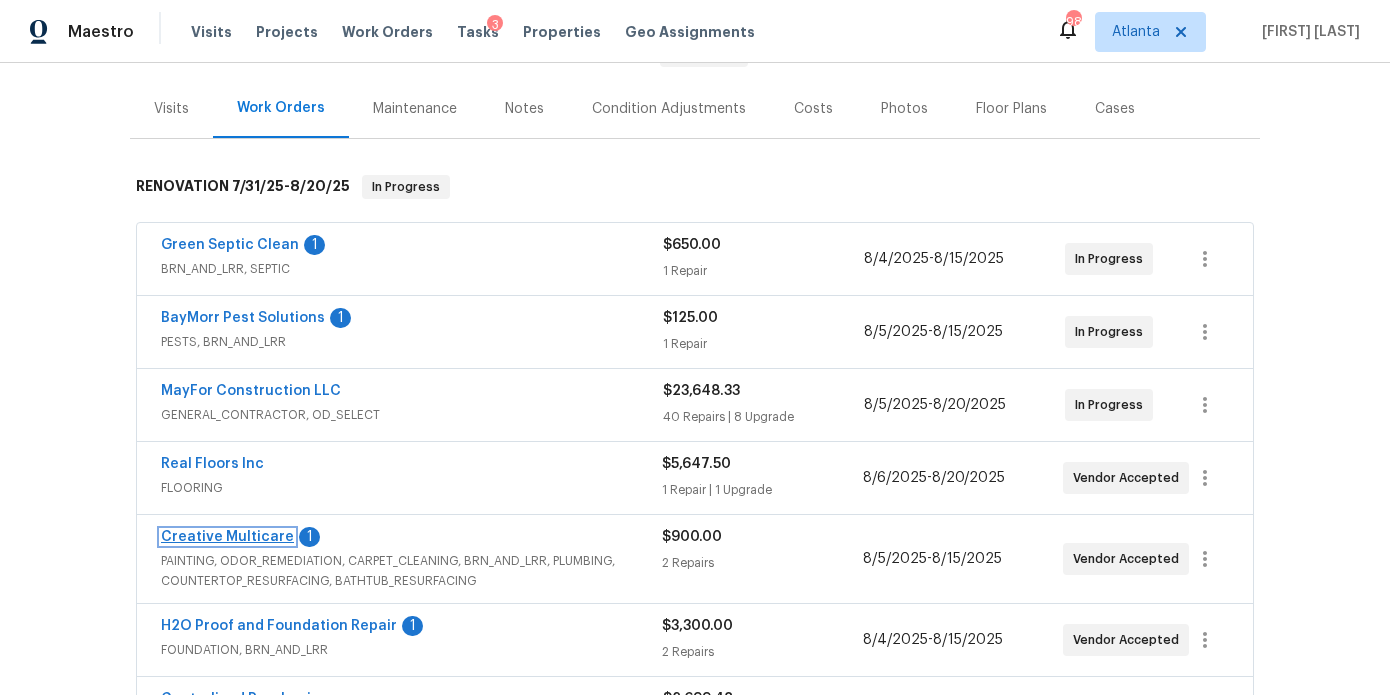 click on "Creative Multicare" at bounding box center (227, 537) 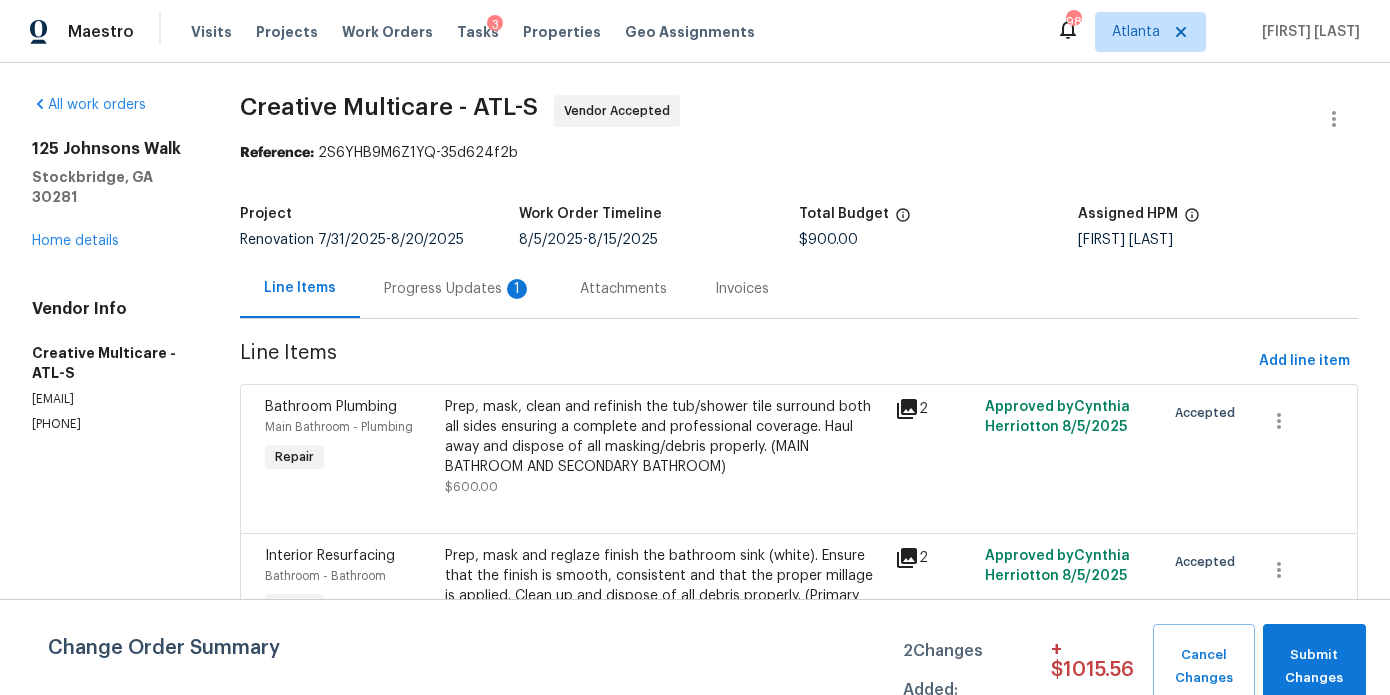 click on "Progress Updates 1" at bounding box center [458, 289] 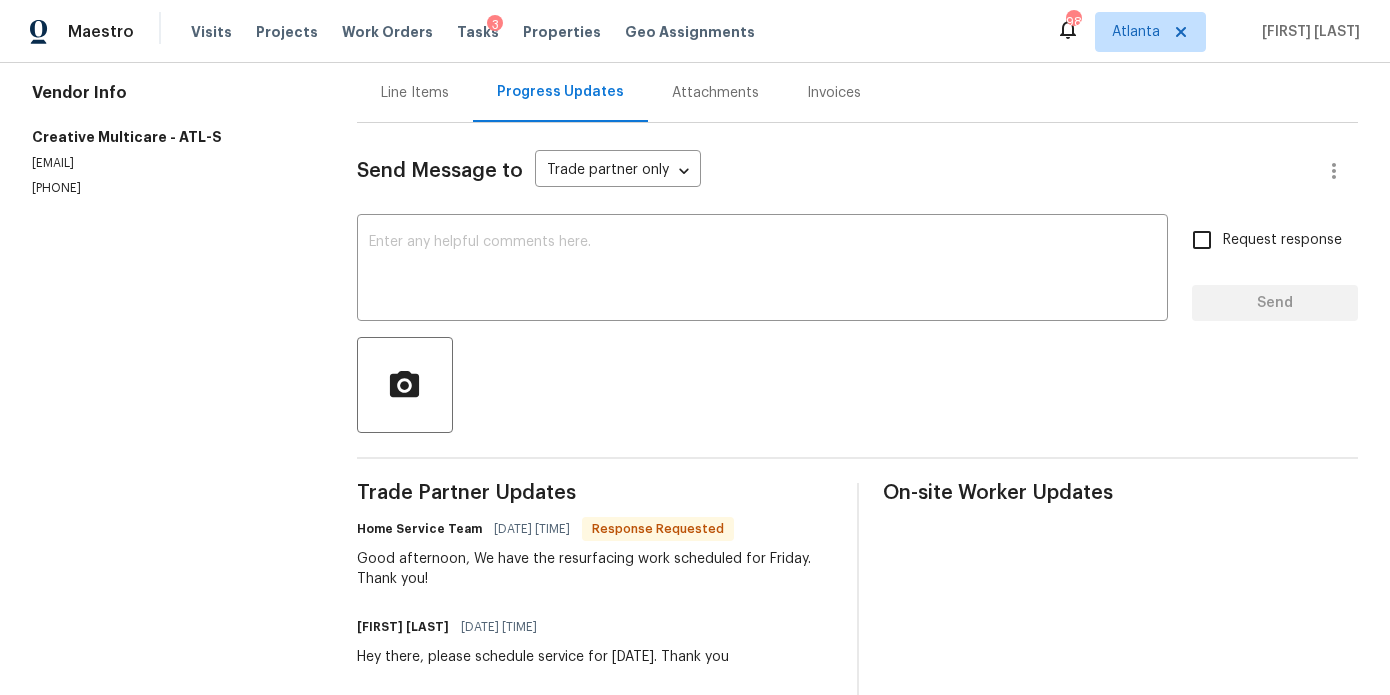 scroll, scrollTop: 322, scrollLeft: 0, axis: vertical 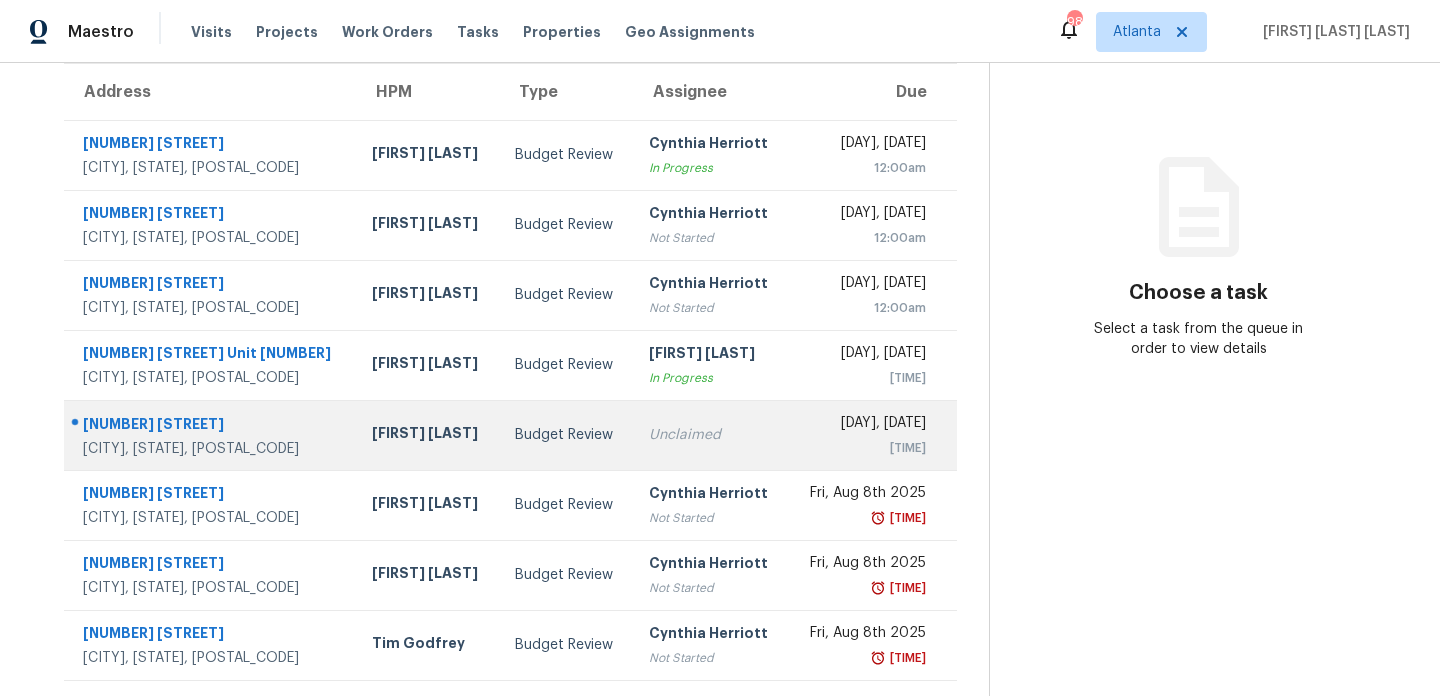 click on "Budget Review" at bounding box center [566, 435] 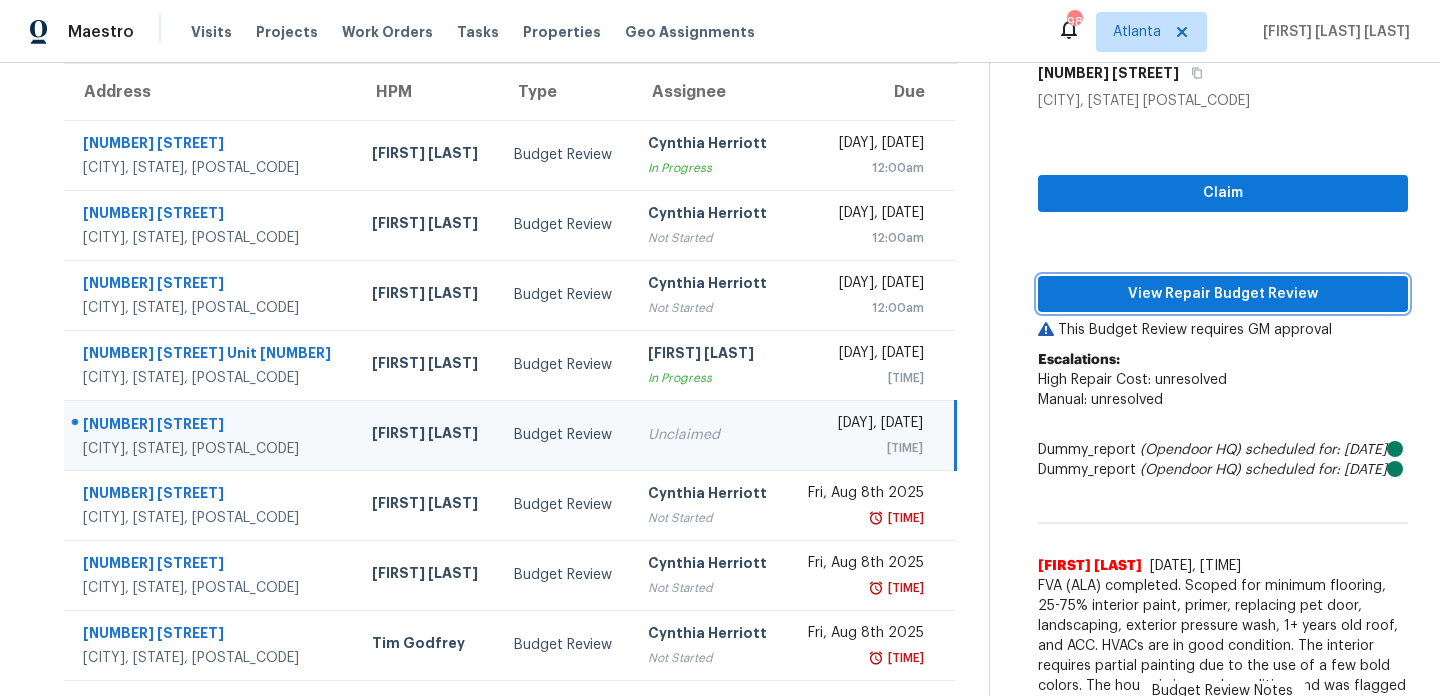 click on "View Repair Budget Review" at bounding box center (1223, 294) 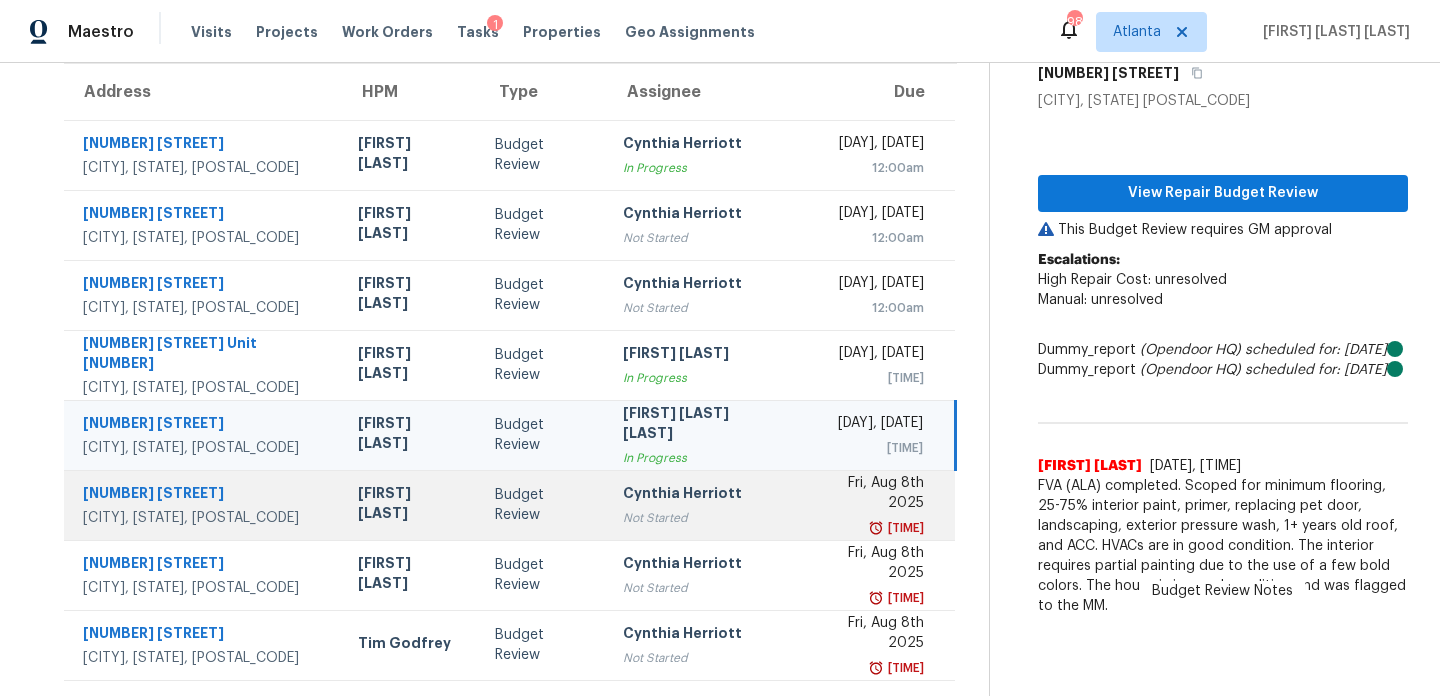 click on "Not Started" at bounding box center [701, 518] 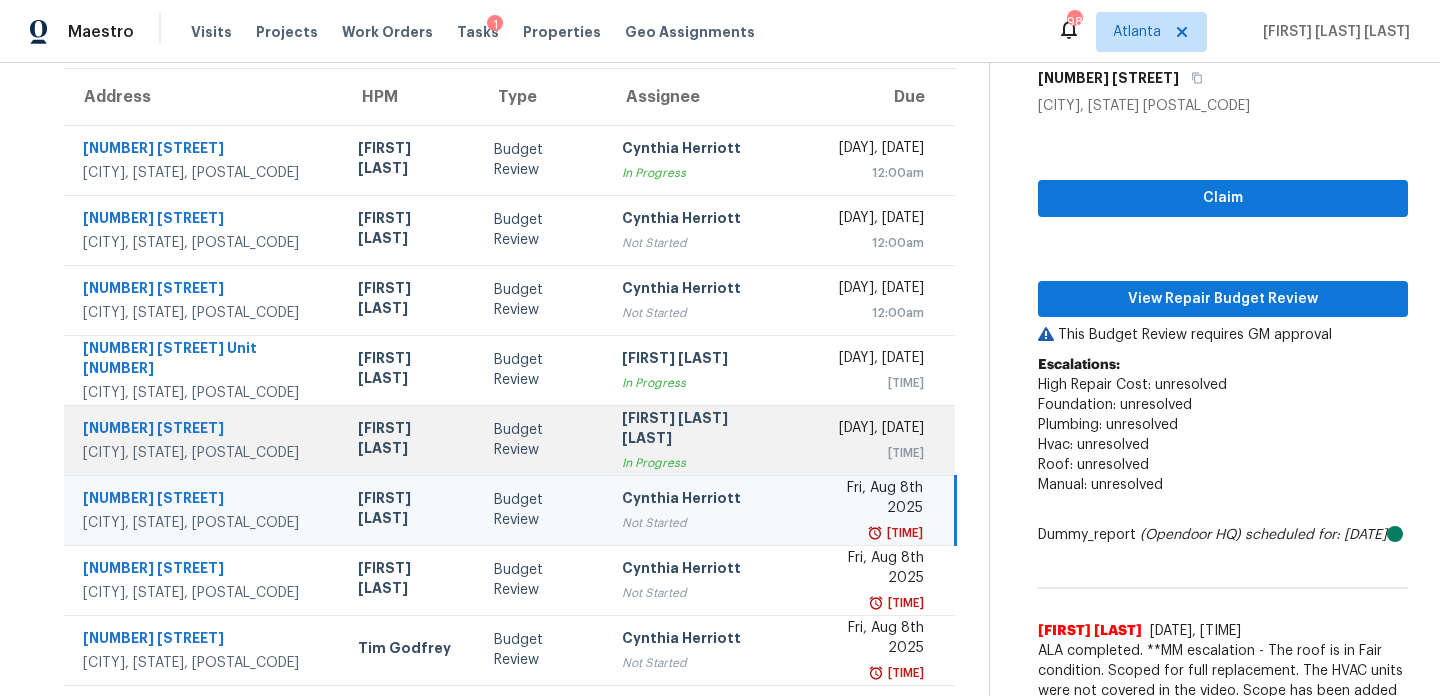scroll, scrollTop: 153, scrollLeft: 0, axis: vertical 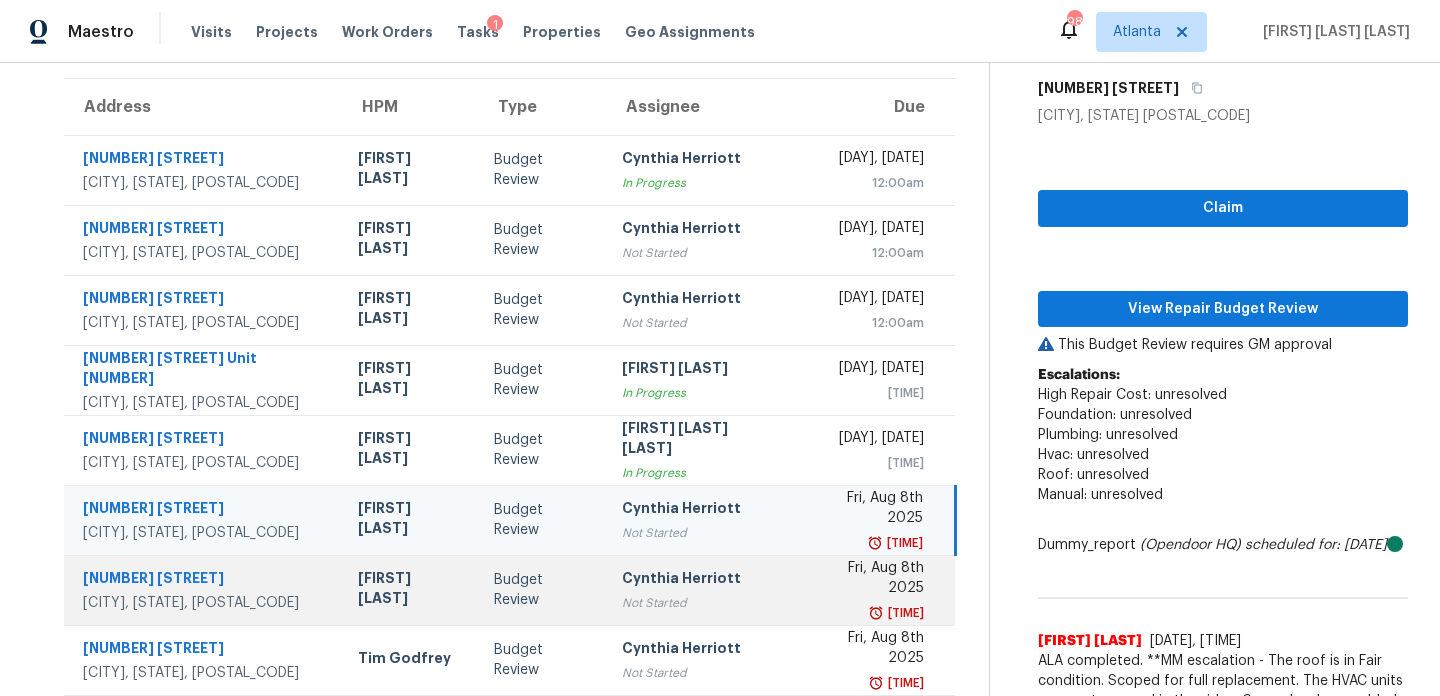click on "Budget Review" at bounding box center [542, 590] 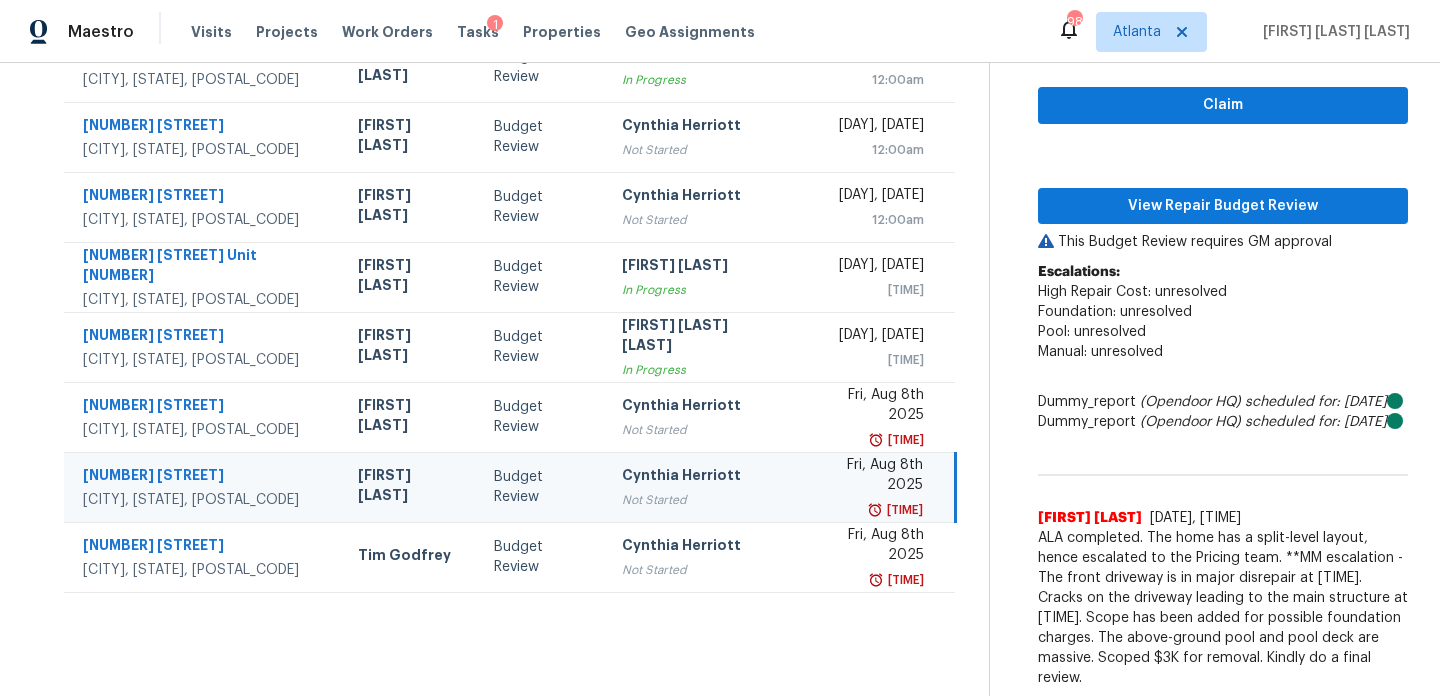 scroll, scrollTop: 278, scrollLeft: 0, axis: vertical 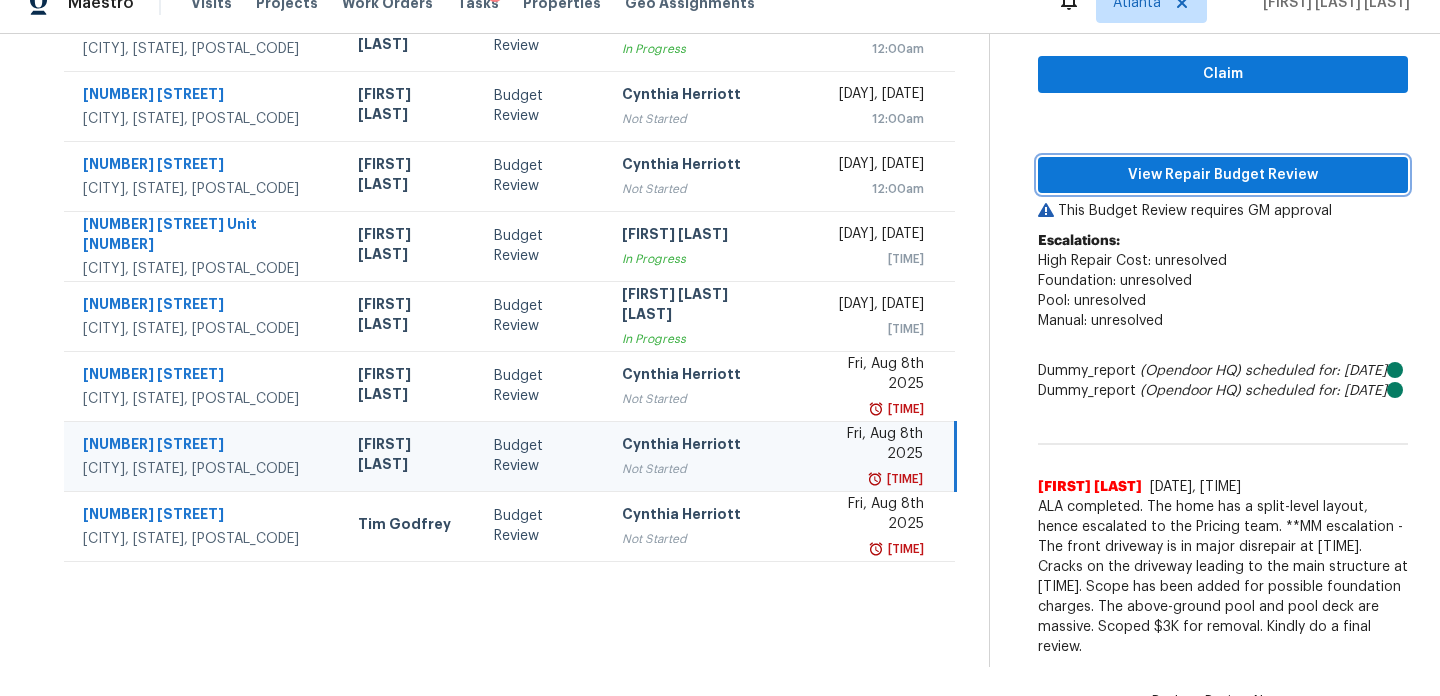 click on "View Repair Budget Review" at bounding box center (1223, 175) 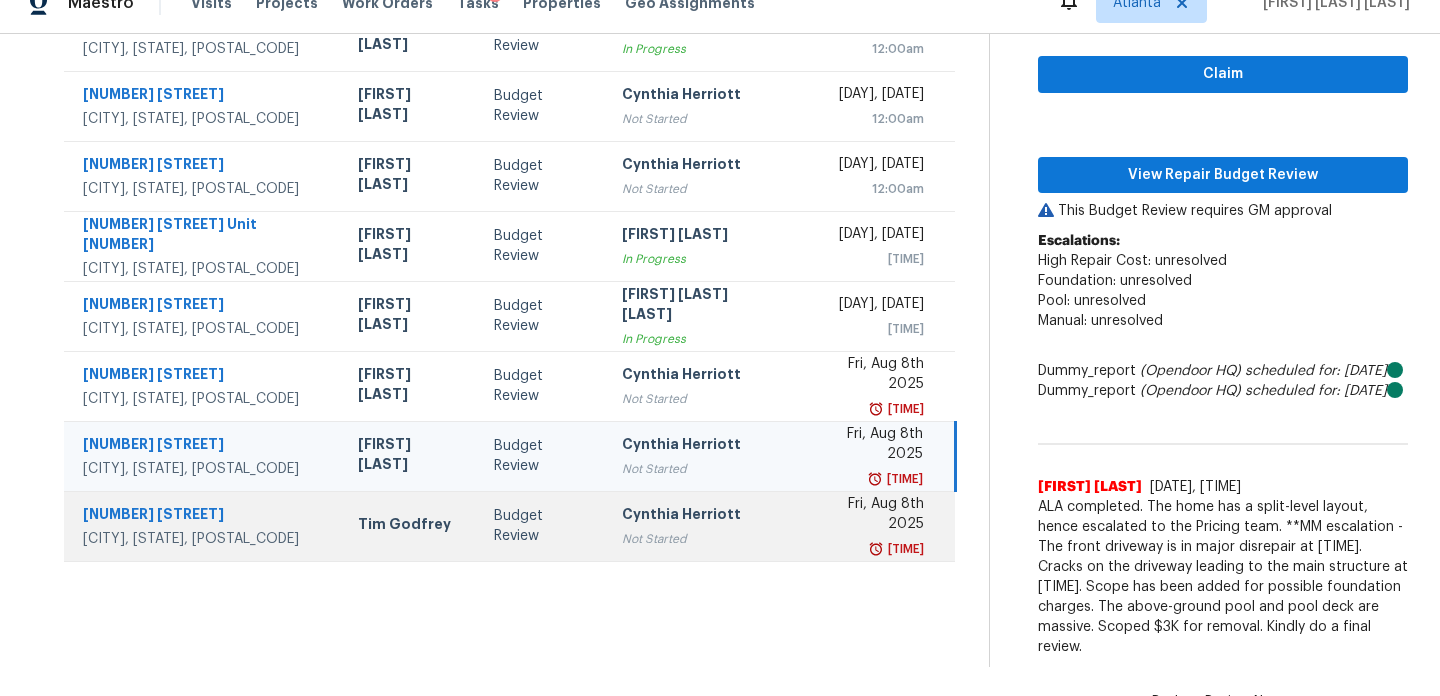 click on "Budget Review" at bounding box center (542, 526) 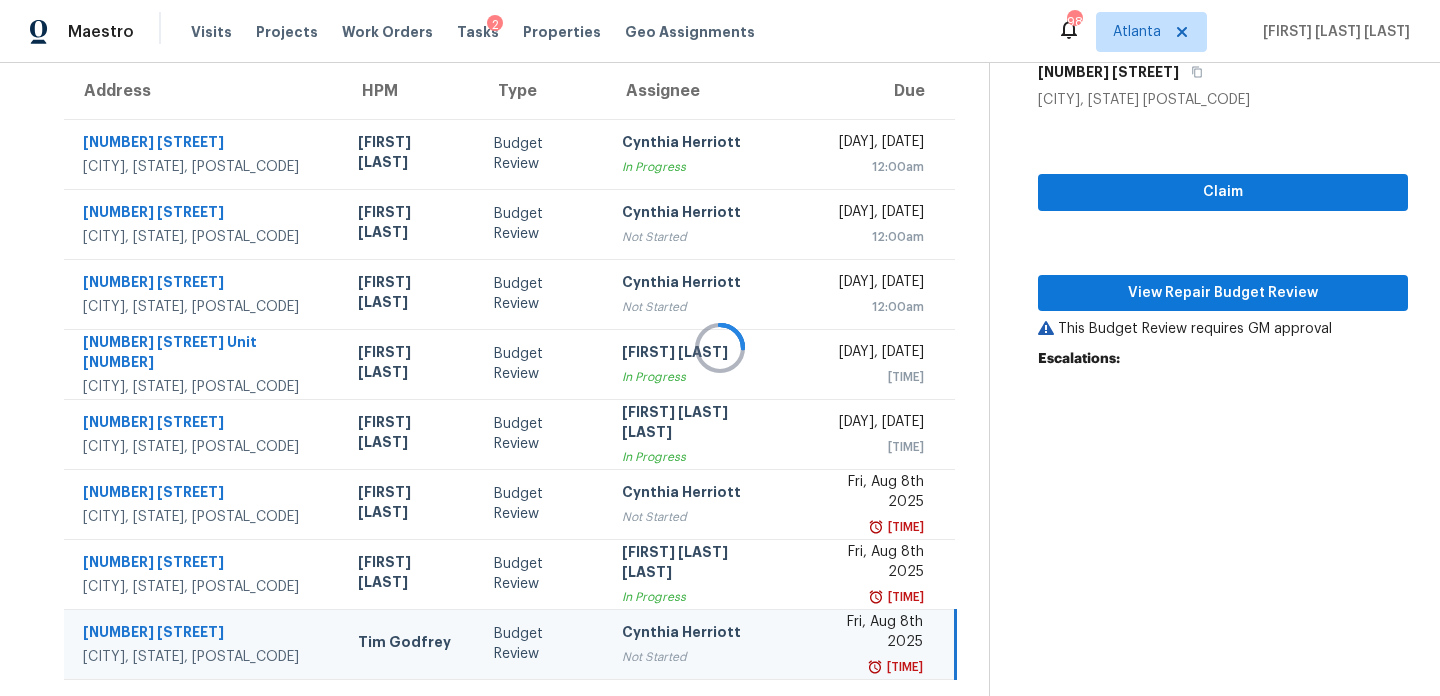 scroll, scrollTop: 0, scrollLeft: 0, axis: both 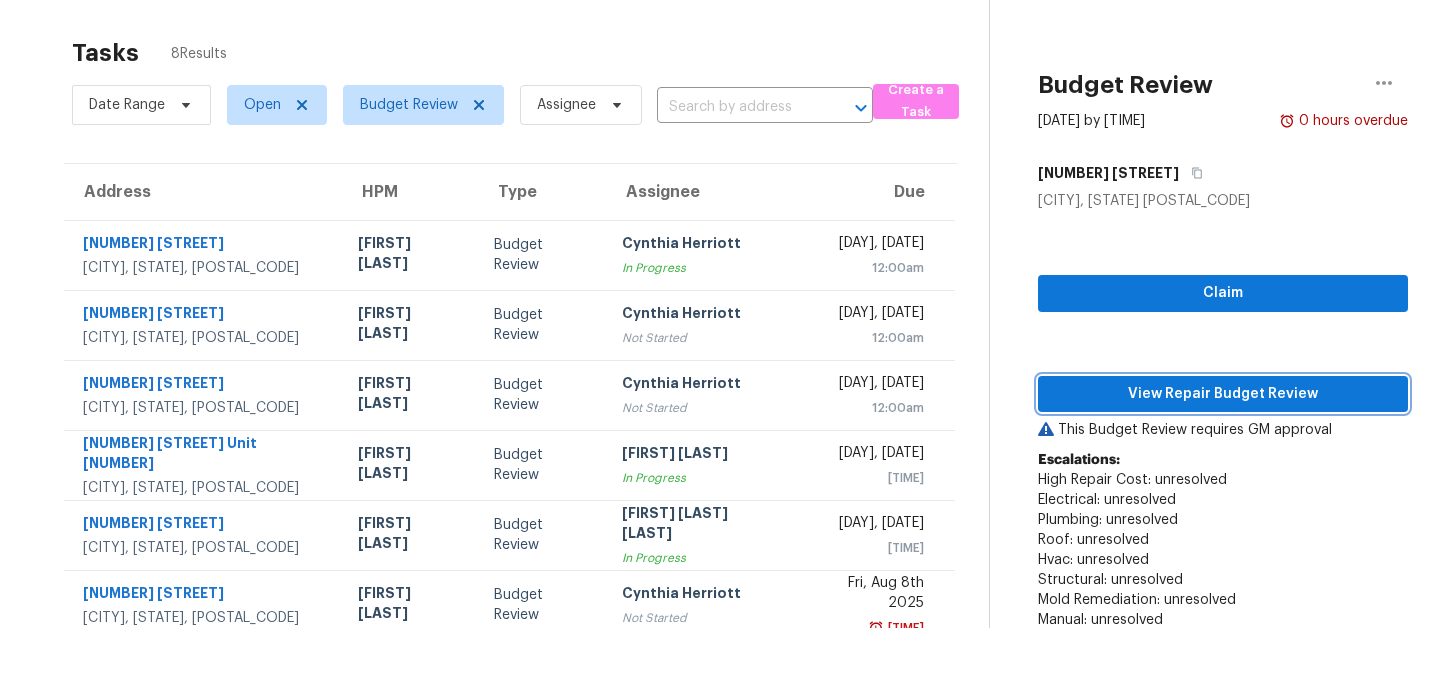 click on "View Repair Budget Review" at bounding box center [1223, 394] 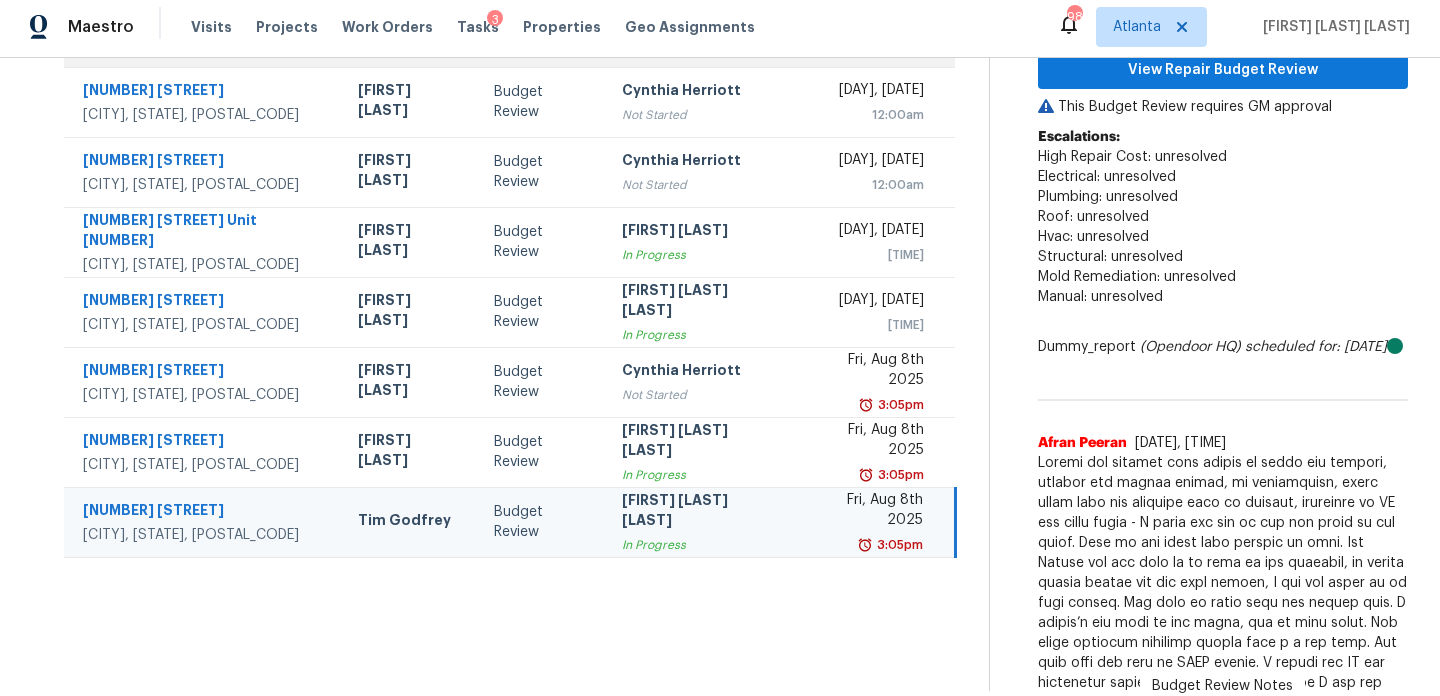 scroll, scrollTop: 313, scrollLeft: 0, axis: vertical 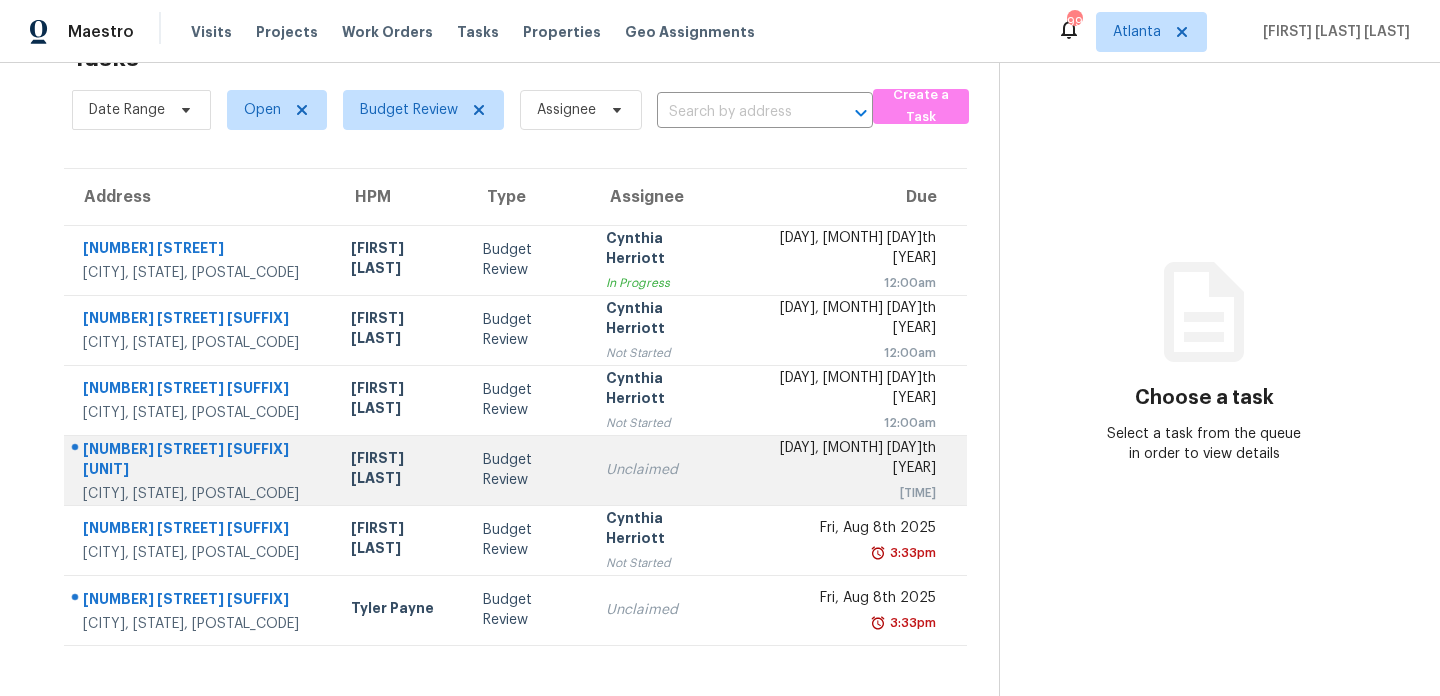 click on "Budget Review" at bounding box center [529, 470] 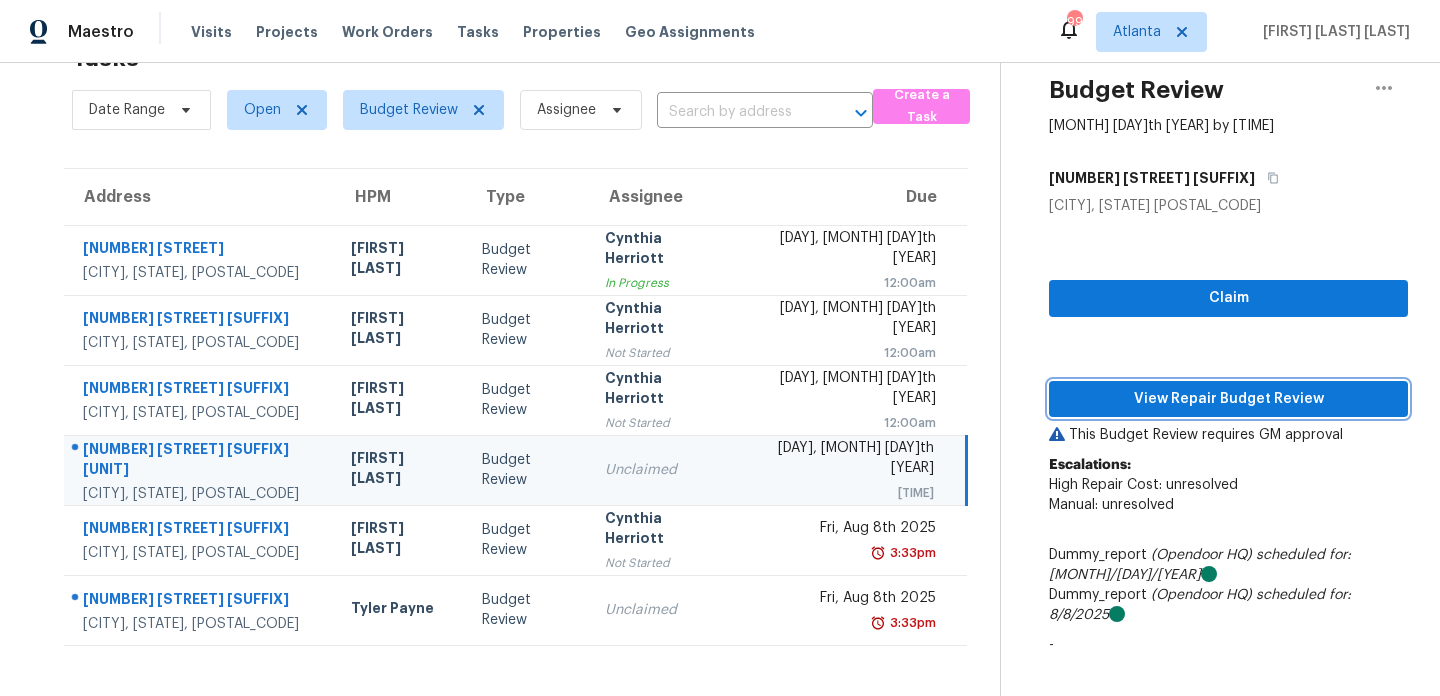 click on "View Repair Budget Review" at bounding box center (1228, 399) 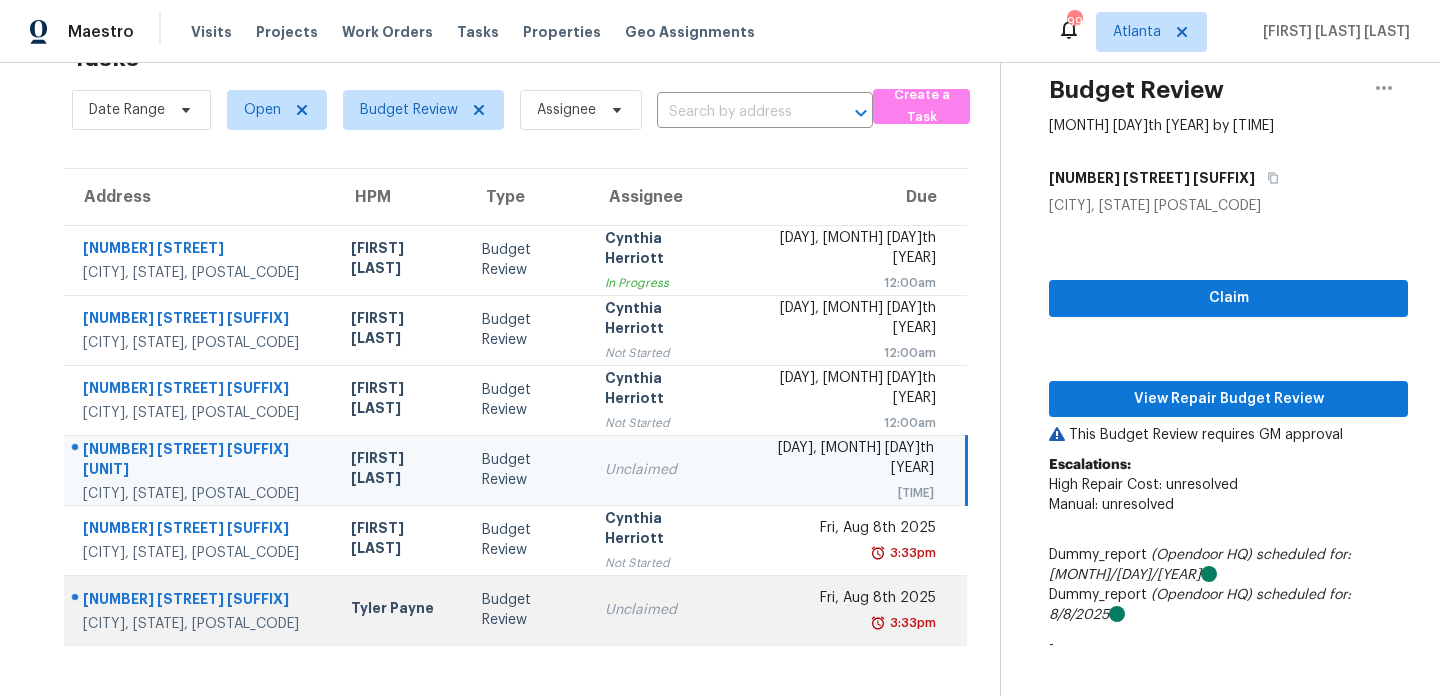 click on "Tyler Payne" at bounding box center [400, 610] 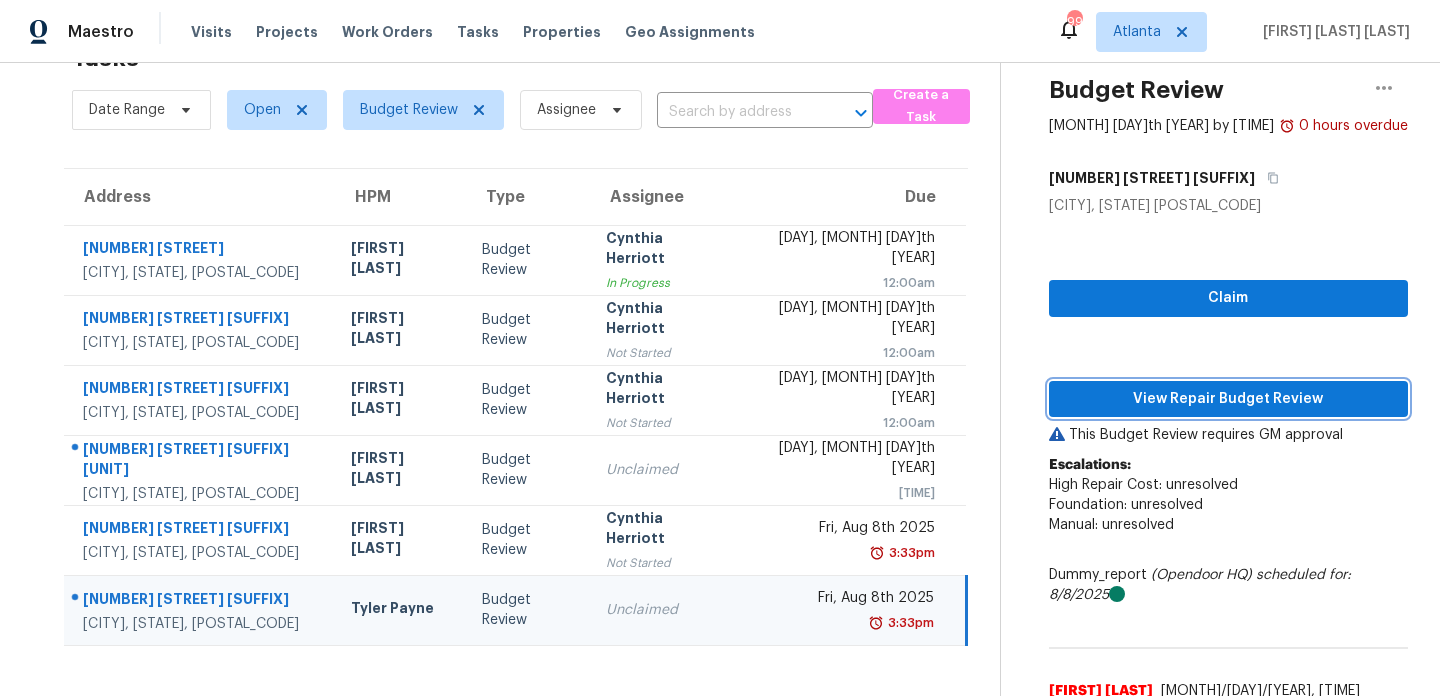 click on "View Repair Budget Review" at bounding box center (1228, 399) 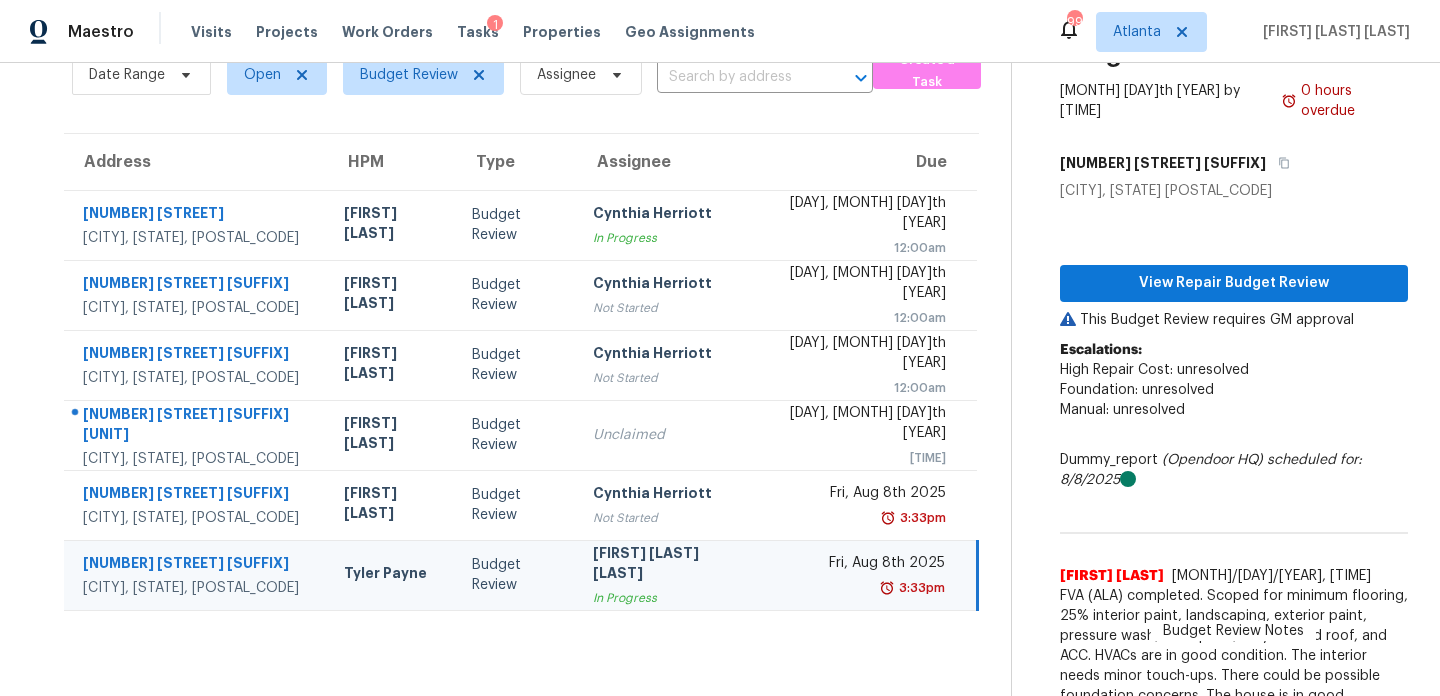 scroll, scrollTop: 98, scrollLeft: 0, axis: vertical 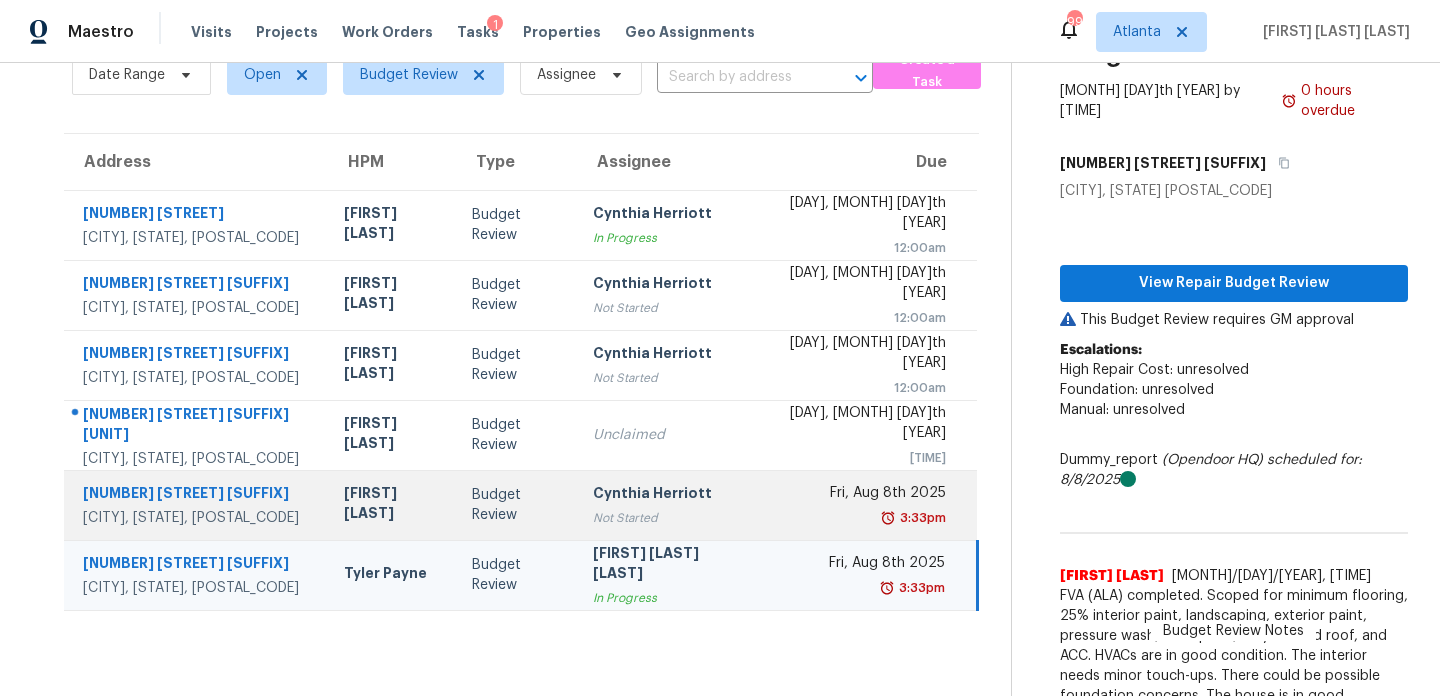 click on "Budget Review" at bounding box center [516, 505] 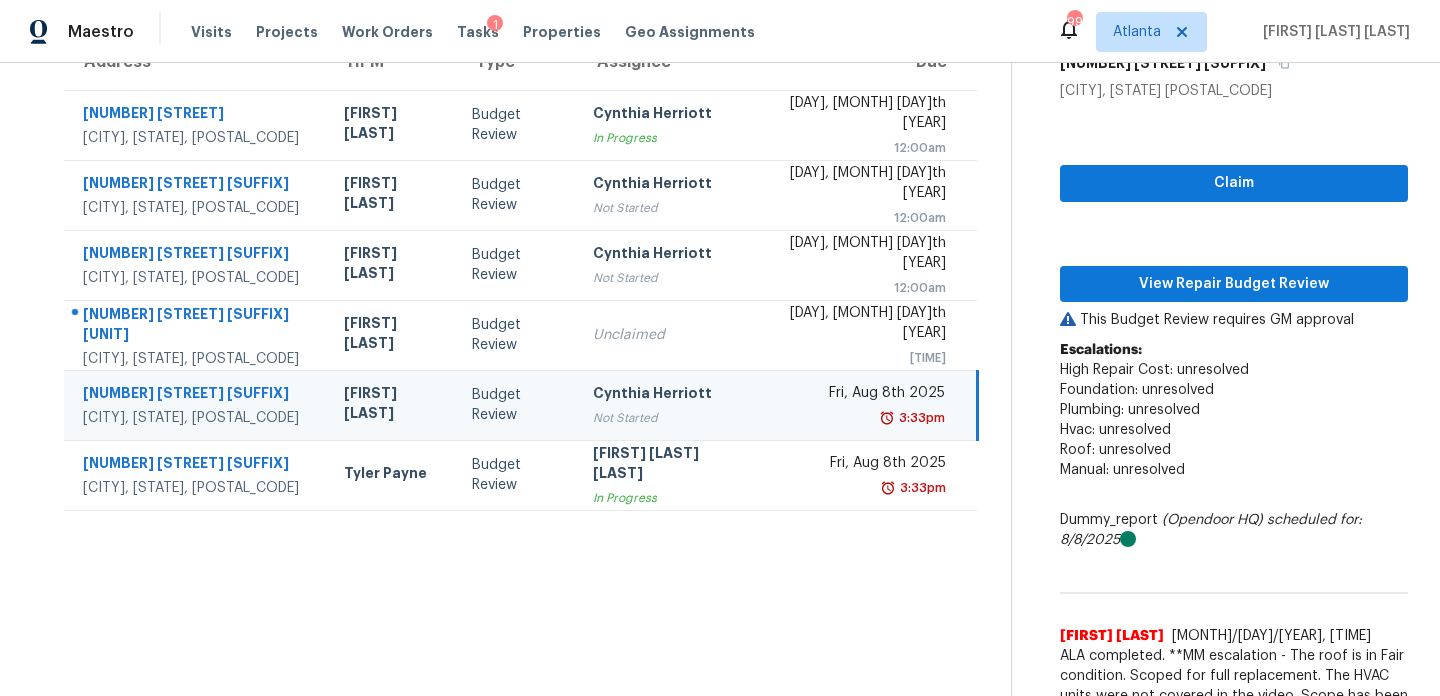 scroll, scrollTop: 298, scrollLeft: 0, axis: vertical 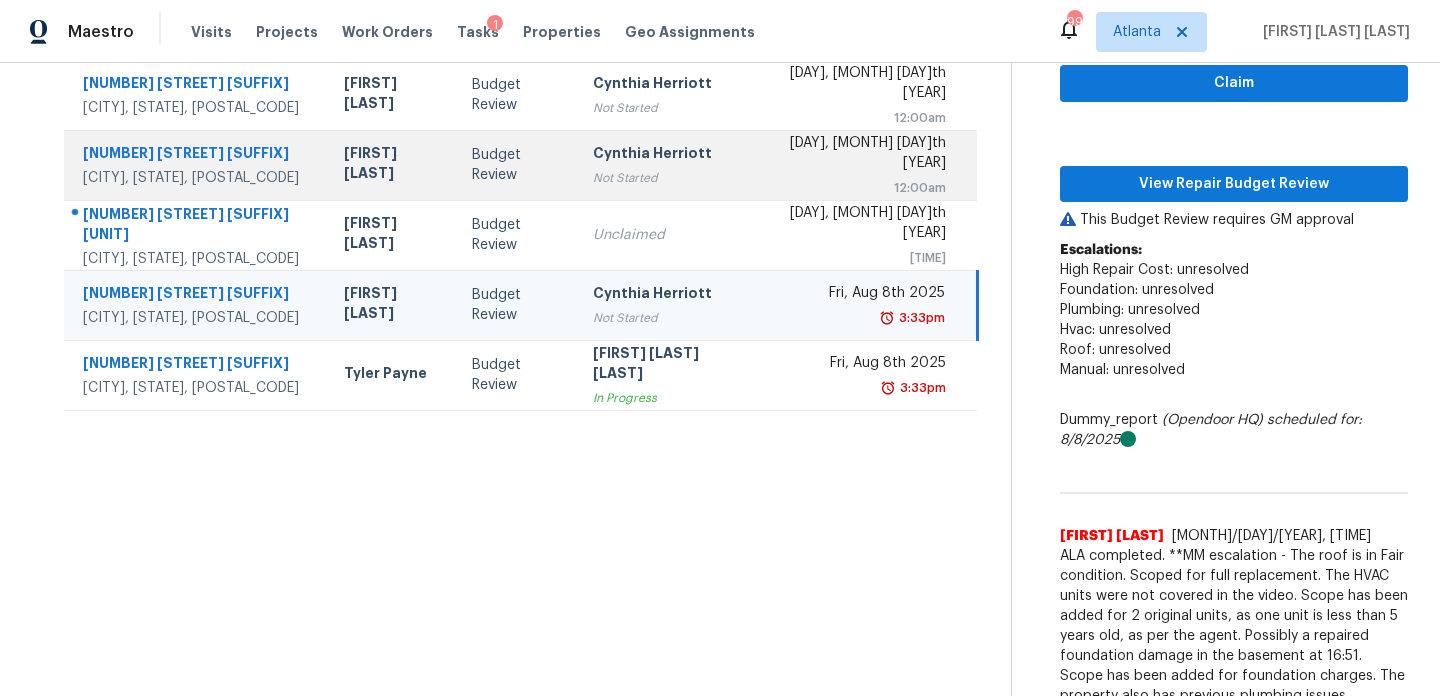 click on "Budget Review" at bounding box center [516, 165] 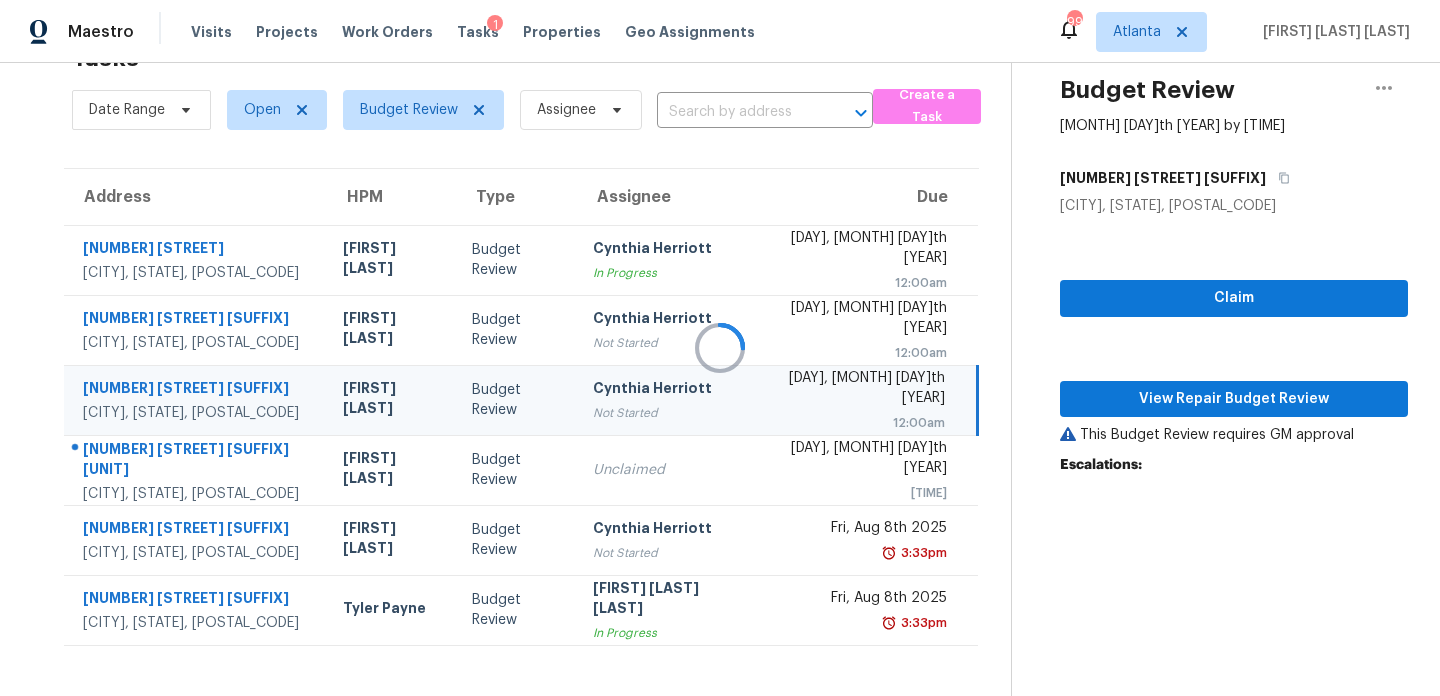scroll, scrollTop: 194, scrollLeft: 0, axis: vertical 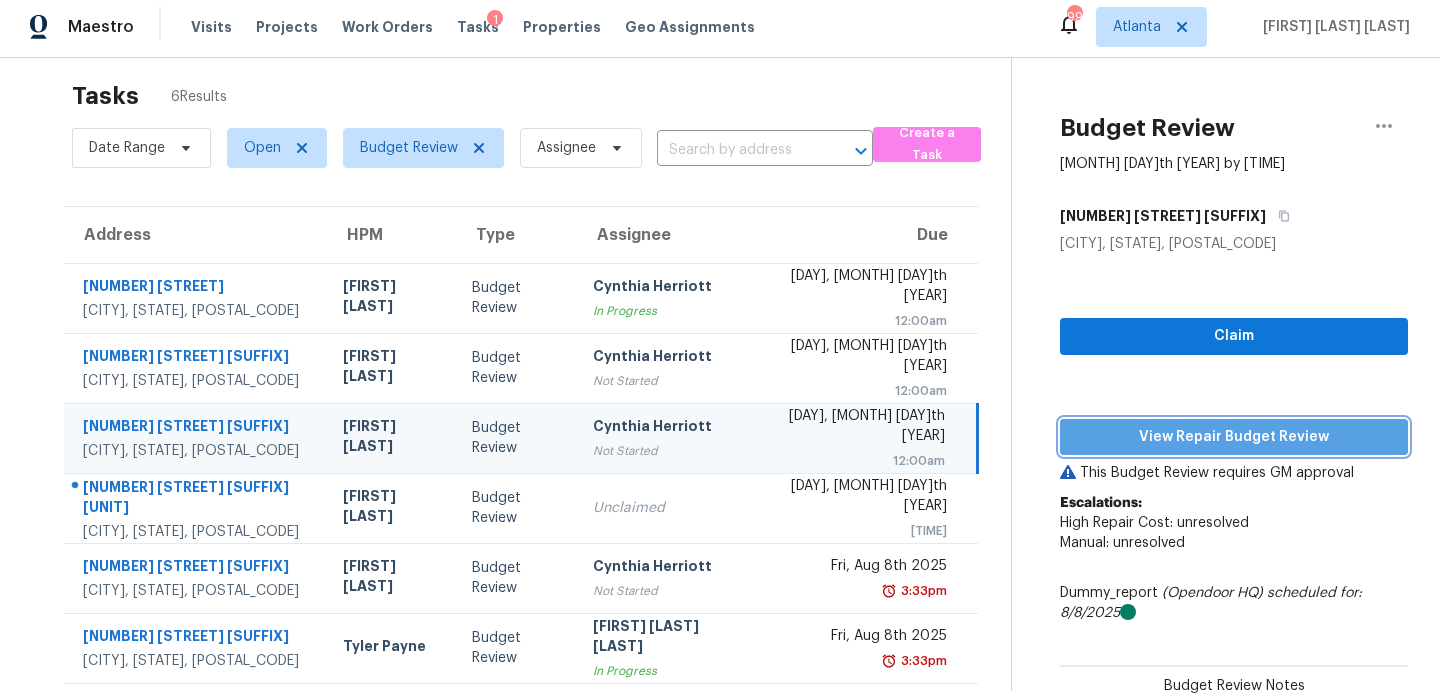 click on "View Repair Budget Review" at bounding box center [1234, 437] 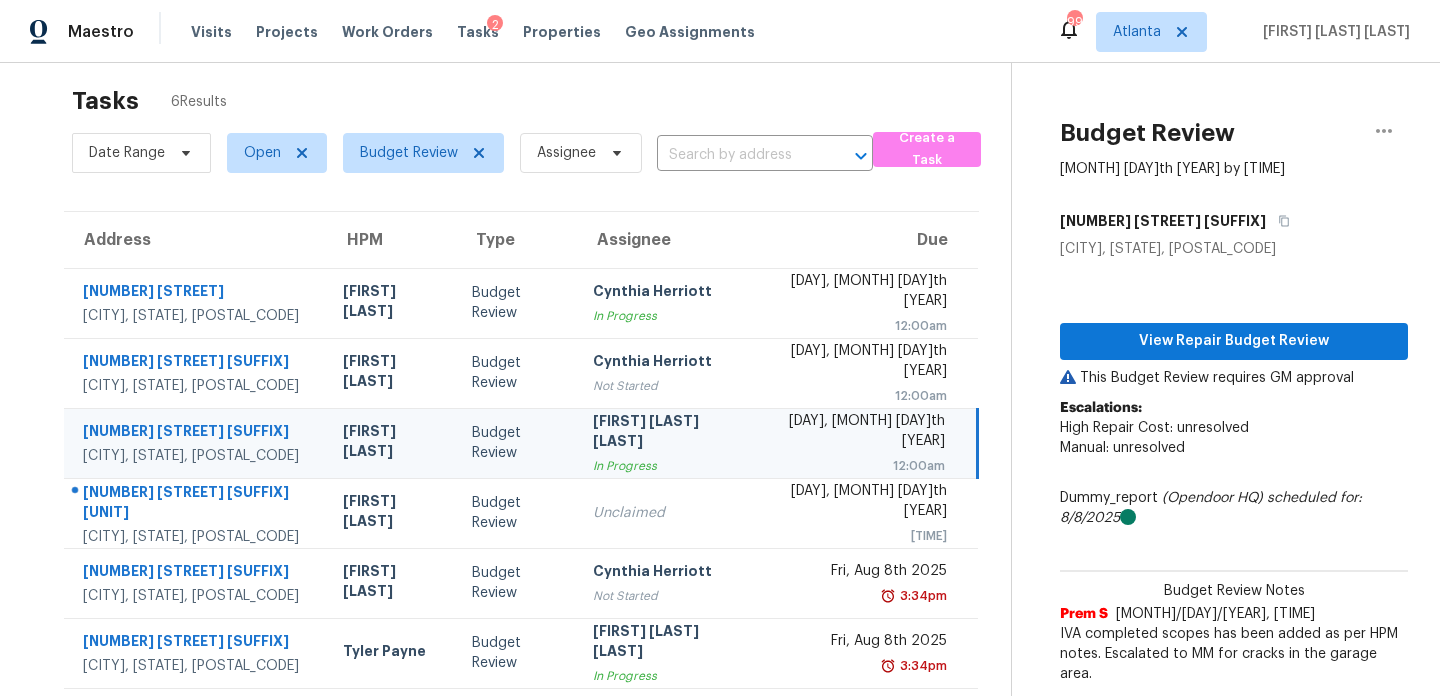 scroll, scrollTop: 0, scrollLeft: 0, axis: both 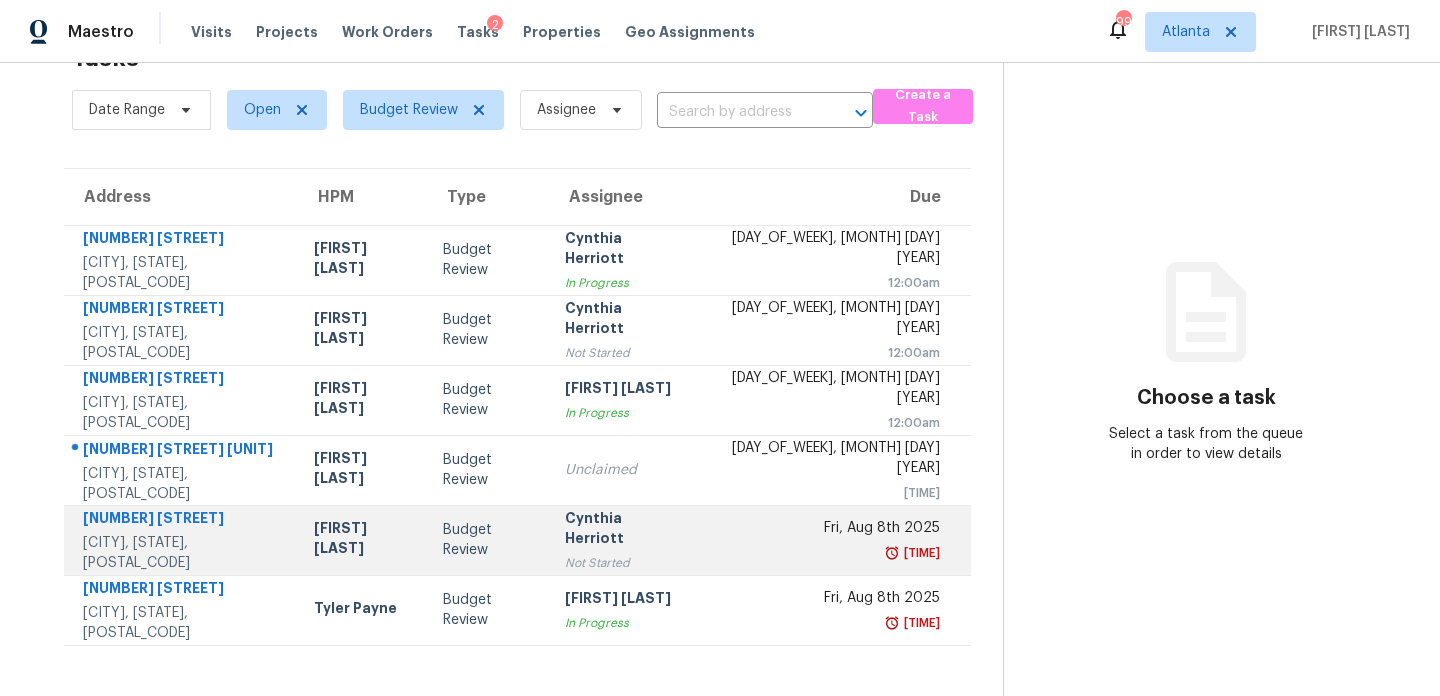 click on "[CITY], [STATE], [POSTAL_CODE]" at bounding box center (182, 553) 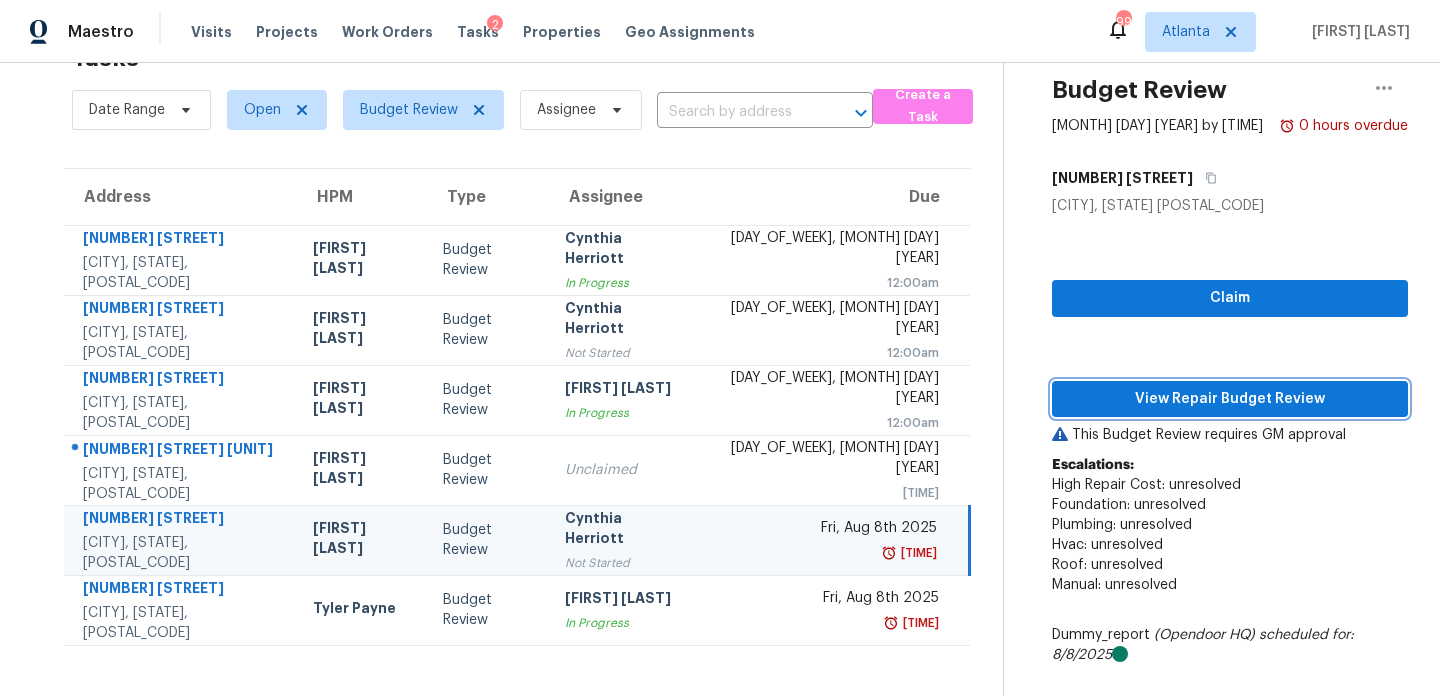 click on "View Repair Budget Review" at bounding box center [1230, 399] 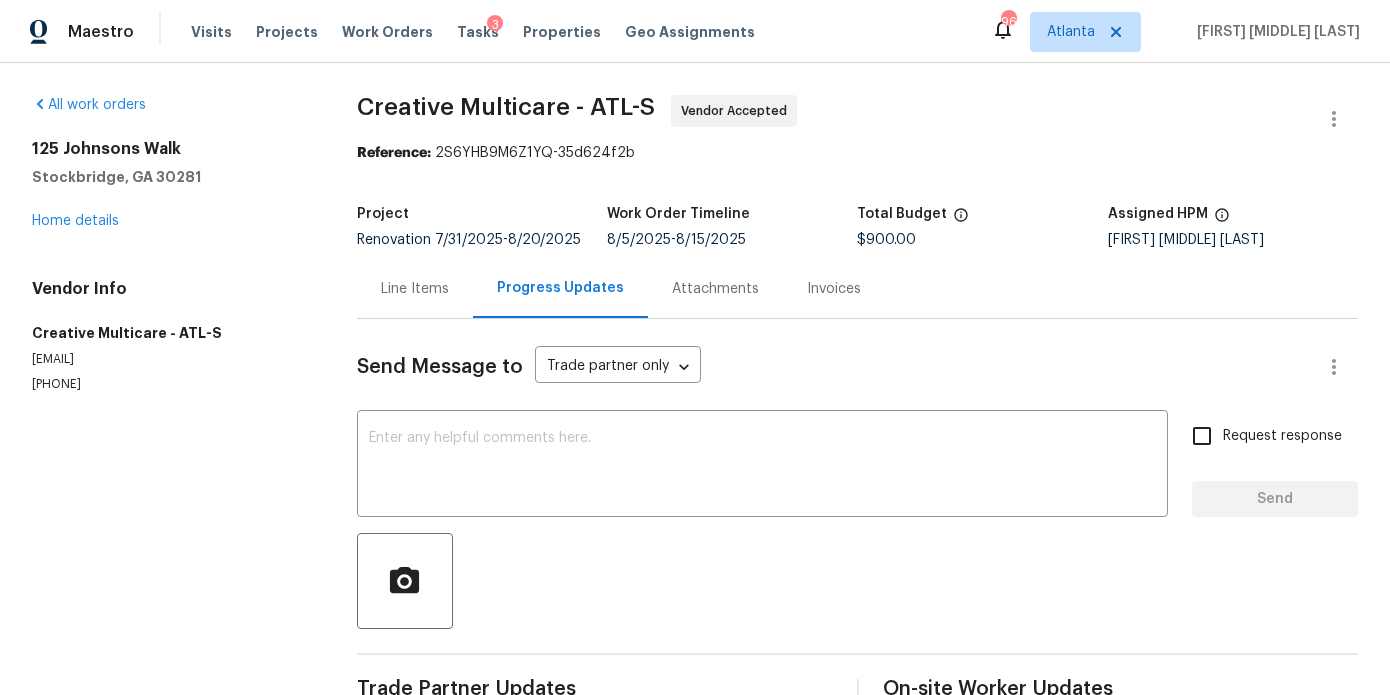 scroll, scrollTop: 0, scrollLeft: 0, axis: both 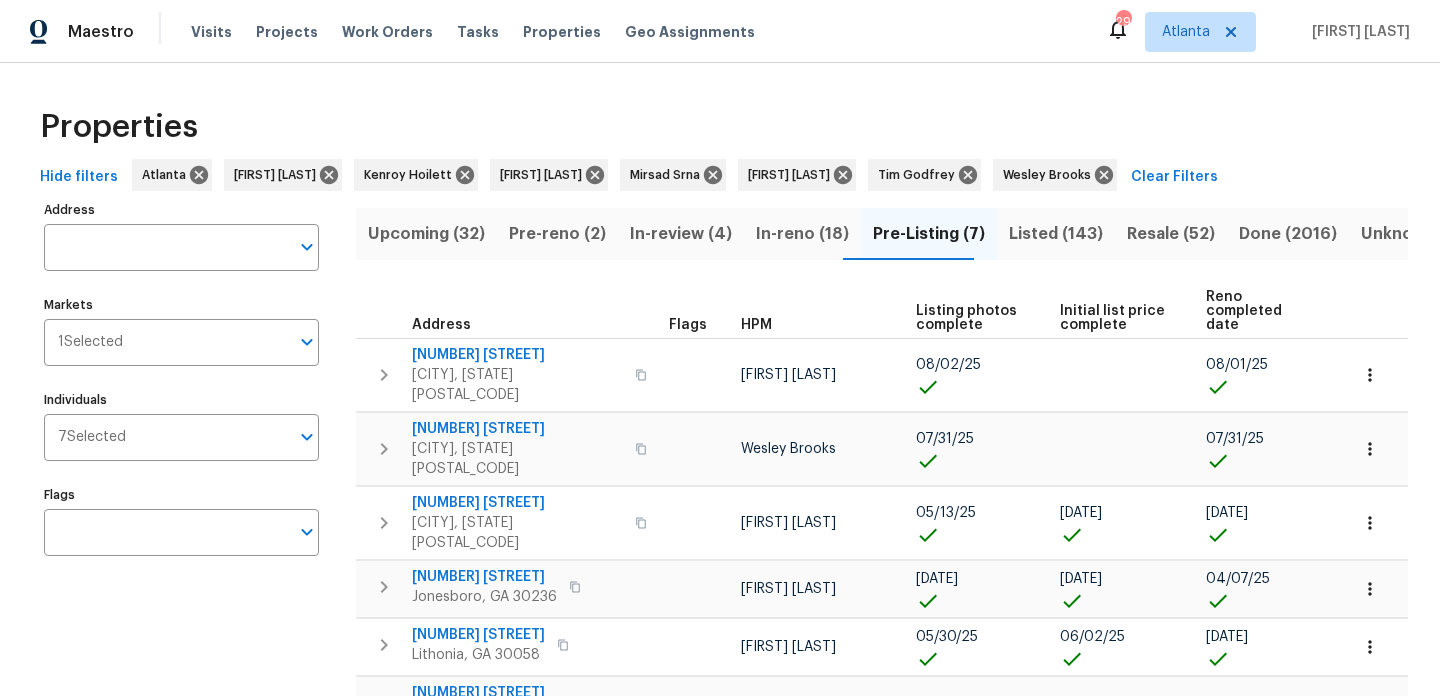 click on "In-reno (18)" at bounding box center (802, 234) 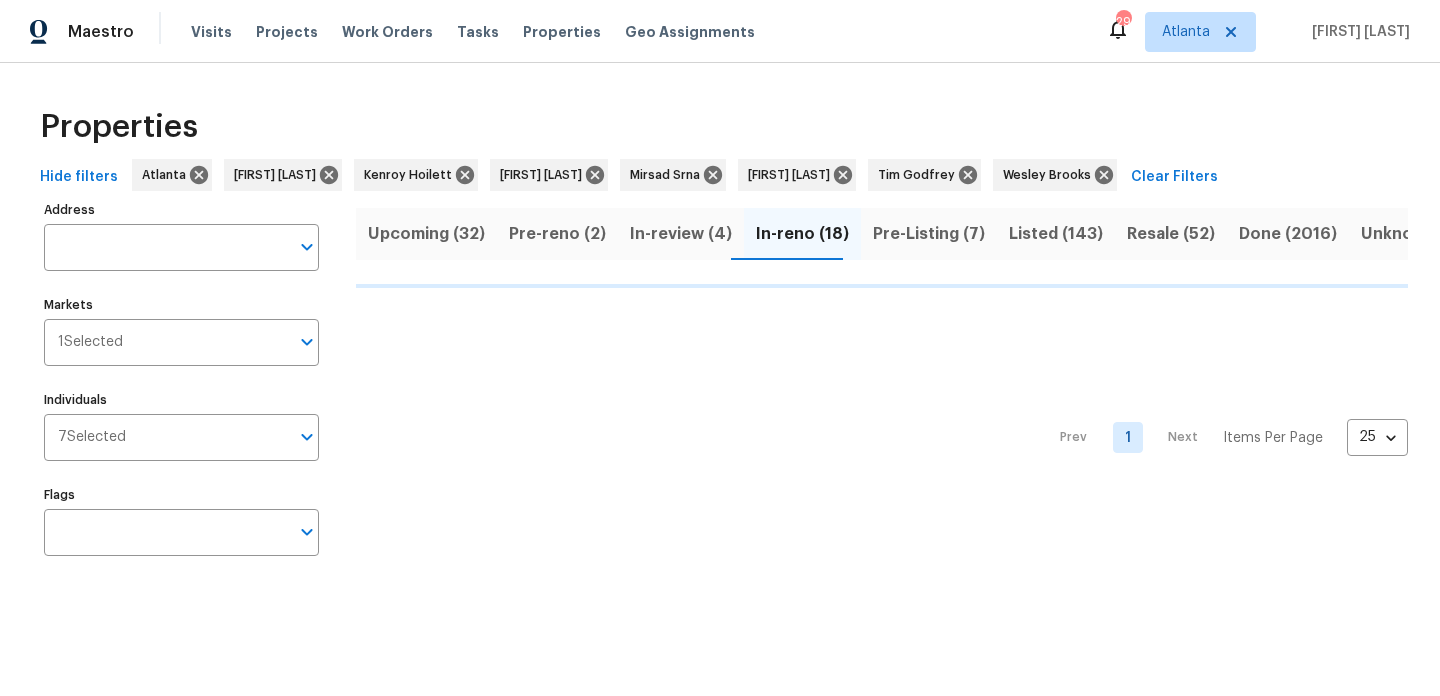 click on "Pre-Listing (7)" at bounding box center (929, 234) 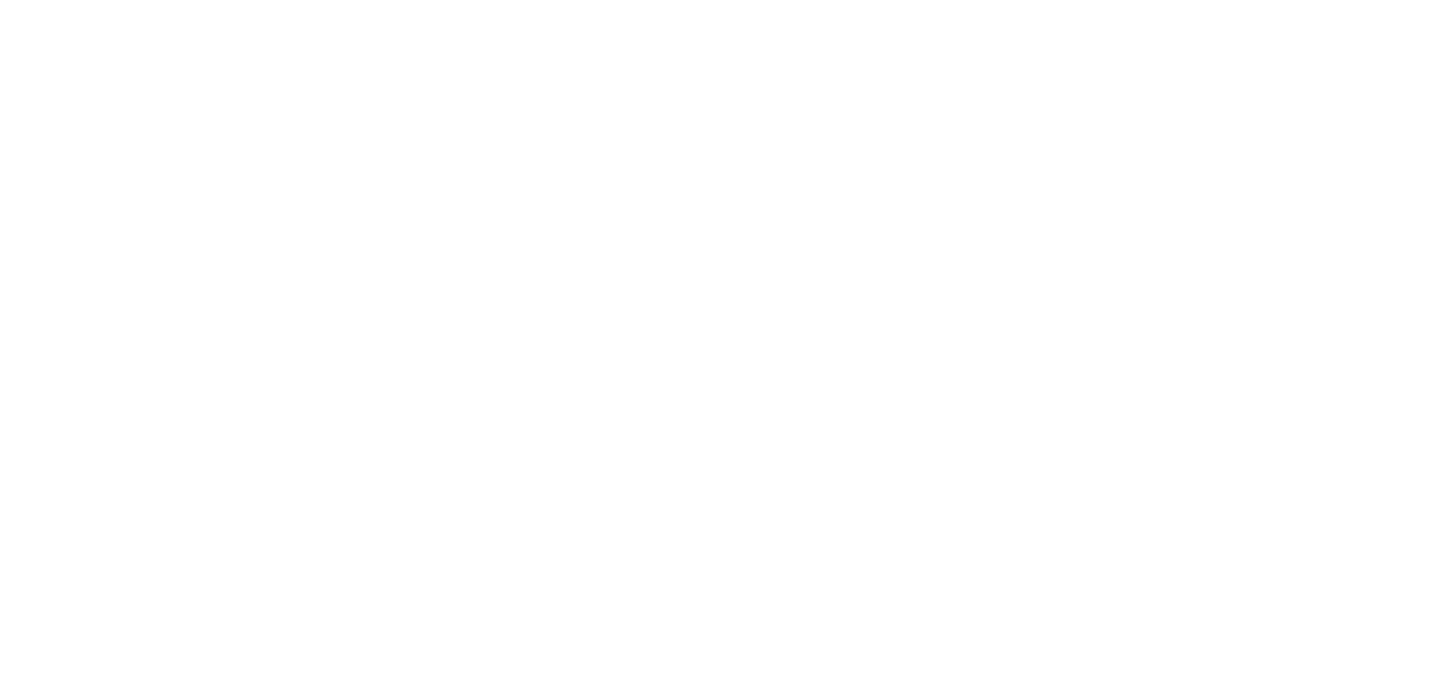 scroll, scrollTop: 0, scrollLeft: 0, axis: both 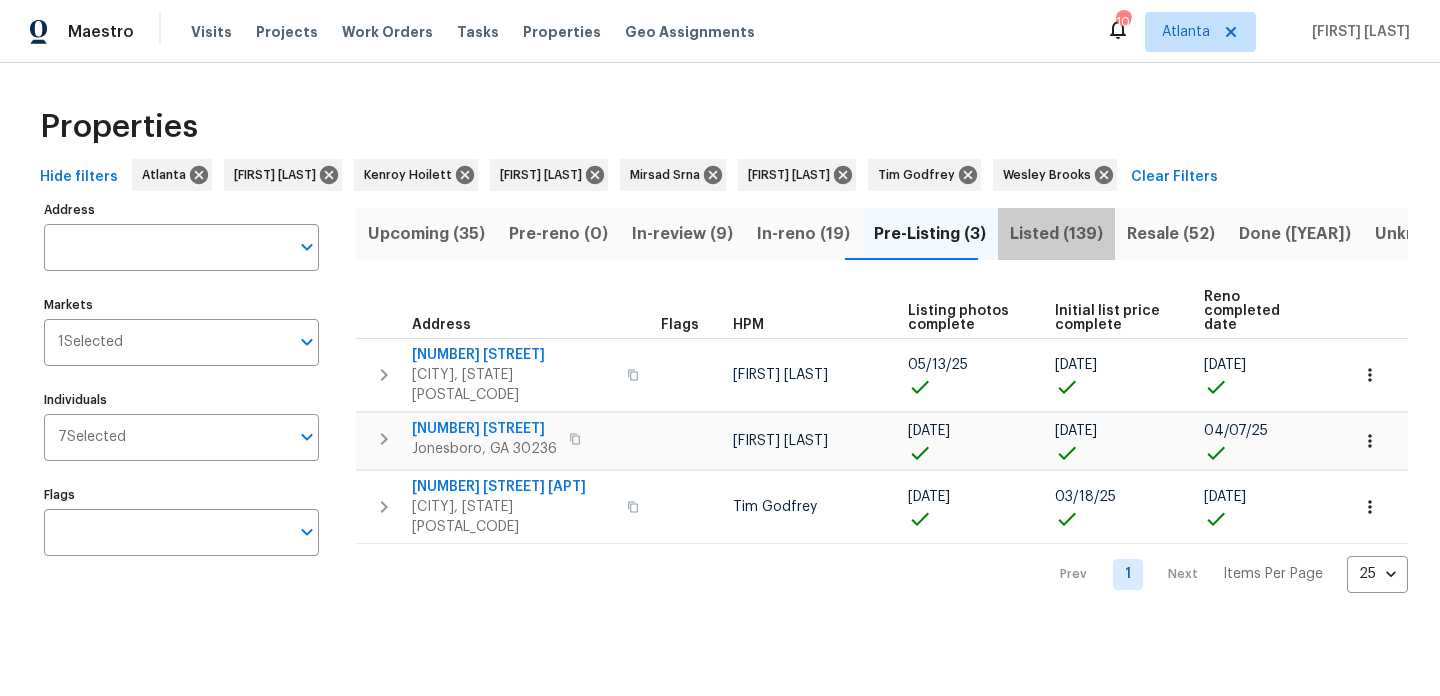 click on "Listed (139)" at bounding box center [1056, 234] 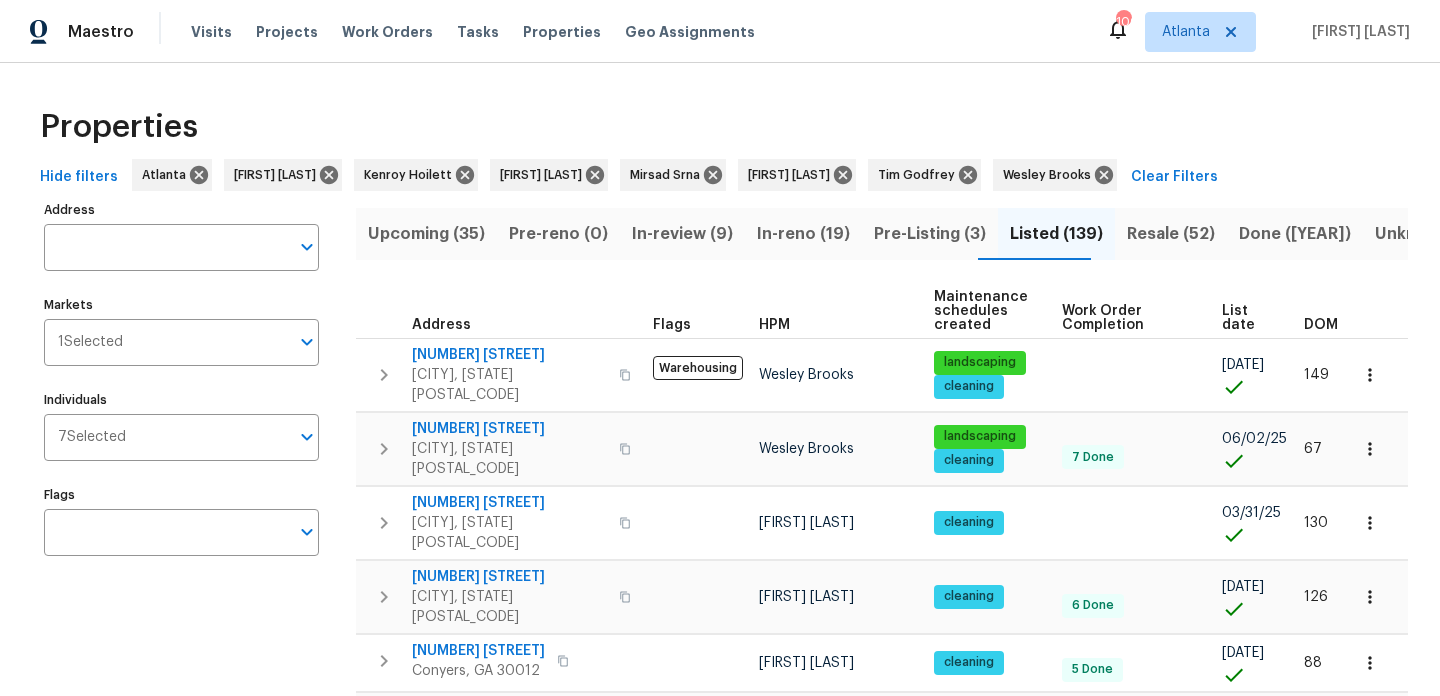 click on "DOM" at bounding box center (1321, 325) 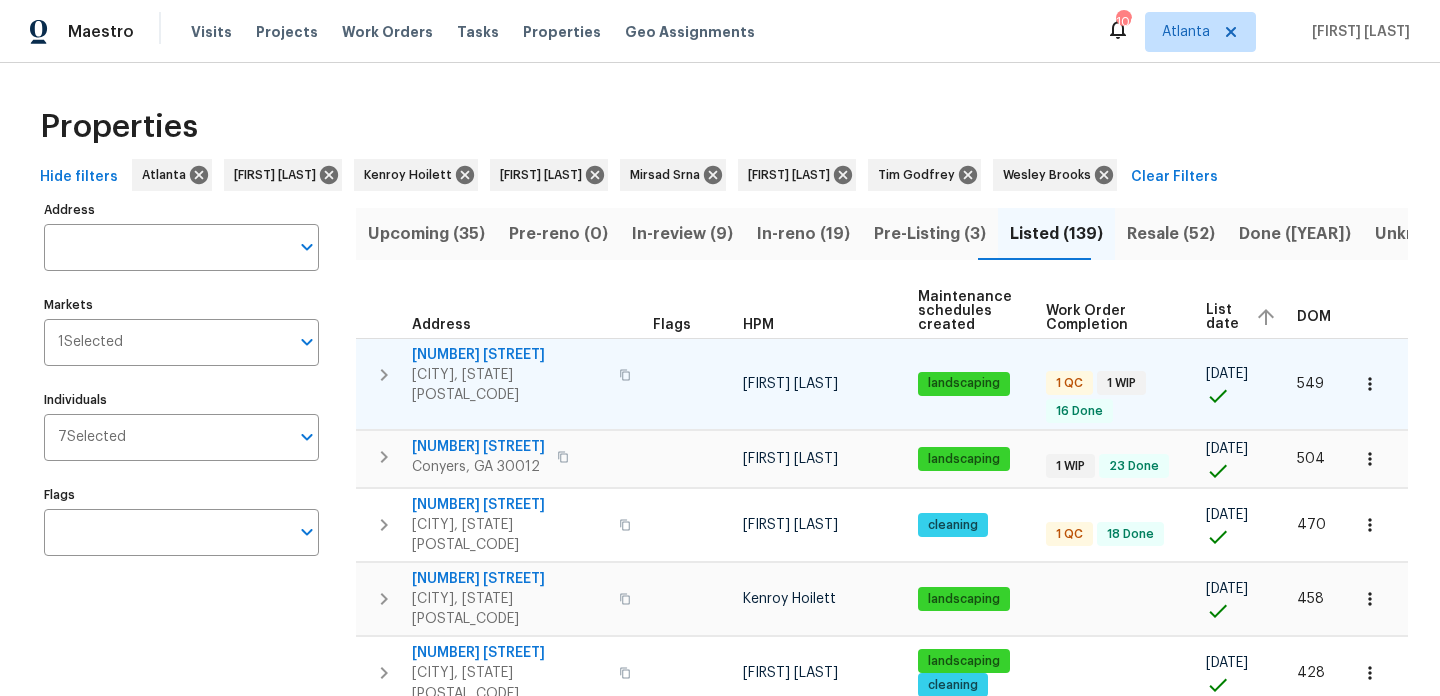 scroll, scrollTop: 0, scrollLeft: 30, axis: horizontal 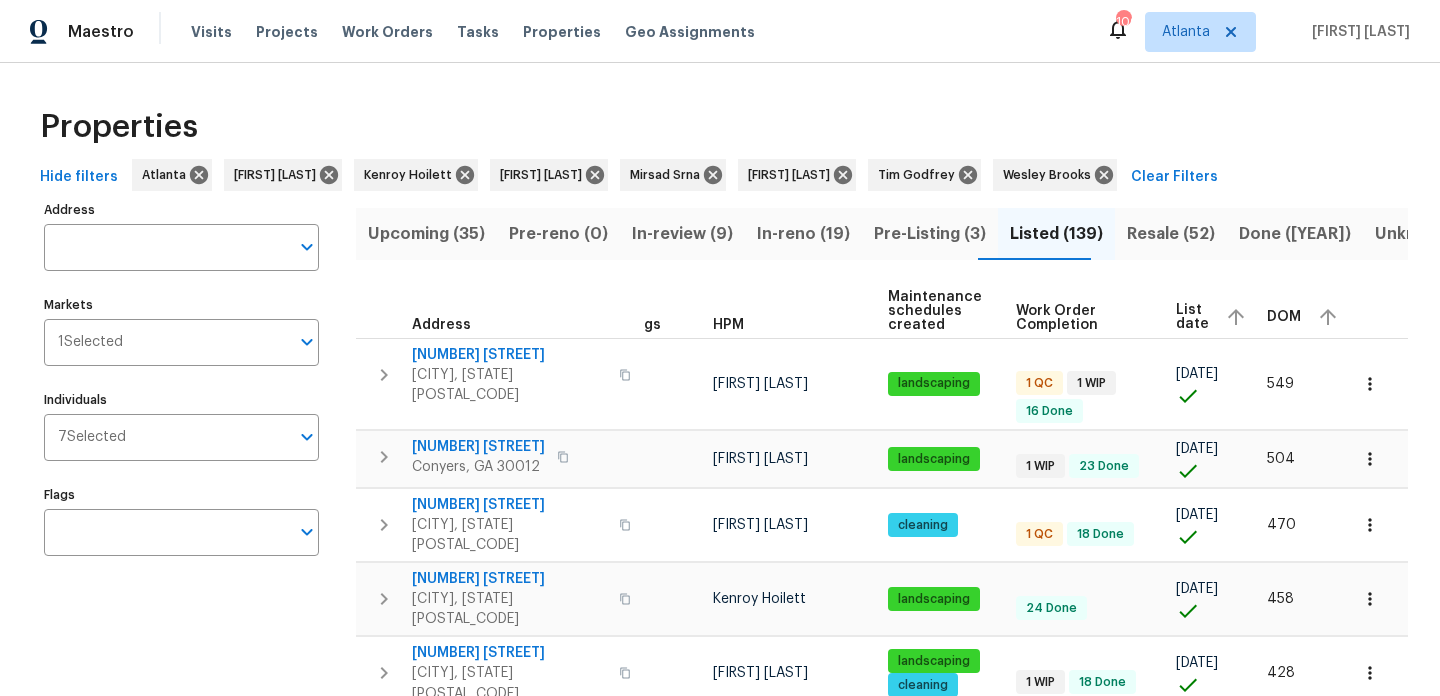 click on "List date" at bounding box center [1192, 317] 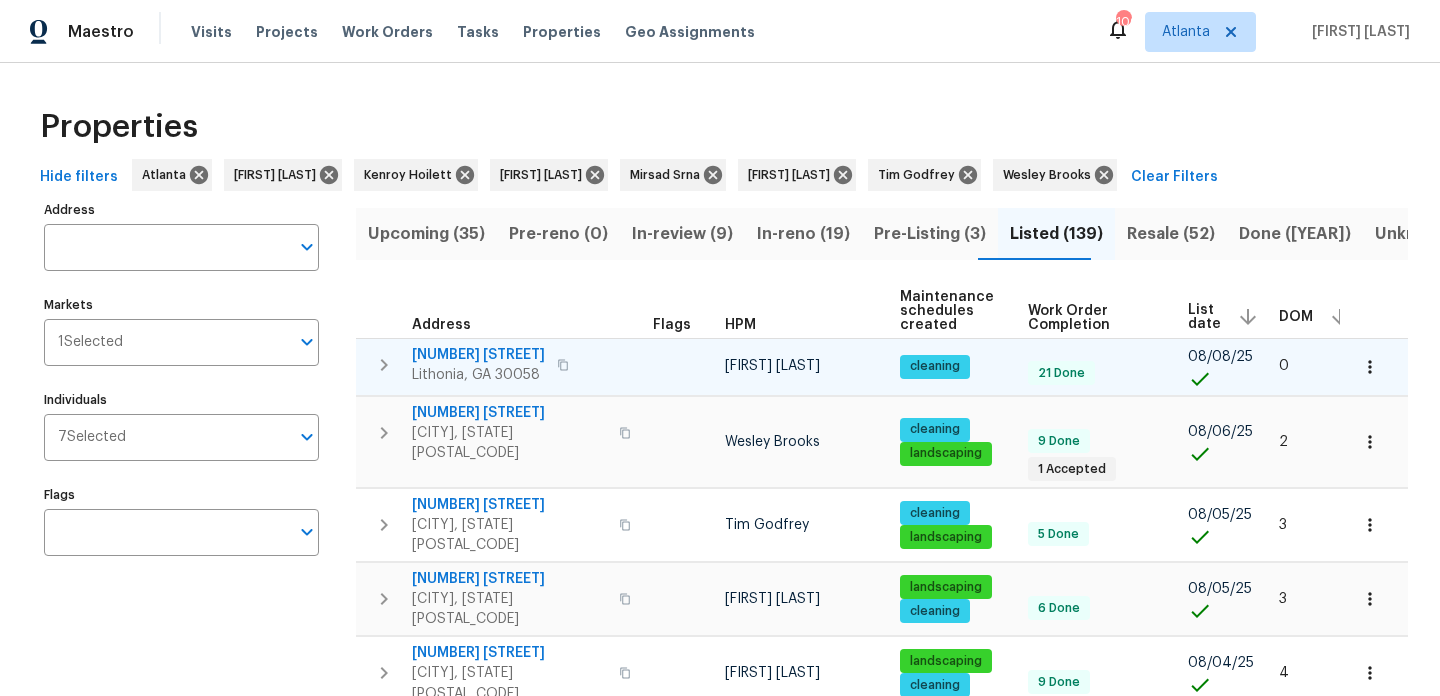 scroll, scrollTop: 0, scrollLeft: 7, axis: horizontal 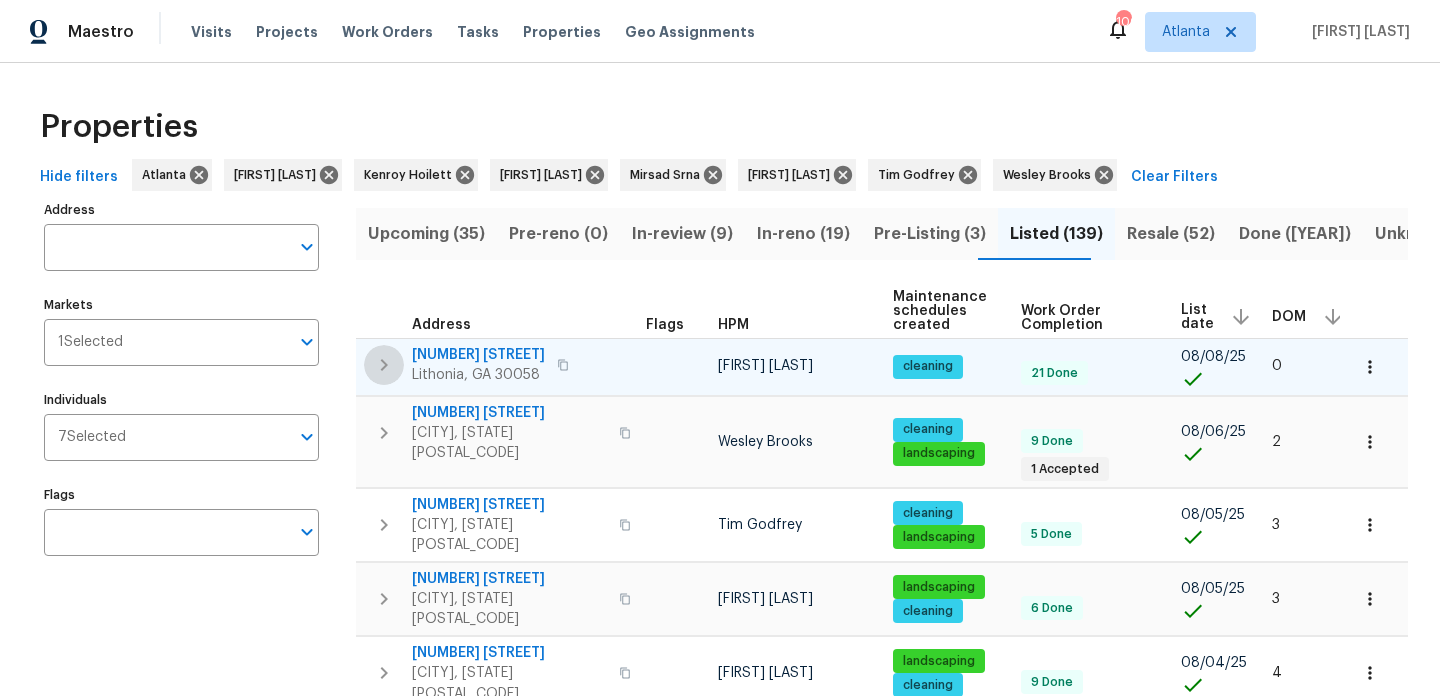 click at bounding box center [384, 365] 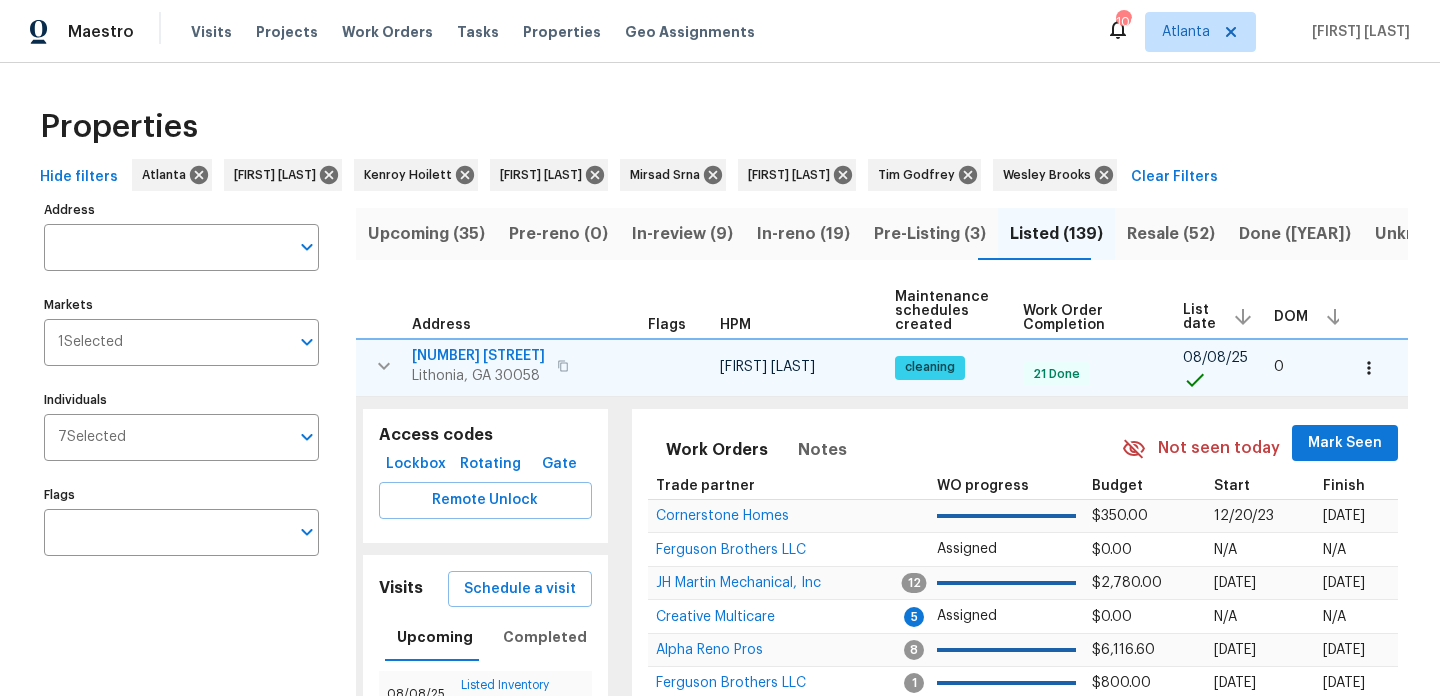 scroll, scrollTop: 223, scrollLeft: 0, axis: vertical 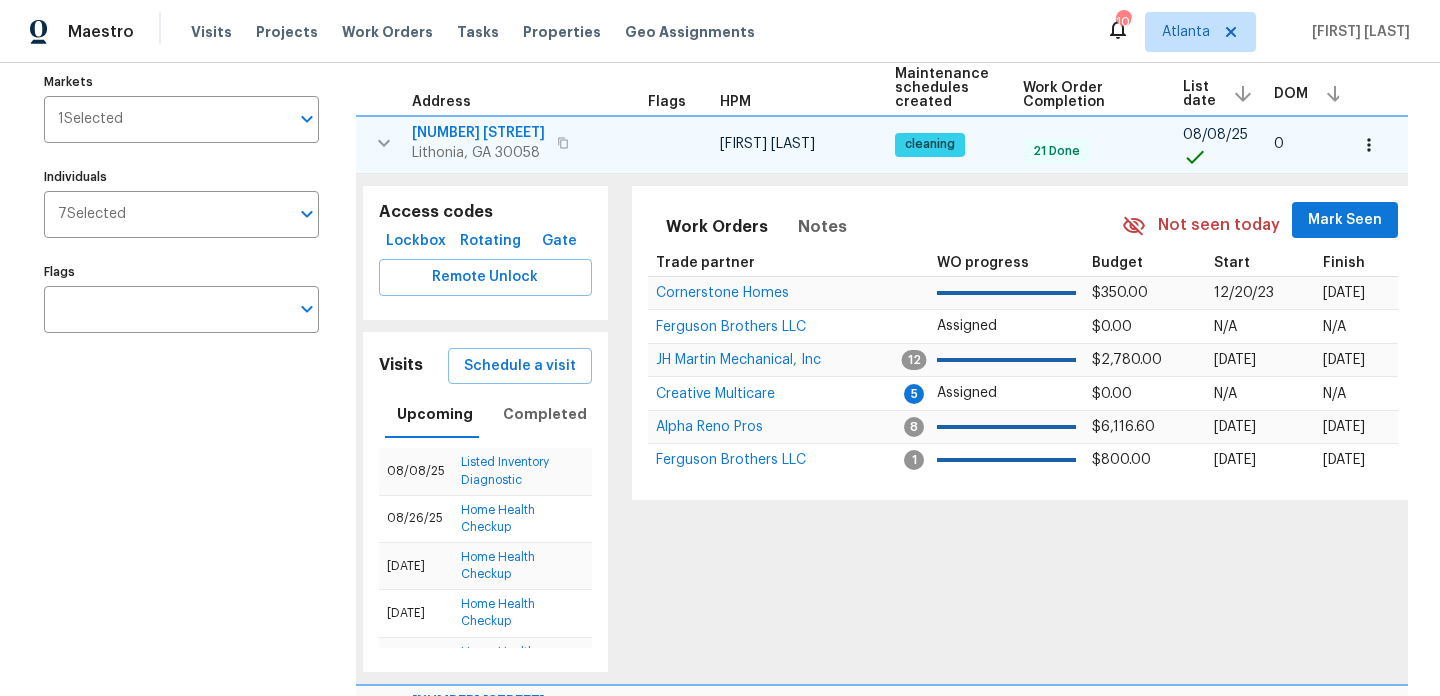 click 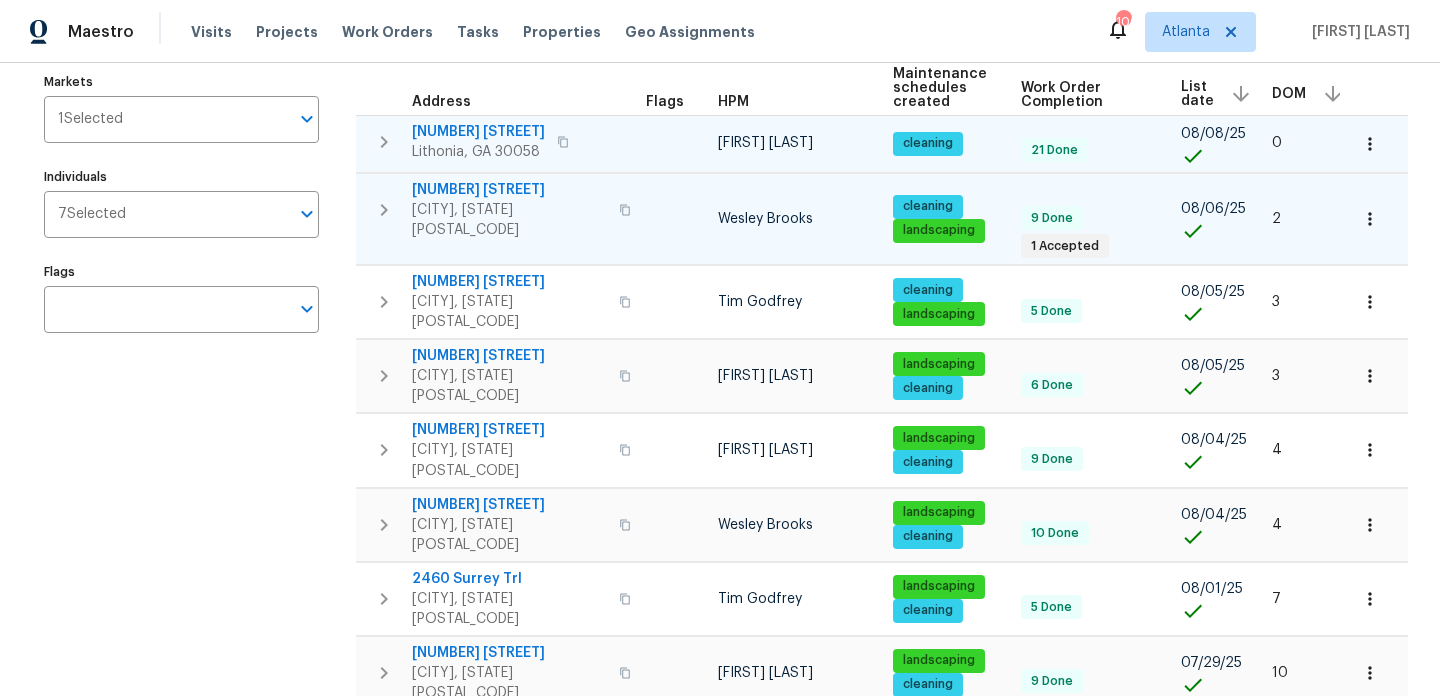 click 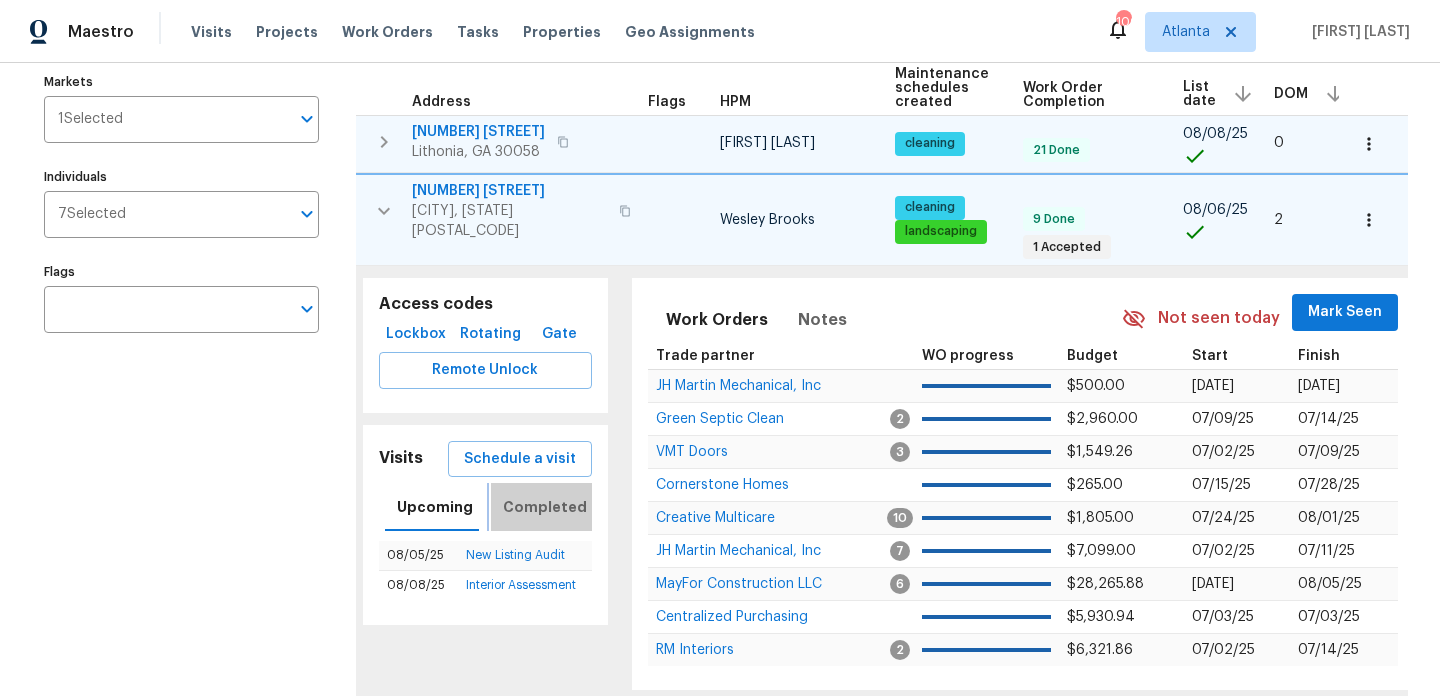 click on "Completed" at bounding box center [545, 507] 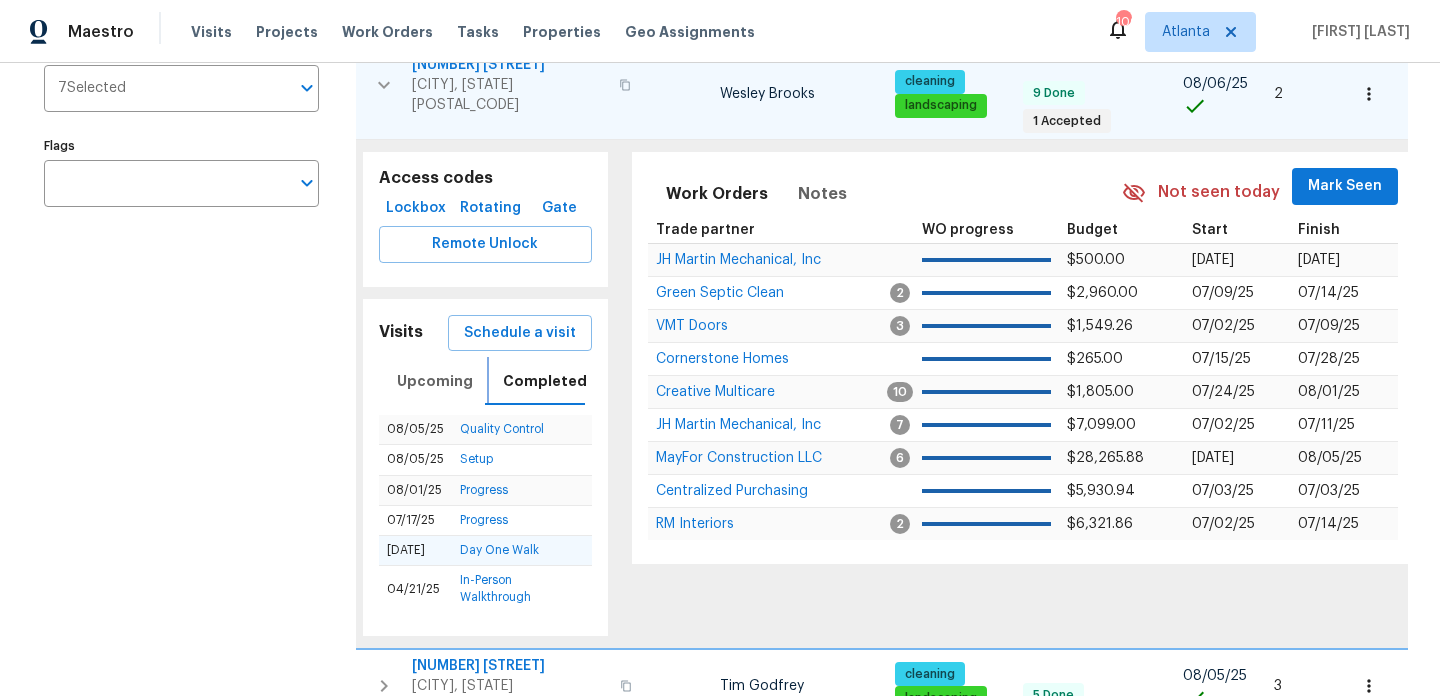 scroll, scrollTop: 274, scrollLeft: 0, axis: vertical 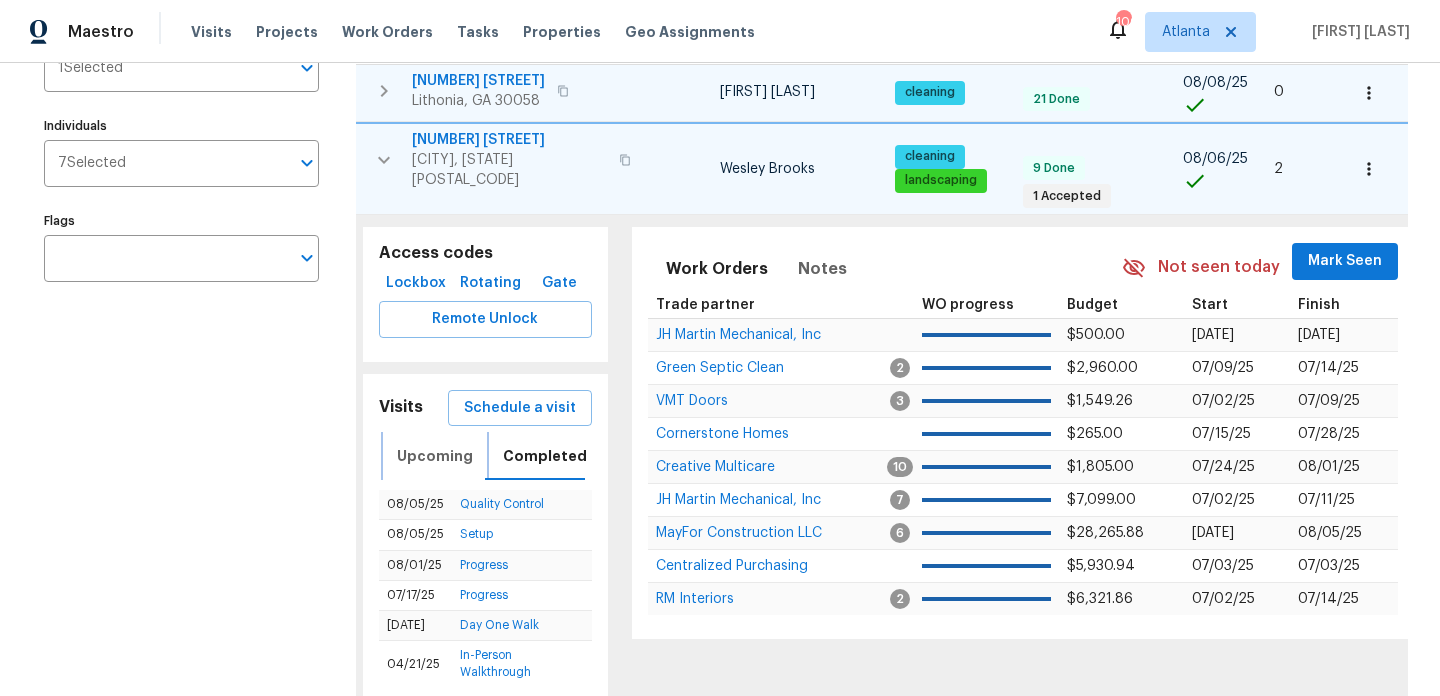 click on "Upcoming" at bounding box center [435, 456] 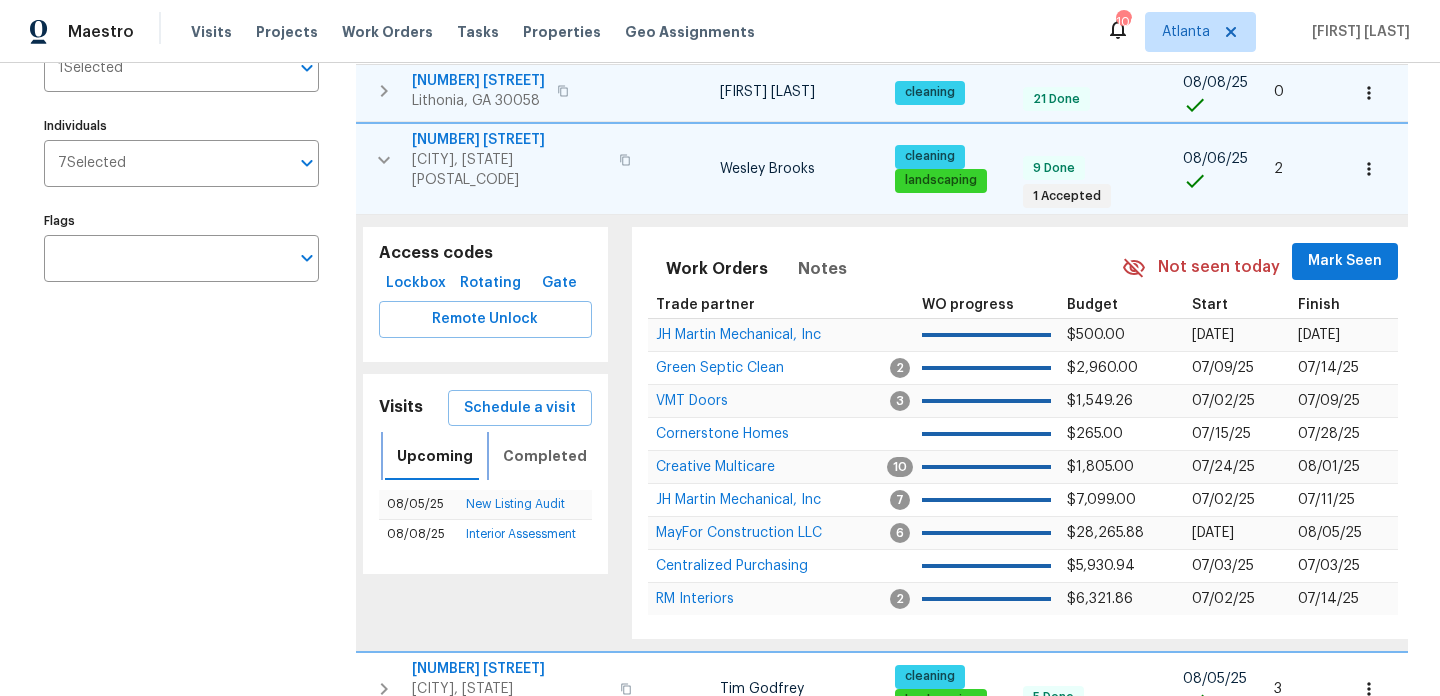 type 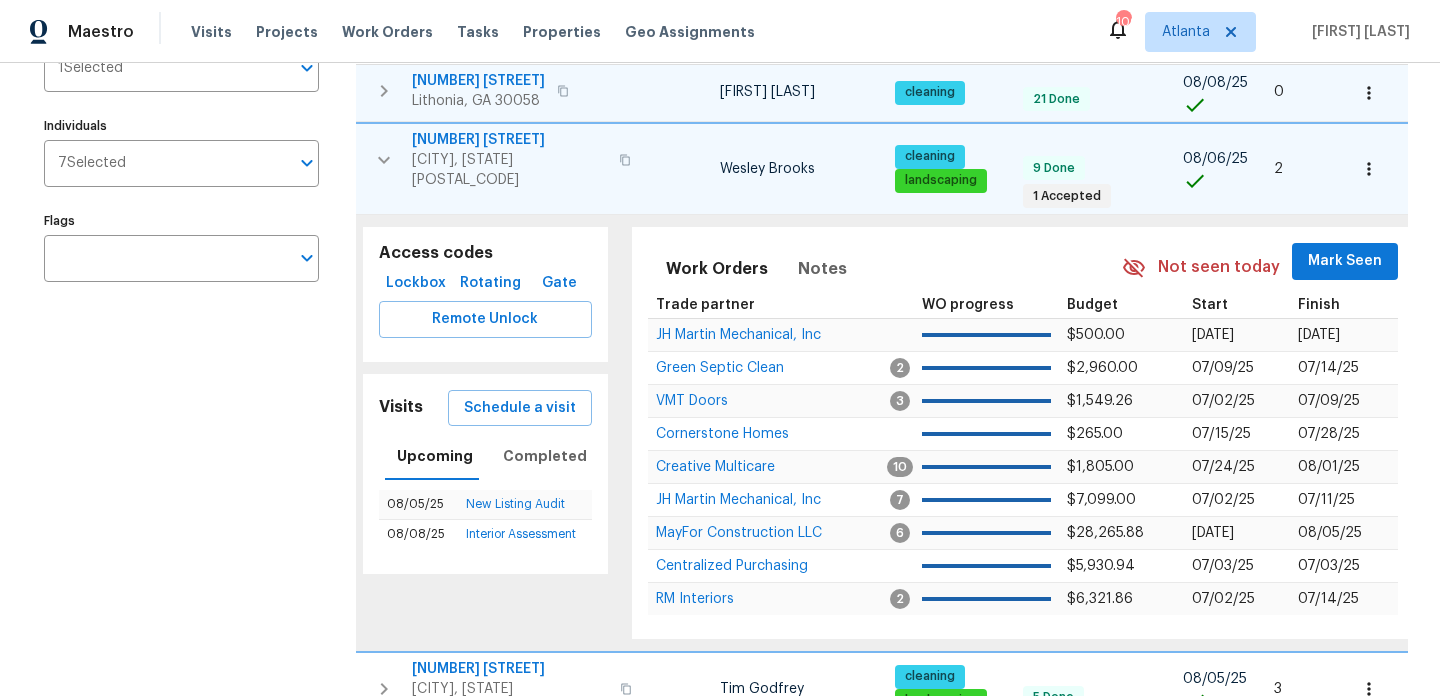 click on "747 Lakemont Dr" at bounding box center (509, 140) 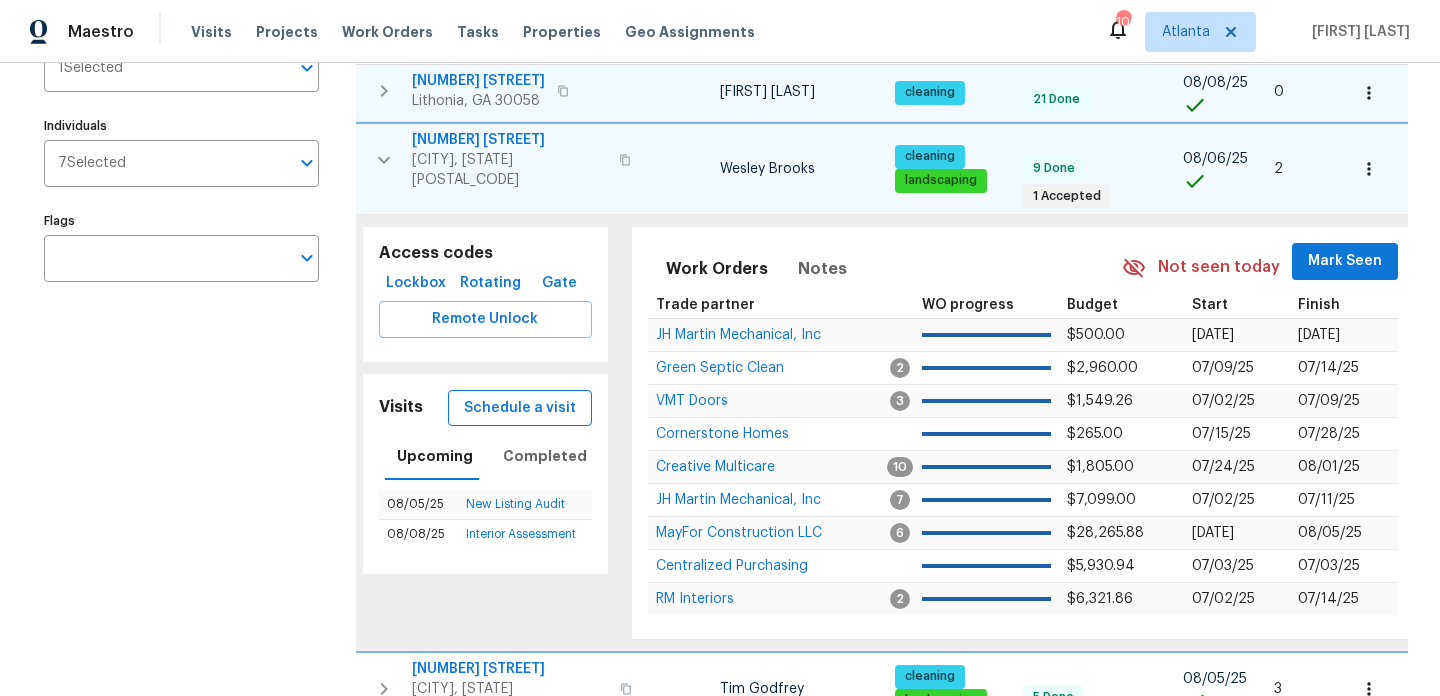 click on "Schedule a visit" at bounding box center [520, 408] 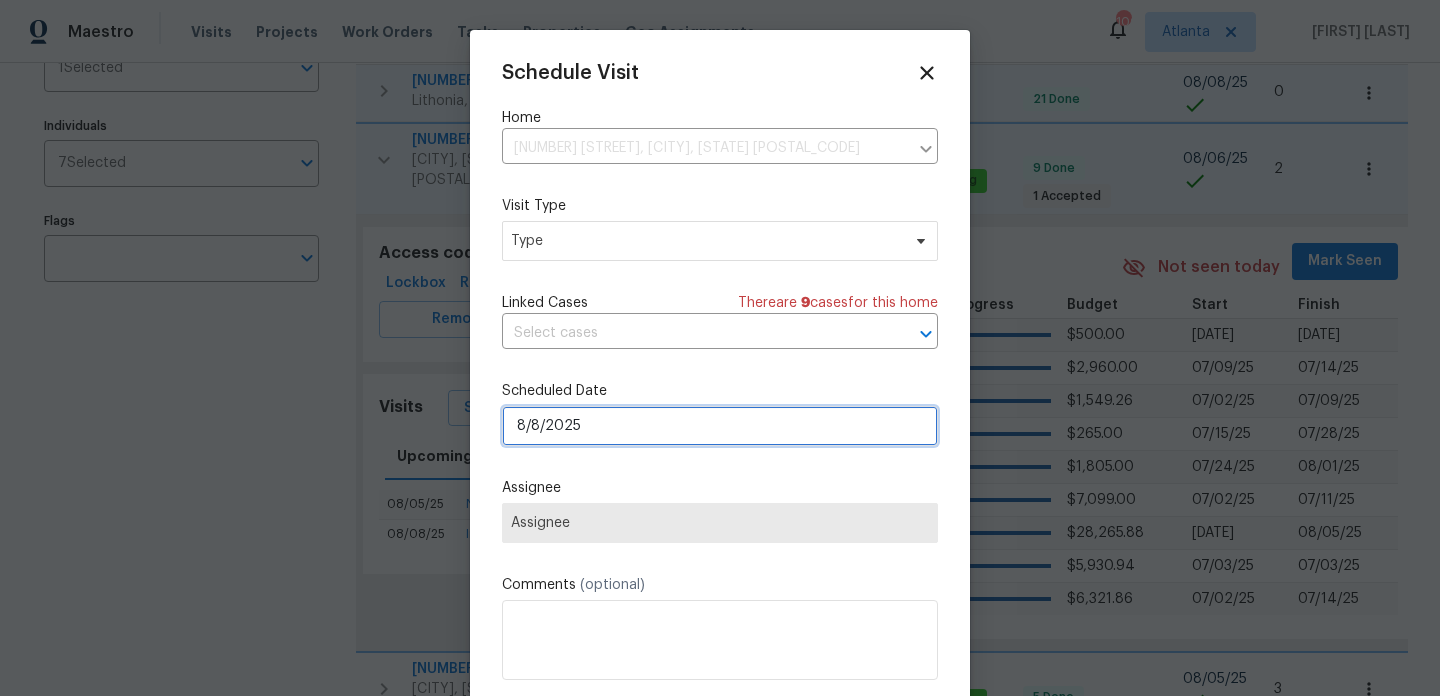 click on "8/8/2025" at bounding box center (720, 426) 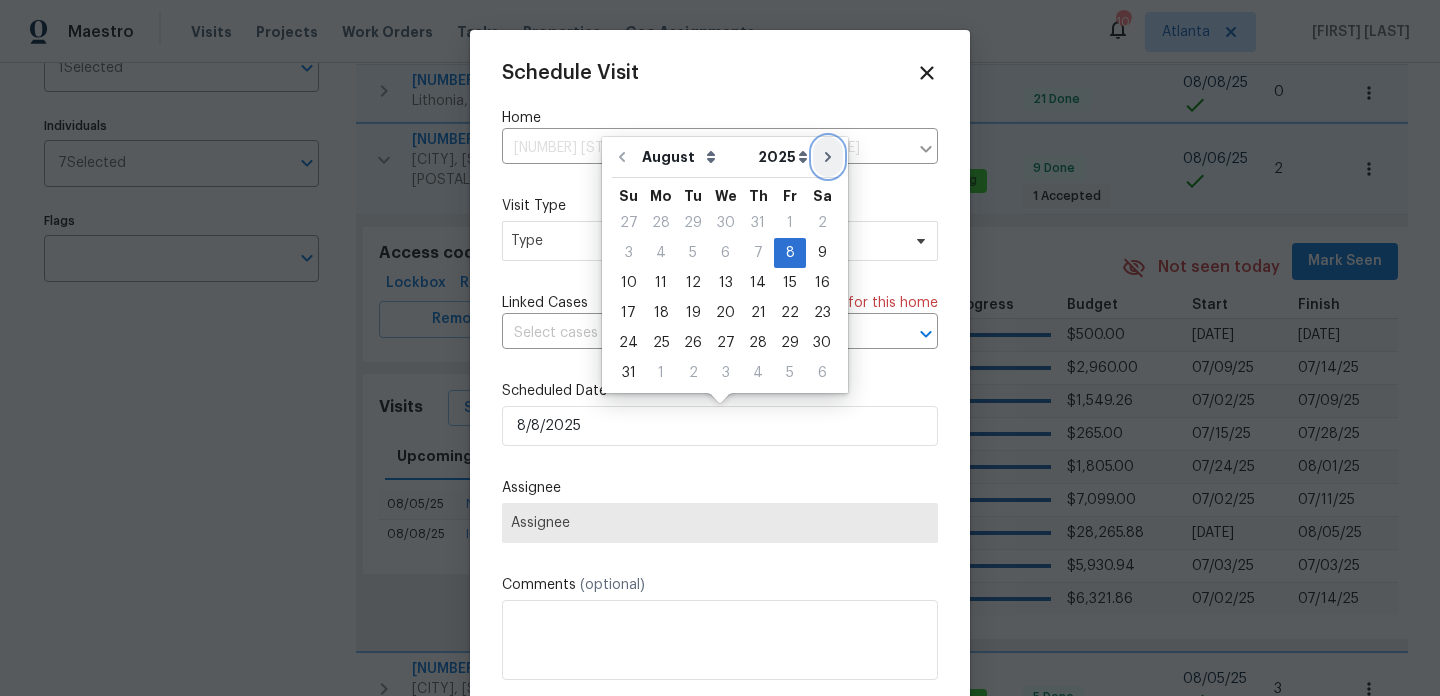 click 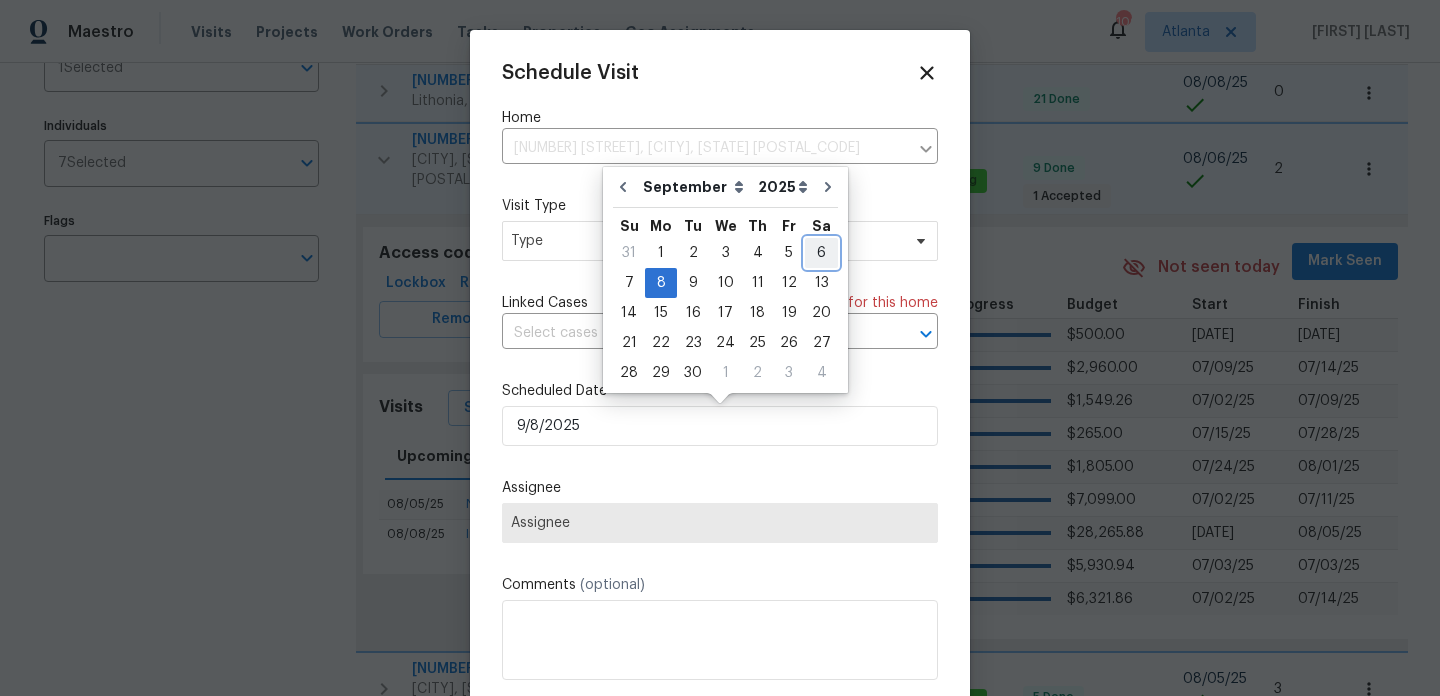 click on "6" at bounding box center (821, 253) 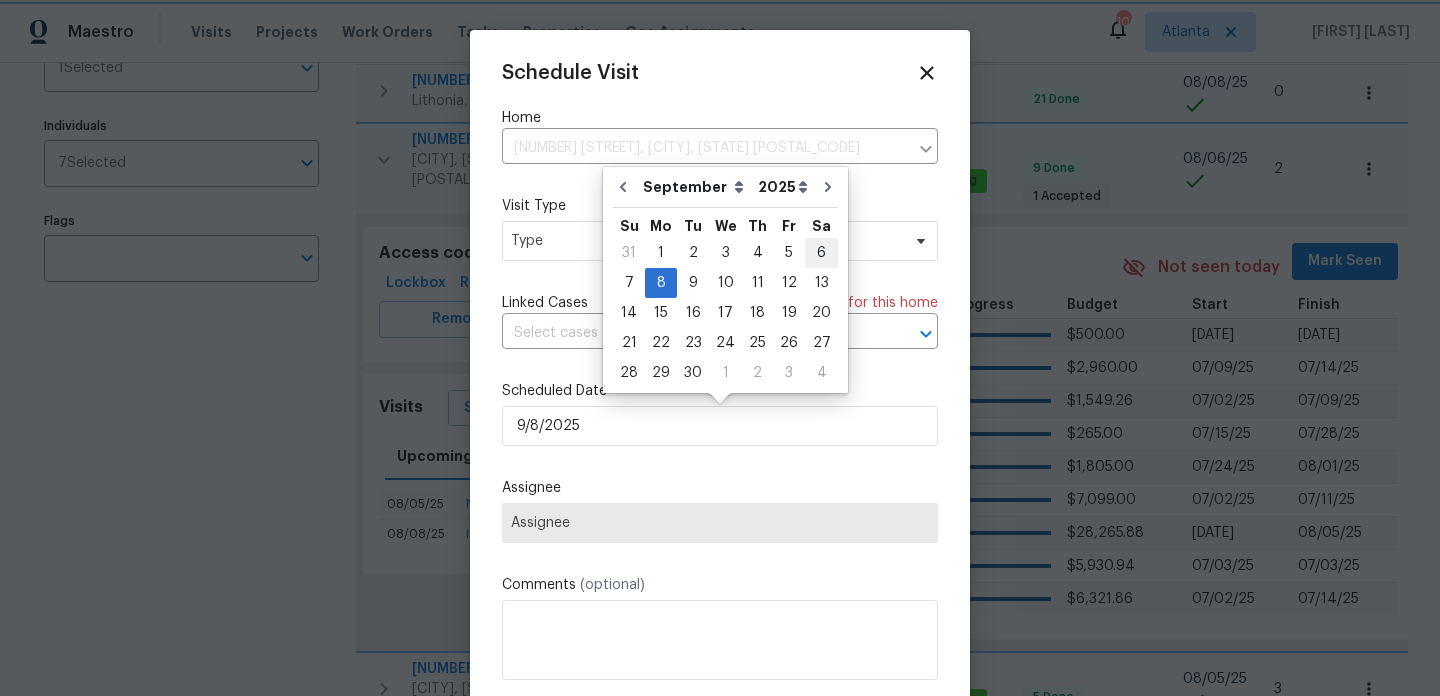 type on "9/6/2025" 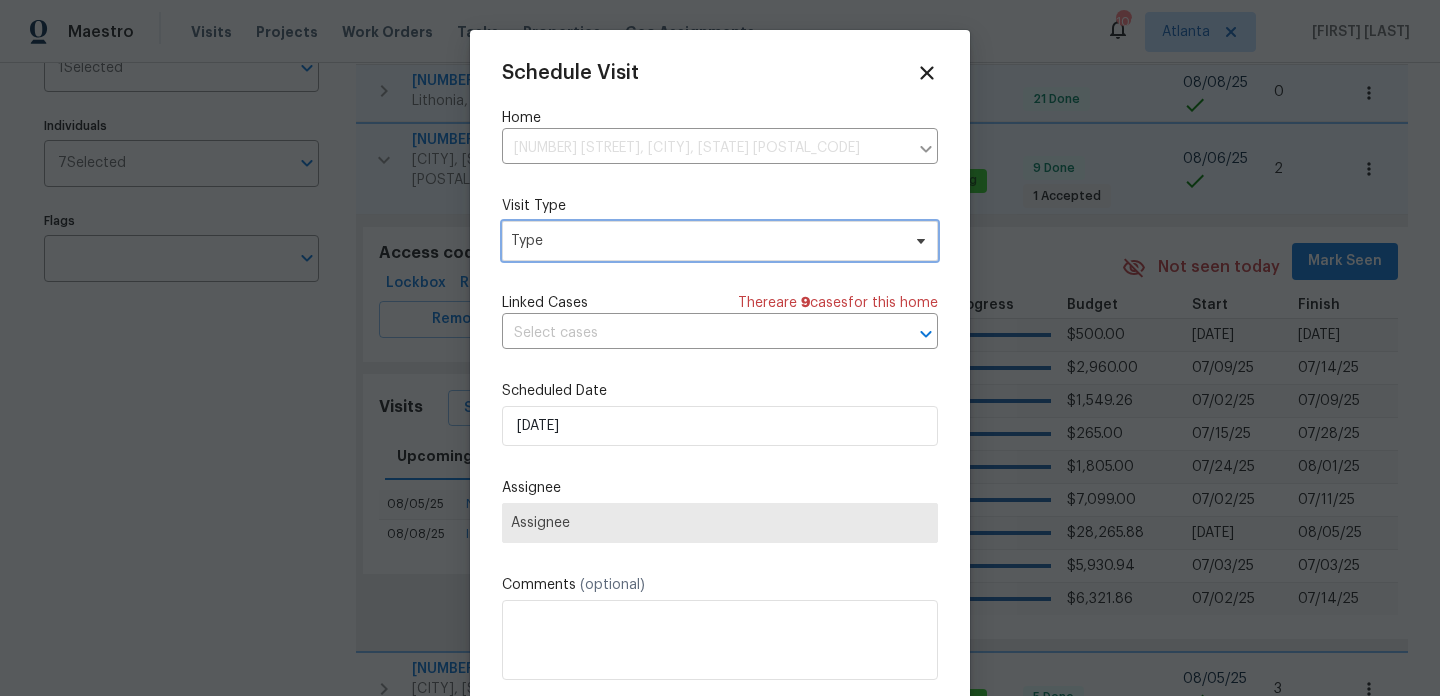 click on "Type" at bounding box center (705, 241) 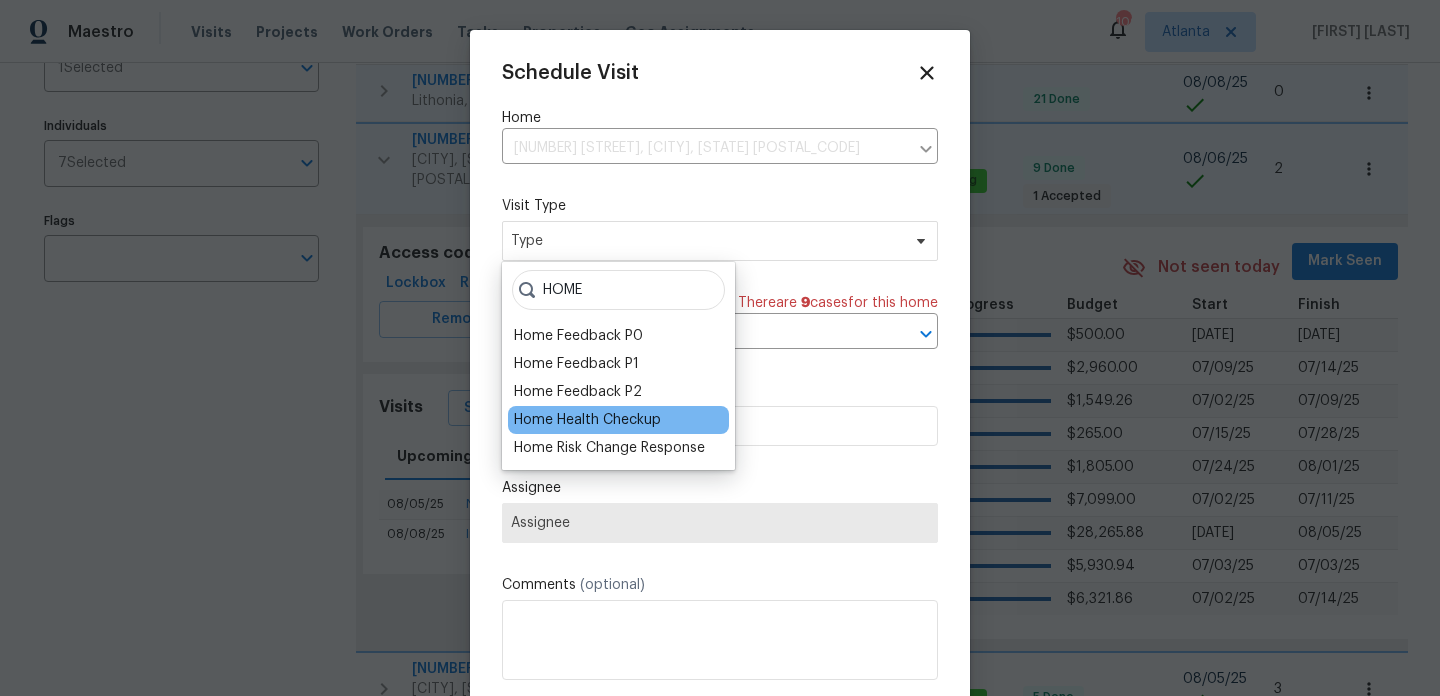 type on "HOME" 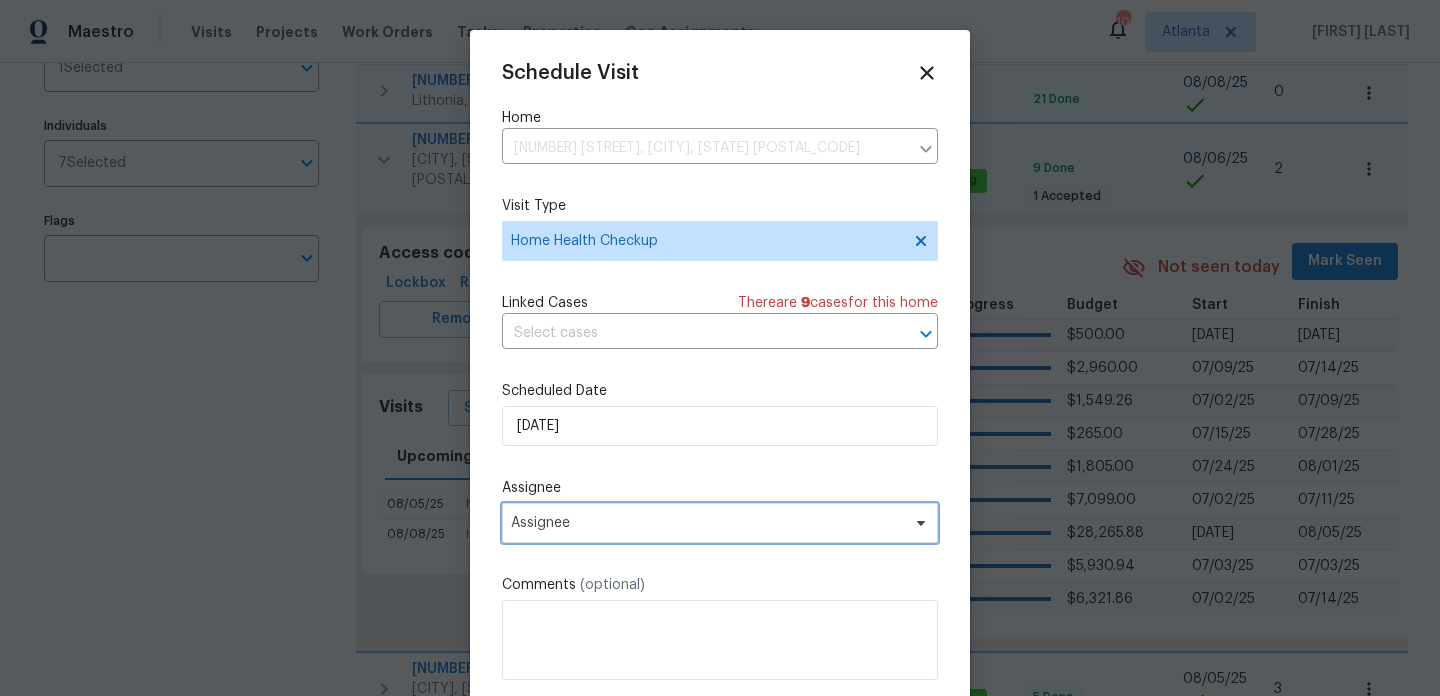 click on "Assignee" at bounding box center [707, 523] 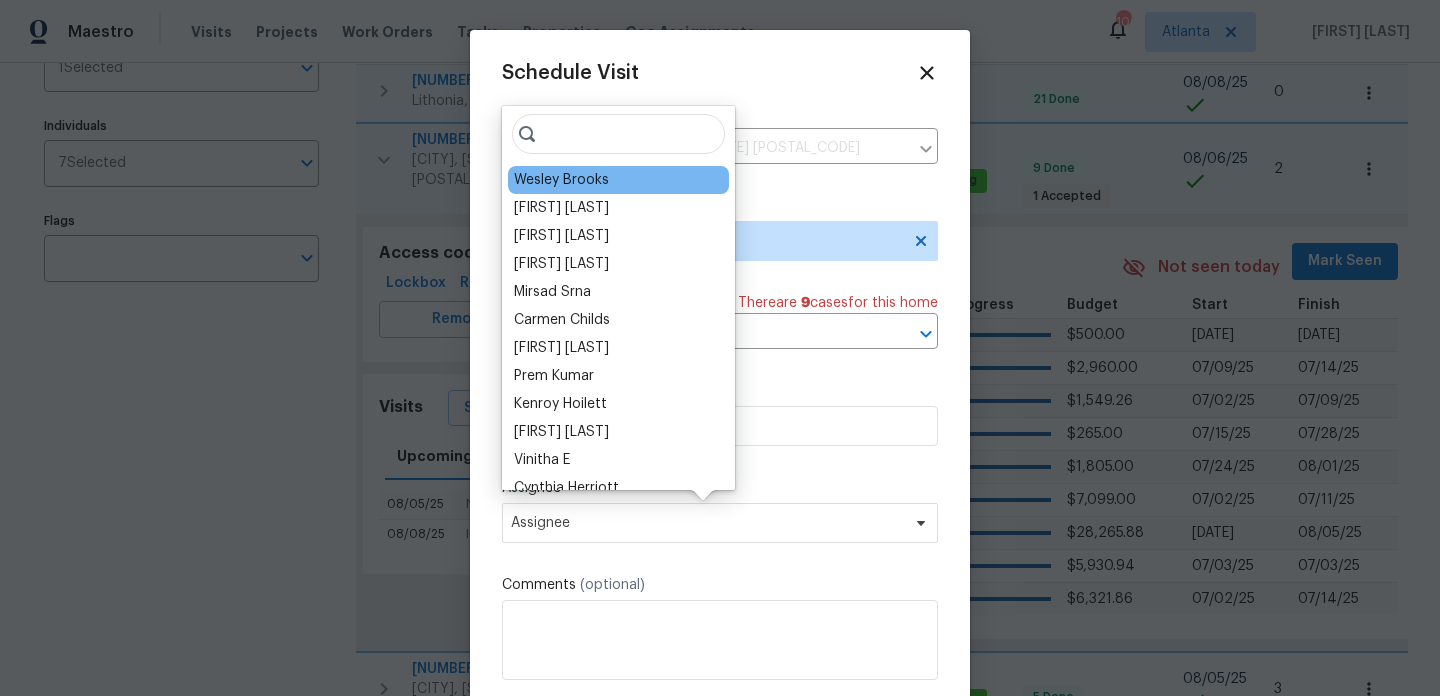 click on "Wesley Brooks" at bounding box center (561, 180) 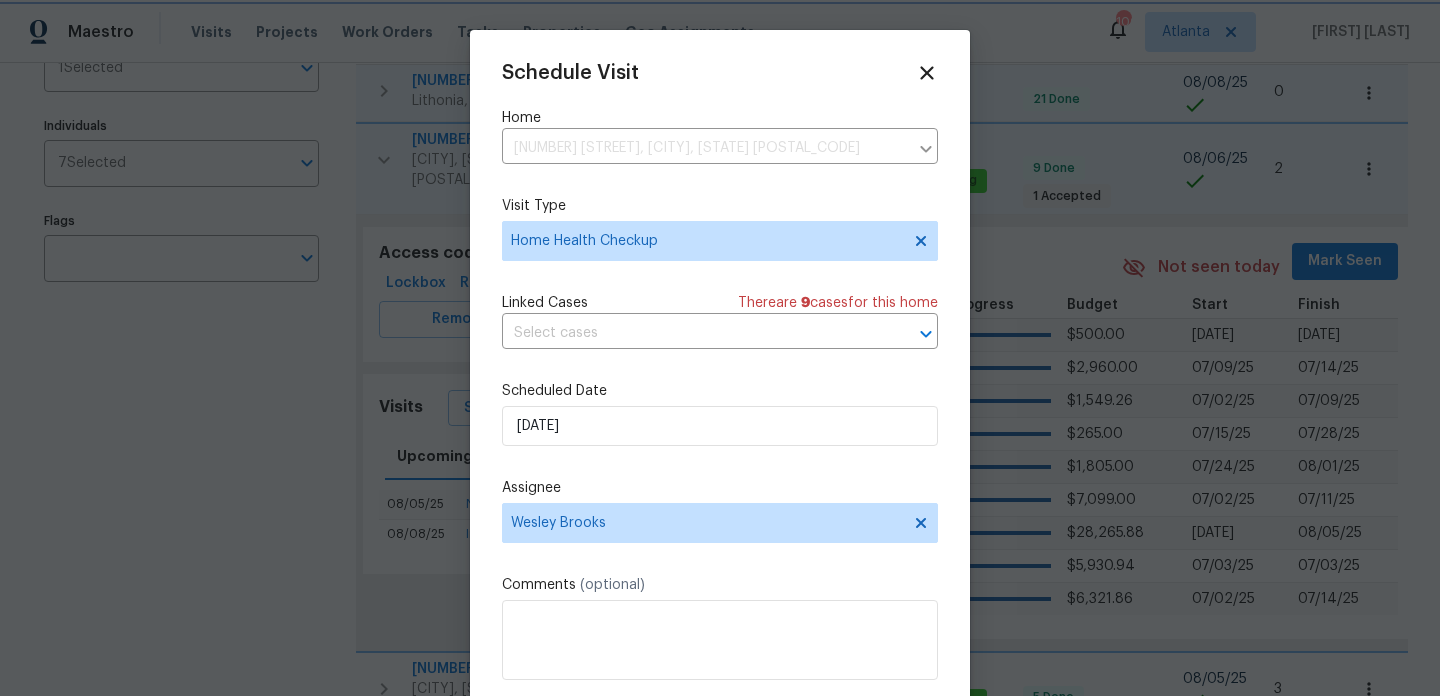 scroll, scrollTop: 36, scrollLeft: 0, axis: vertical 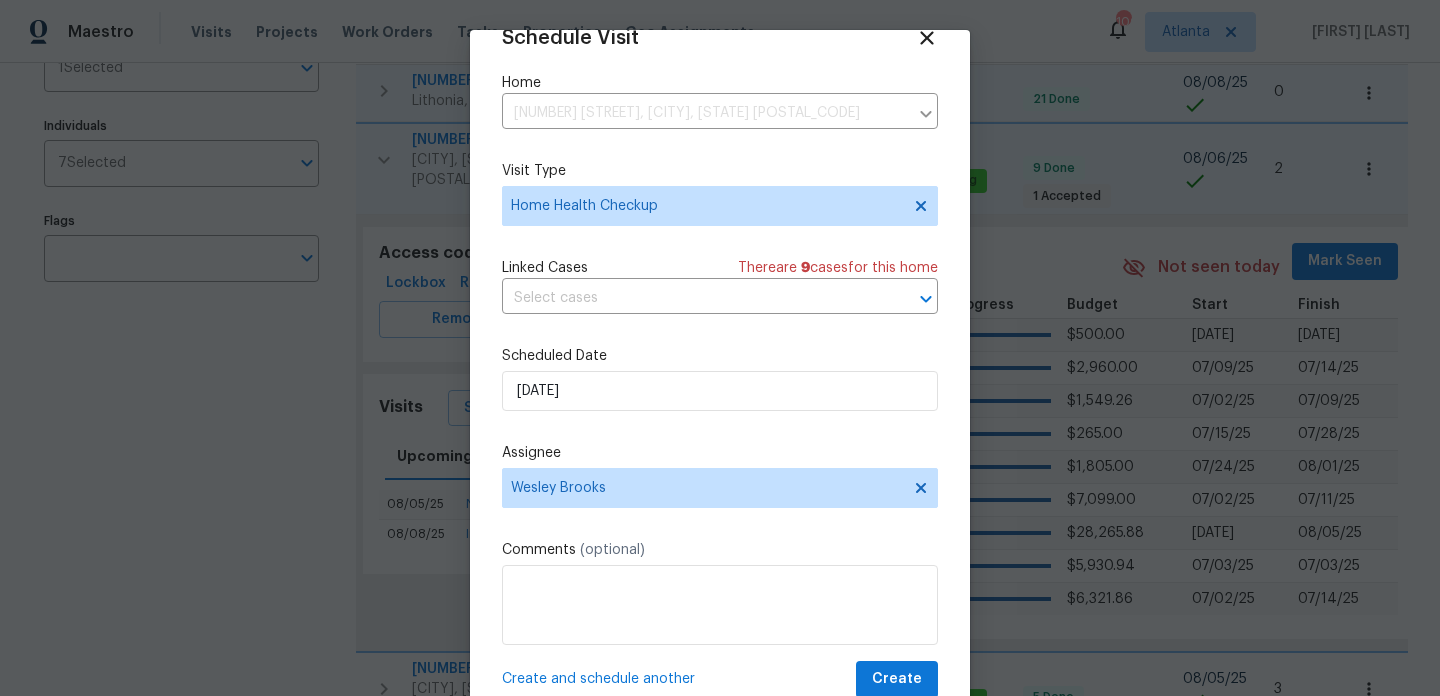 click on "Create and schedule another" at bounding box center [598, 679] 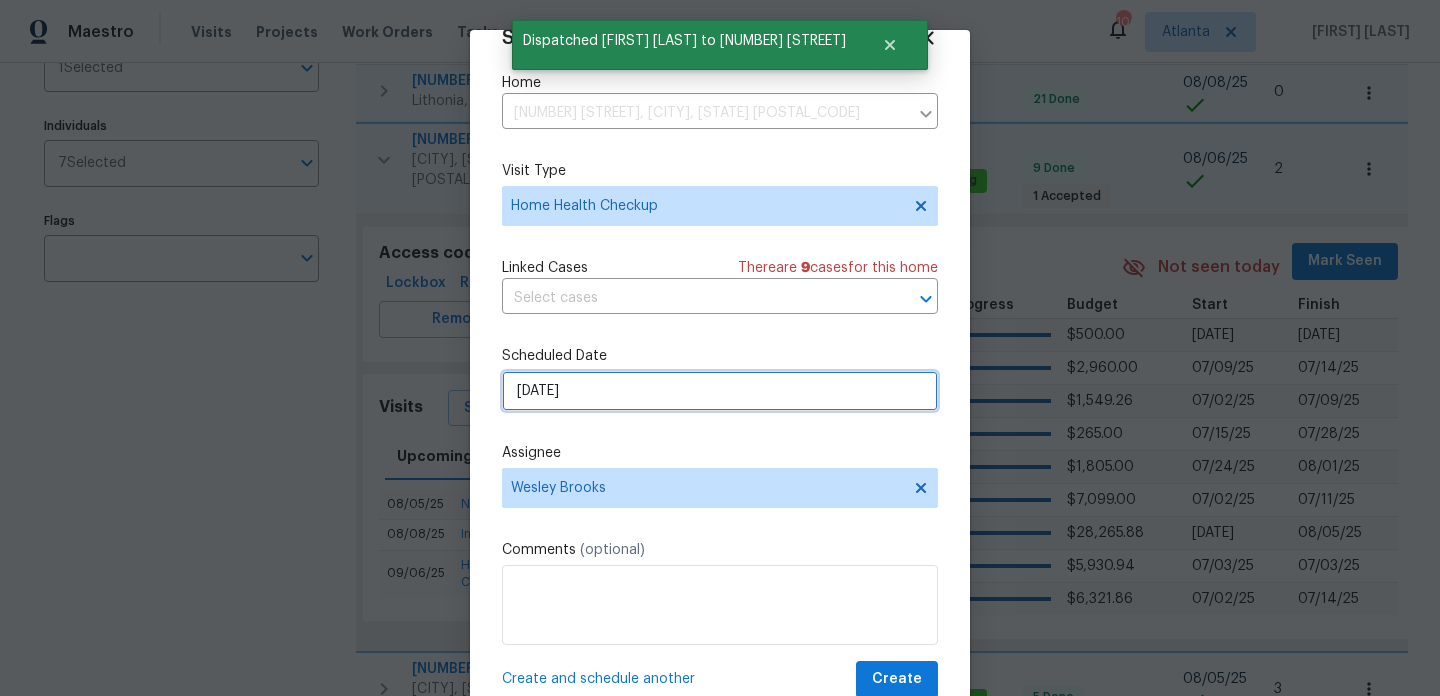 select on "8" 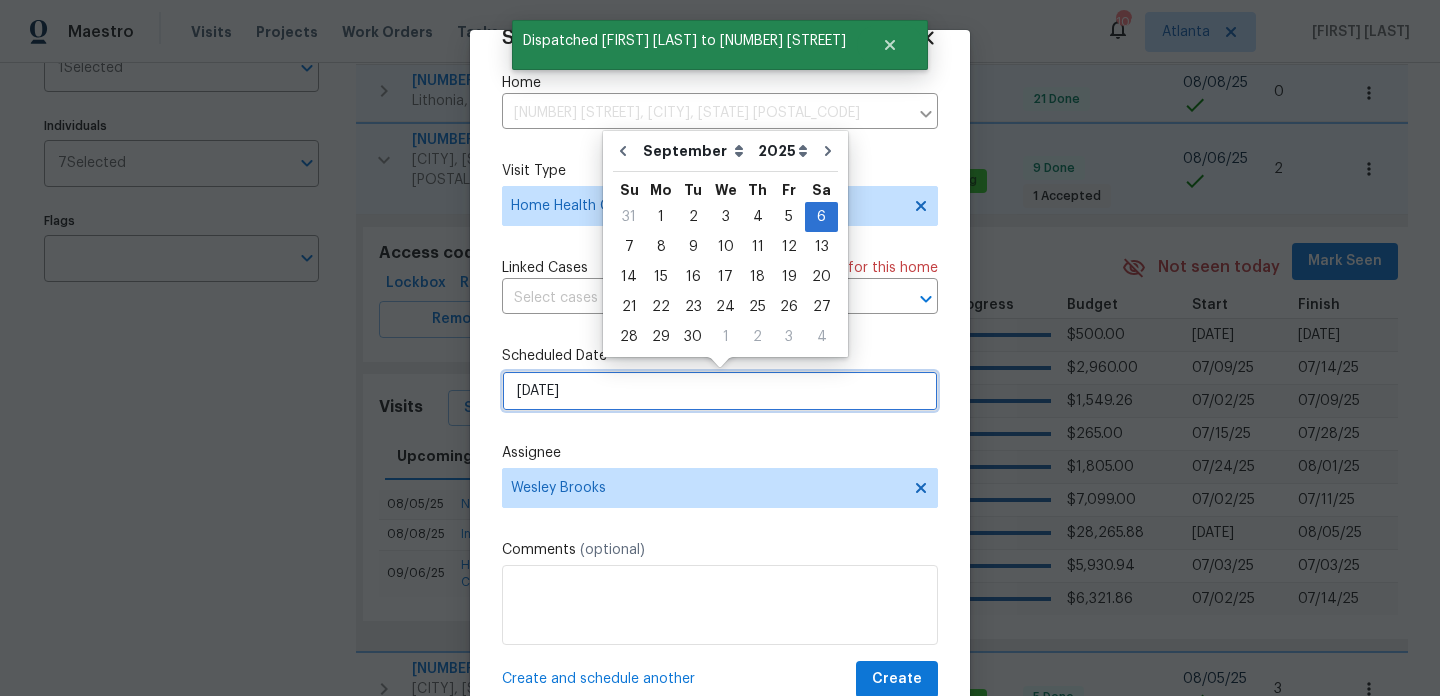 click on "9/6/2025" at bounding box center [720, 391] 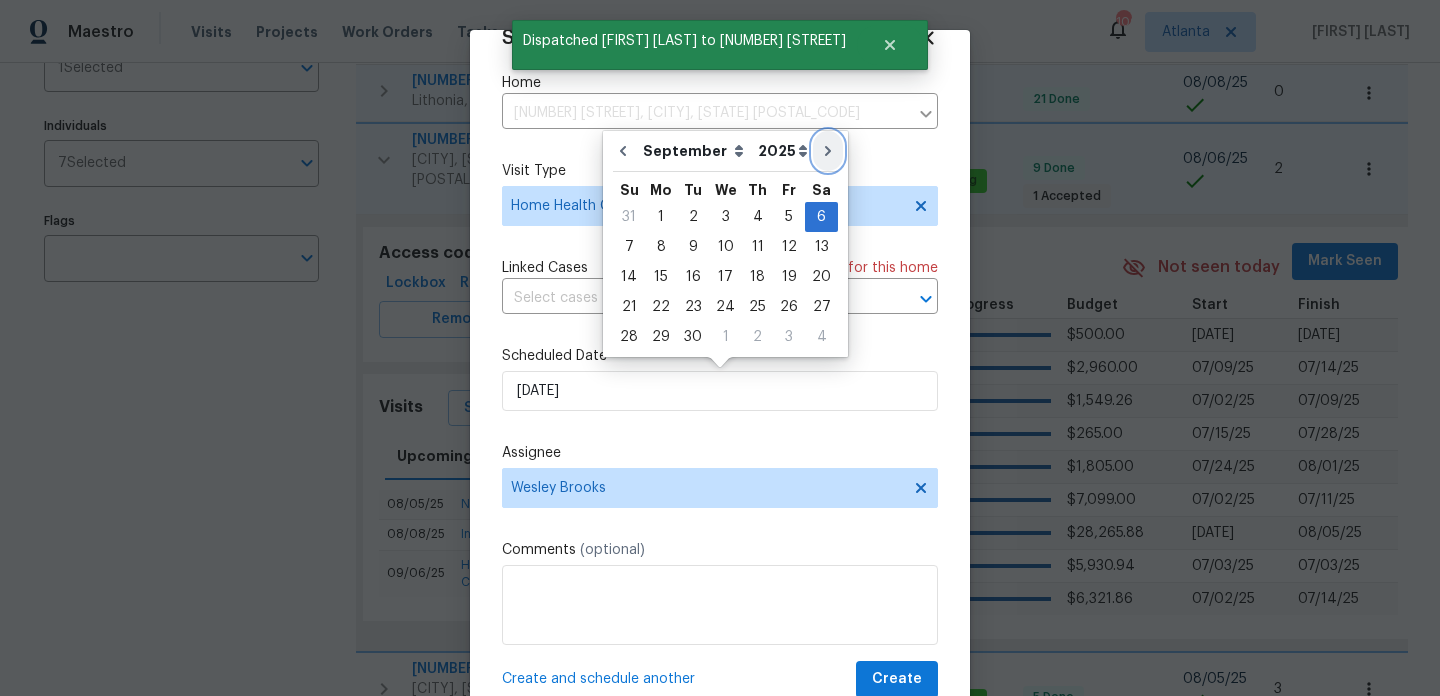 click 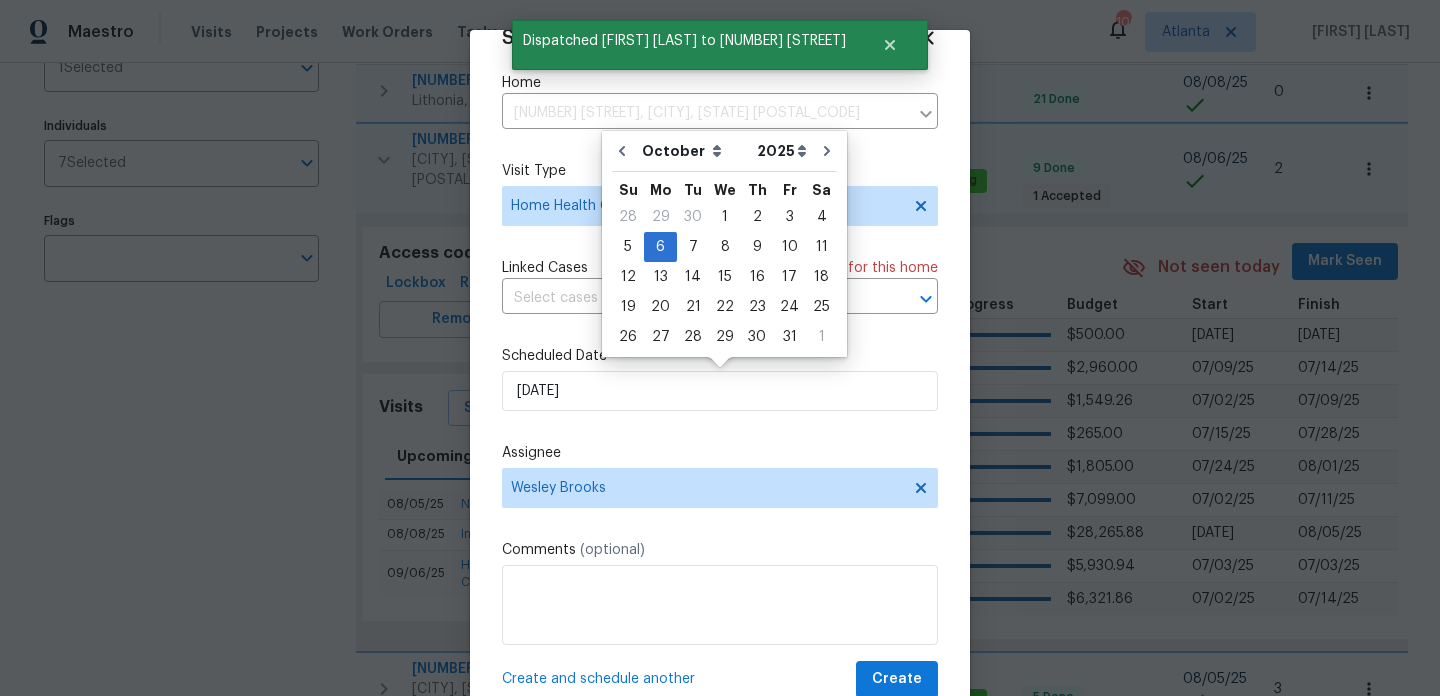 click on "Create and schedule another" at bounding box center [598, 679] 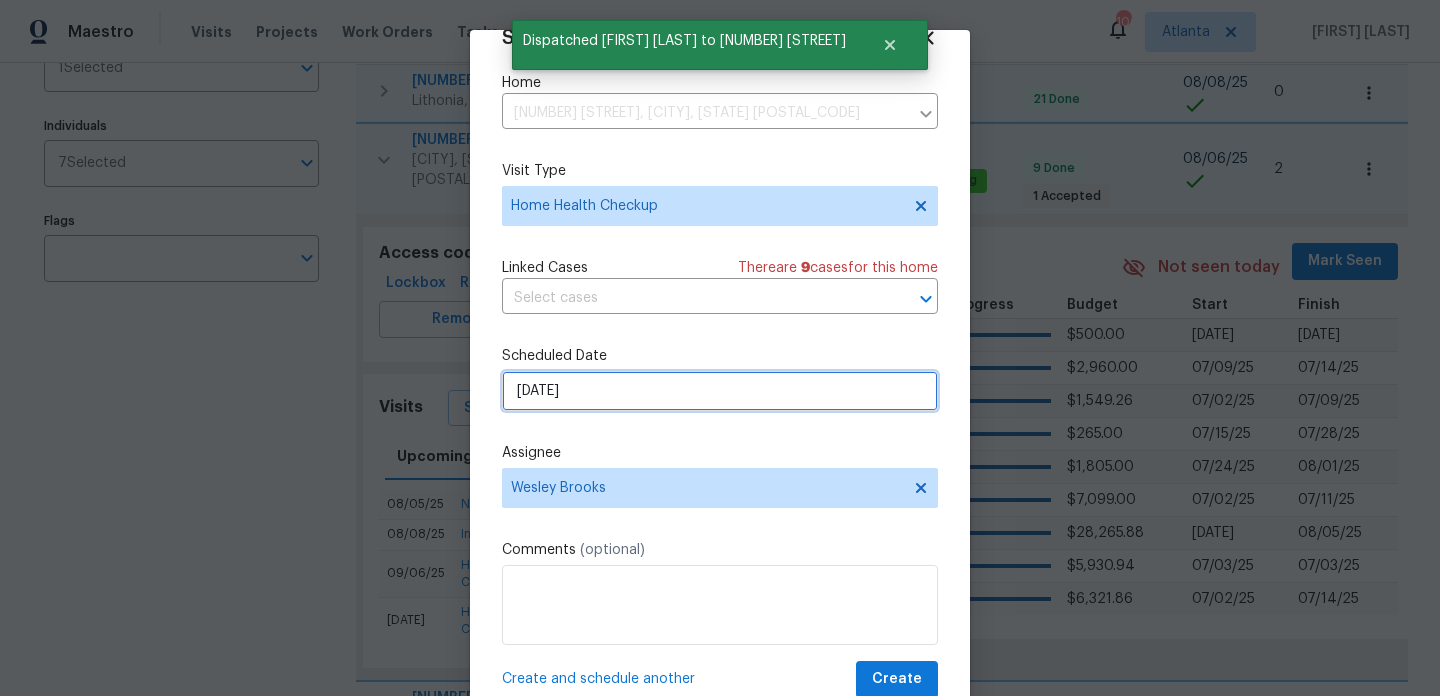 click on "10/6/2025" at bounding box center [720, 391] 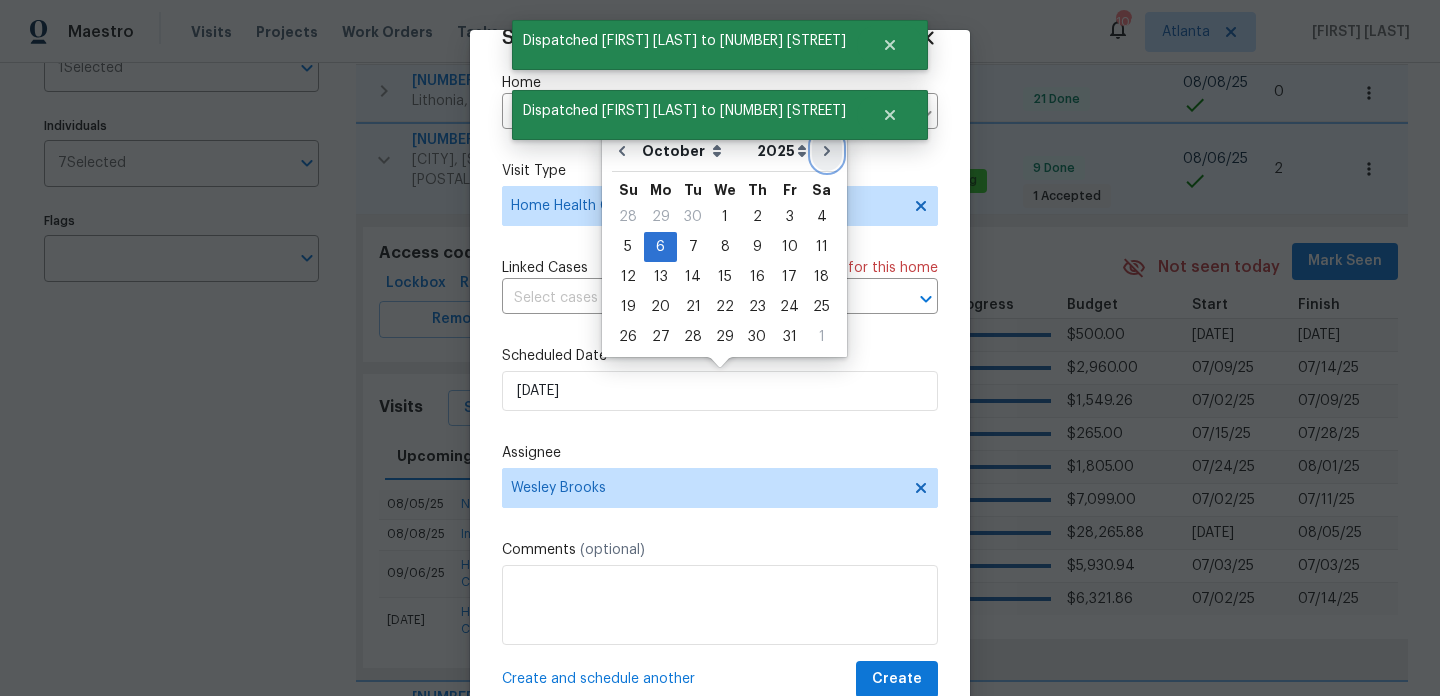 click 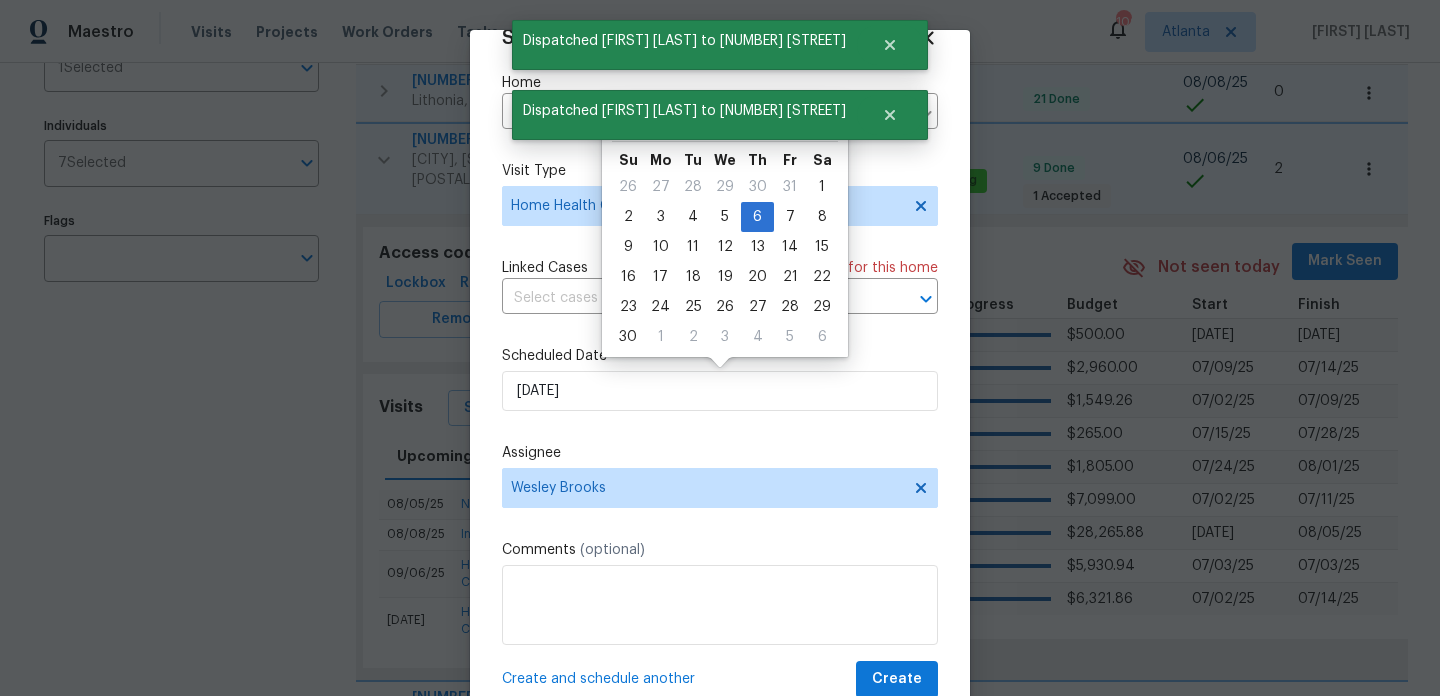 click on "Create and schedule another" at bounding box center [598, 679] 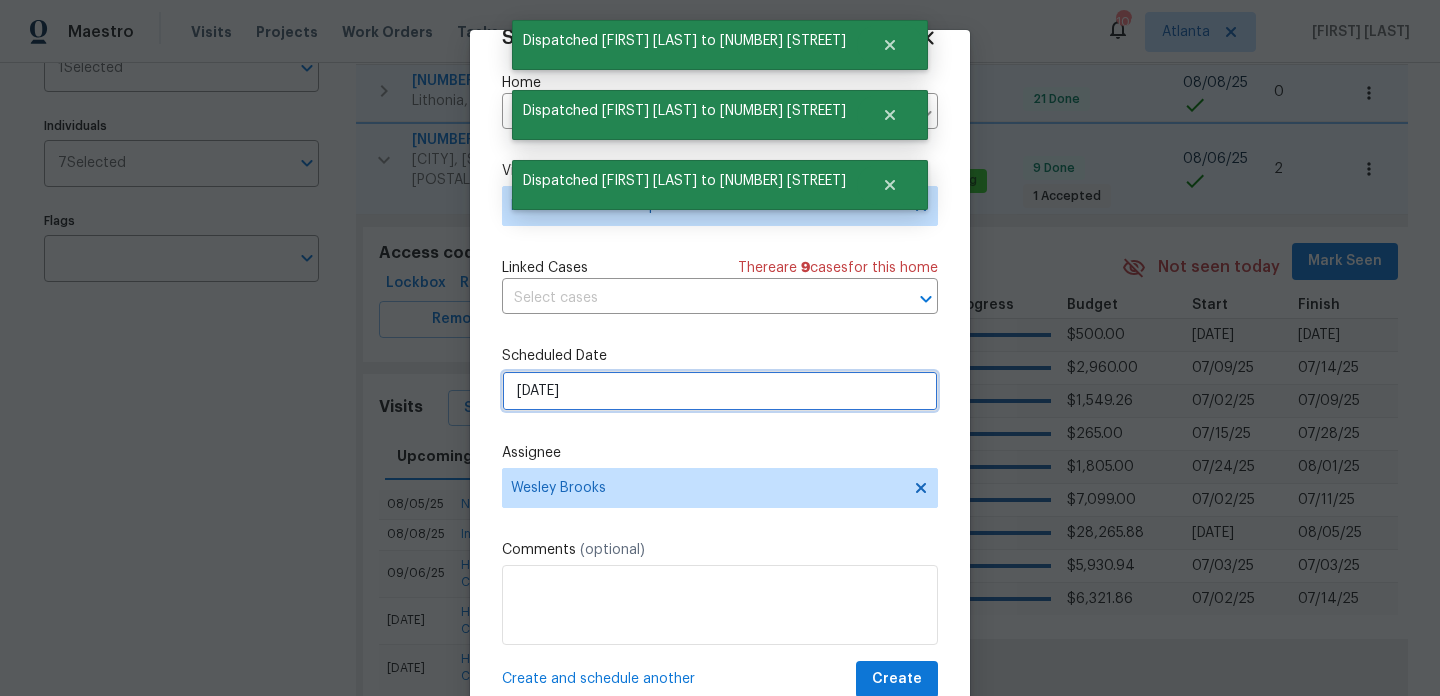 click on "11/6/2025" at bounding box center [720, 391] 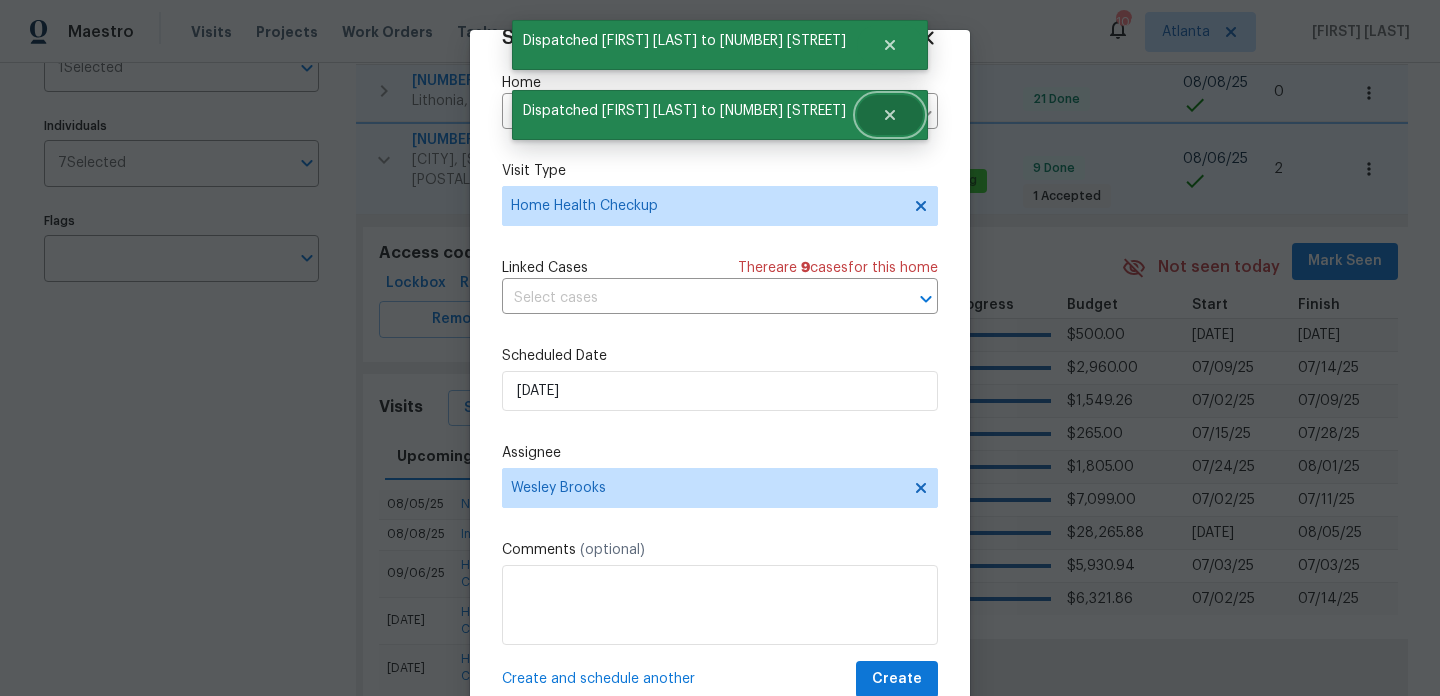 click 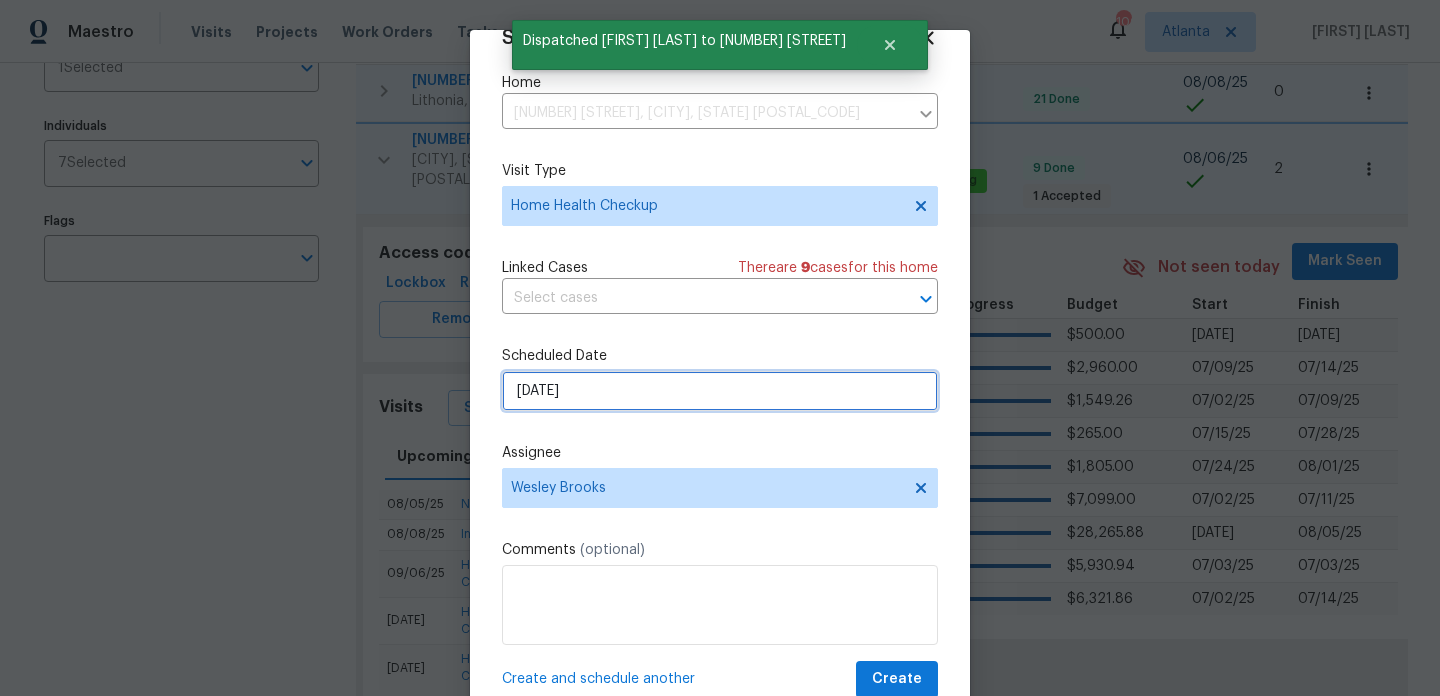 click on "11/6/2025" at bounding box center [720, 391] 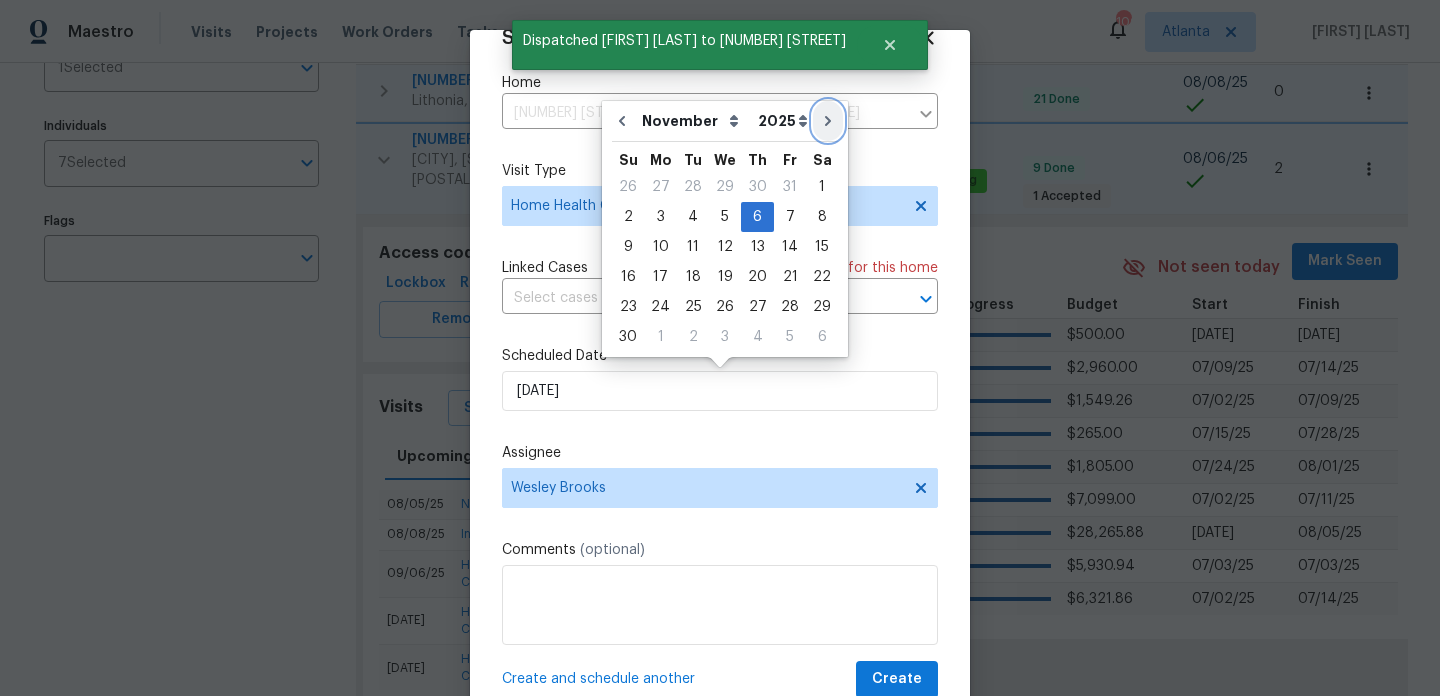 click at bounding box center [828, 121] 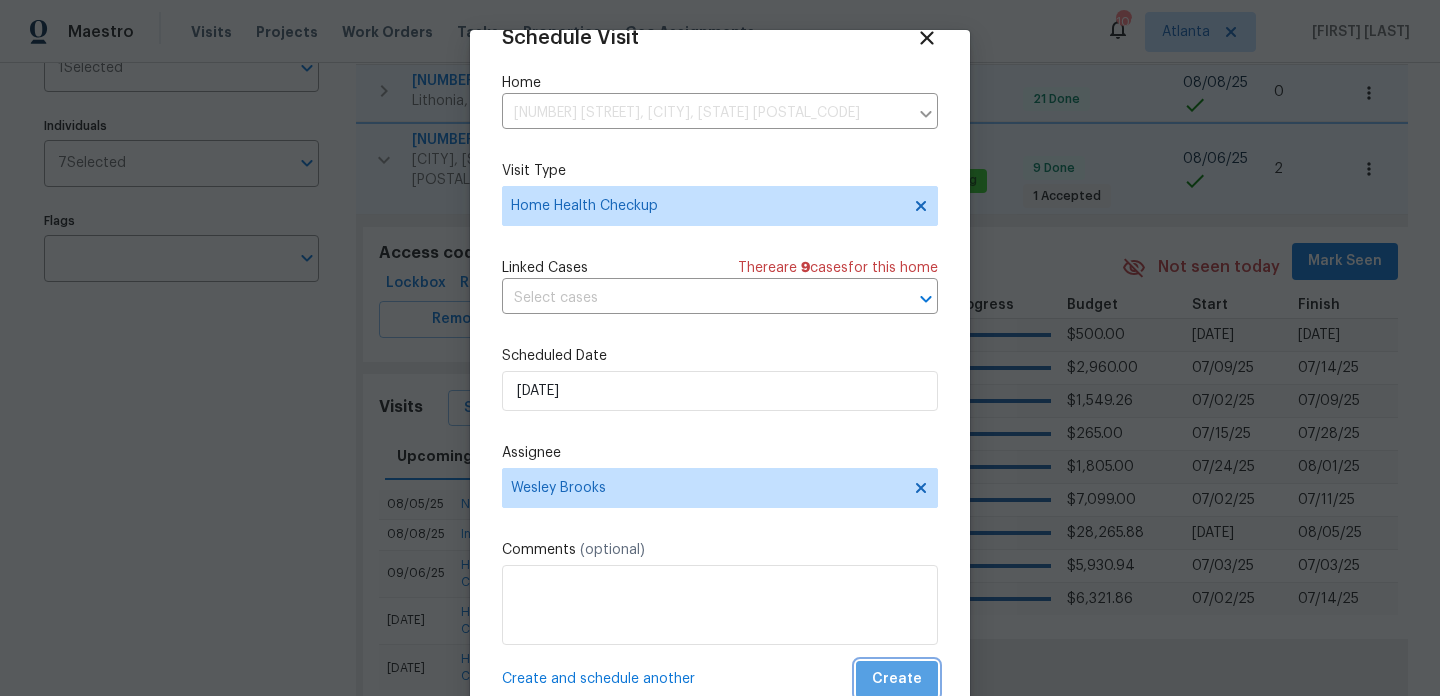 click on "Create" at bounding box center [897, 679] 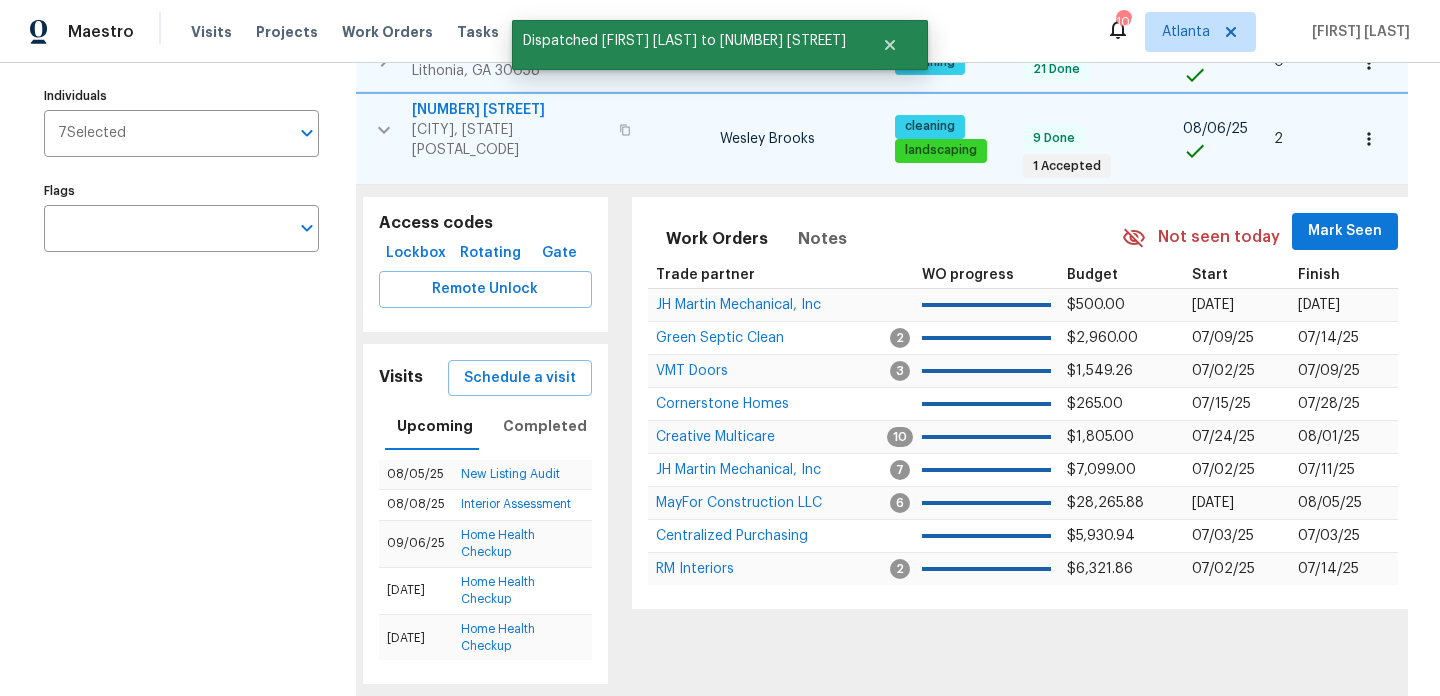scroll, scrollTop: 312, scrollLeft: 0, axis: vertical 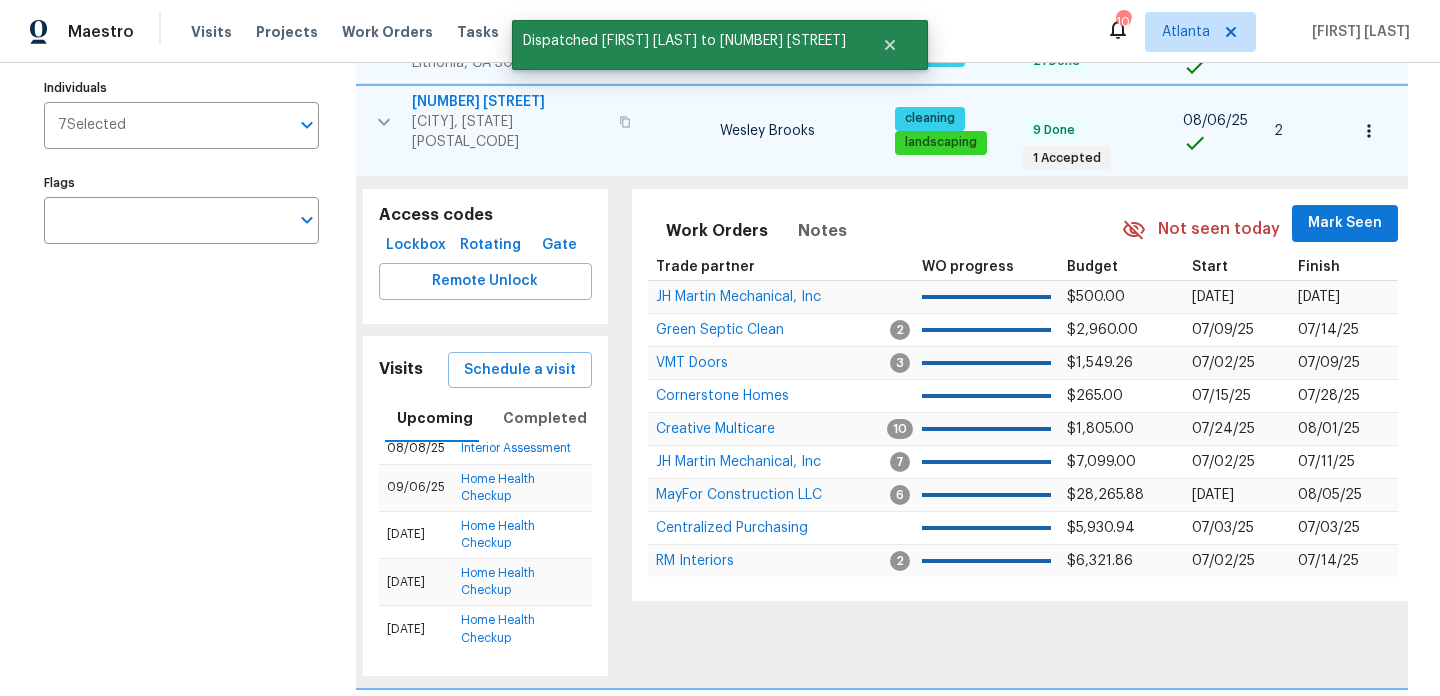 click 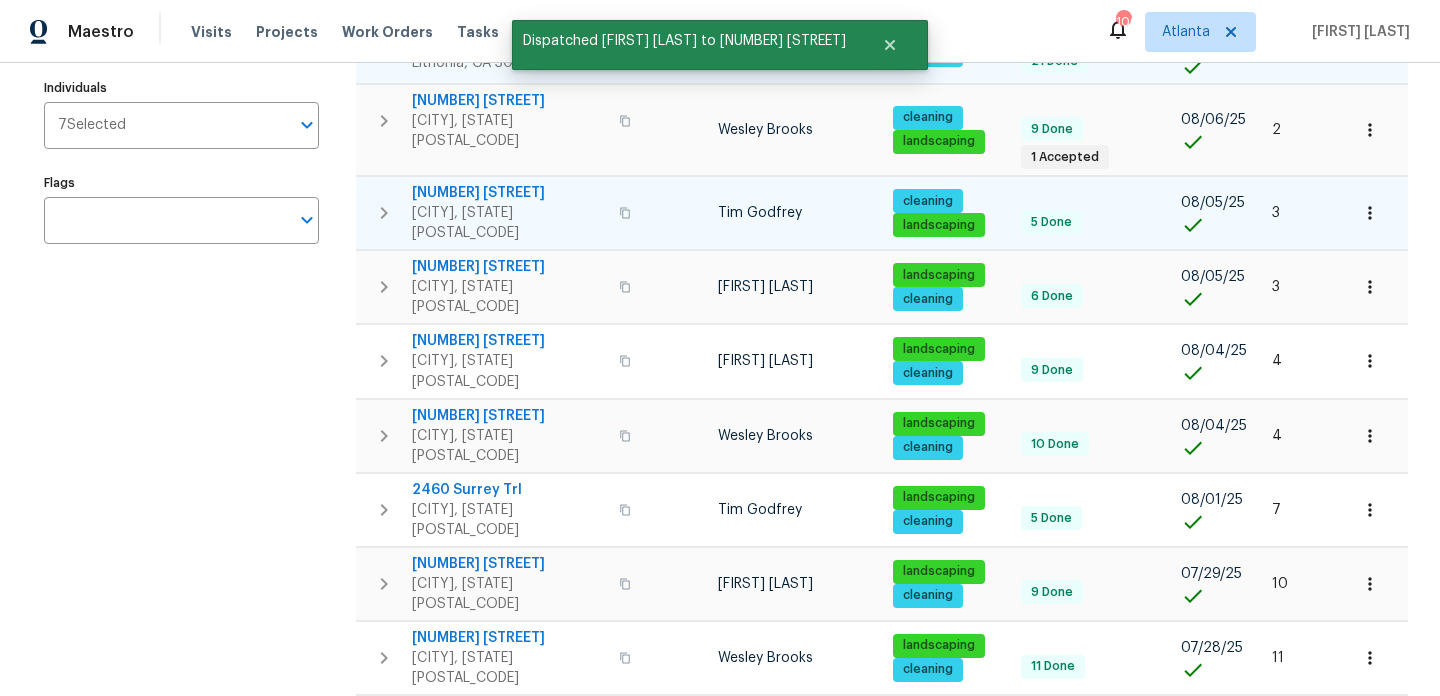 click 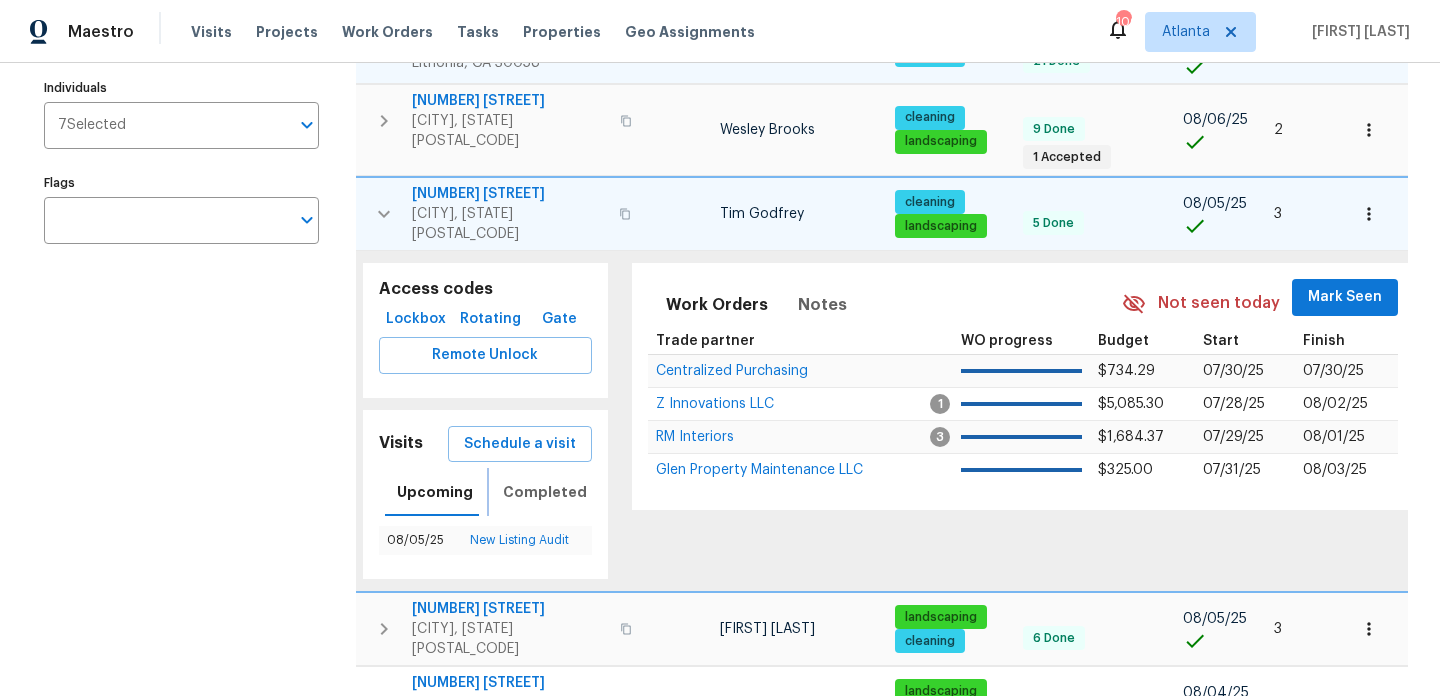 click on "Completed" at bounding box center [545, 492] 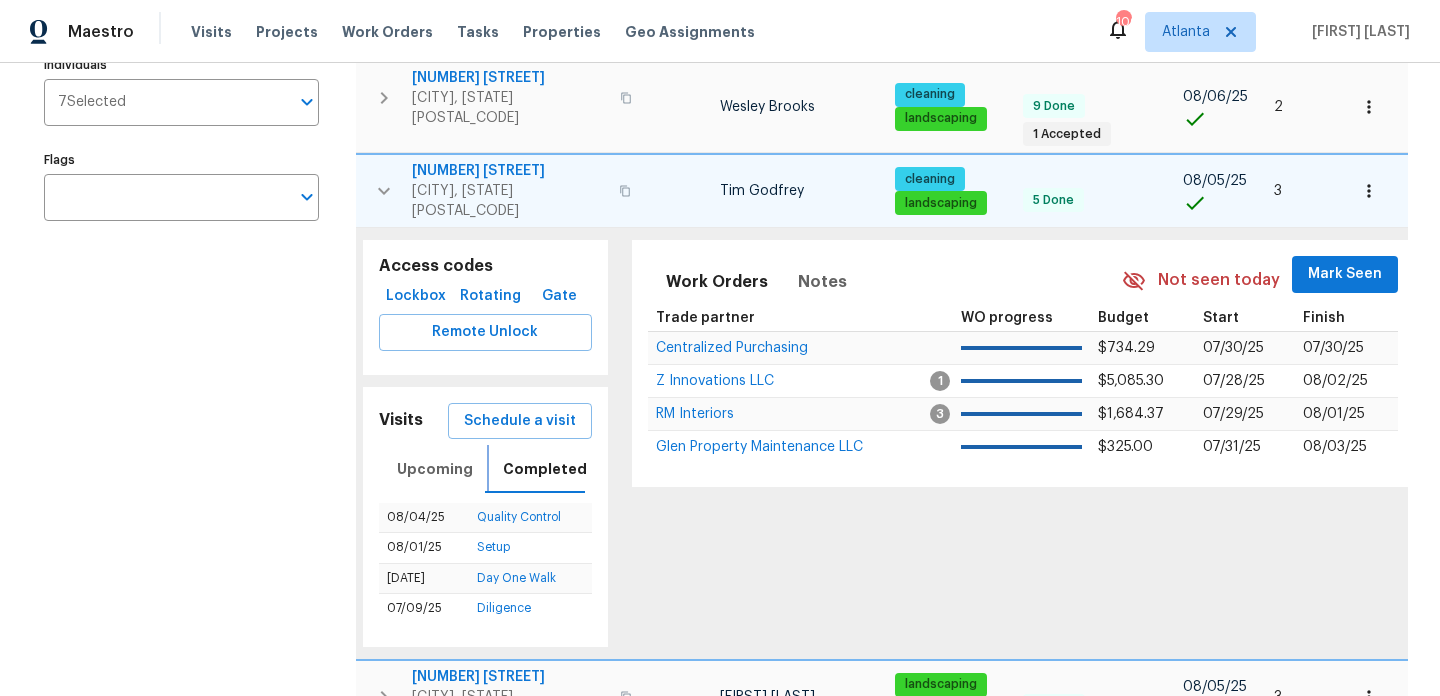 scroll, scrollTop: 336, scrollLeft: 0, axis: vertical 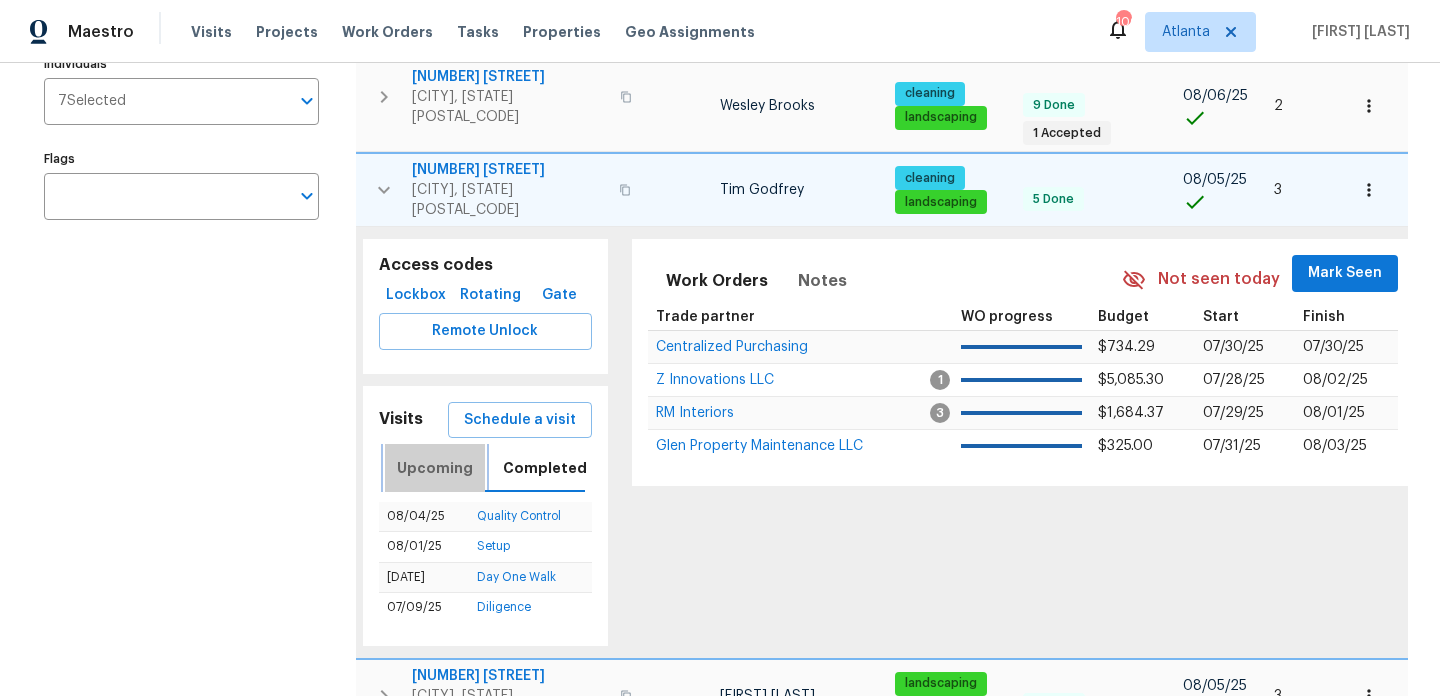 click on "Upcoming" at bounding box center (435, 468) 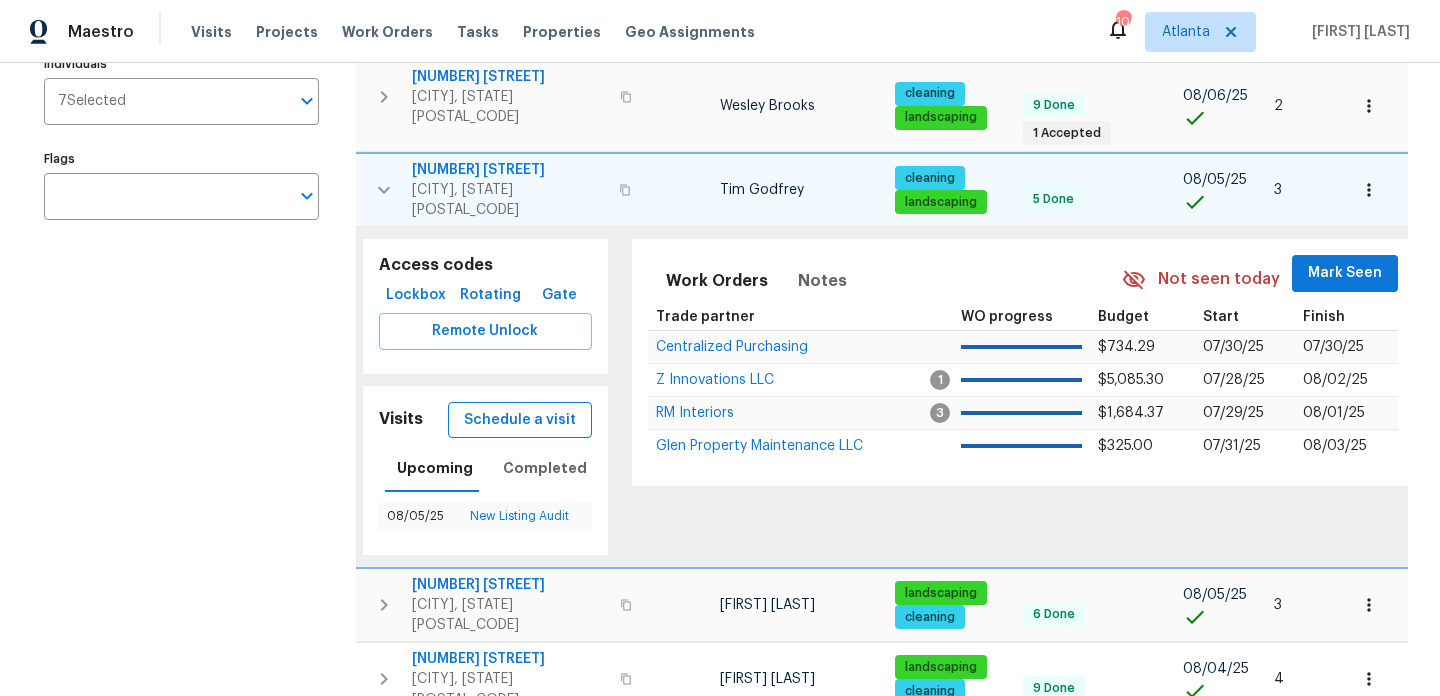 click on "Schedule a visit" at bounding box center [520, 420] 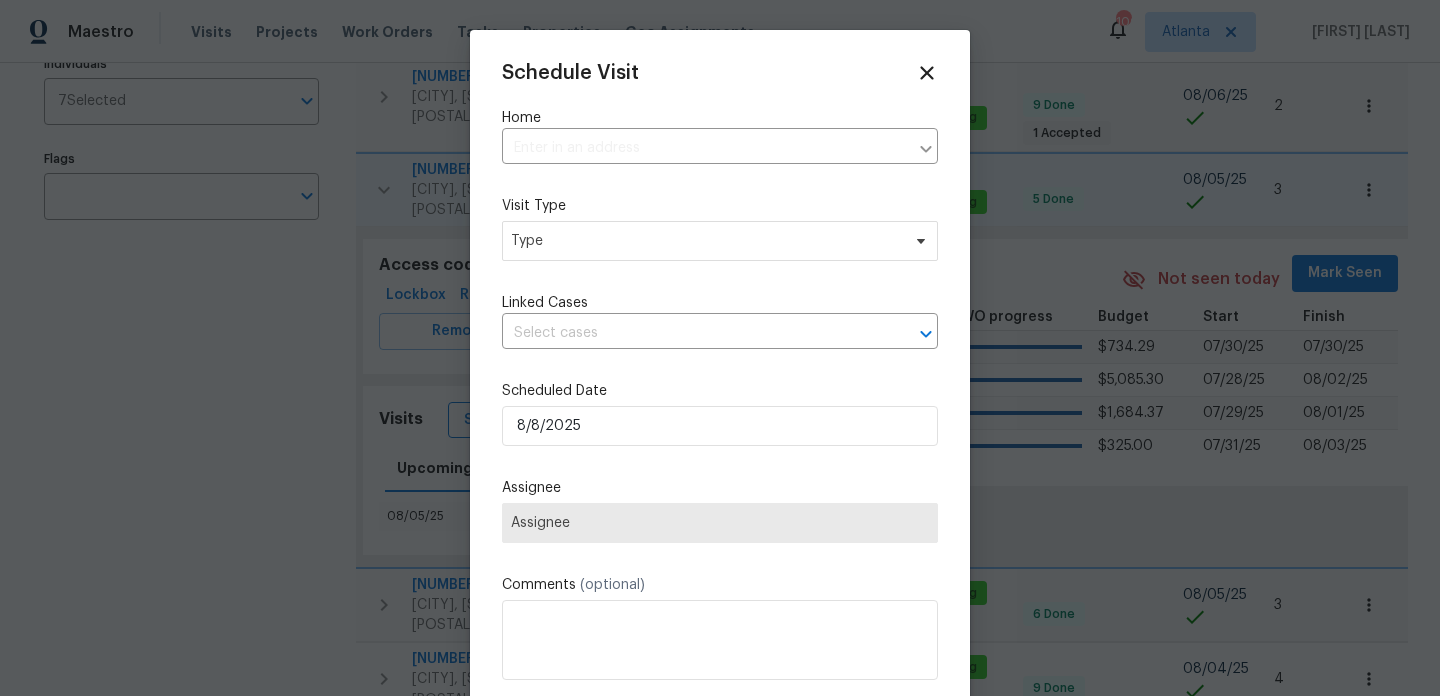 type on "4212 Kenwood Trl, Atlanta, GA 30349" 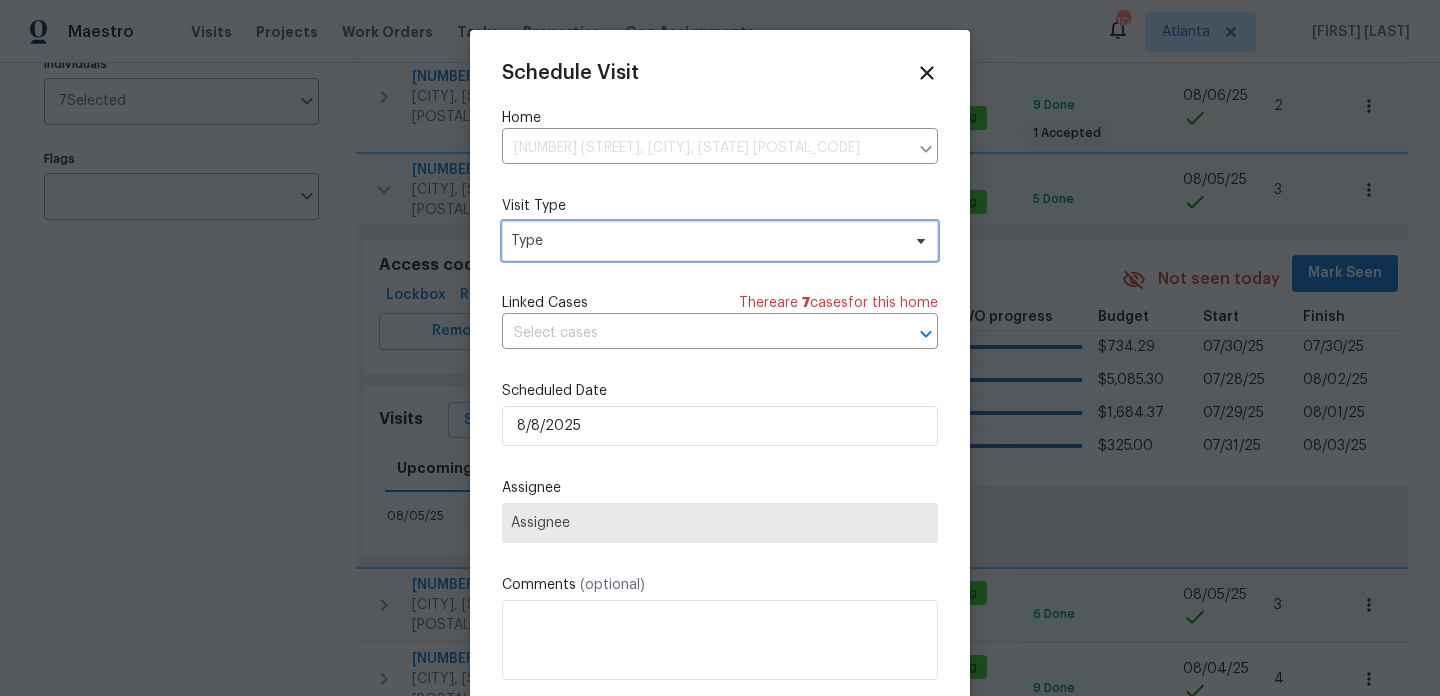 click on "Type" at bounding box center [705, 241] 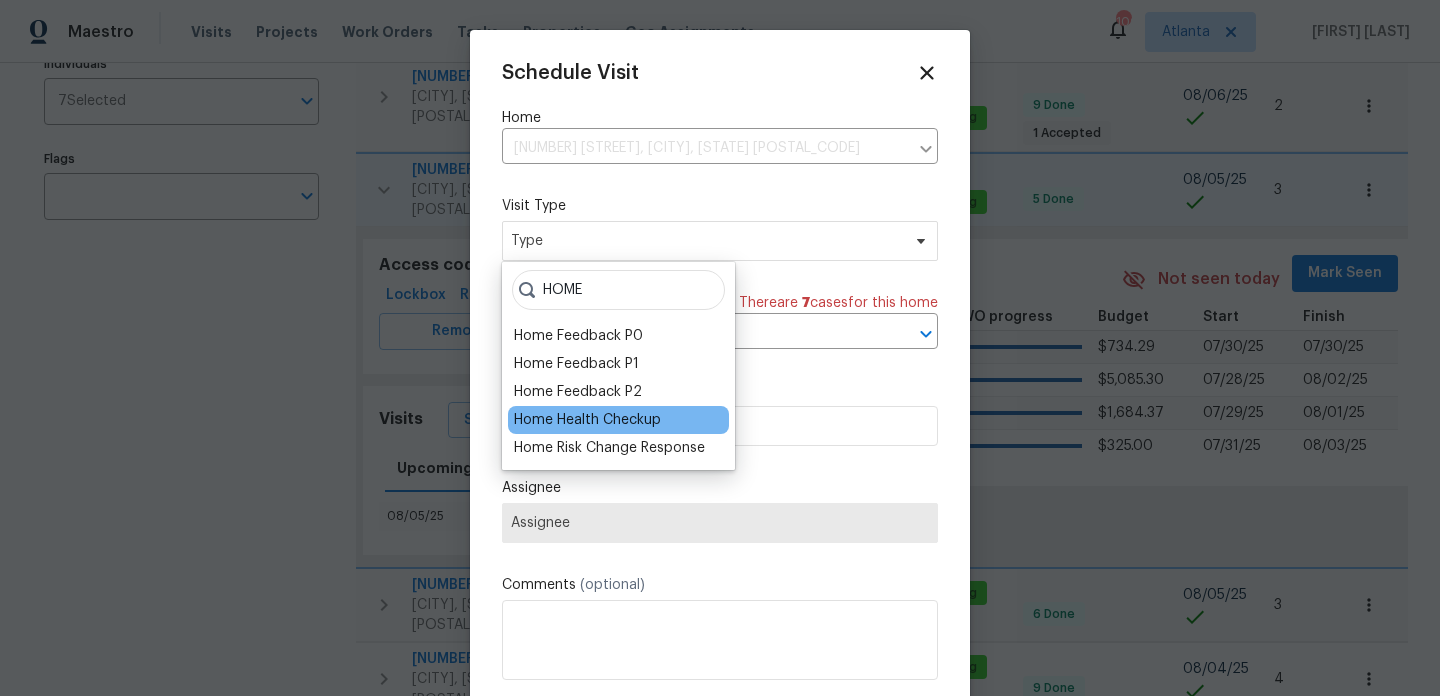 type on "HOME" 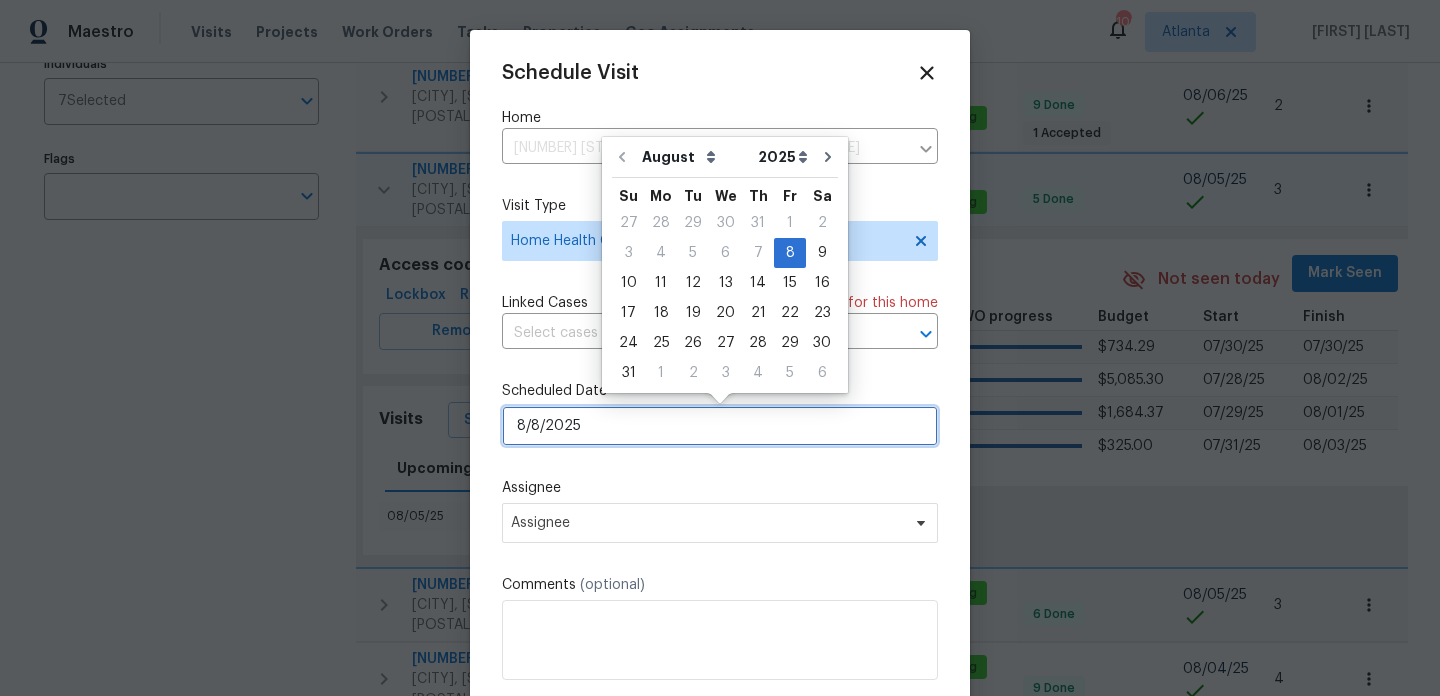click on "8/8/2025" at bounding box center [720, 426] 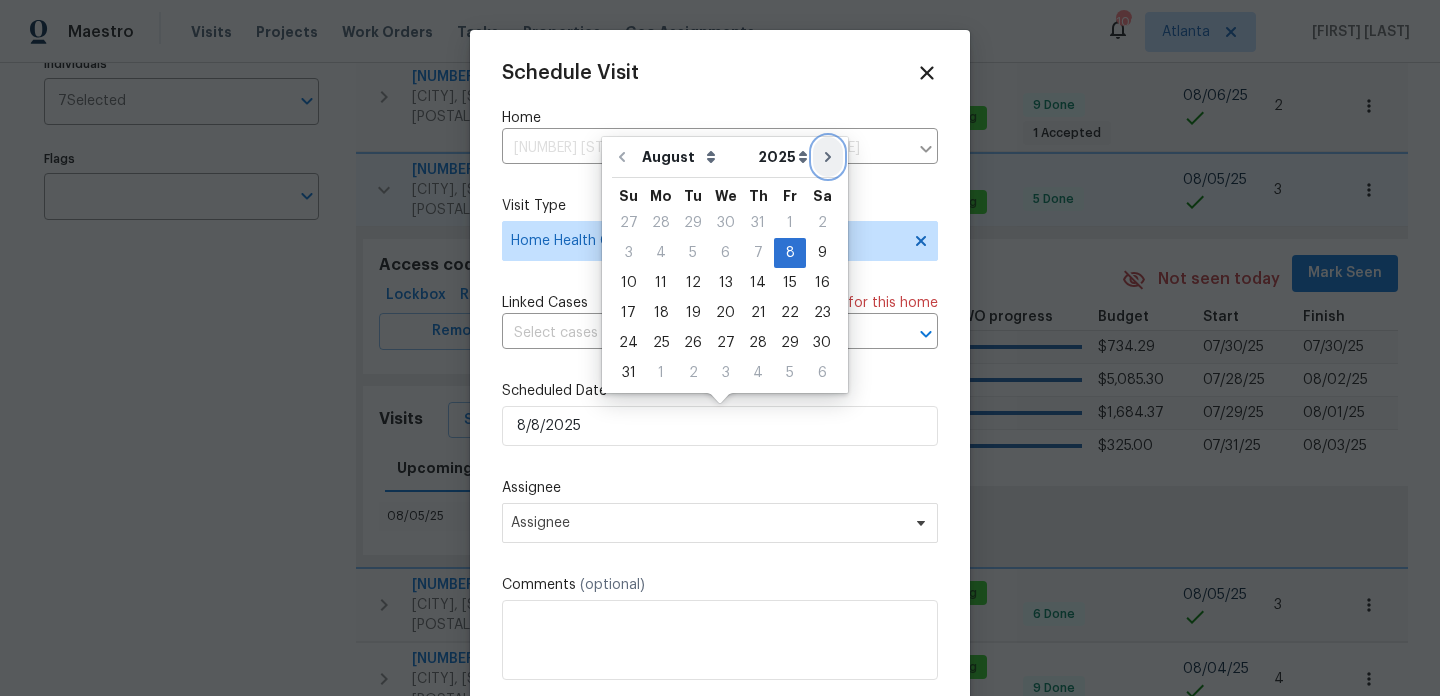 click at bounding box center [828, 157] 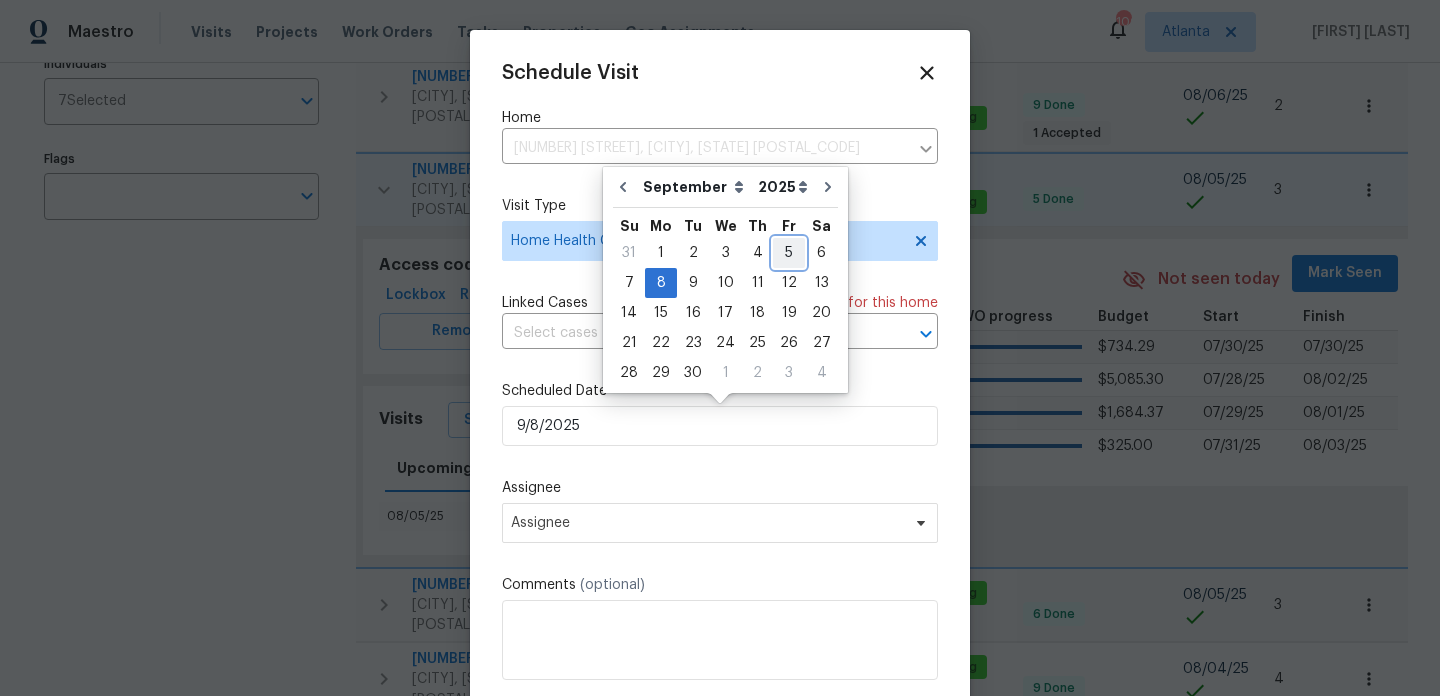 click on "5" at bounding box center [789, 253] 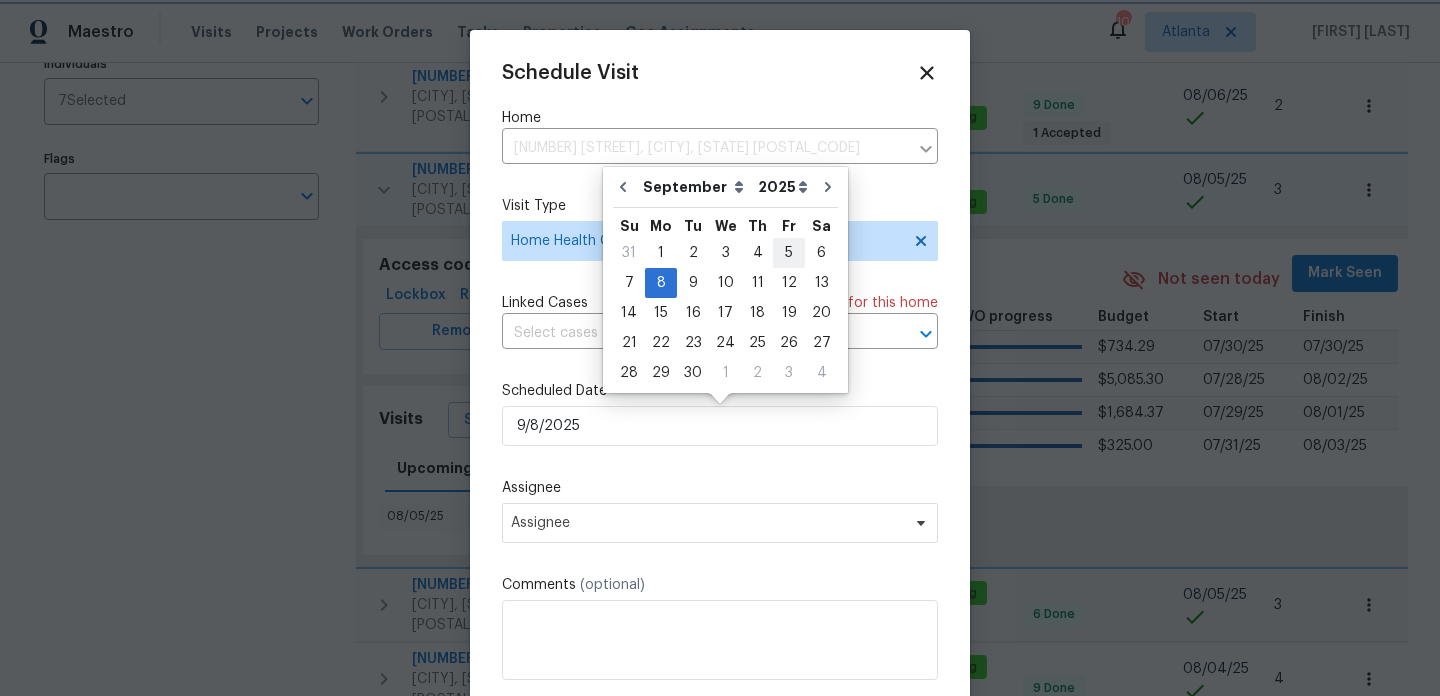 type on "9/5/2025" 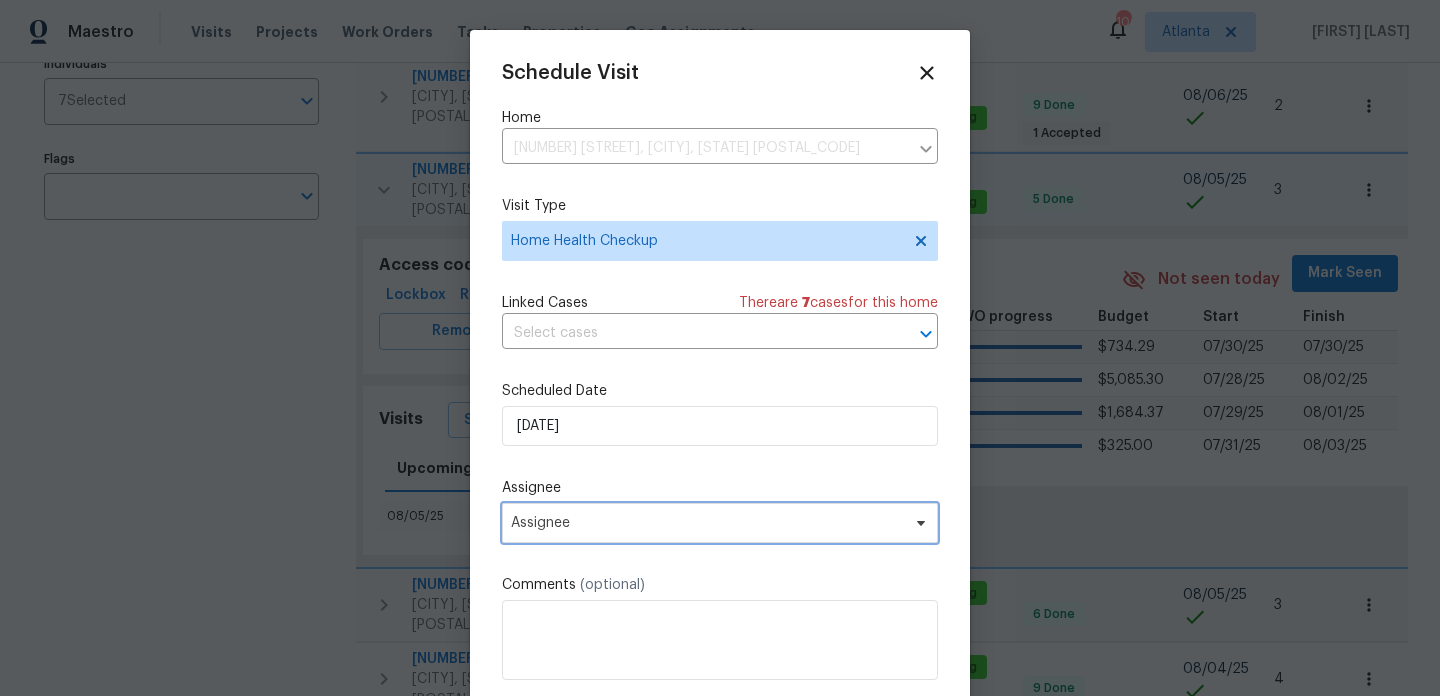 click on "Assignee" at bounding box center (707, 523) 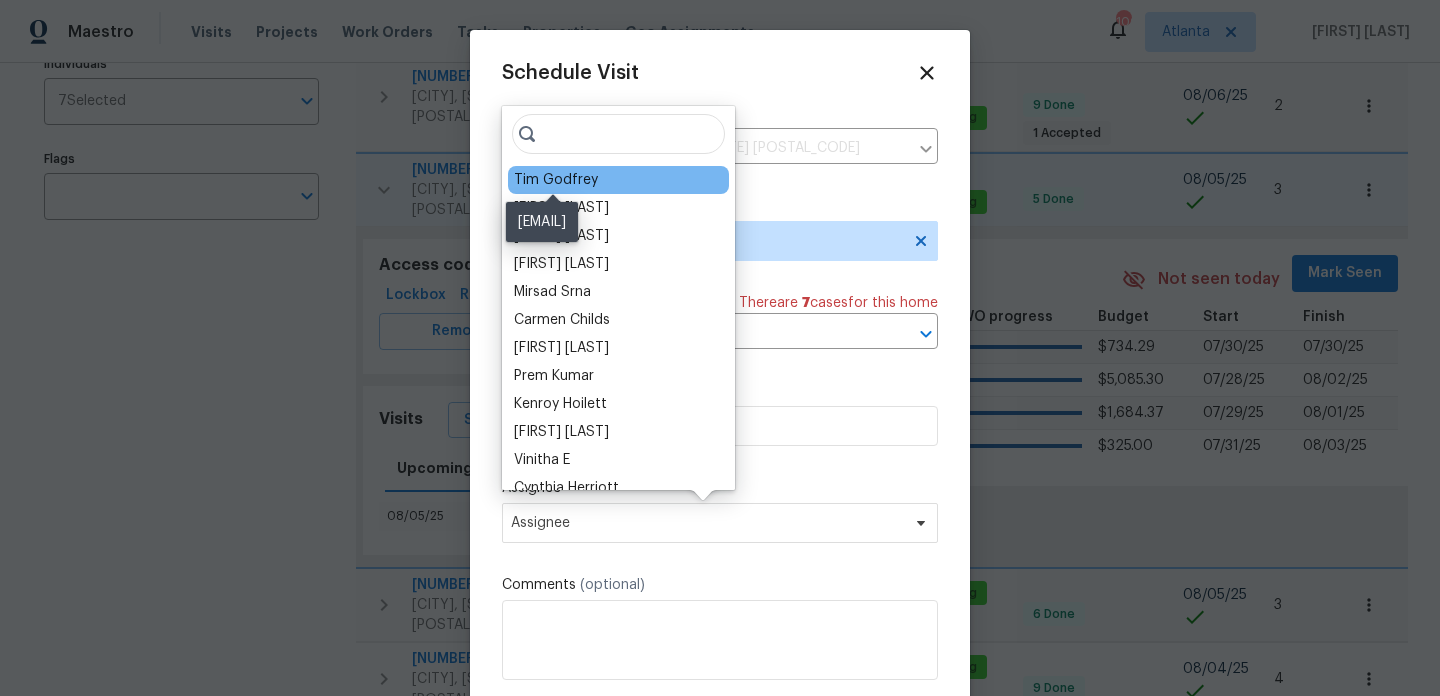click on "Tim Godfrey" at bounding box center [556, 180] 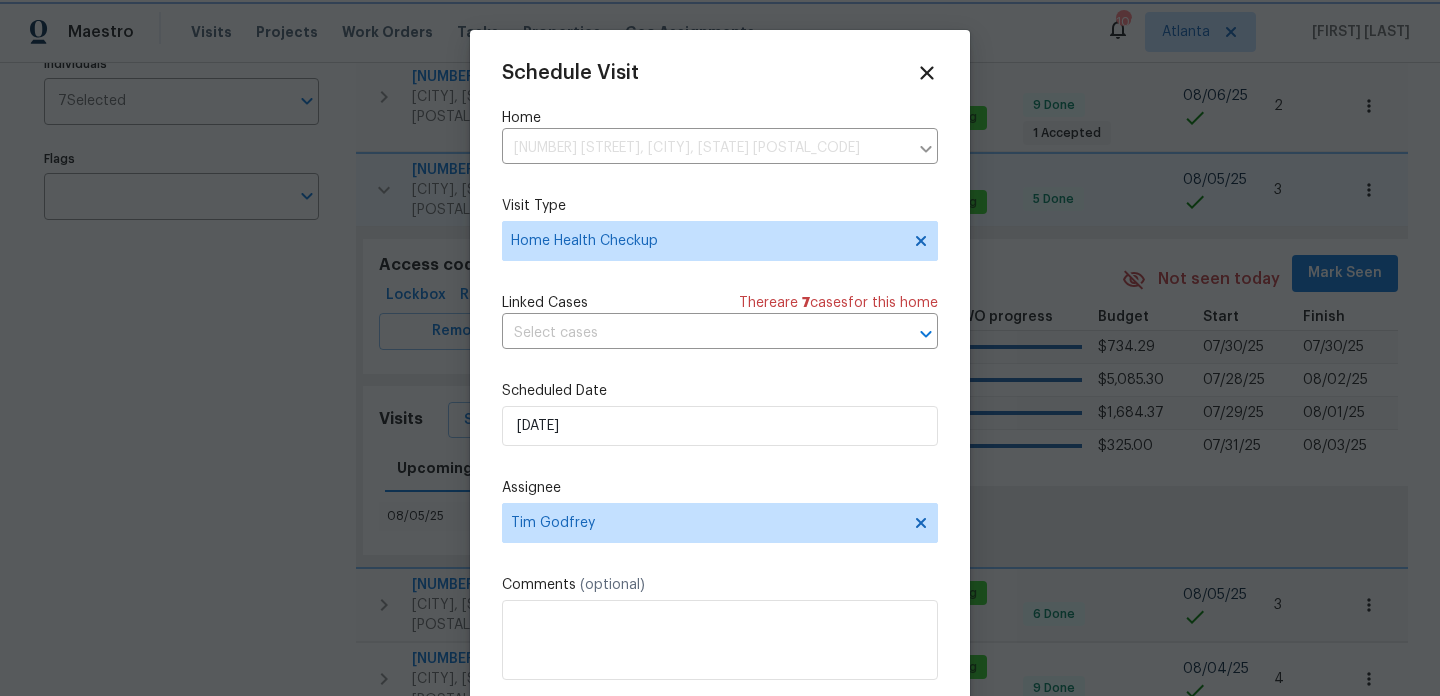 scroll, scrollTop: 36, scrollLeft: 0, axis: vertical 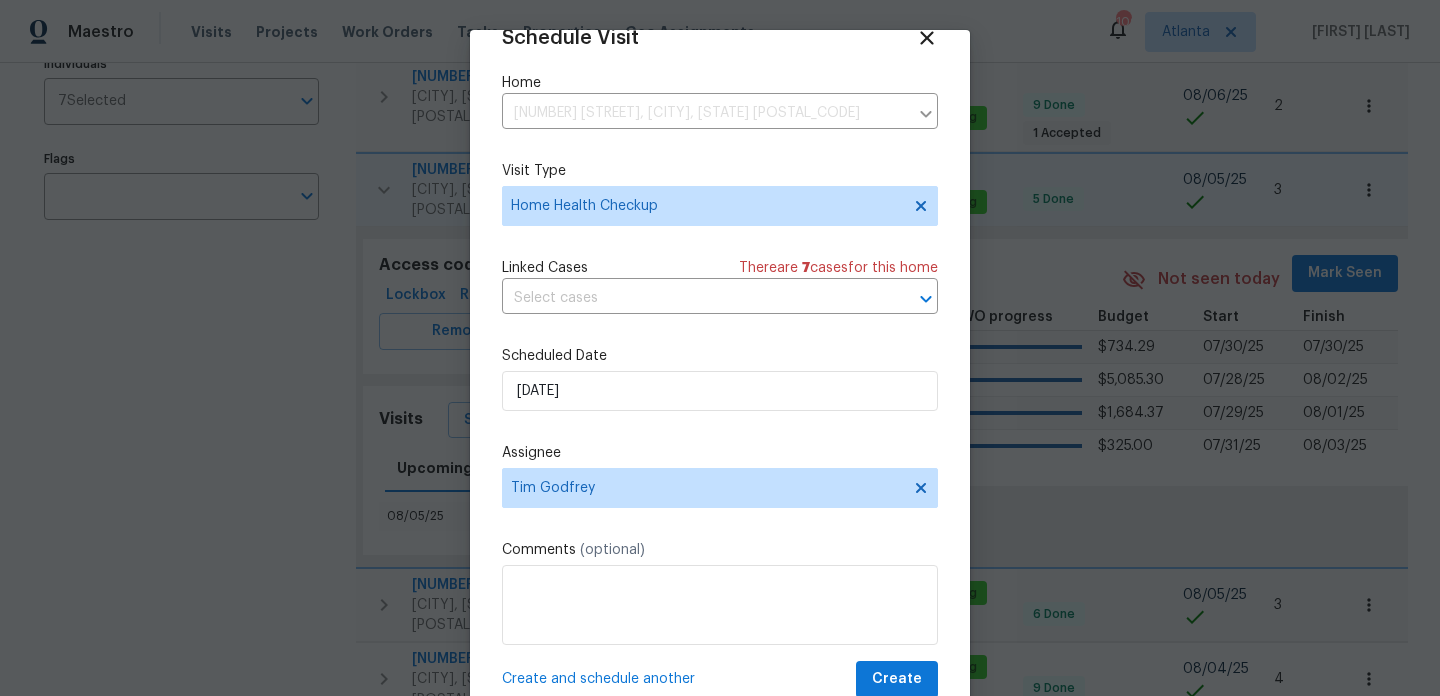 click on "Create and schedule another" at bounding box center [598, 679] 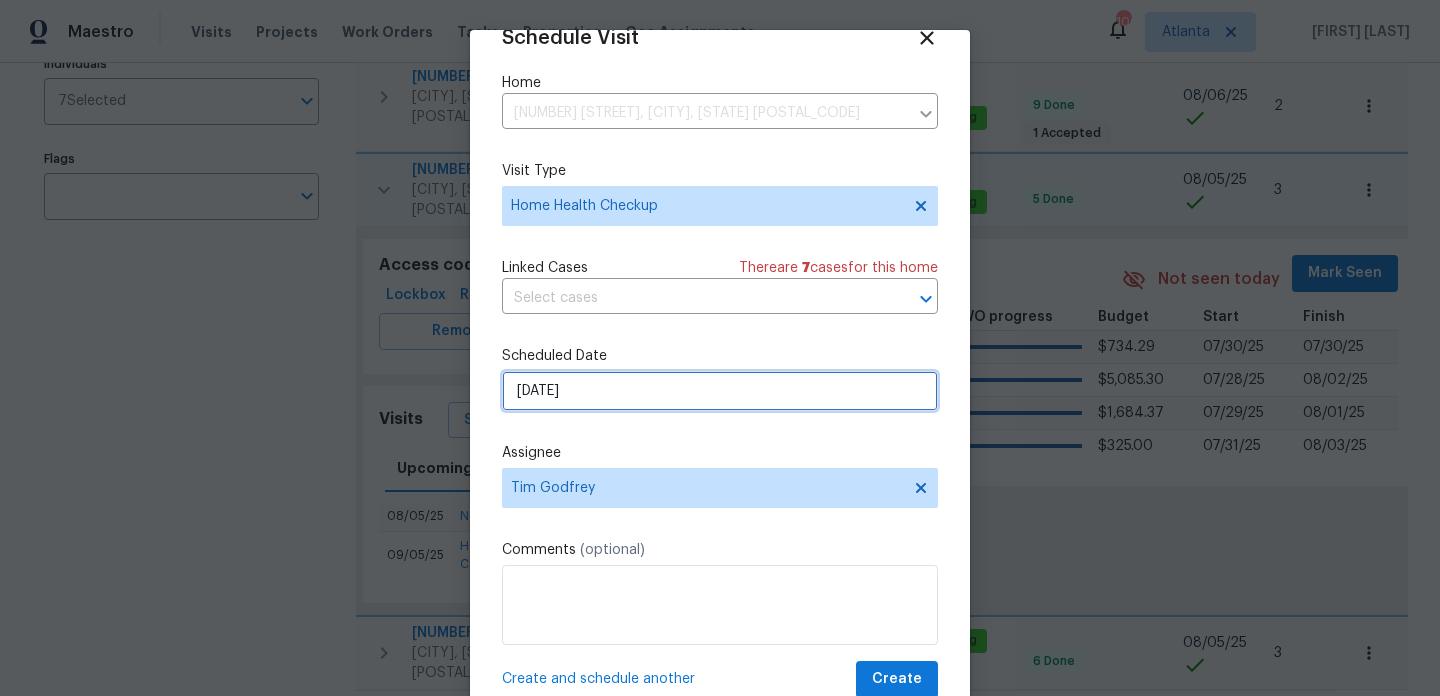 click on "9/5/2025" at bounding box center (720, 391) 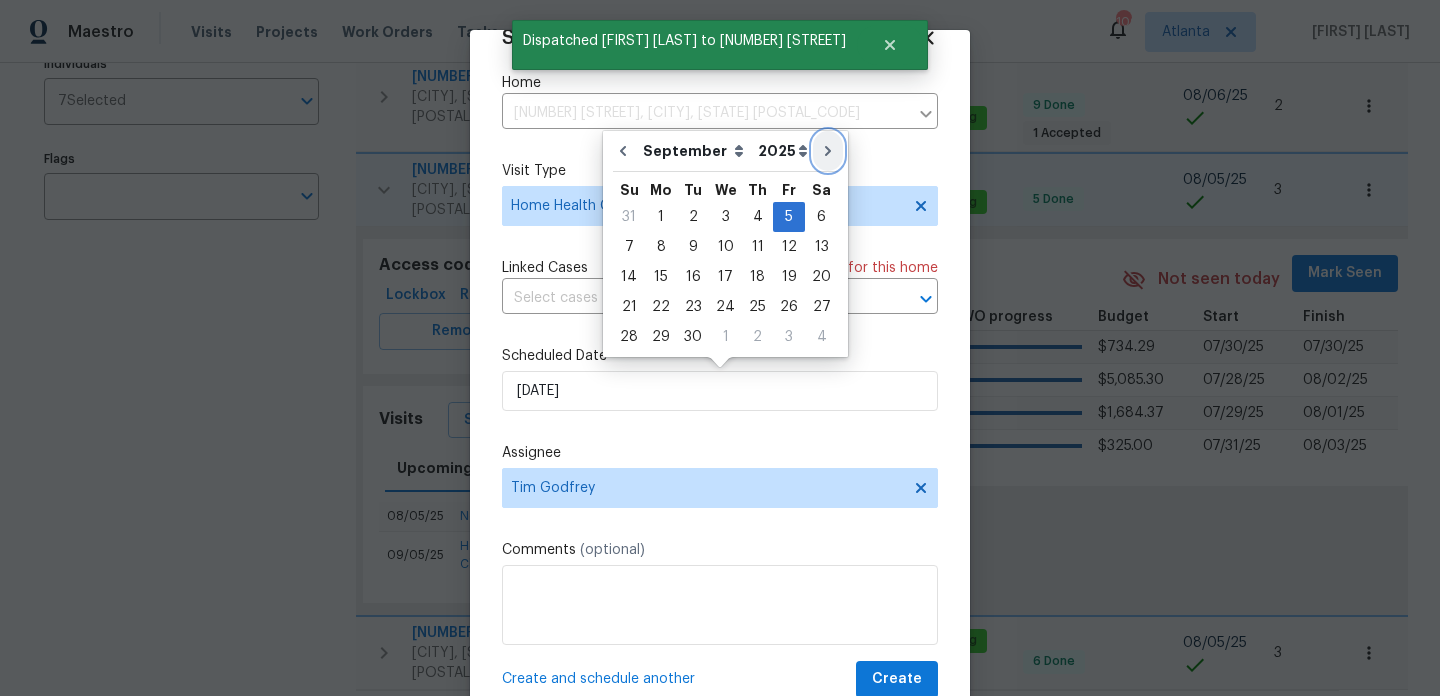 click 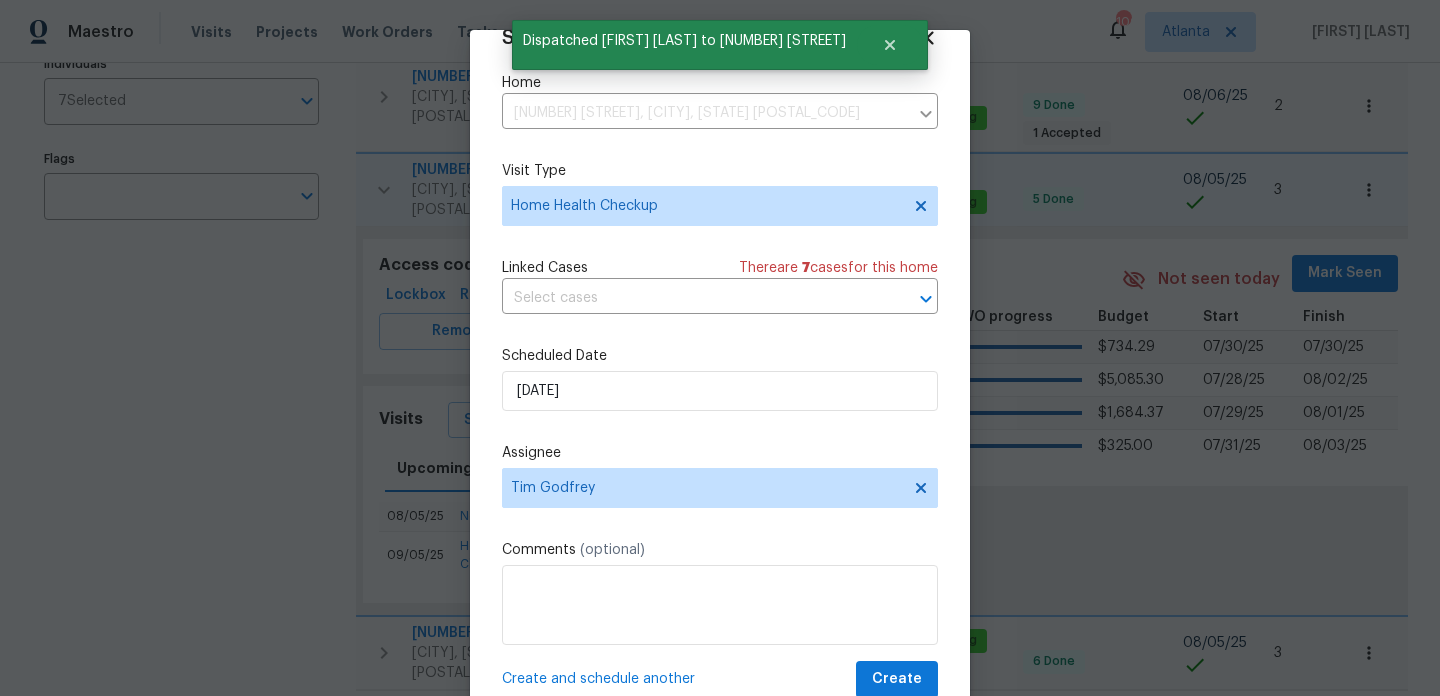 click on "Create and schedule another" at bounding box center (598, 679) 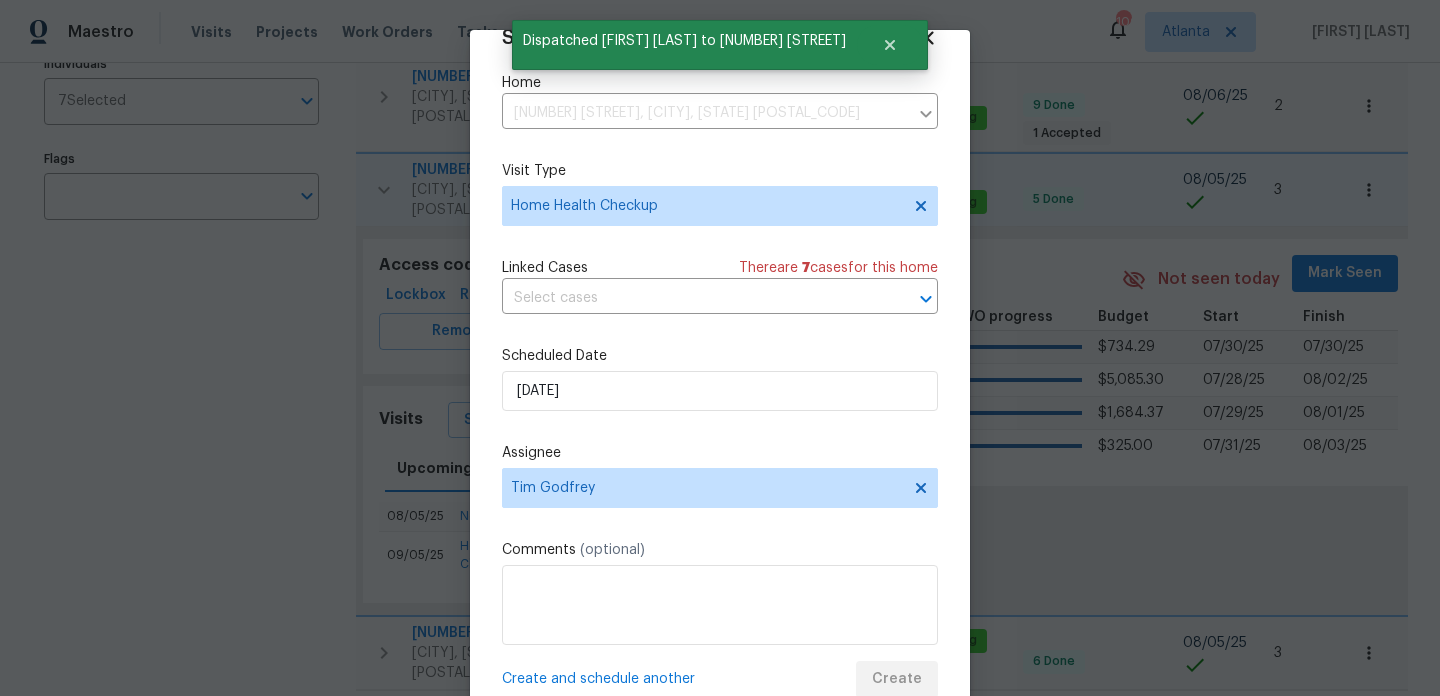 scroll, scrollTop: 0, scrollLeft: 0, axis: both 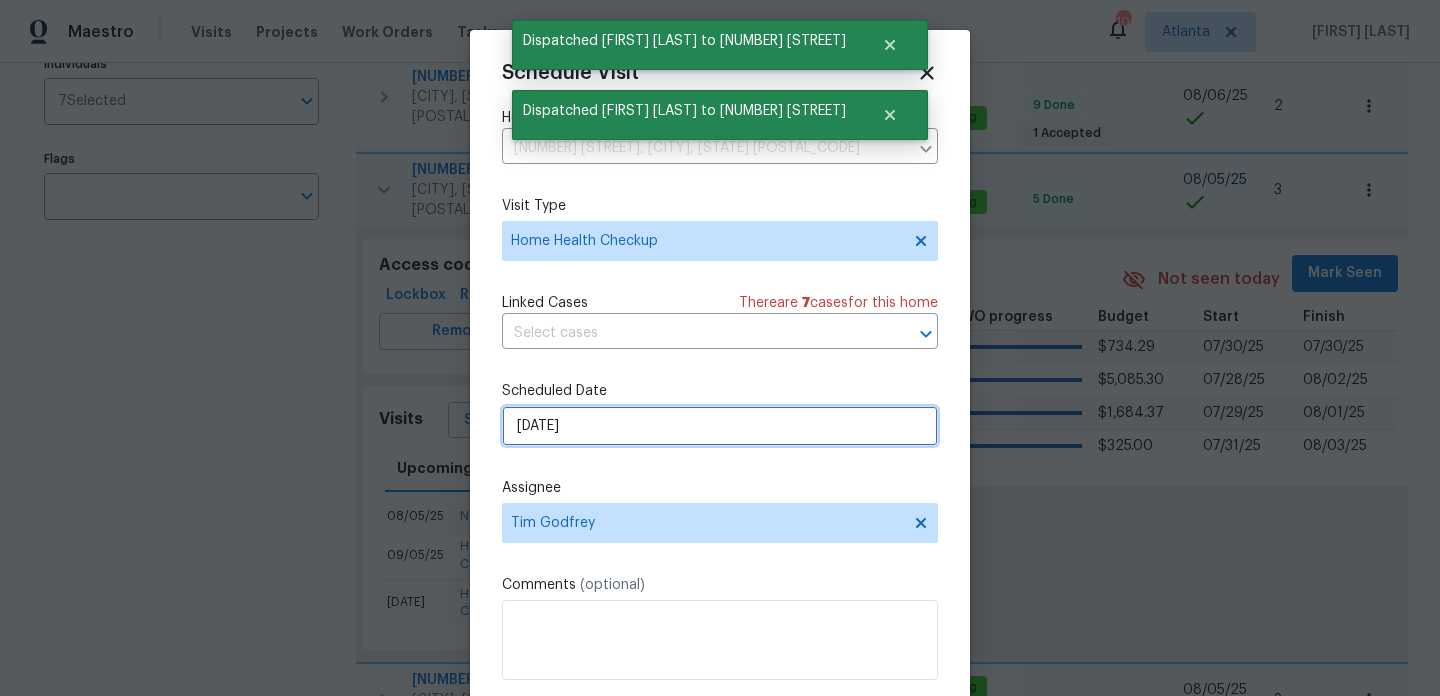 select on "9" 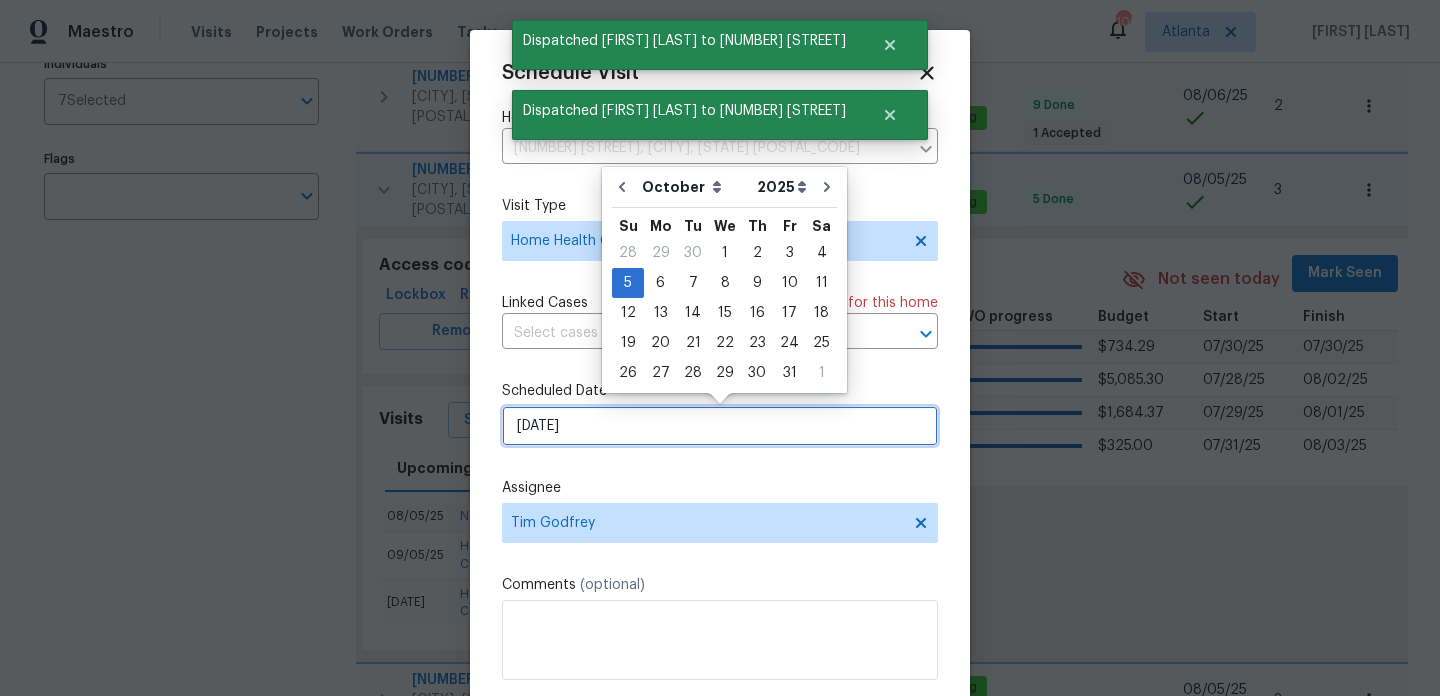 click on "10/5/2025" at bounding box center (720, 426) 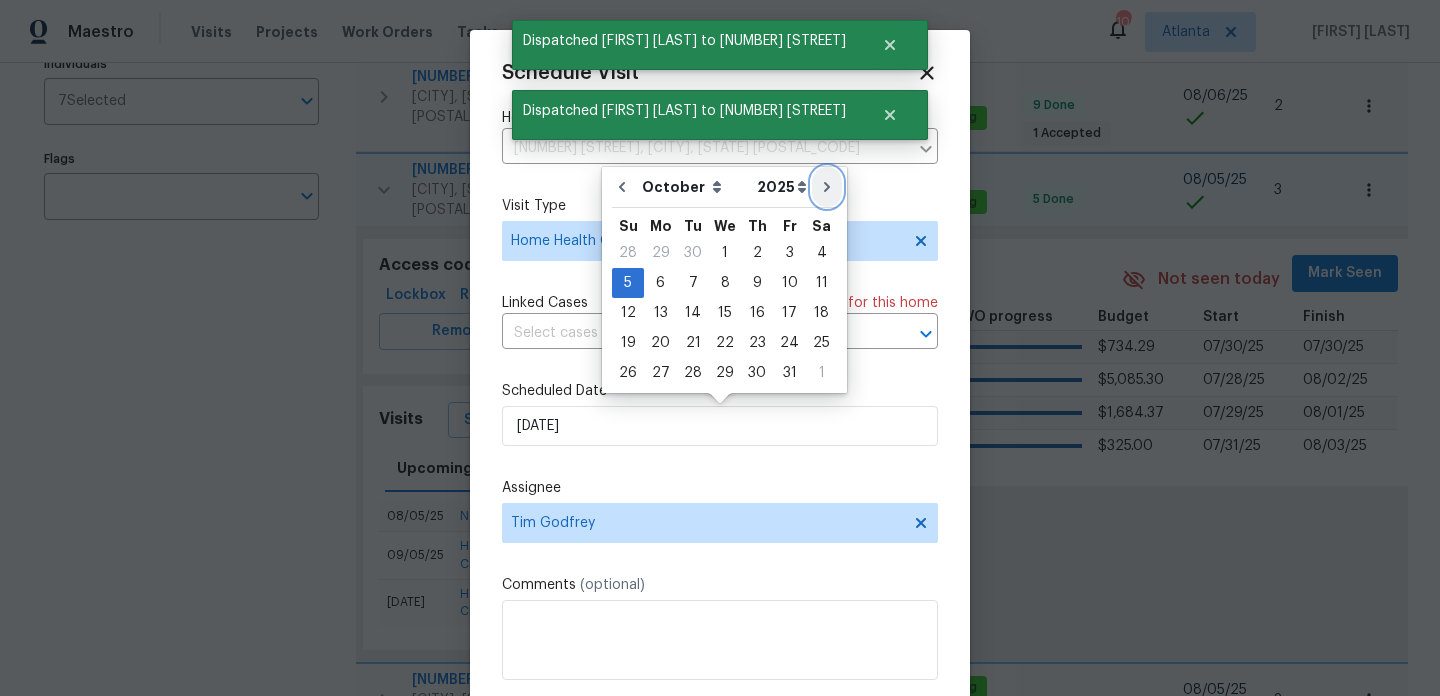click 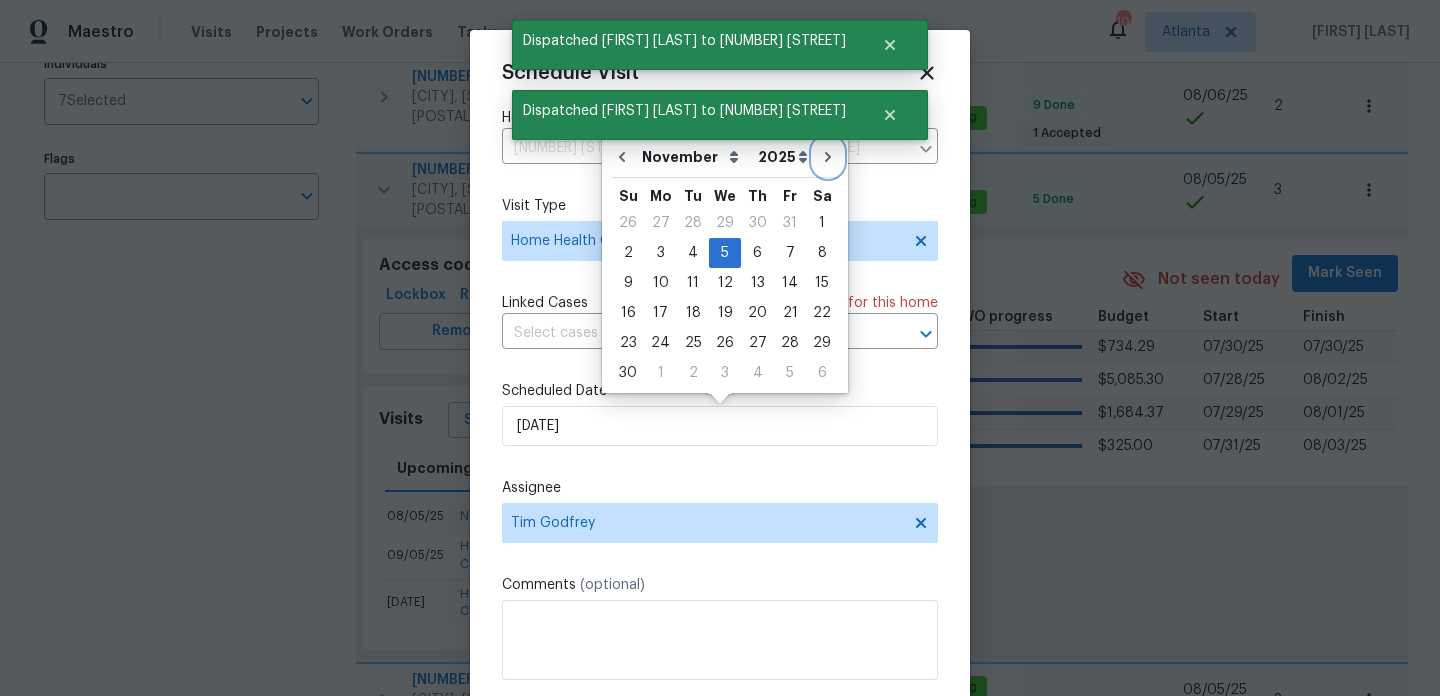 scroll, scrollTop: 36, scrollLeft: 0, axis: vertical 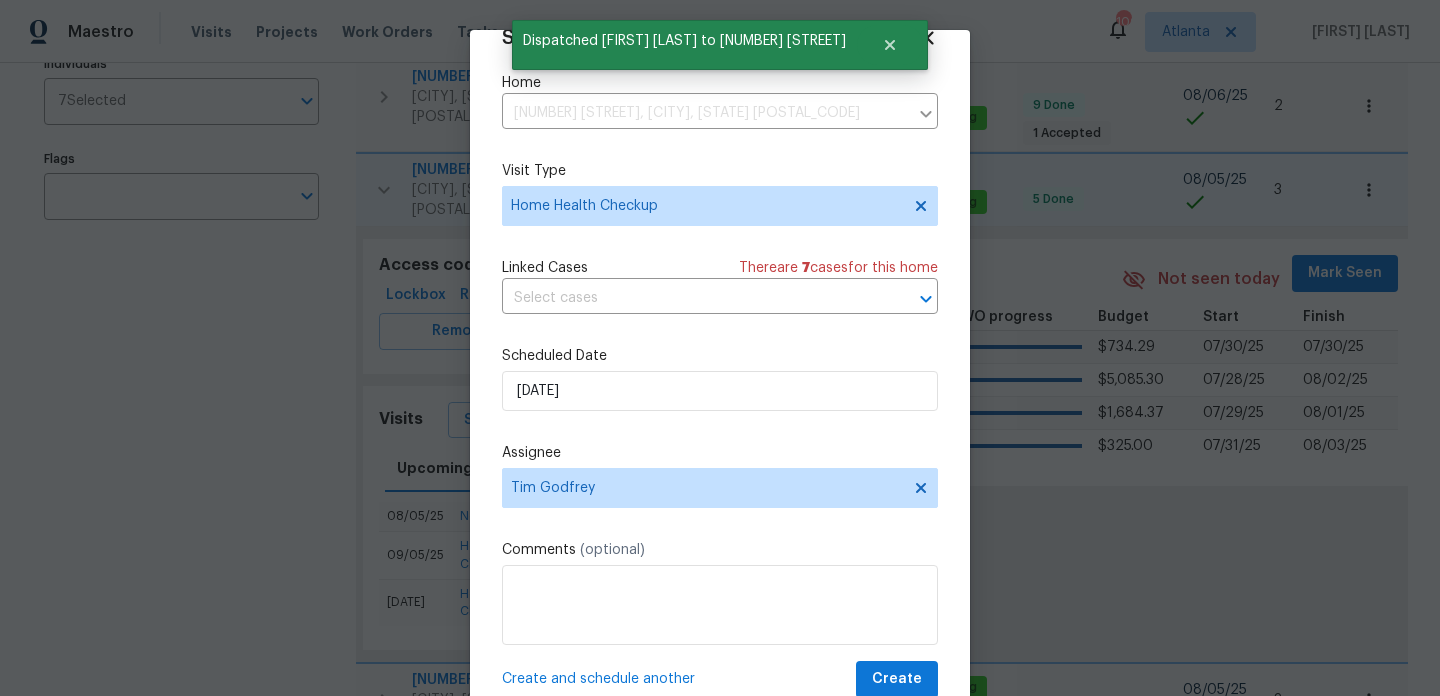 click on "Create and schedule another" at bounding box center [598, 679] 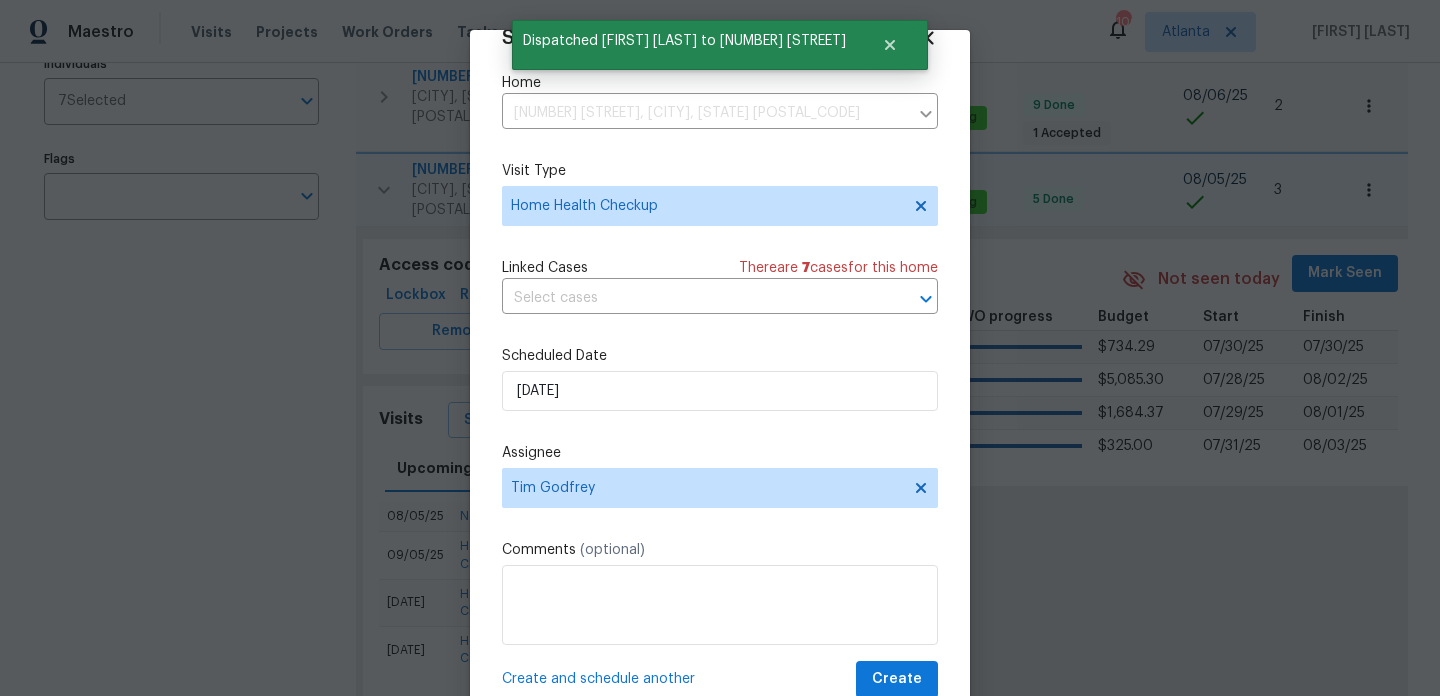 scroll, scrollTop: 0, scrollLeft: 0, axis: both 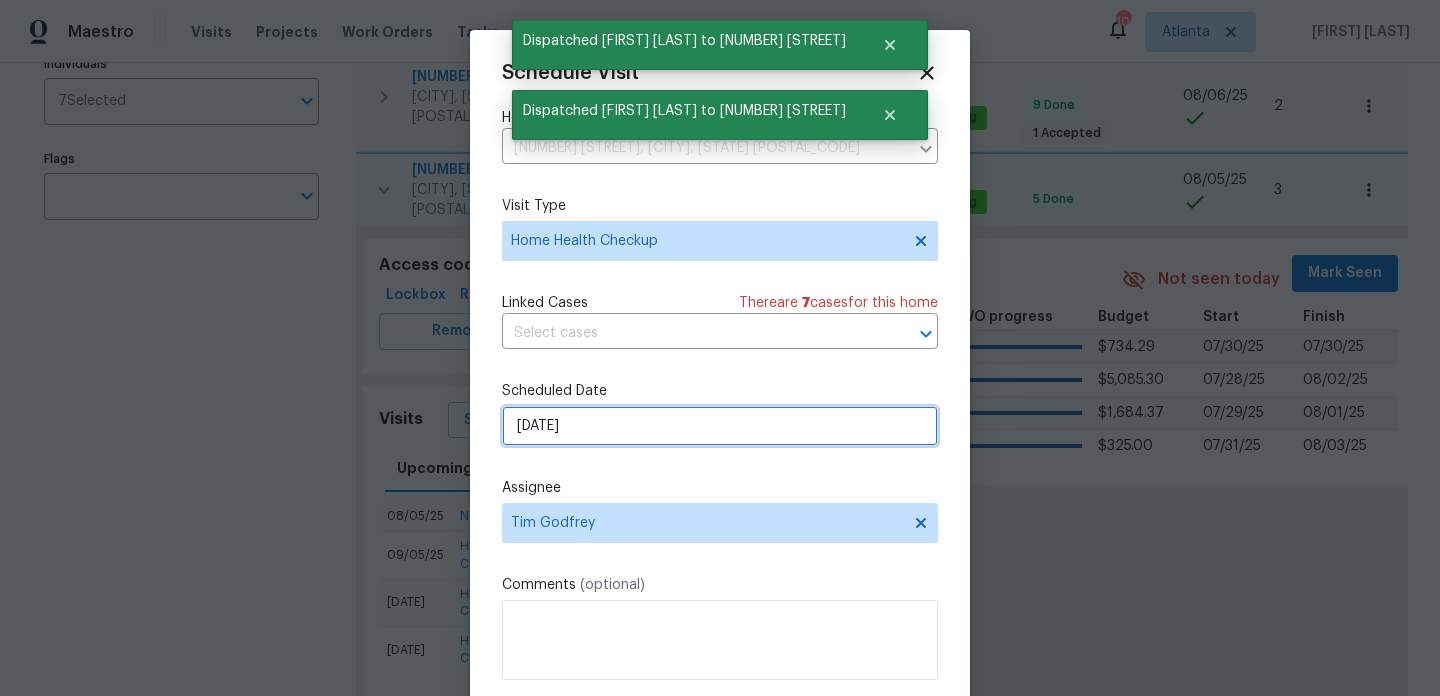 click on "11/5/2025" at bounding box center [720, 426] 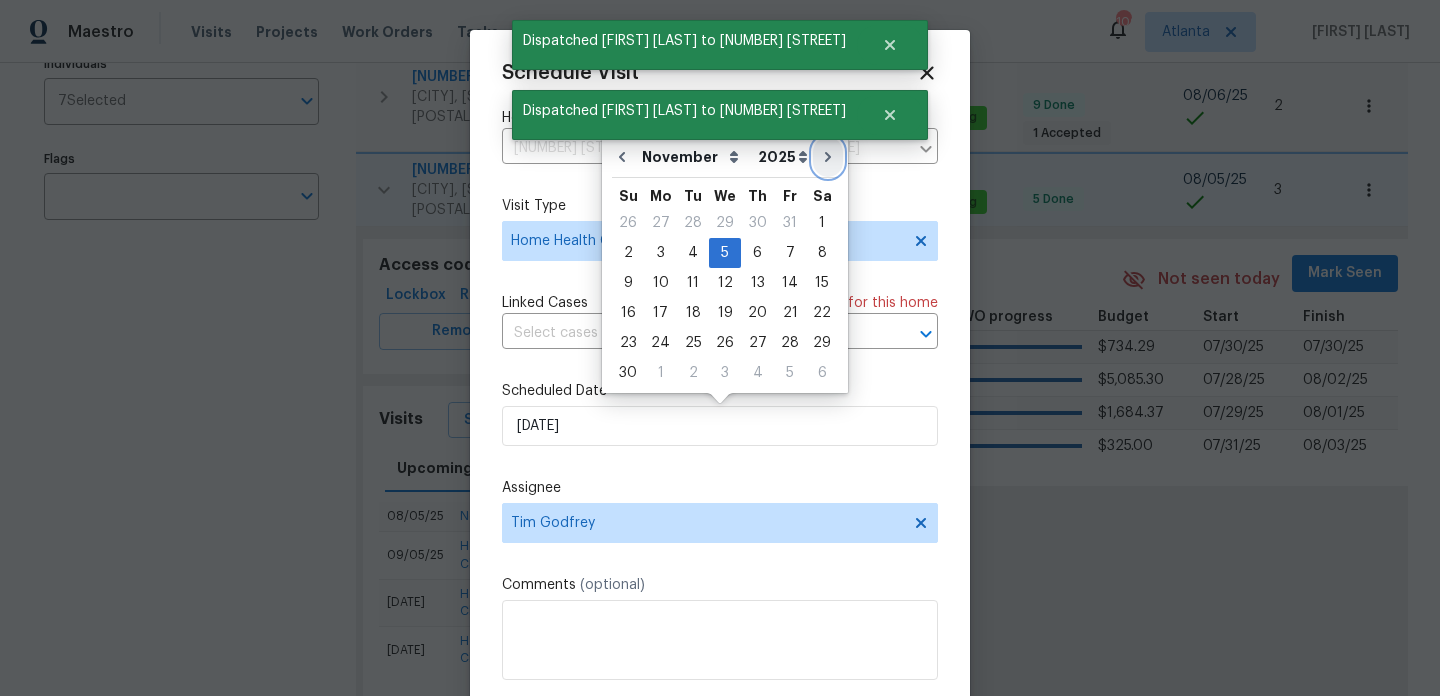 click 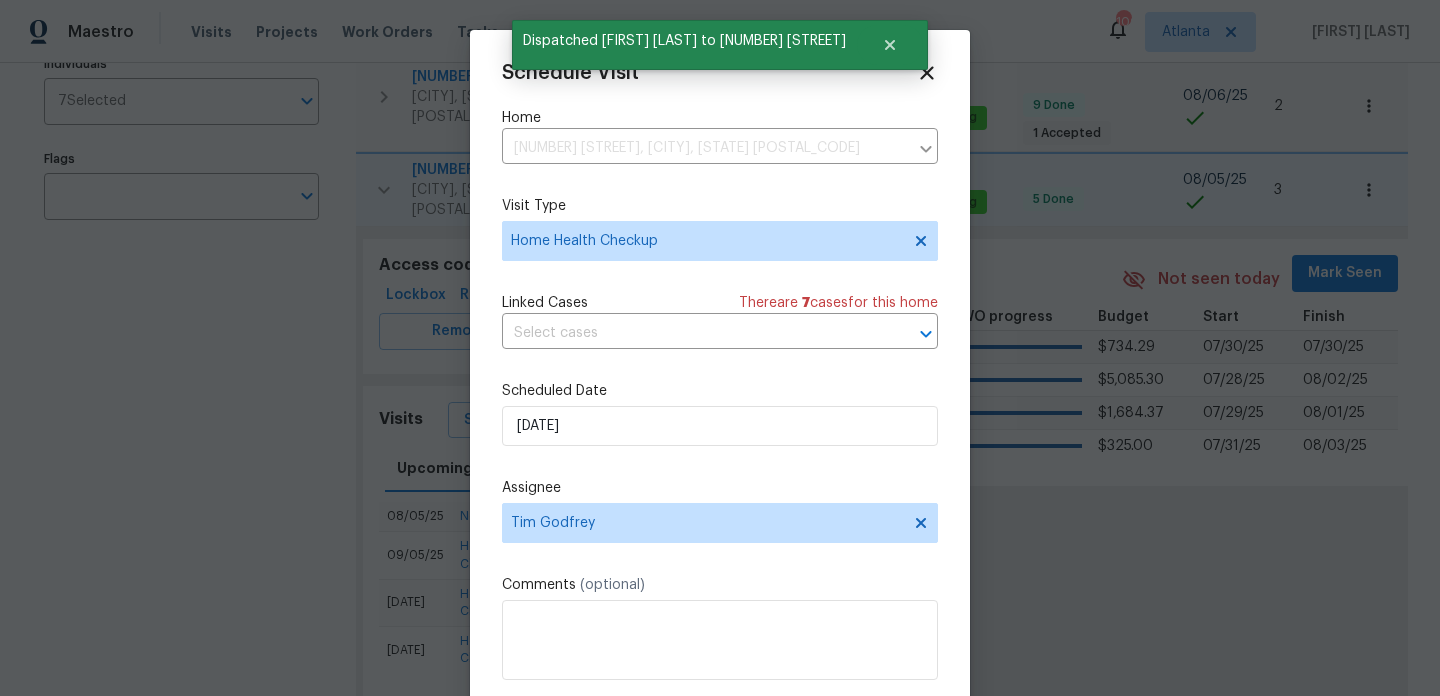click on "Assignee" at bounding box center [720, 488] 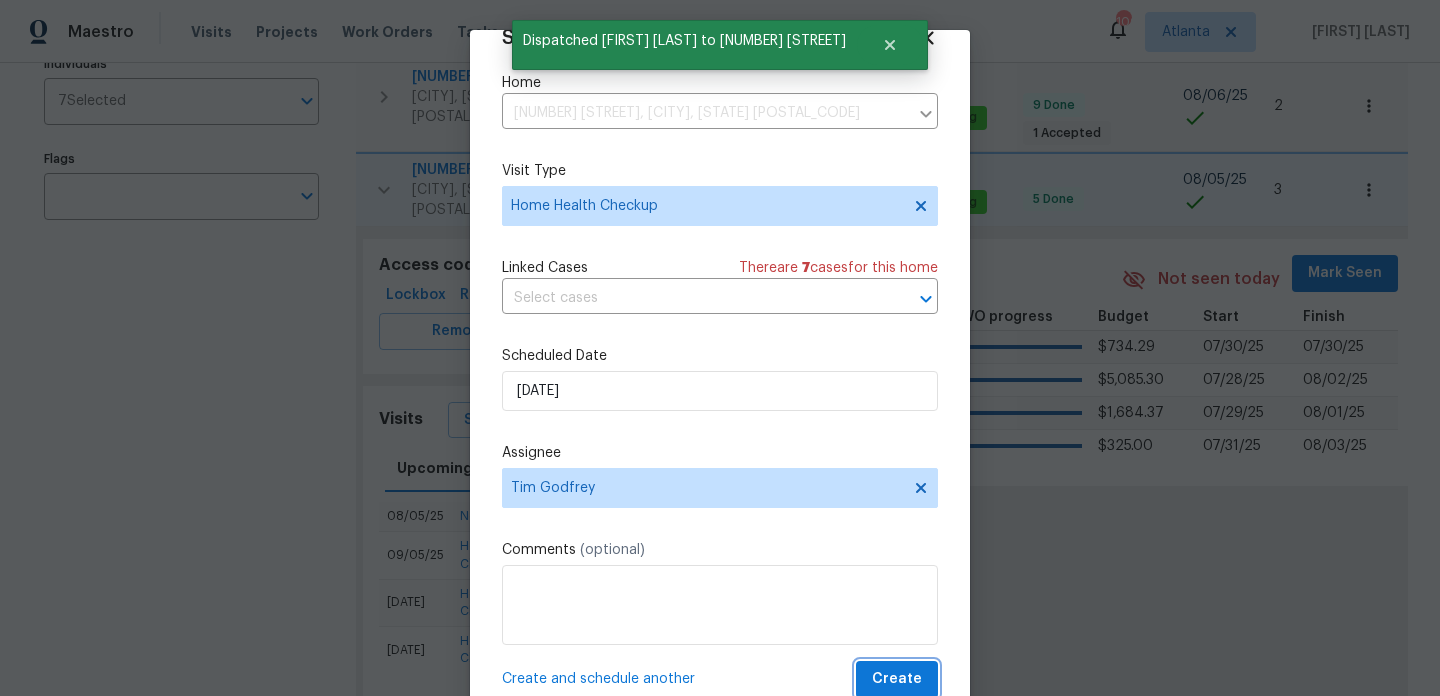 click on "Create" at bounding box center (897, 679) 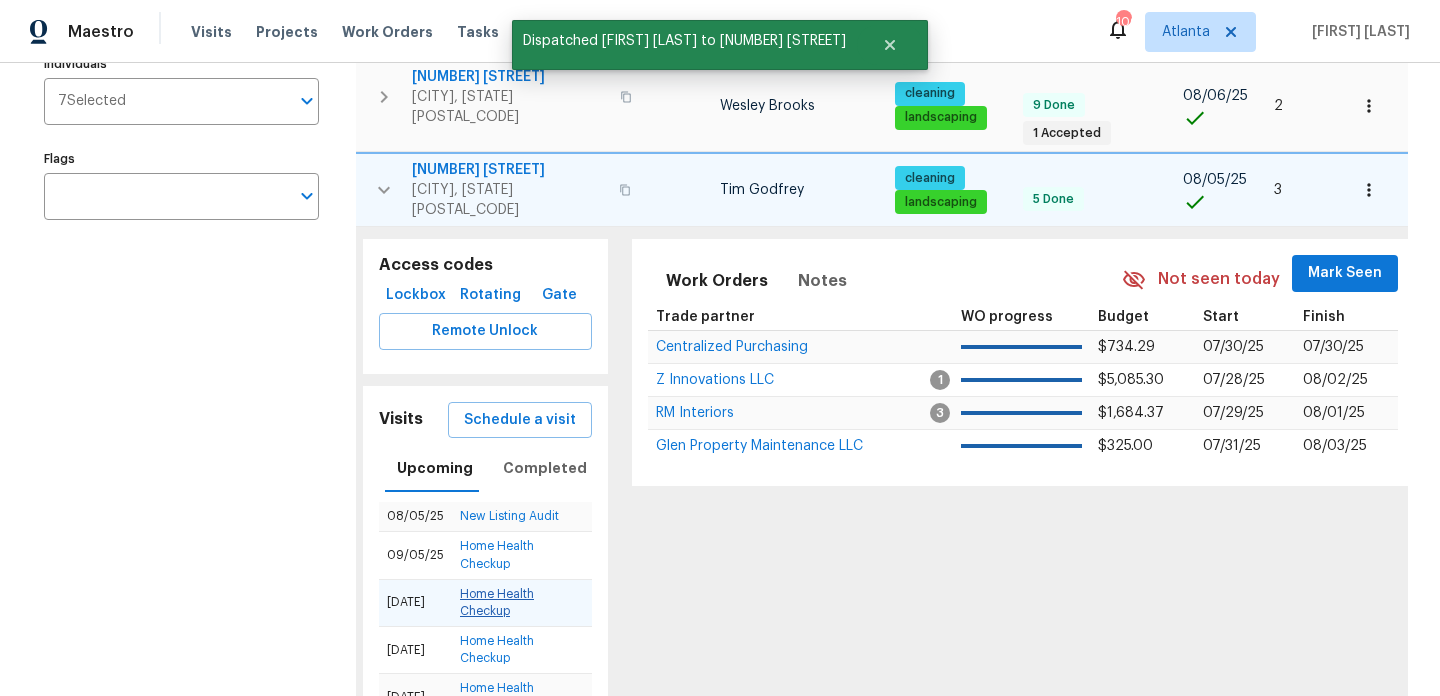 scroll, scrollTop: 18, scrollLeft: 0, axis: vertical 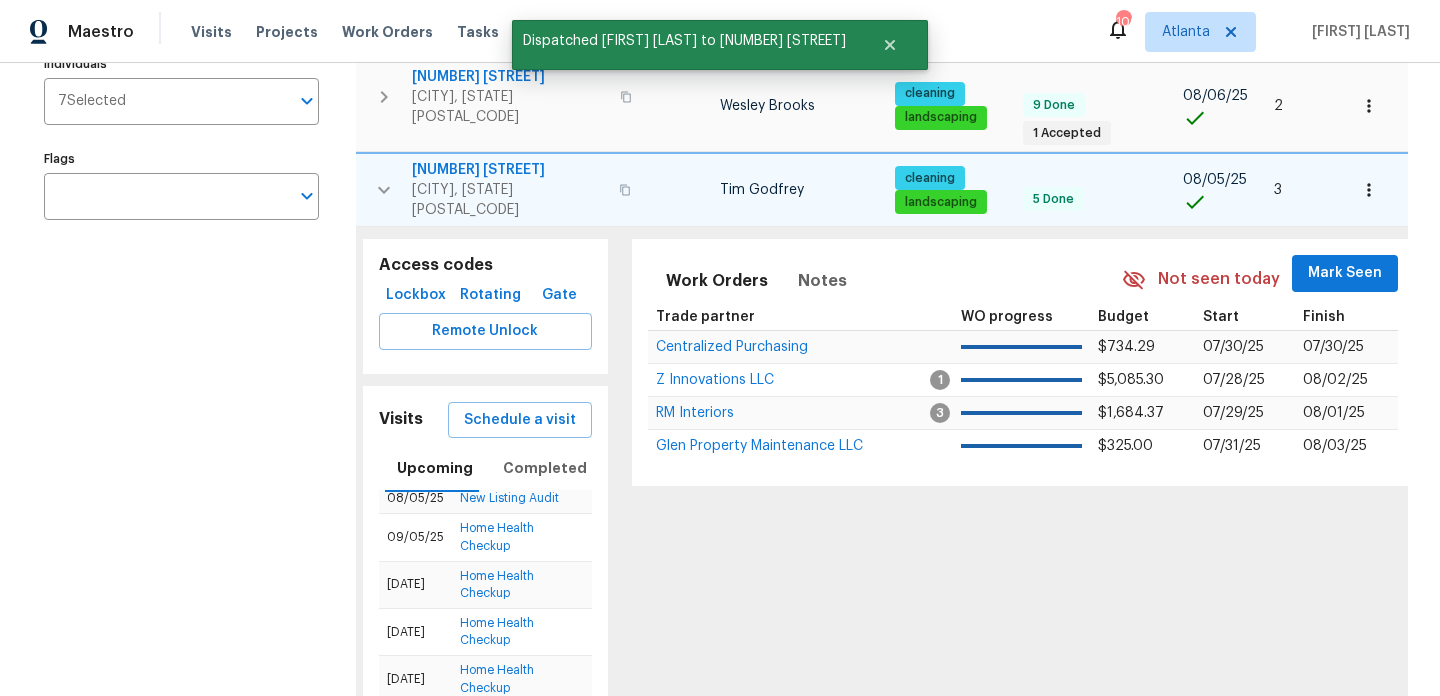 click 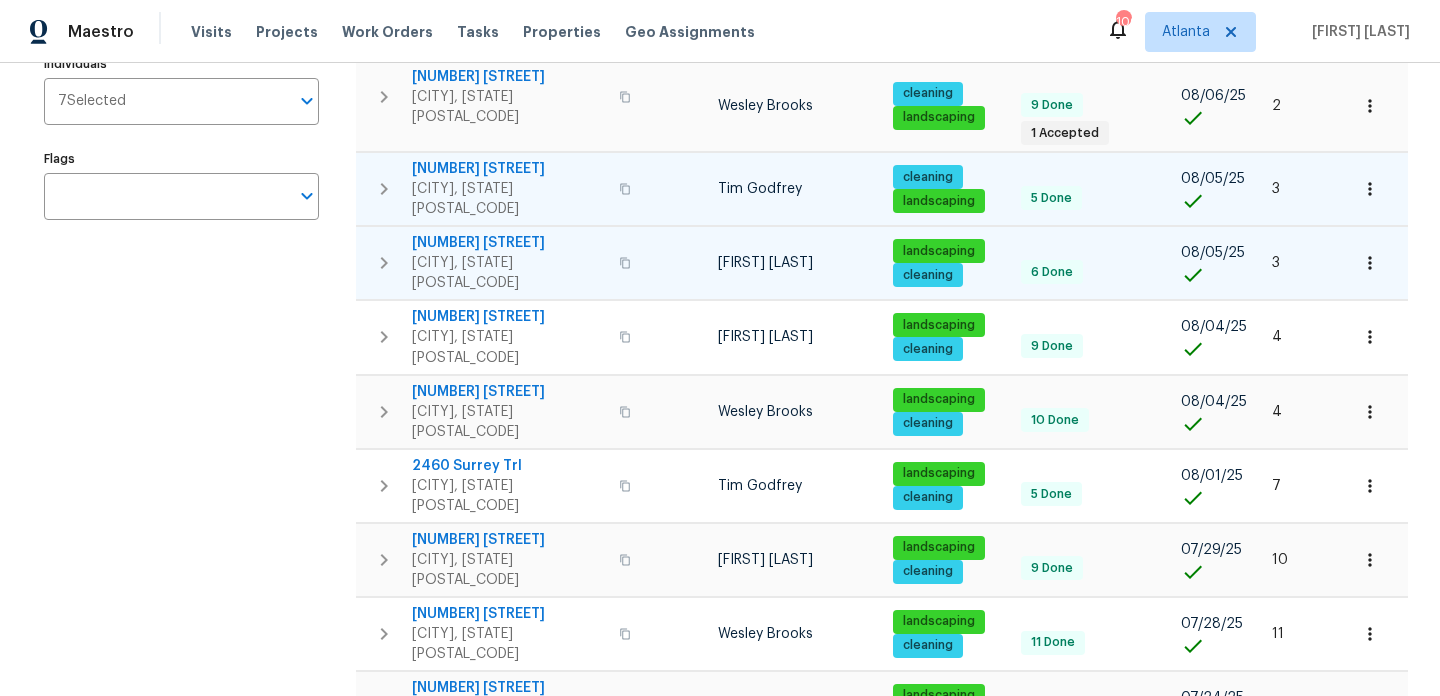click 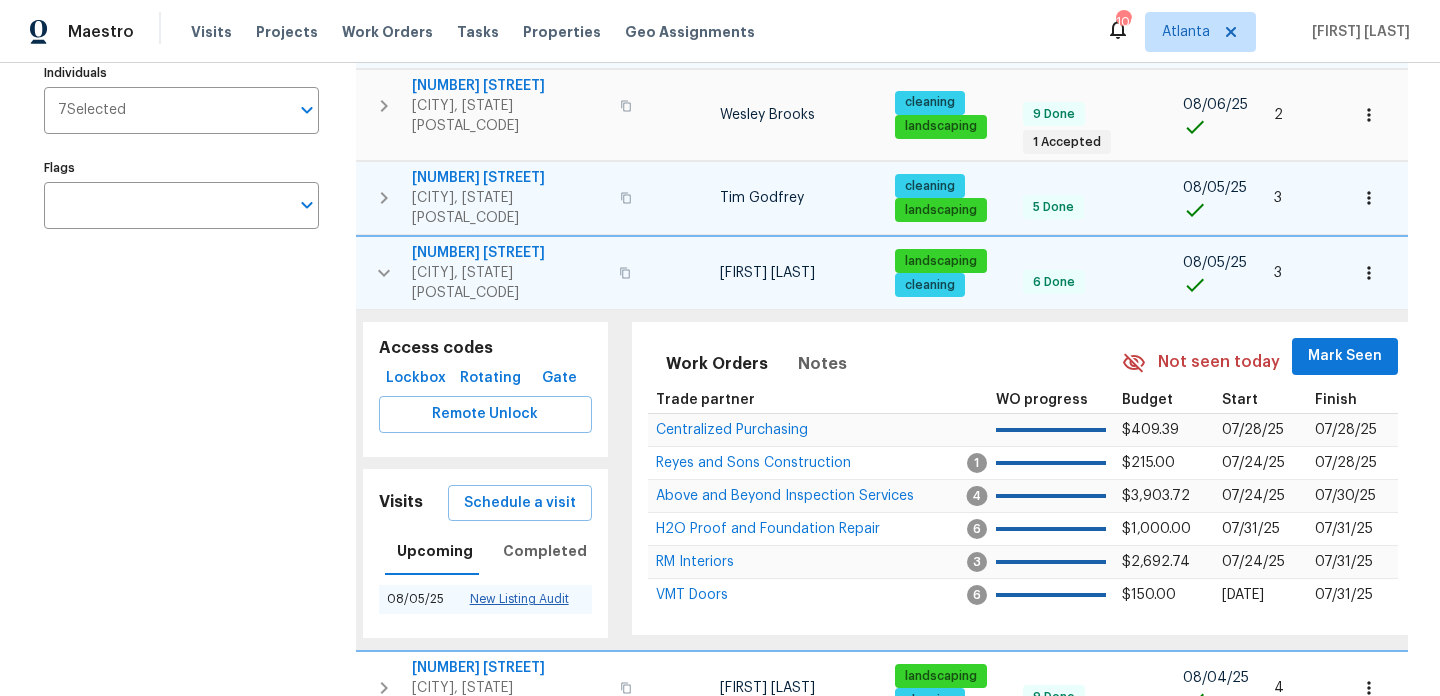 scroll, scrollTop: 294, scrollLeft: 0, axis: vertical 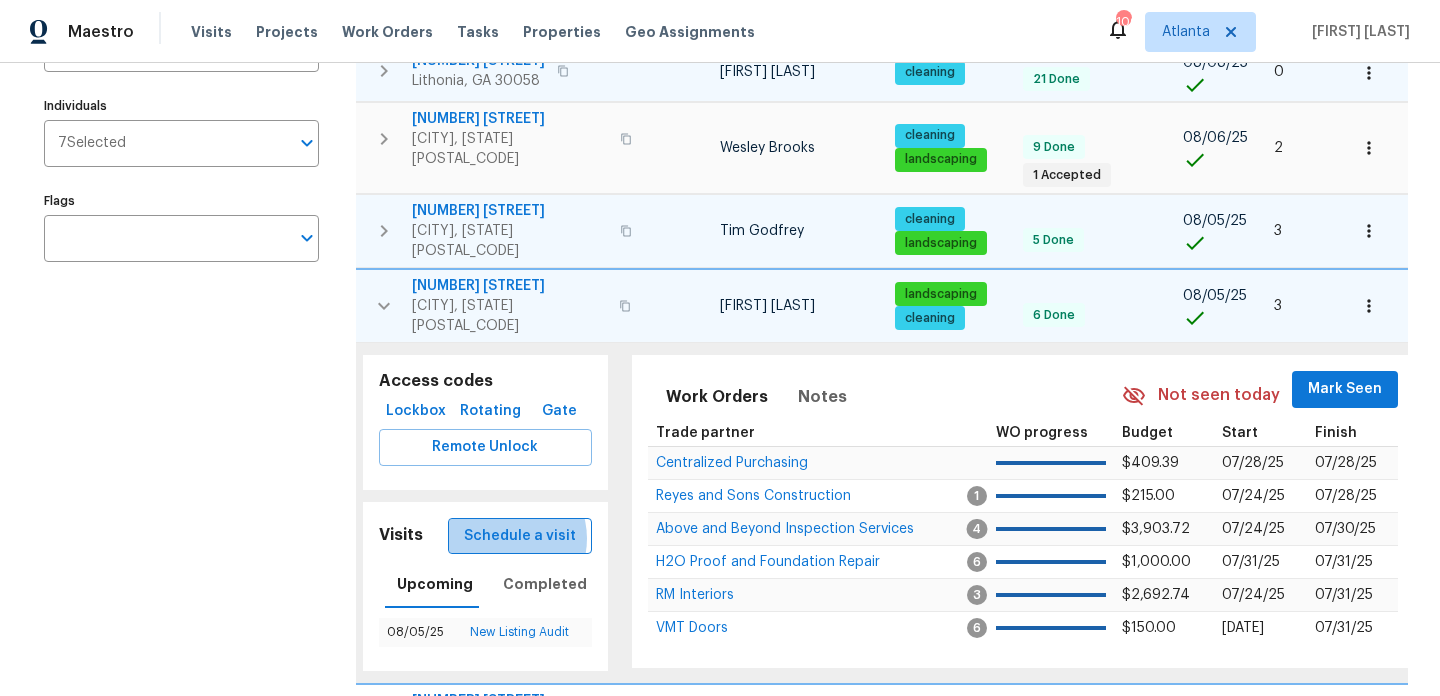 click on "Schedule a visit" at bounding box center (520, 536) 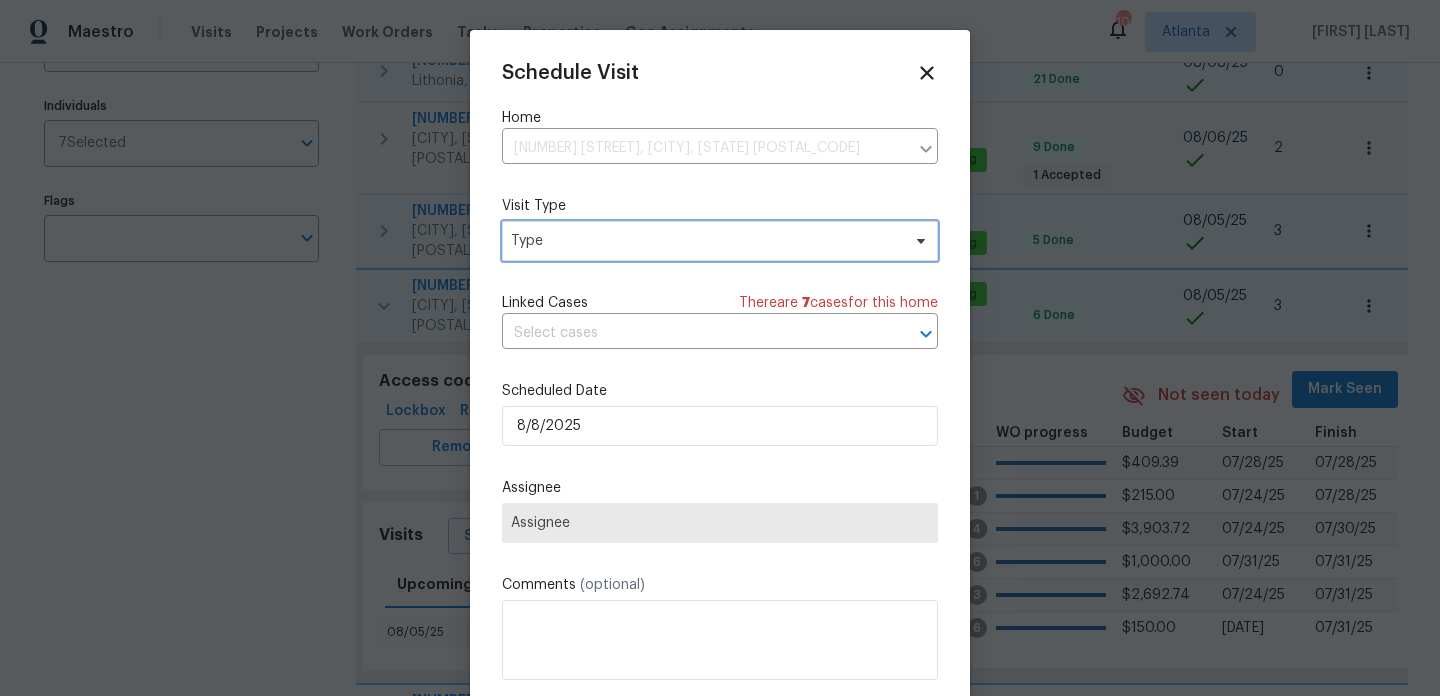 click on "Type" at bounding box center (705, 241) 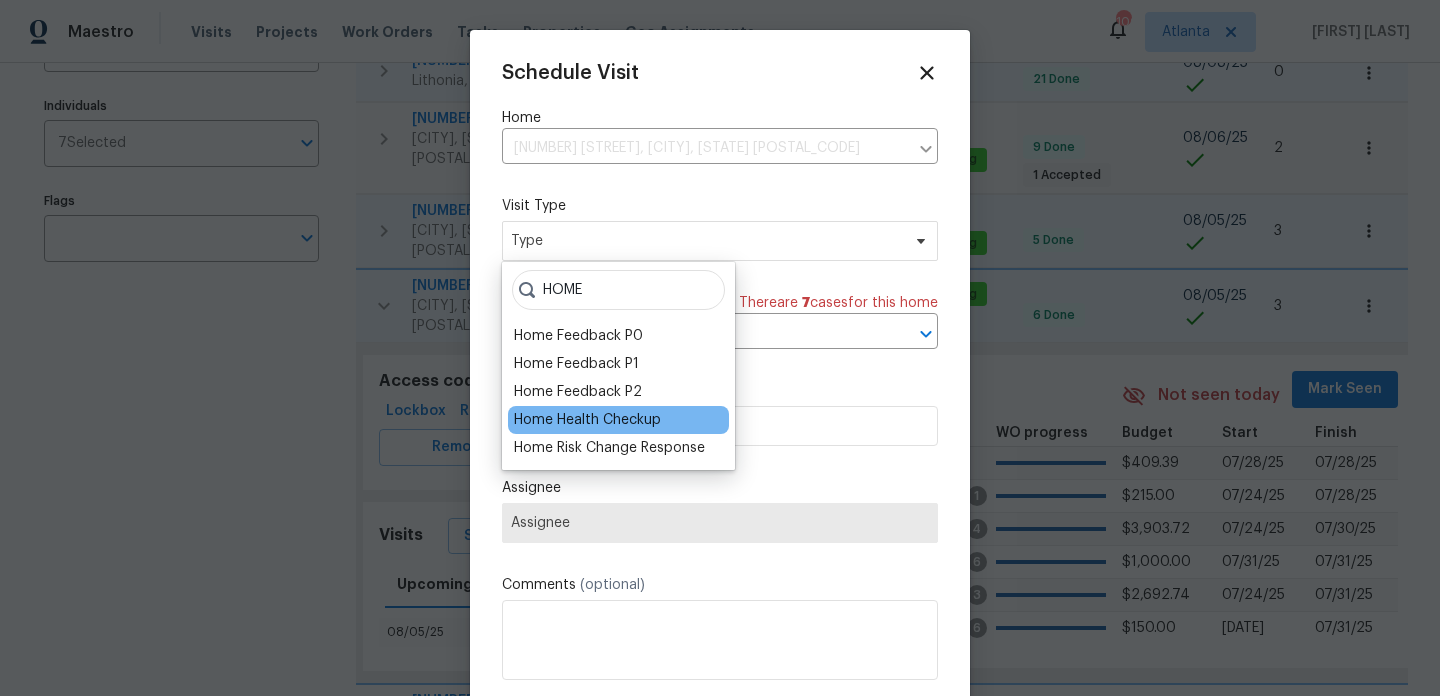 type on "HOME" 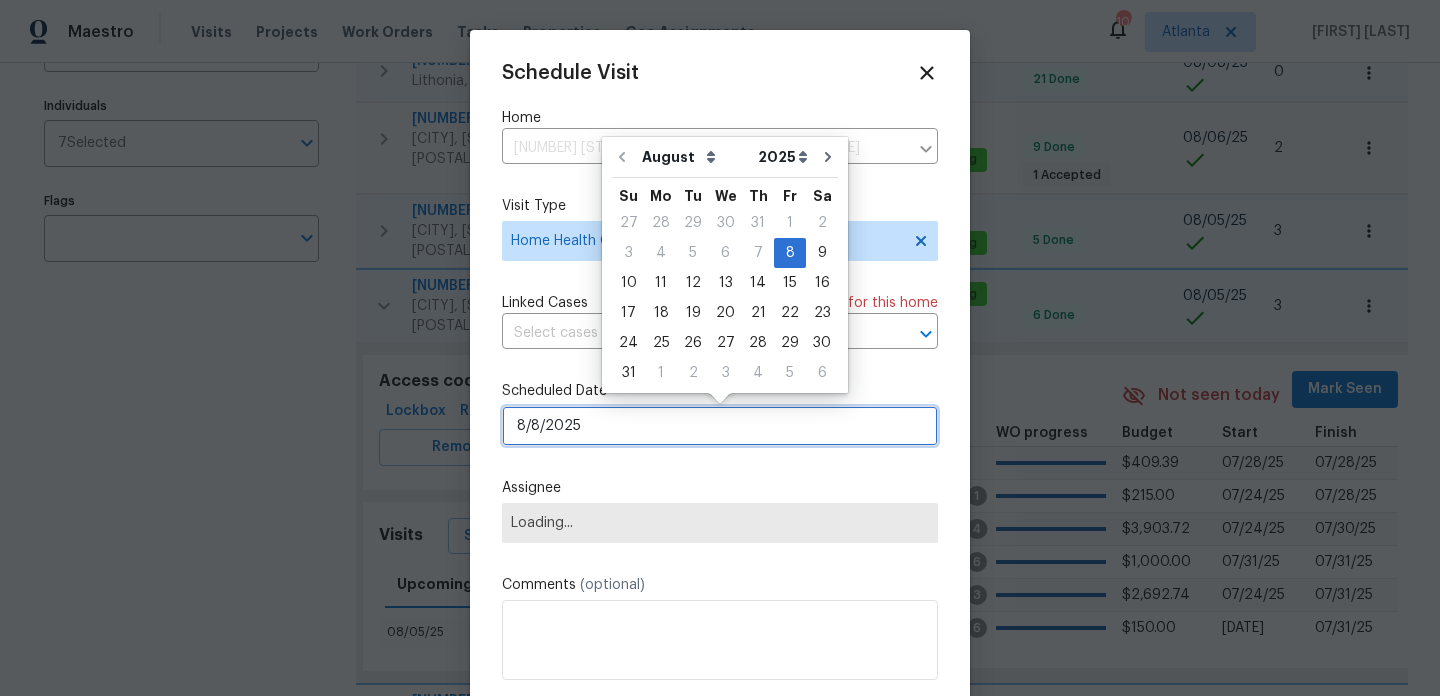 click on "8/8/2025" at bounding box center [720, 426] 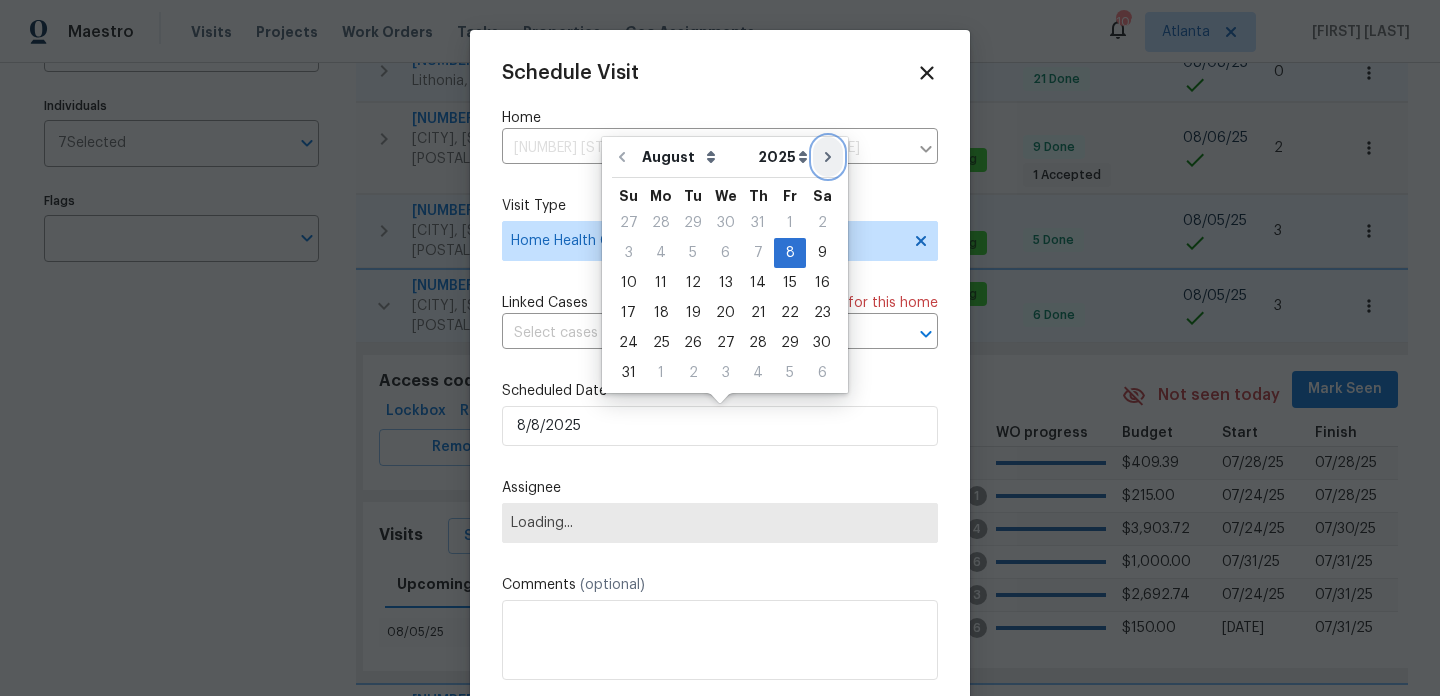 click 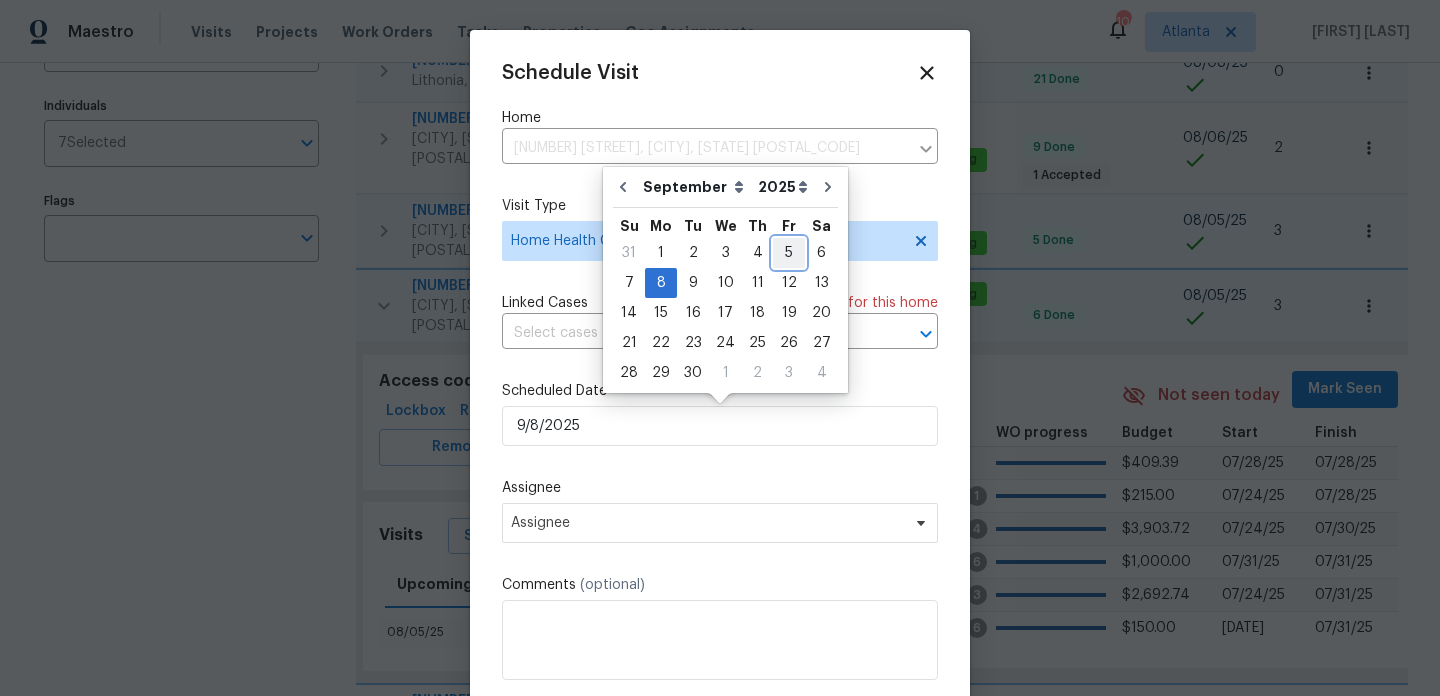 click on "5" at bounding box center (789, 253) 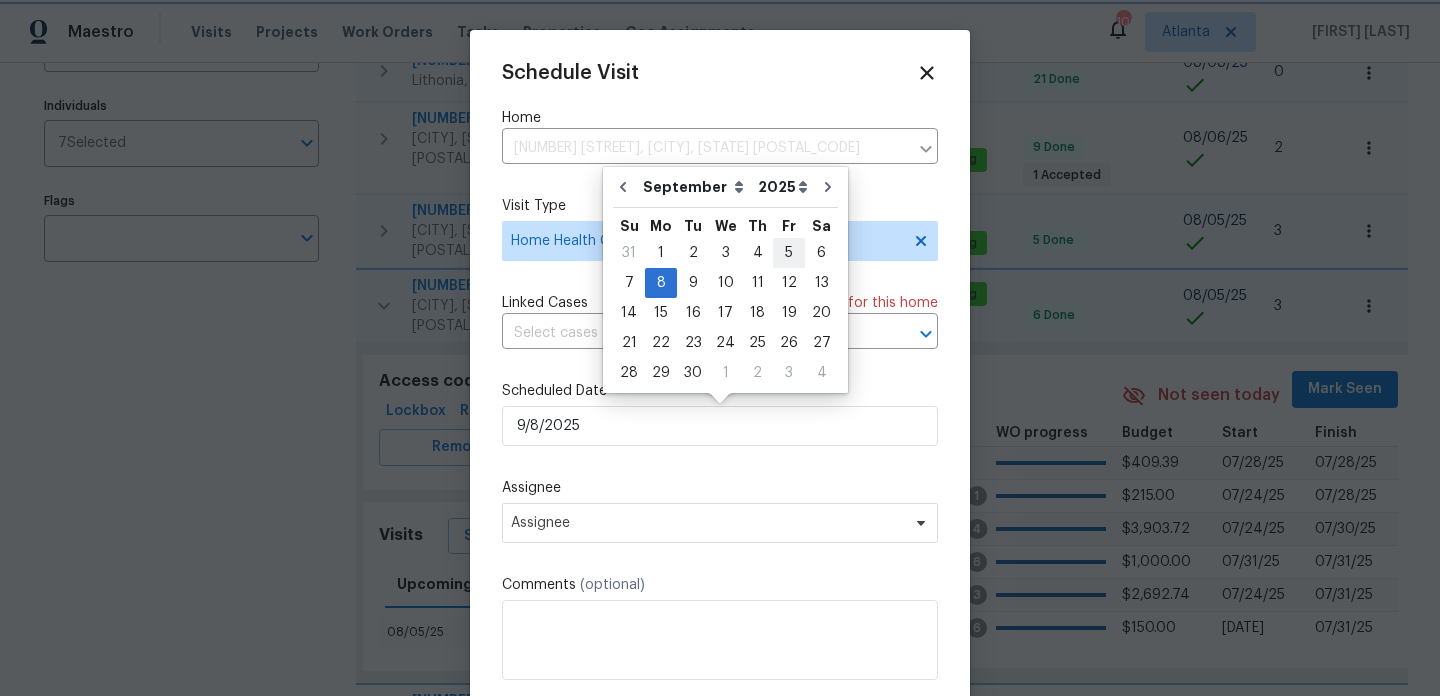 type on "9/5/2025" 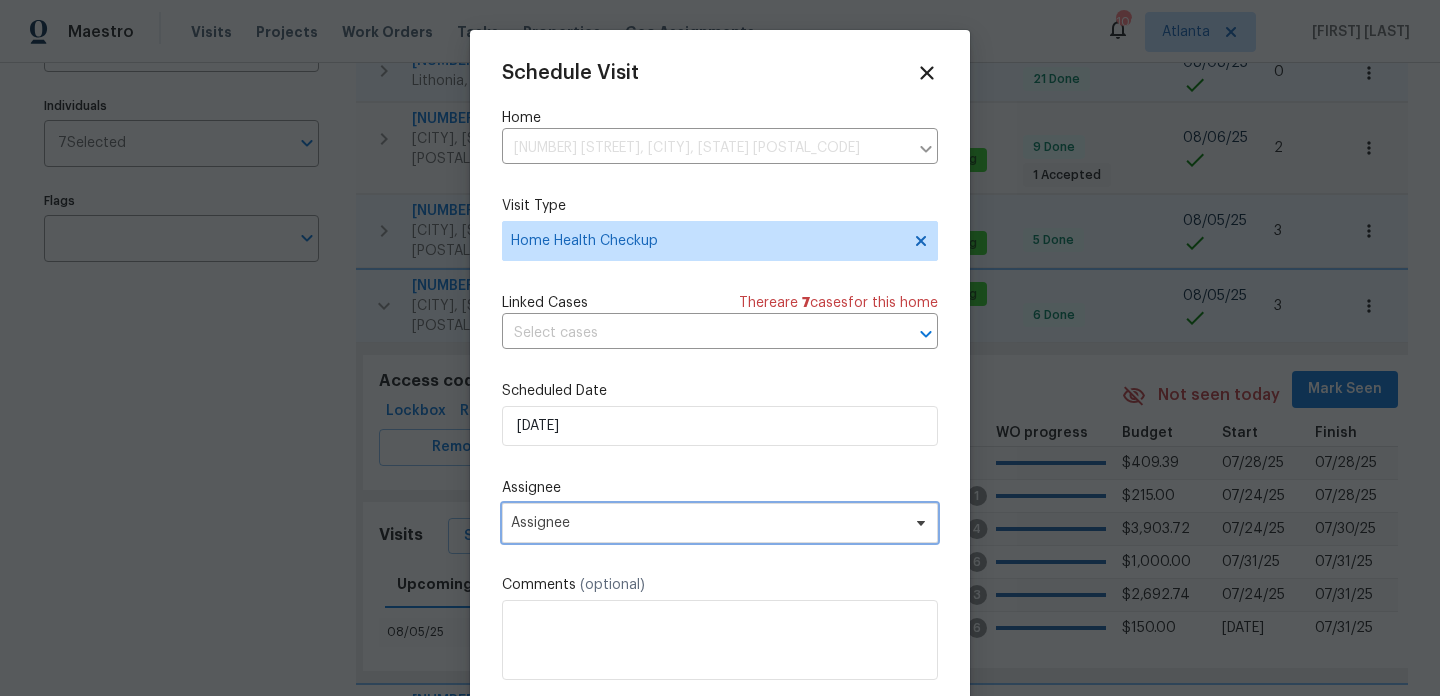click on "Assignee" at bounding box center (707, 523) 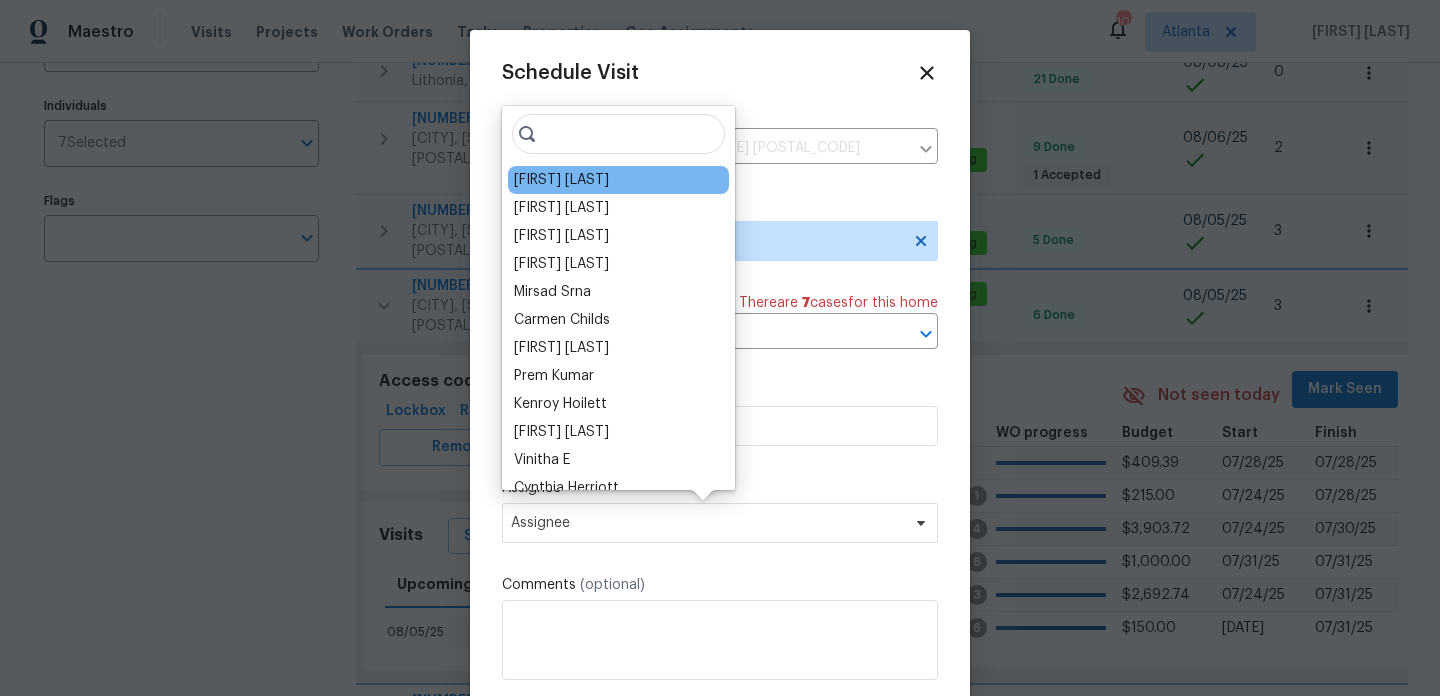 click on "[FIRST] [LAST]" at bounding box center [561, 180] 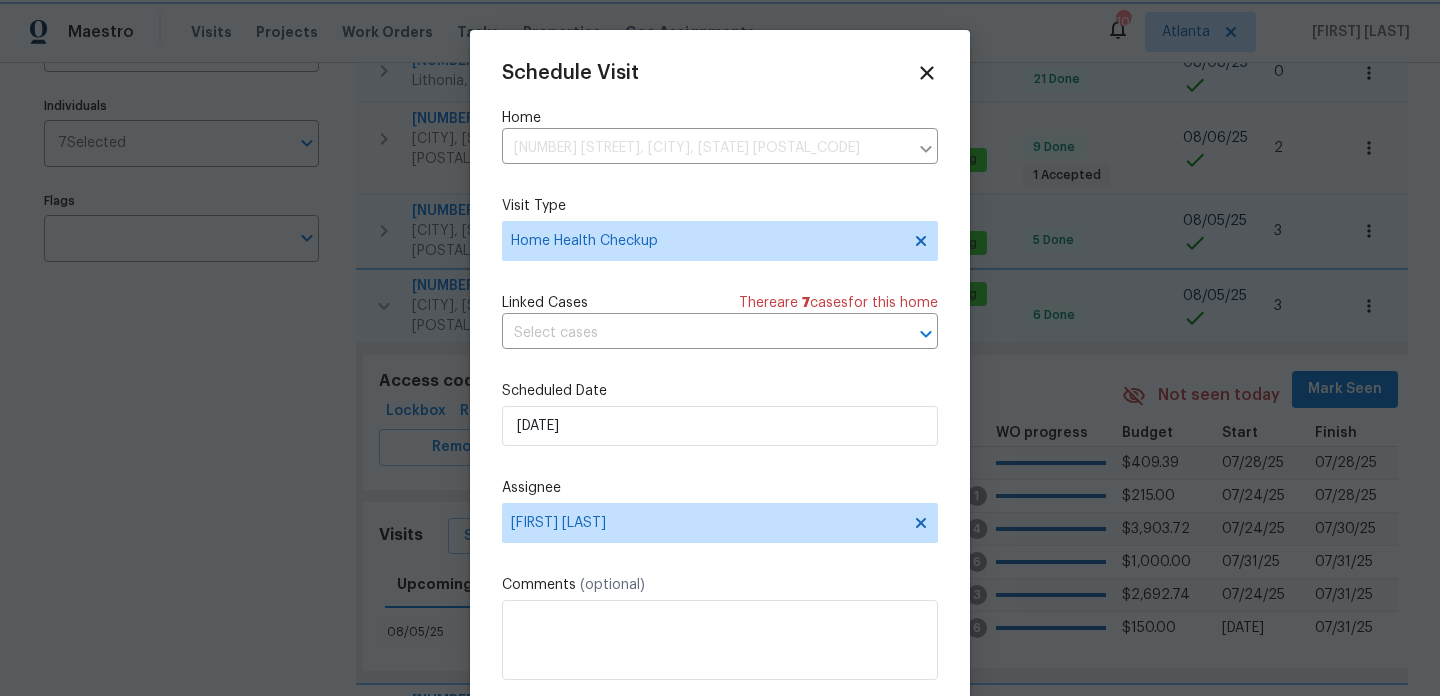 scroll, scrollTop: 36, scrollLeft: 0, axis: vertical 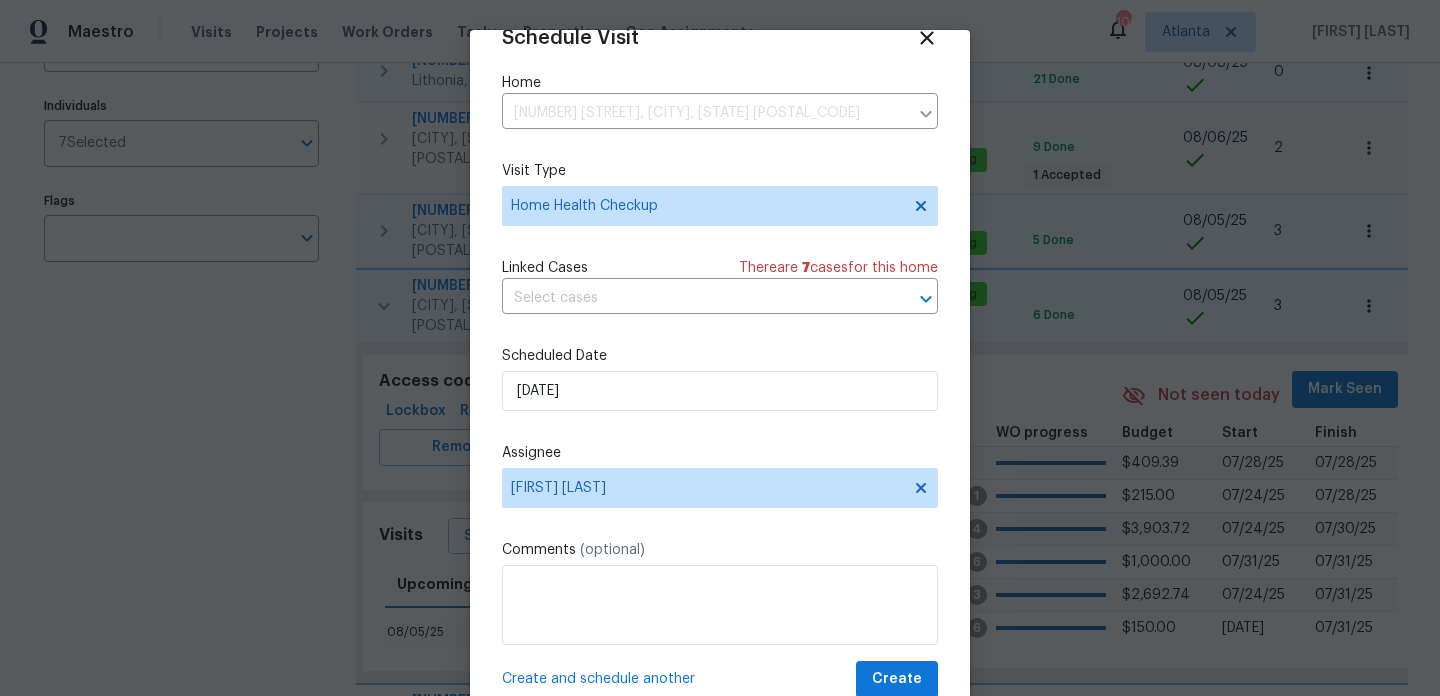 click on "Create and schedule another" at bounding box center (598, 679) 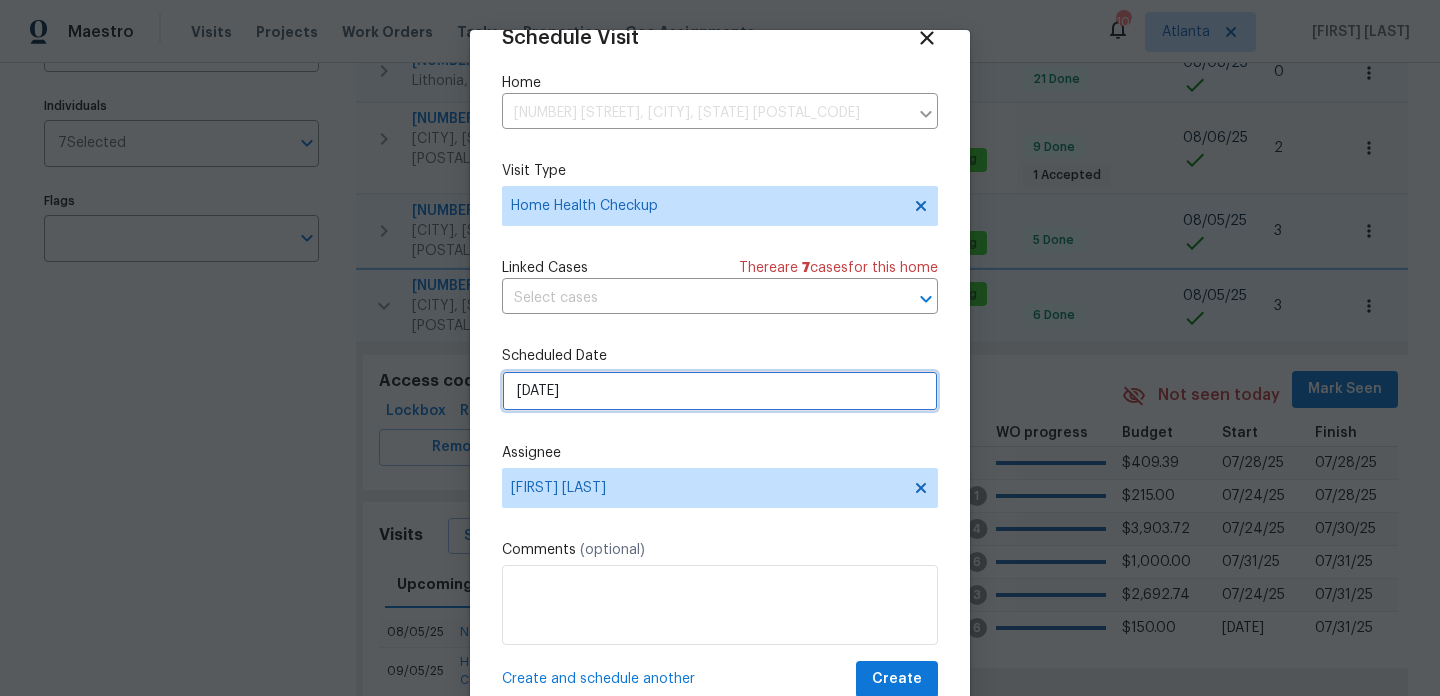 click on "9/5/2025" at bounding box center (720, 391) 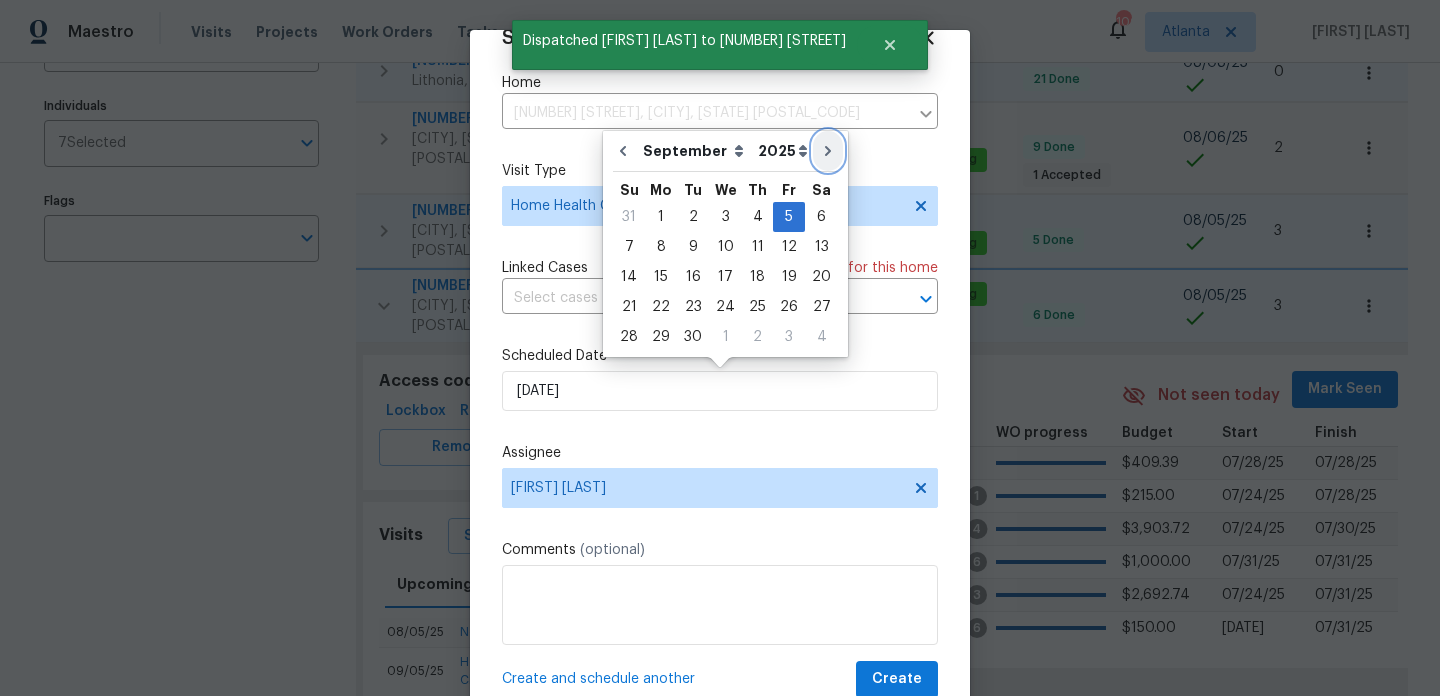 click 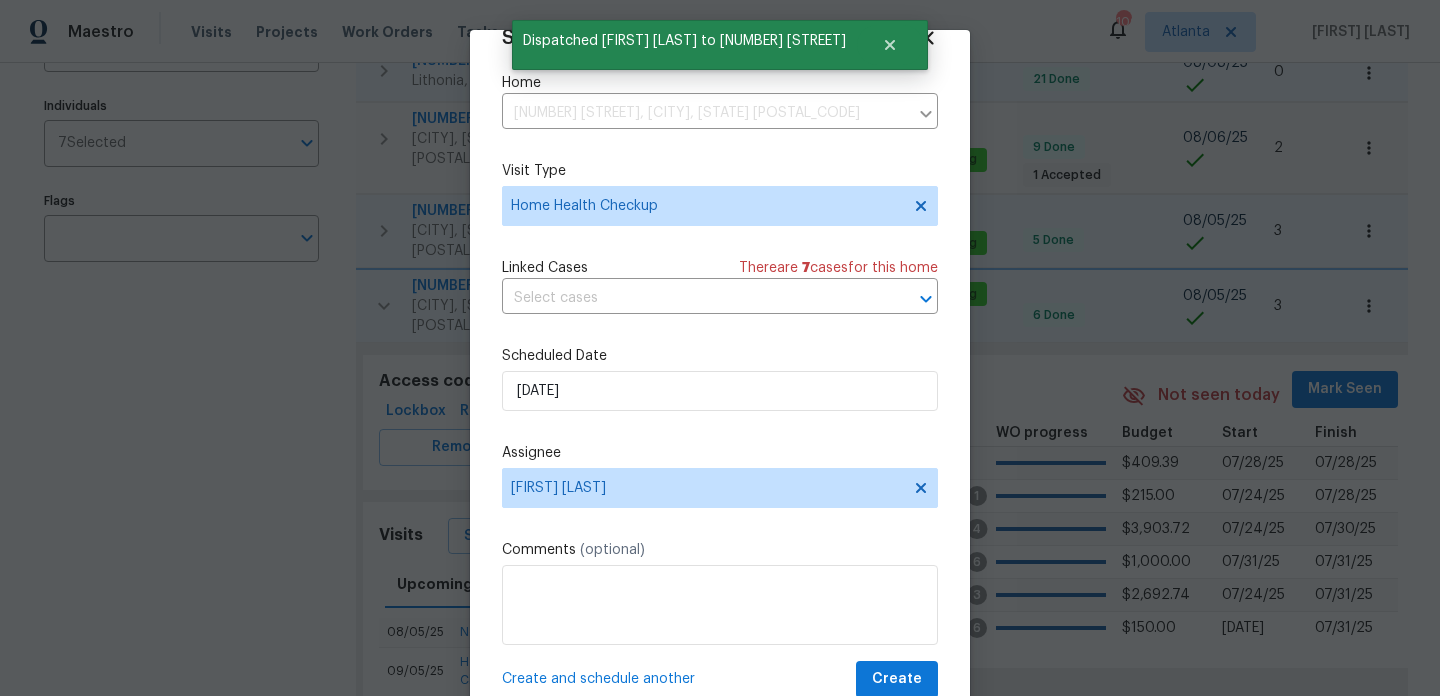 click on "Create and schedule another" at bounding box center (598, 679) 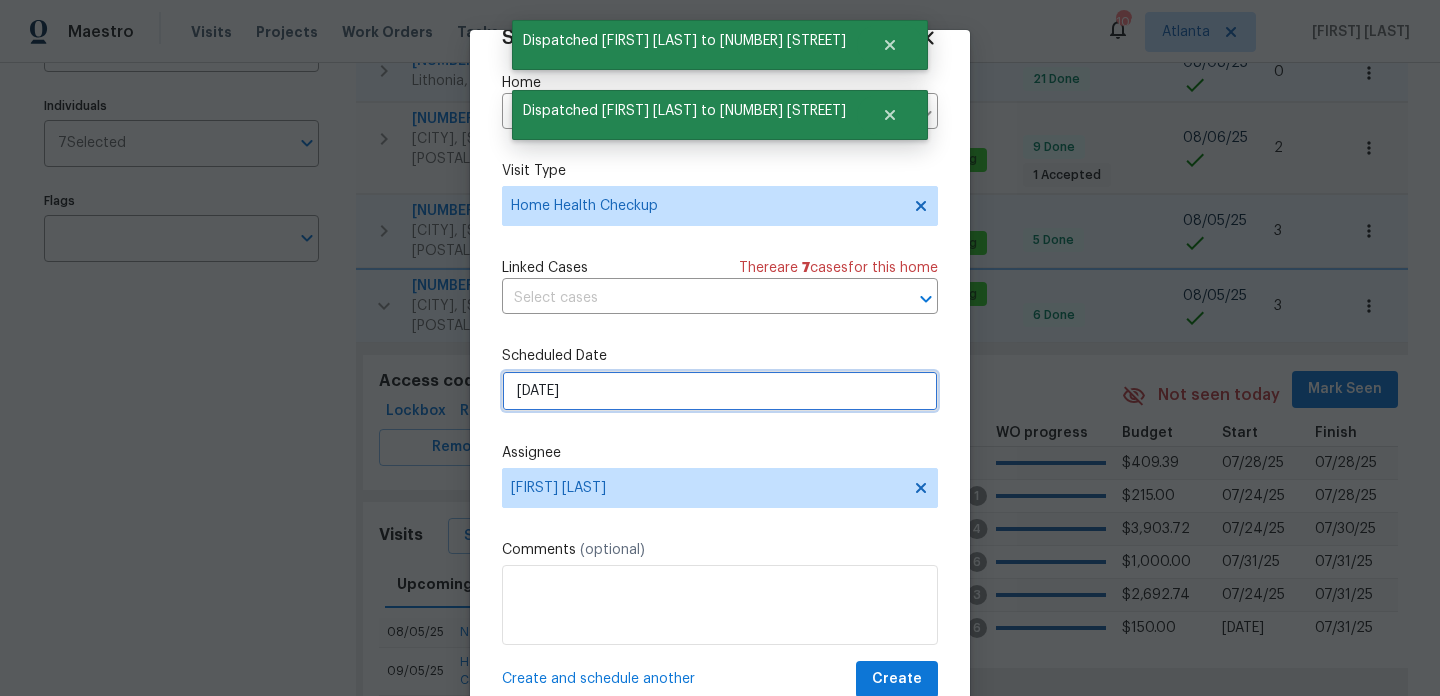 click on "10/5/2025" at bounding box center [720, 391] 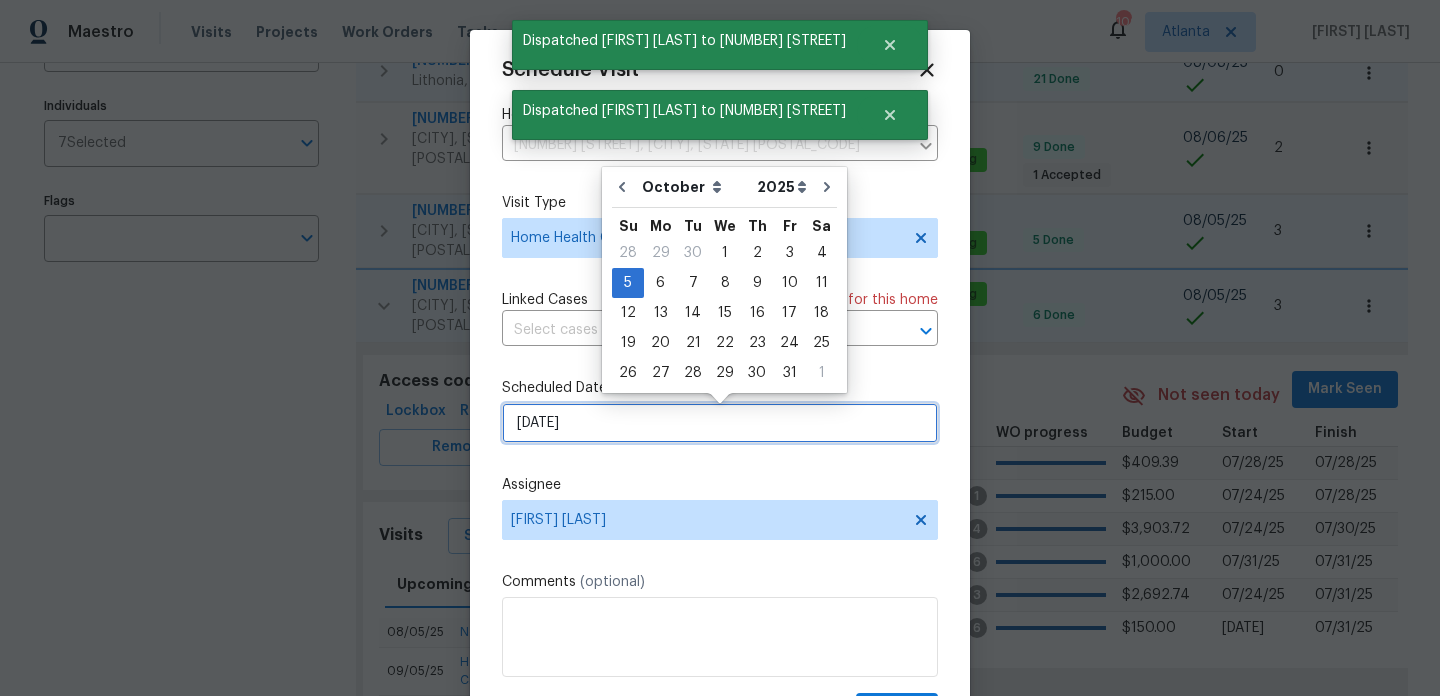 scroll, scrollTop: 0, scrollLeft: 0, axis: both 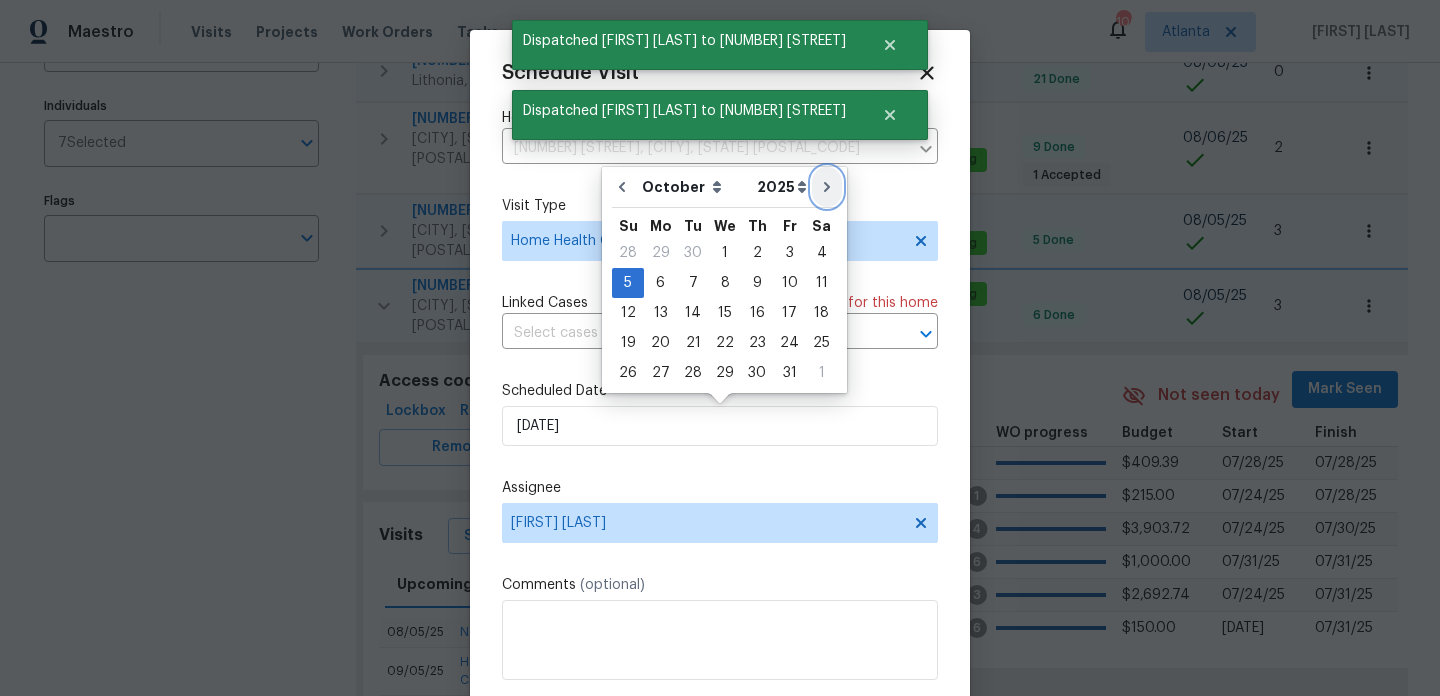 click 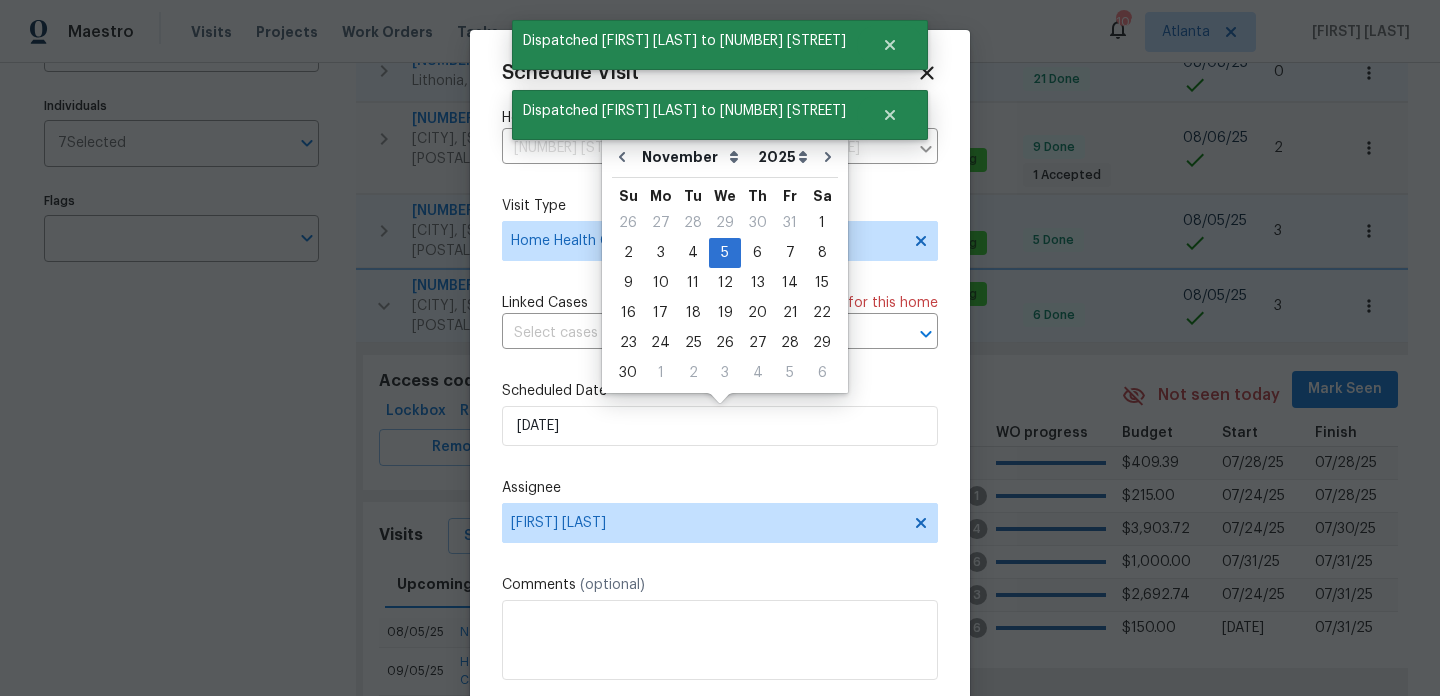 click on "Schedule Visit Home   6271 Hickory Lane Cir, Union City, GA 30291 ​ Visit Type   Home Health Checkup Linked Cases There  are   7  case s  for this home   ​ Scheduled Date   11/5/2025 Assignee   Jaydon Entrekin Comments   (optional) Create and schedule another Create" at bounding box center [720, 397] 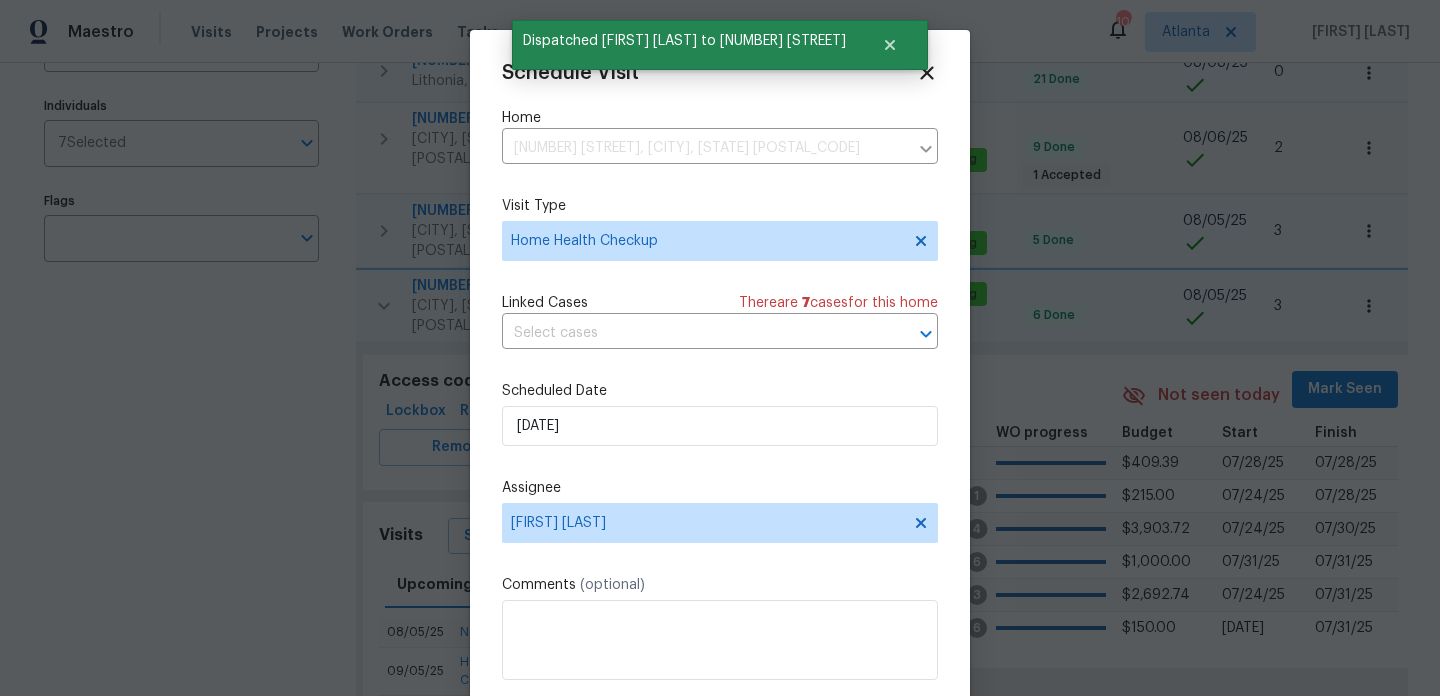 scroll, scrollTop: 36, scrollLeft: 0, axis: vertical 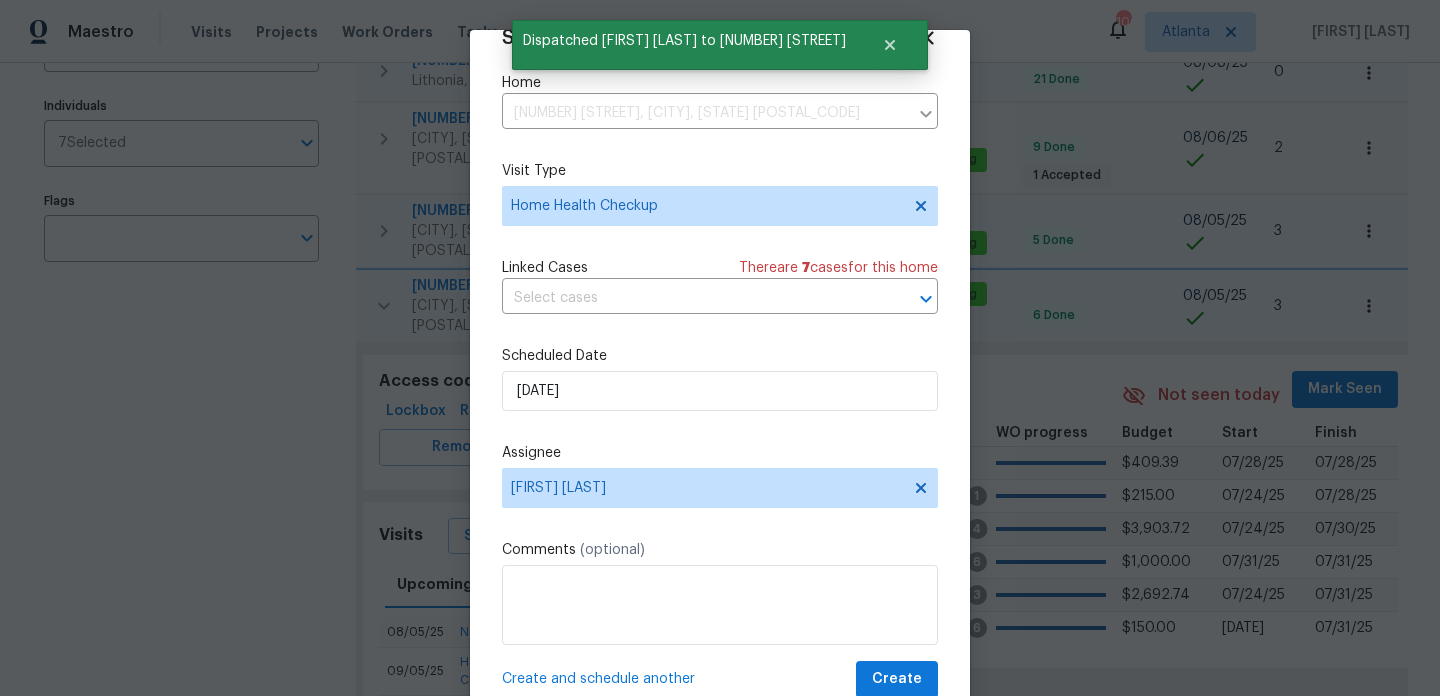 click on "Create and schedule another Create" at bounding box center (720, 679) 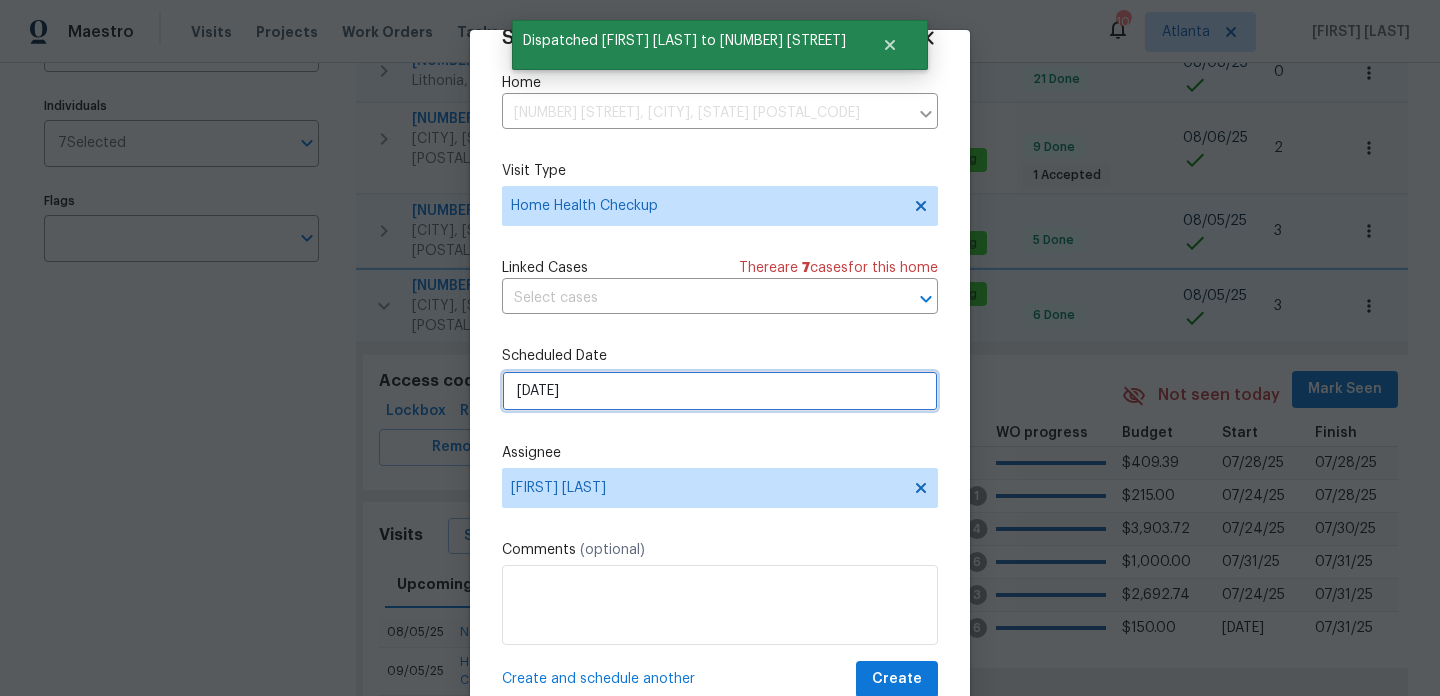click on "11/5/2025" at bounding box center [720, 391] 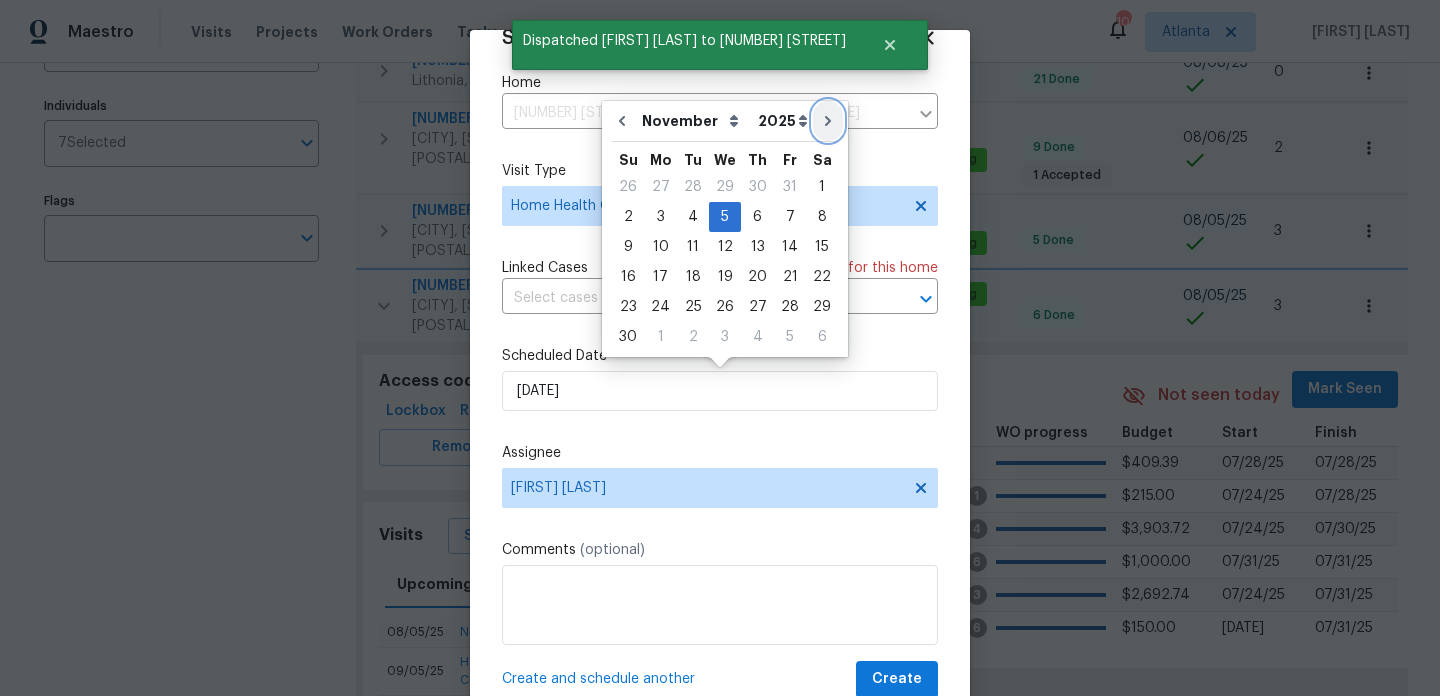 click 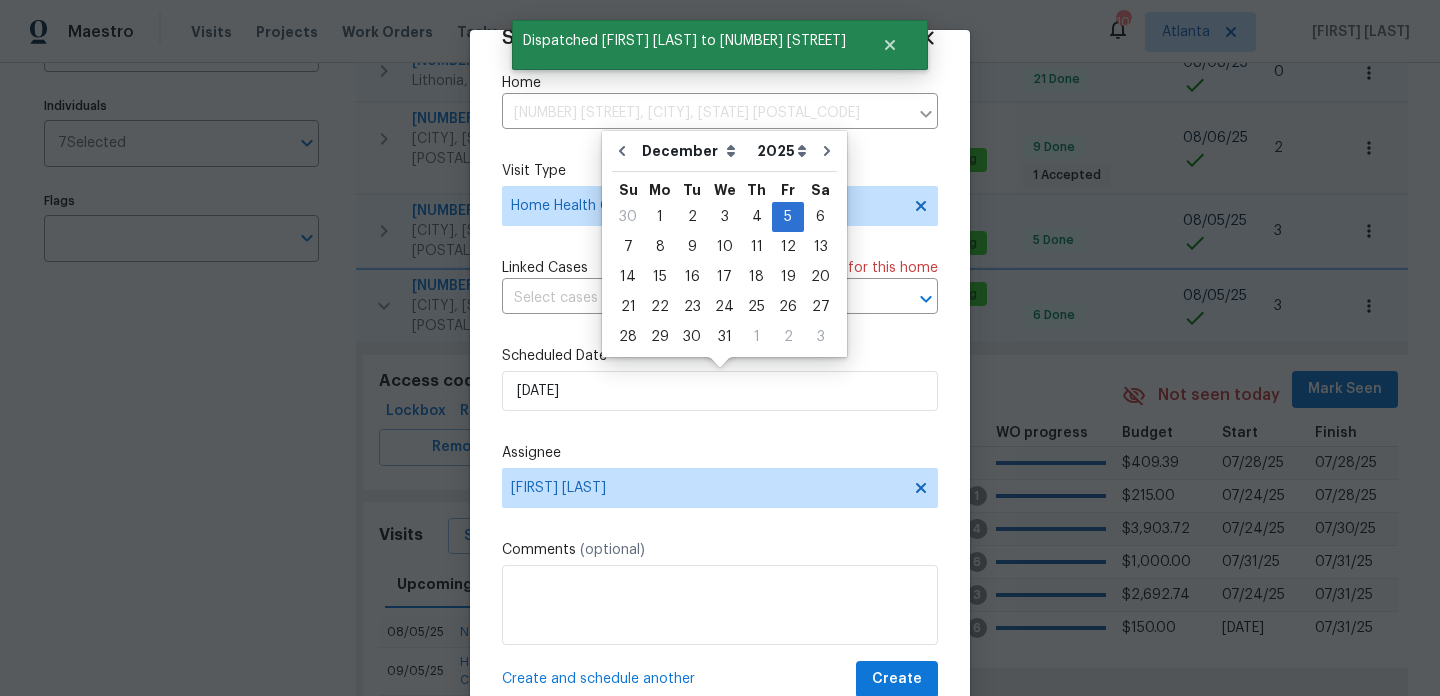 click on "Schedule Visit Home   6271 Hickory Lane Cir, Union City, GA 30291 ​ Visit Type   Home Health Checkup Linked Cases There  are   7  case s  for this home   ​ Scheduled Date   12/5/2025 Assignee   Jaydon Entrekin Comments   (optional) Create and schedule another Create" at bounding box center [720, 362] 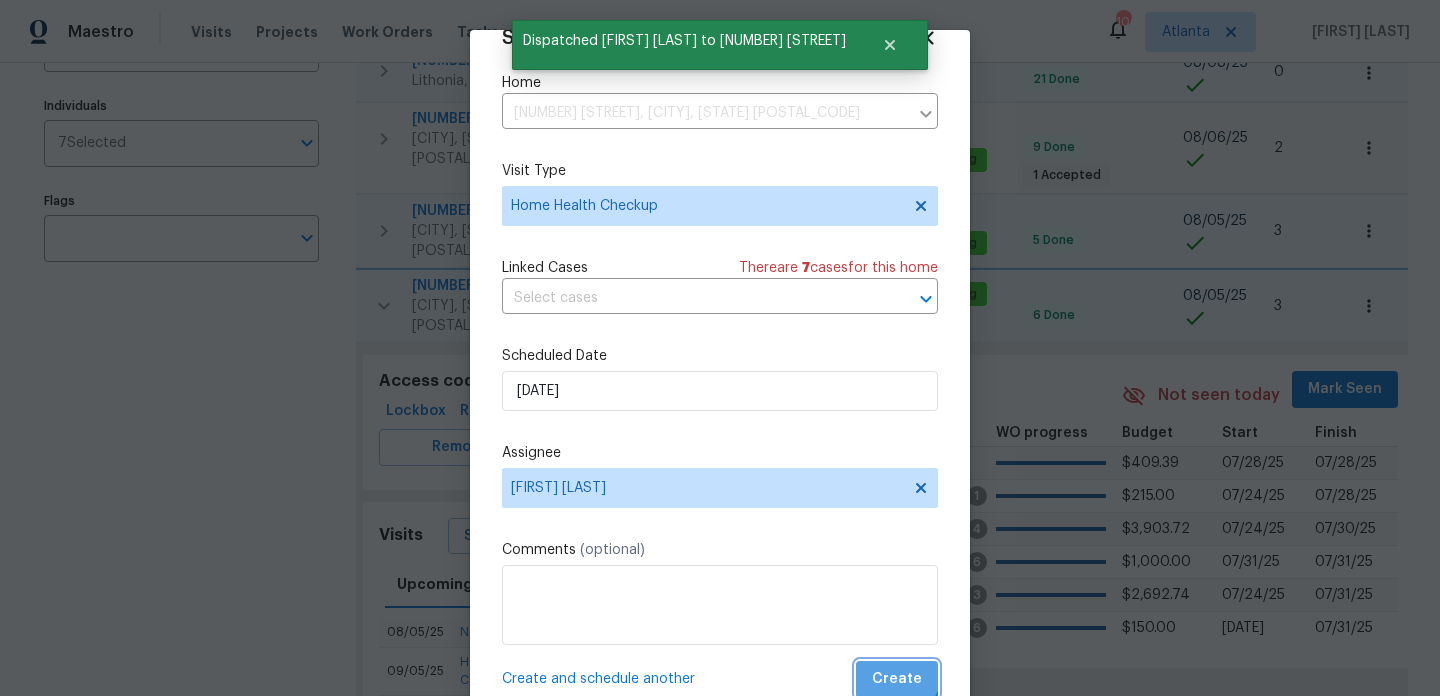 click on "Create" at bounding box center (897, 679) 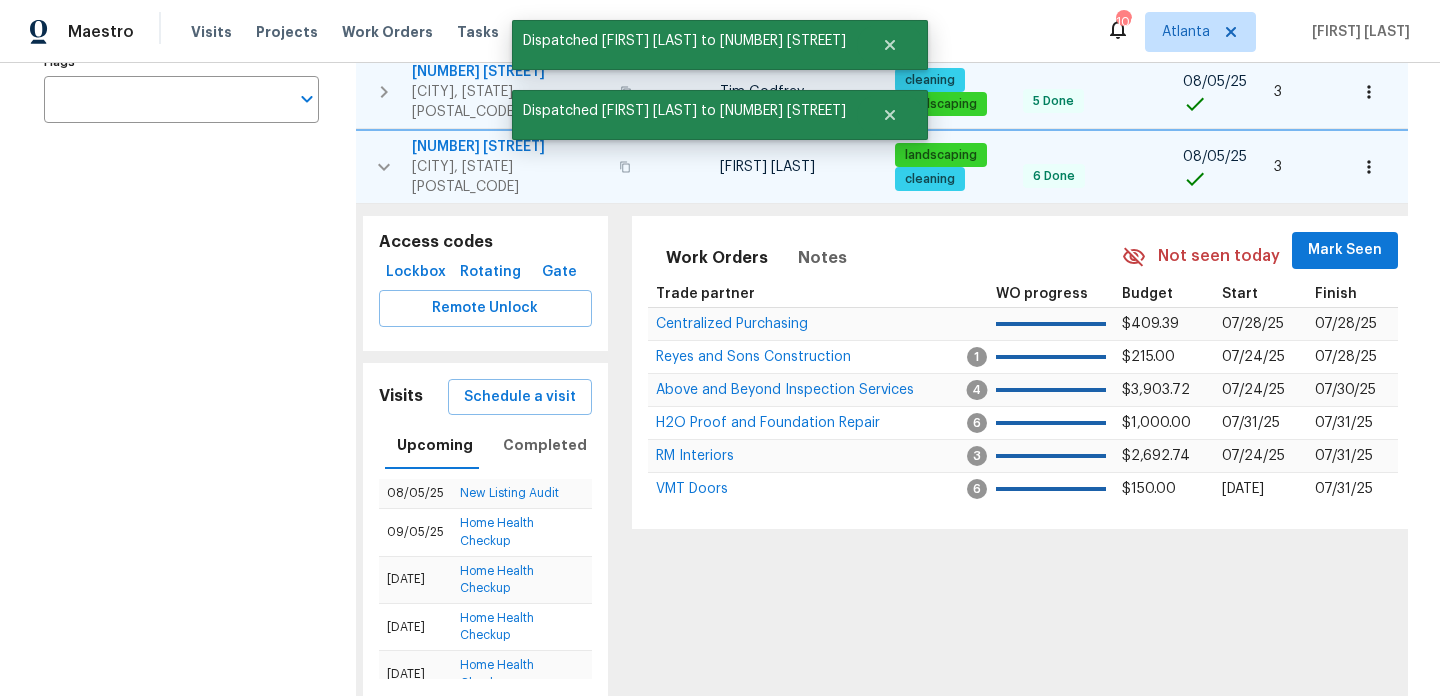 scroll, scrollTop: 457, scrollLeft: 0, axis: vertical 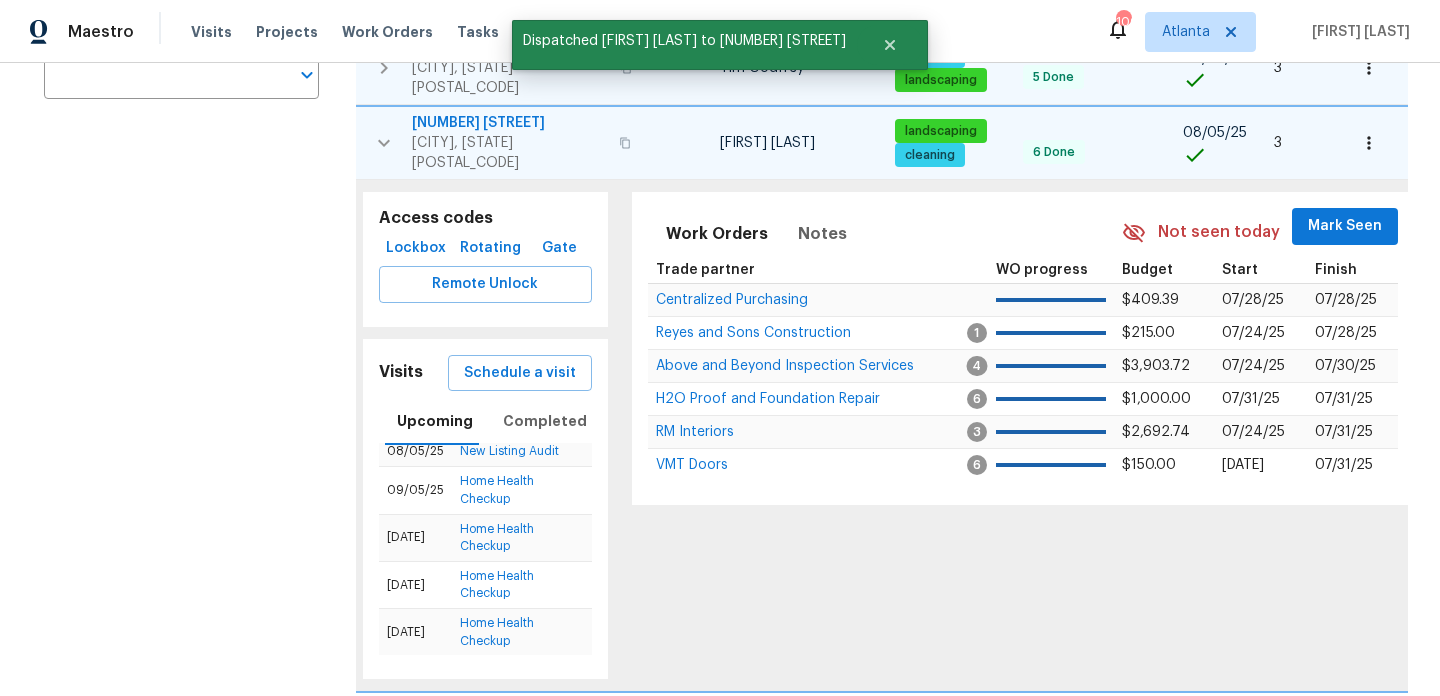 click 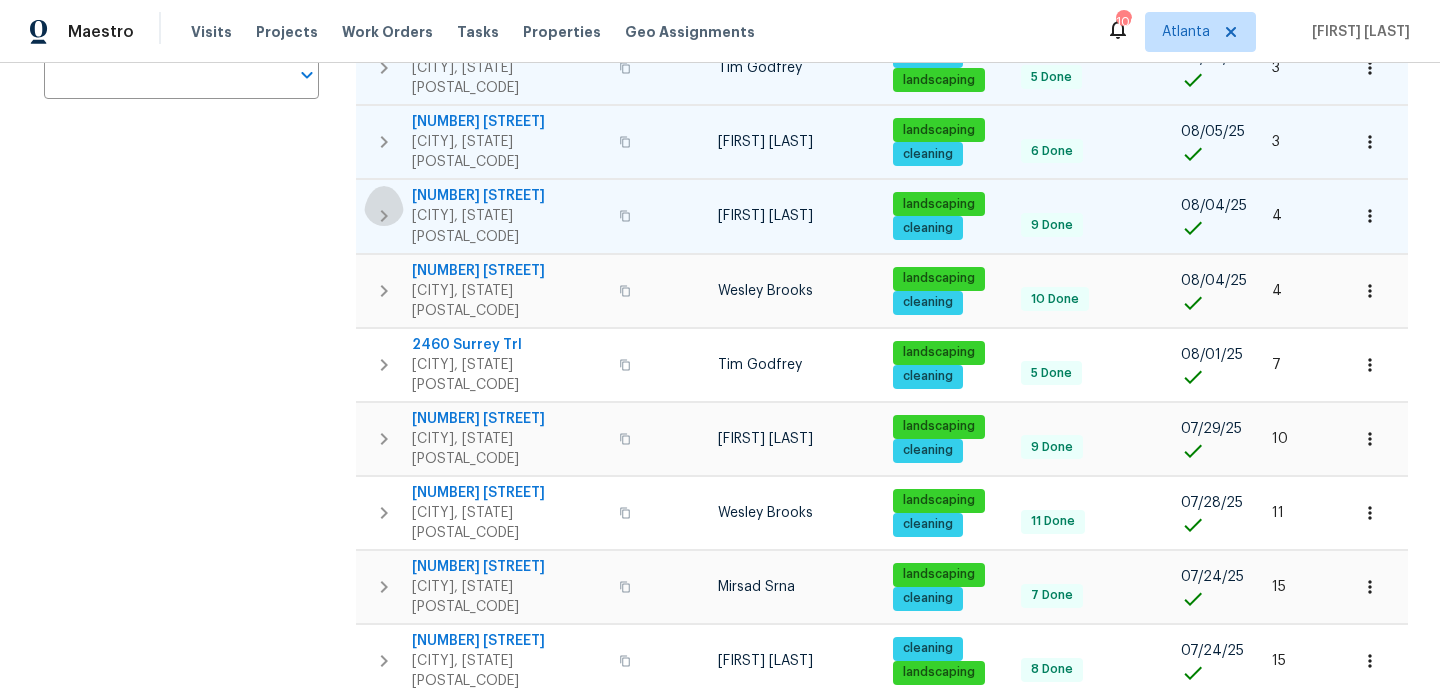 click 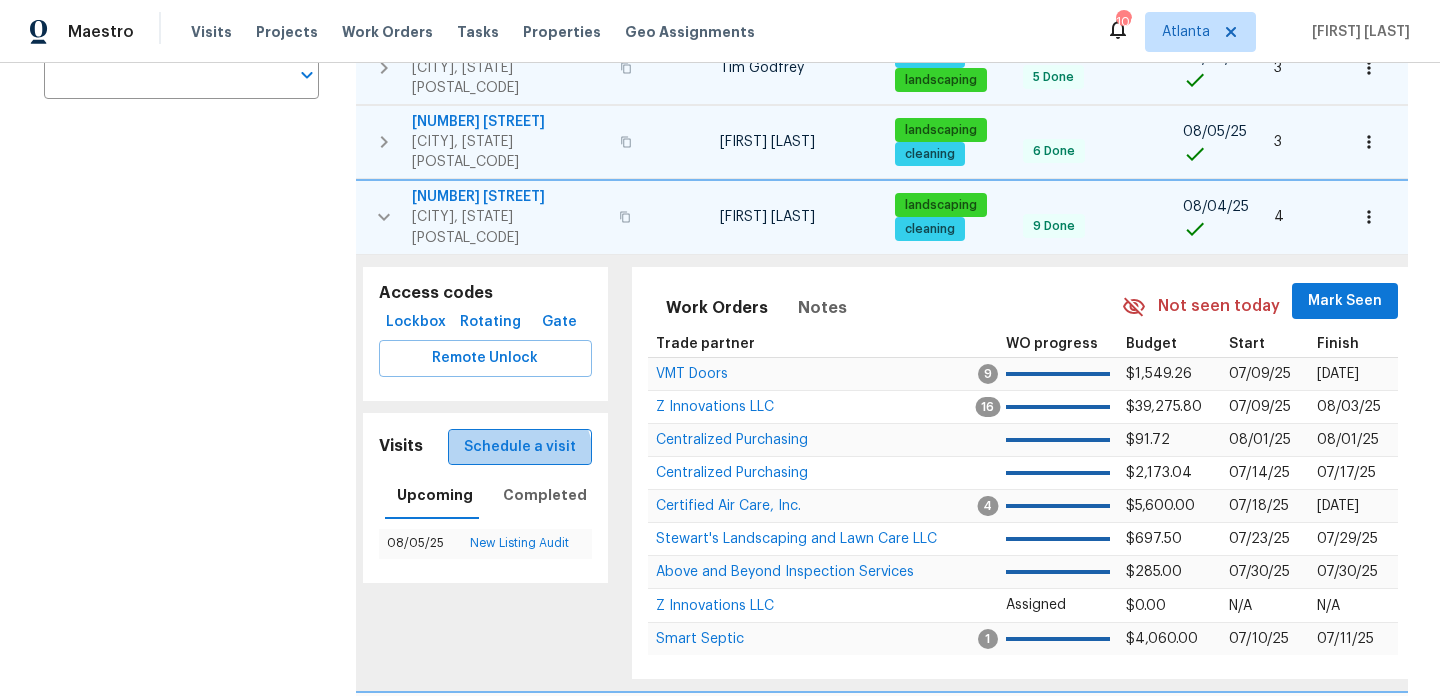 click on "Schedule a visit" at bounding box center (520, 447) 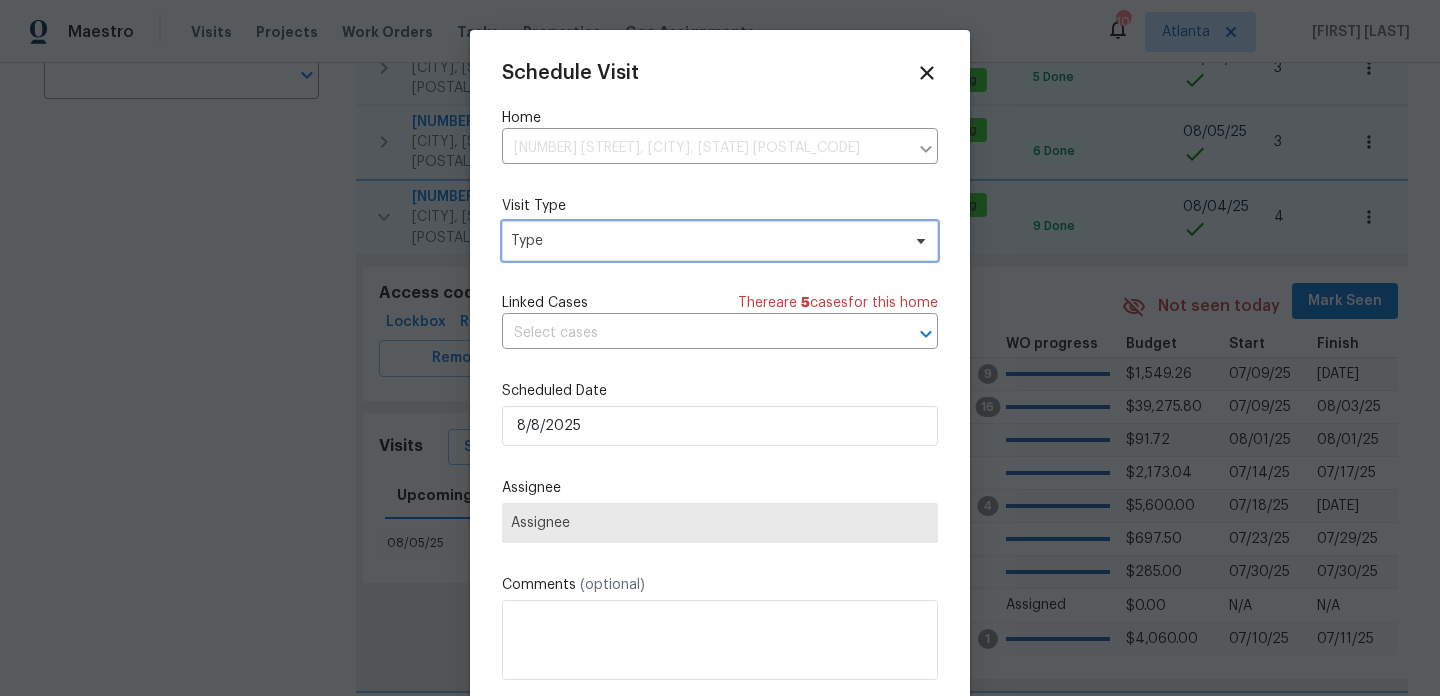 click on "Type" at bounding box center (705, 241) 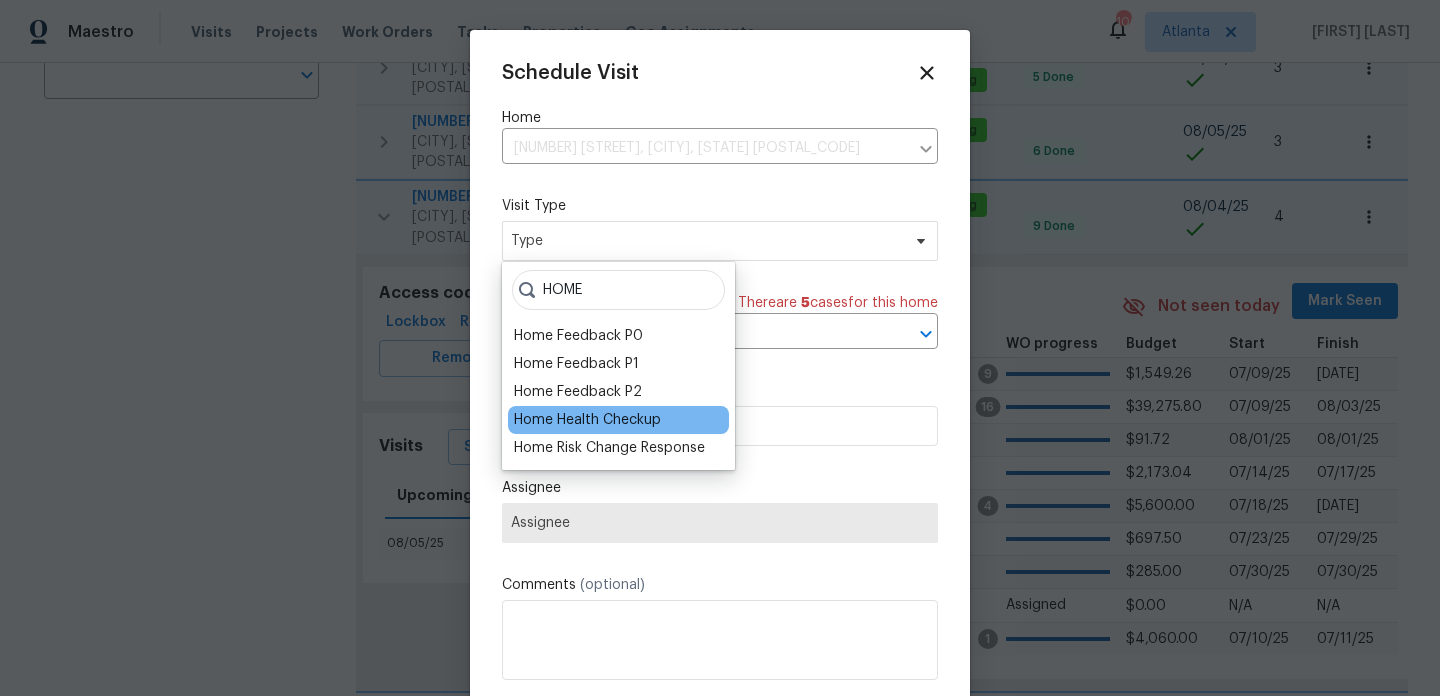 type on "HOME" 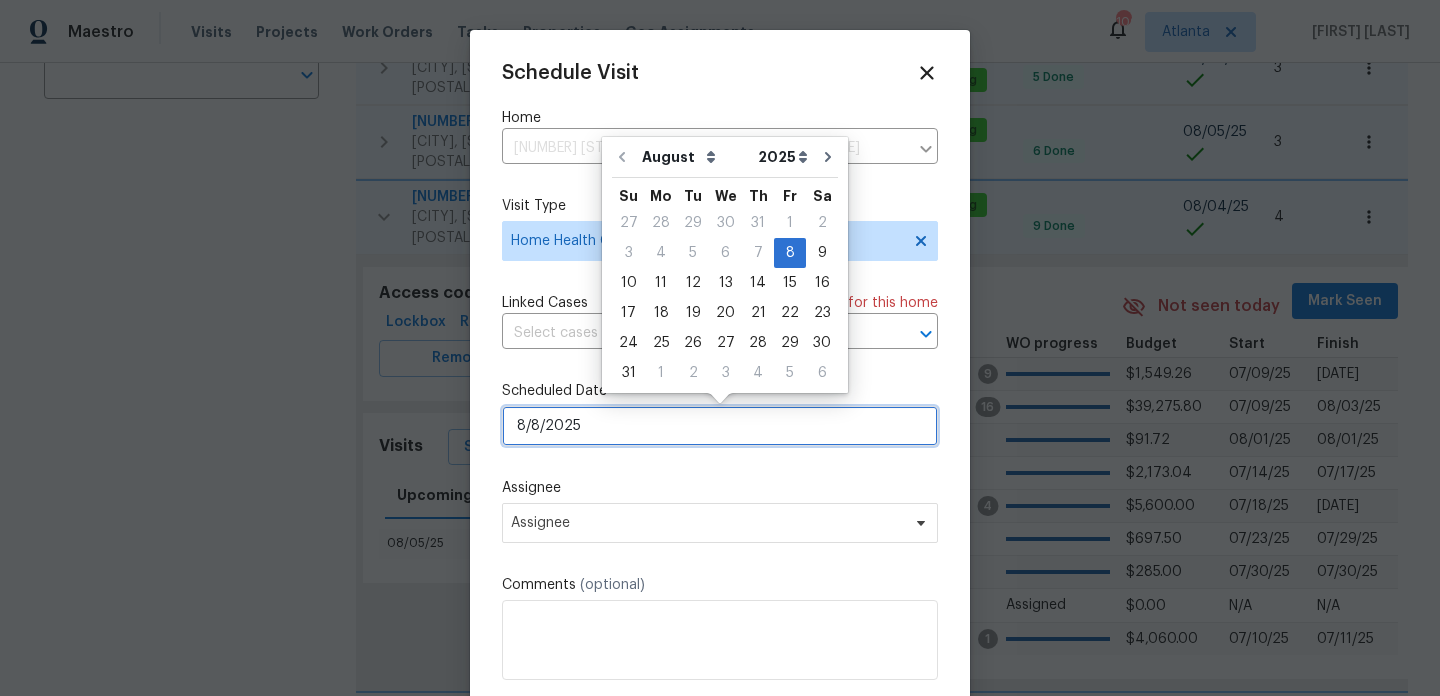click on "8/8/2025" at bounding box center [720, 426] 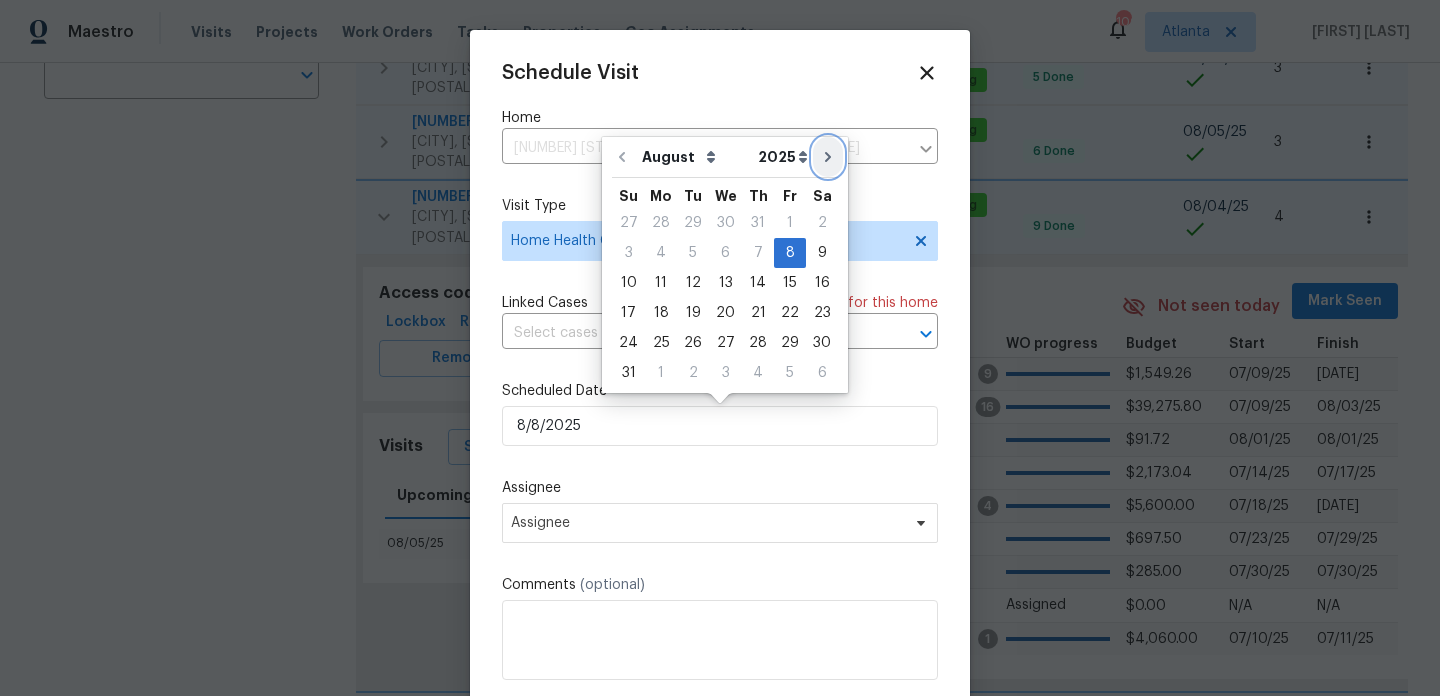 click 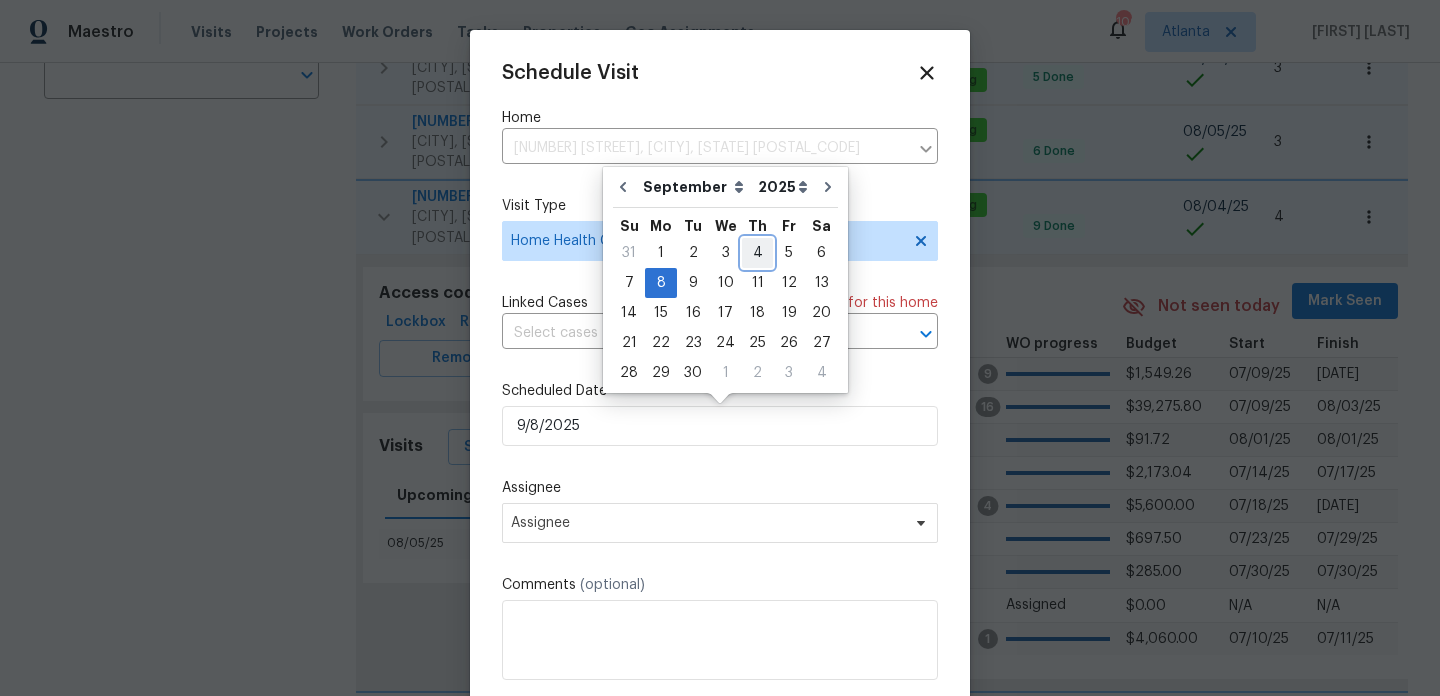 click on "4" at bounding box center (757, 253) 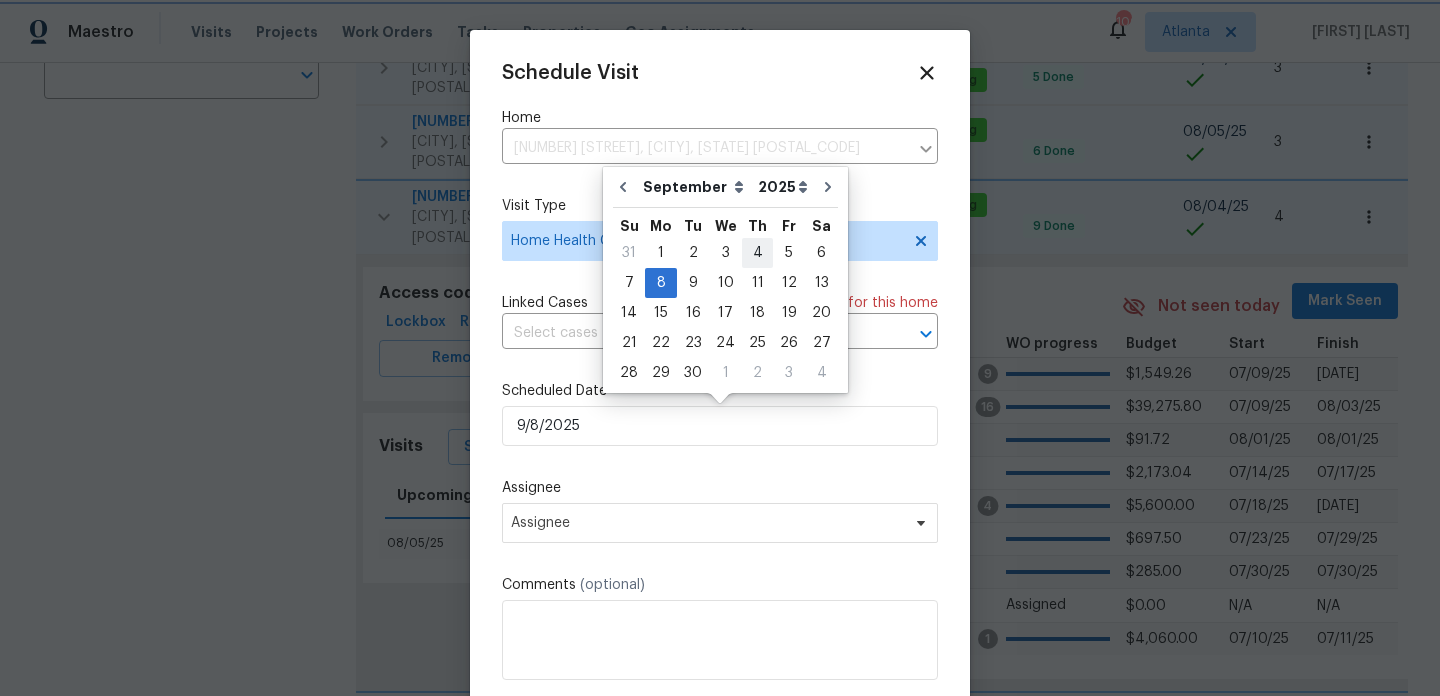 type on "9/4/2025" 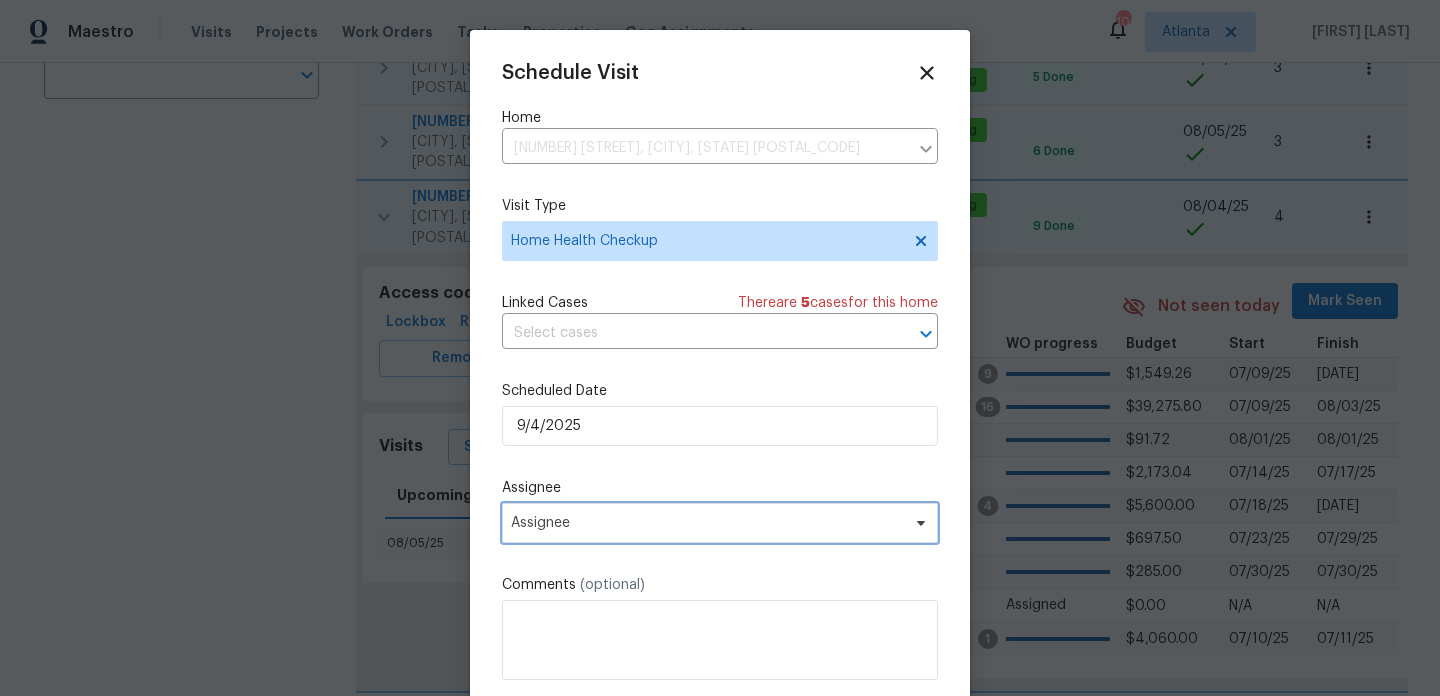 click on "Assignee" at bounding box center (720, 523) 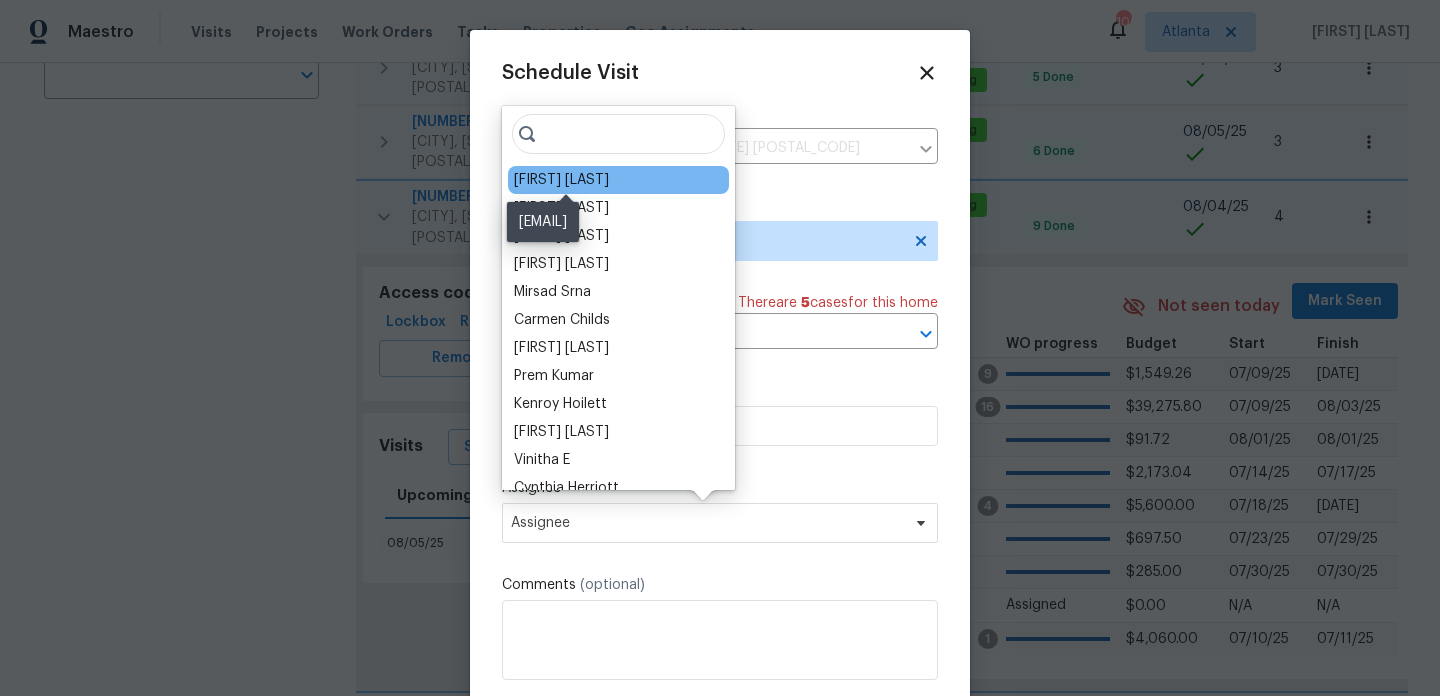 click on "[FIRST] [LAST]" at bounding box center (561, 180) 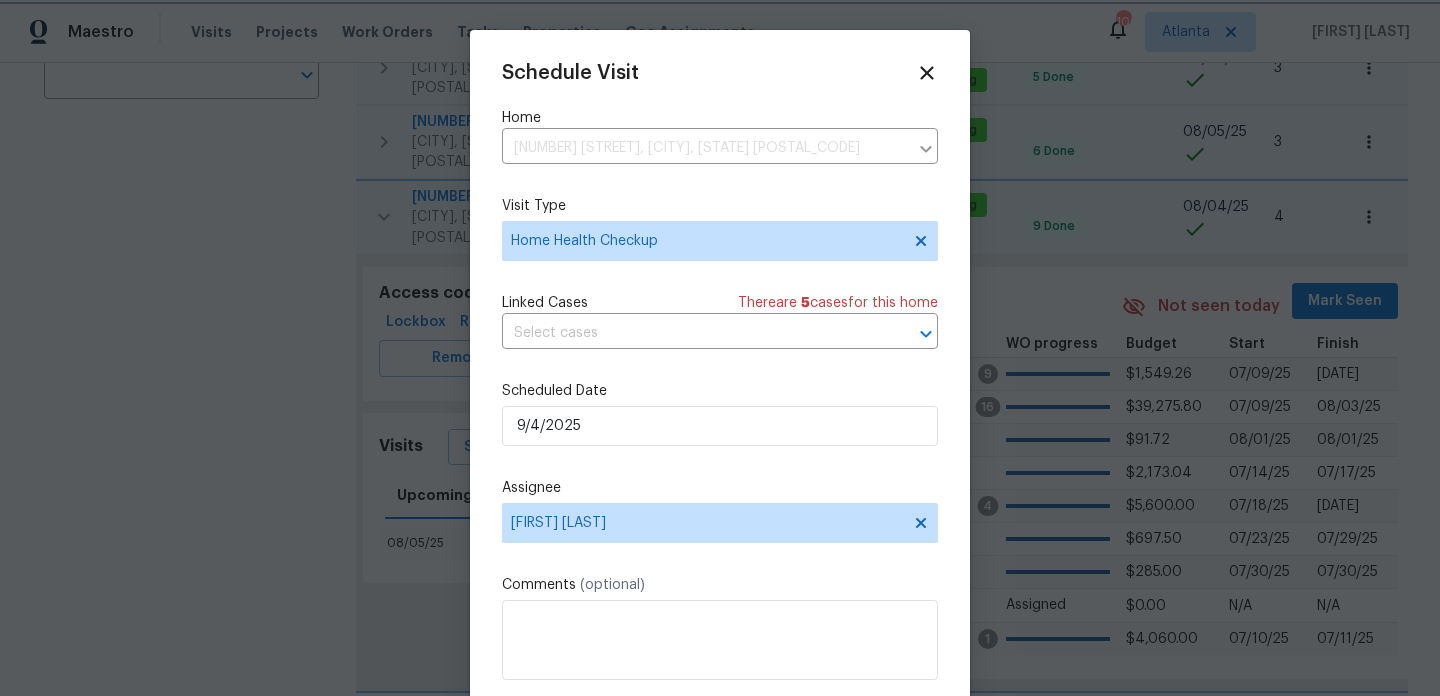 scroll, scrollTop: 36, scrollLeft: 0, axis: vertical 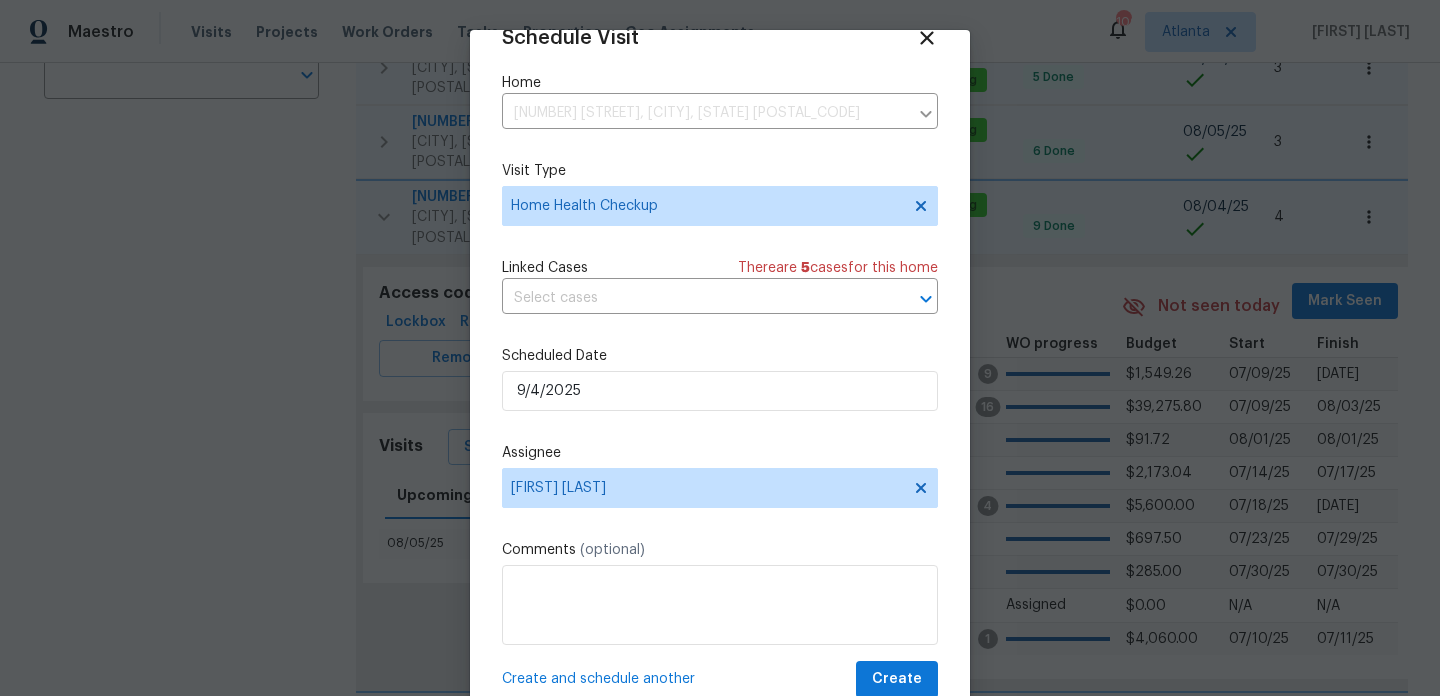 click on "Create and schedule another" at bounding box center (598, 679) 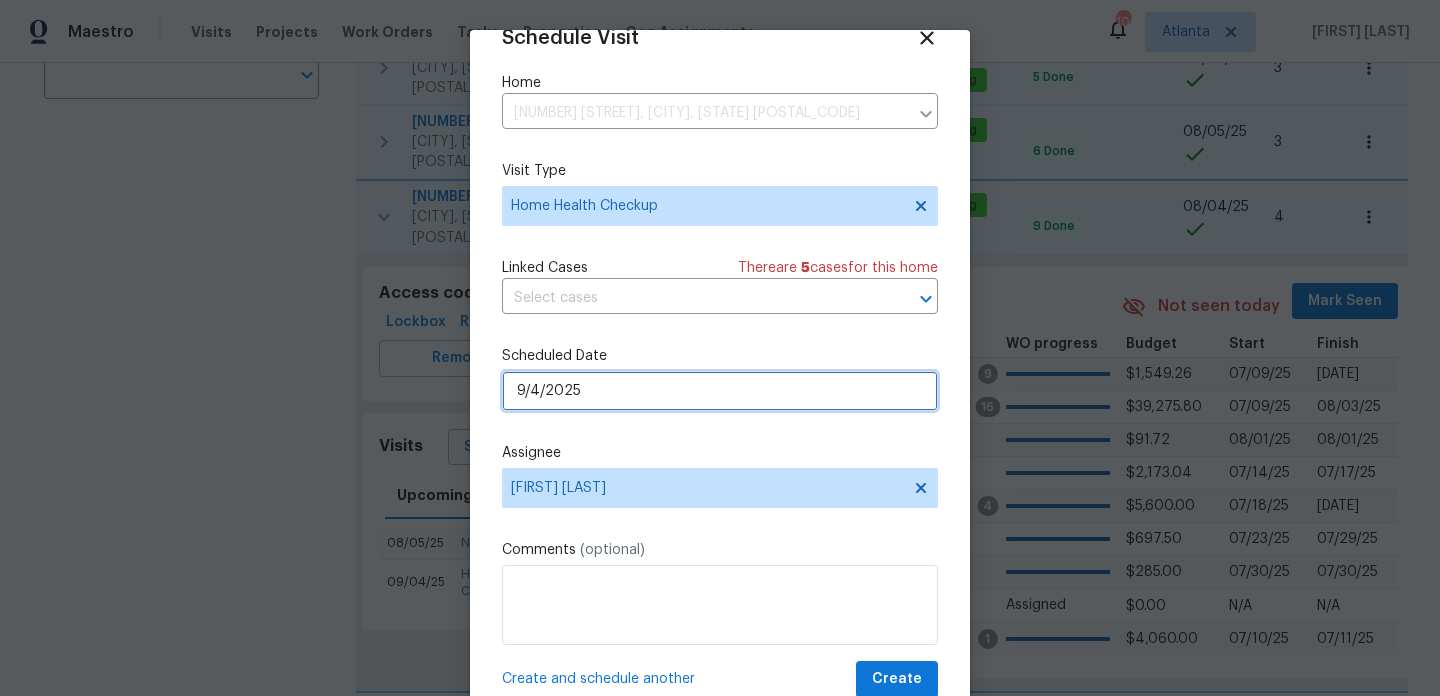 click on "9/4/2025" at bounding box center (720, 391) 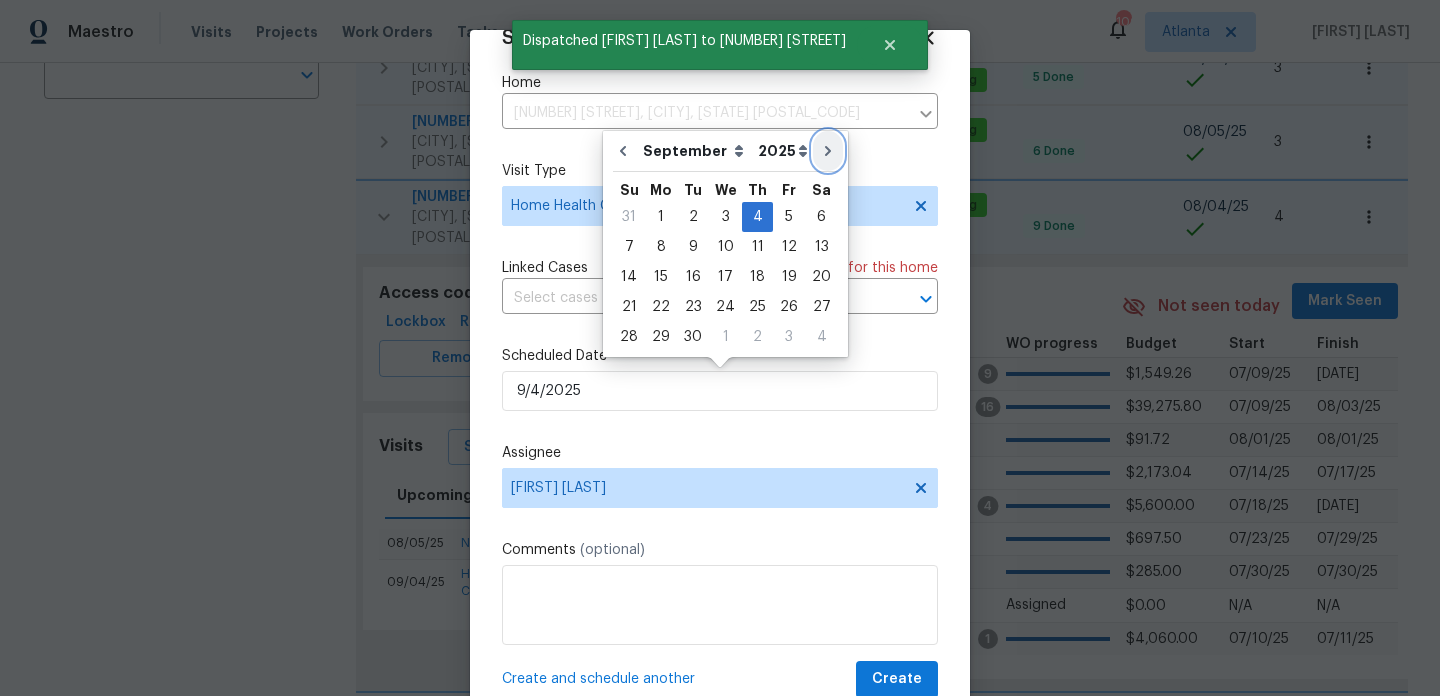 click 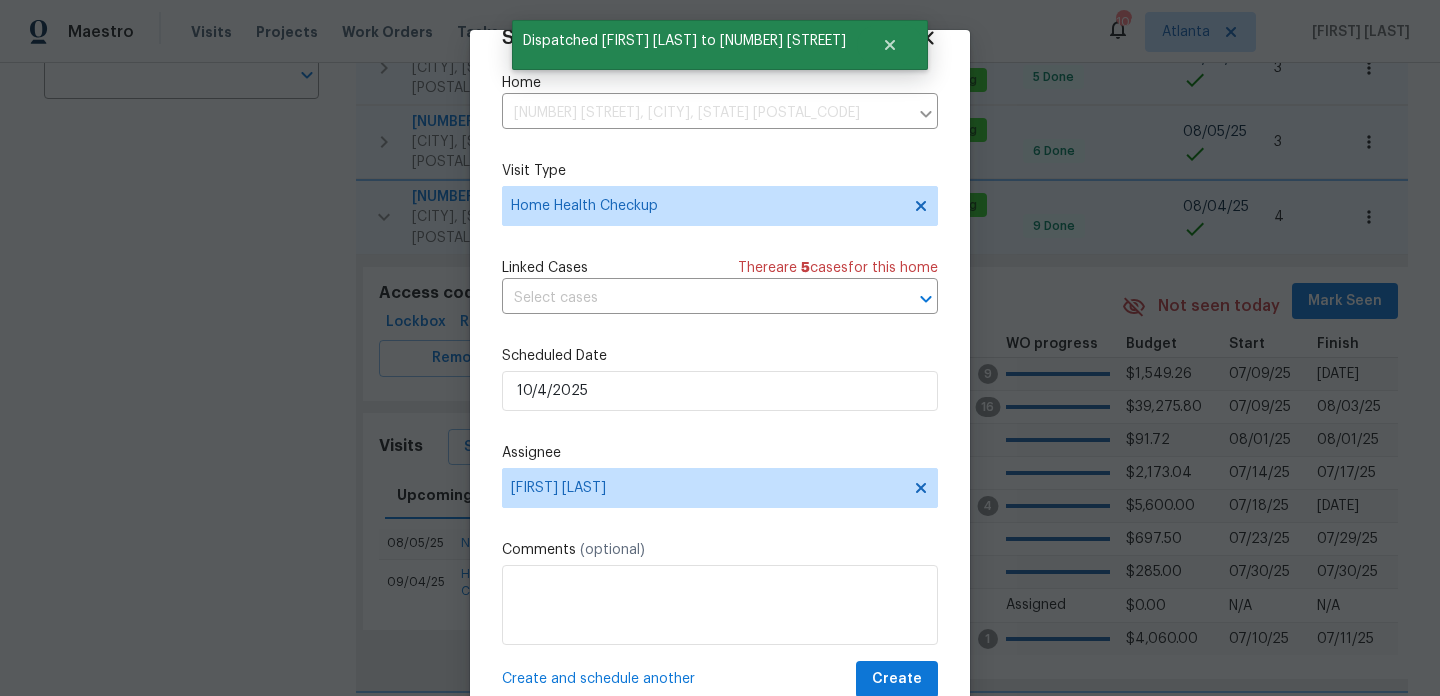 click on "Create and schedule another" at bounding box center [598, 679] 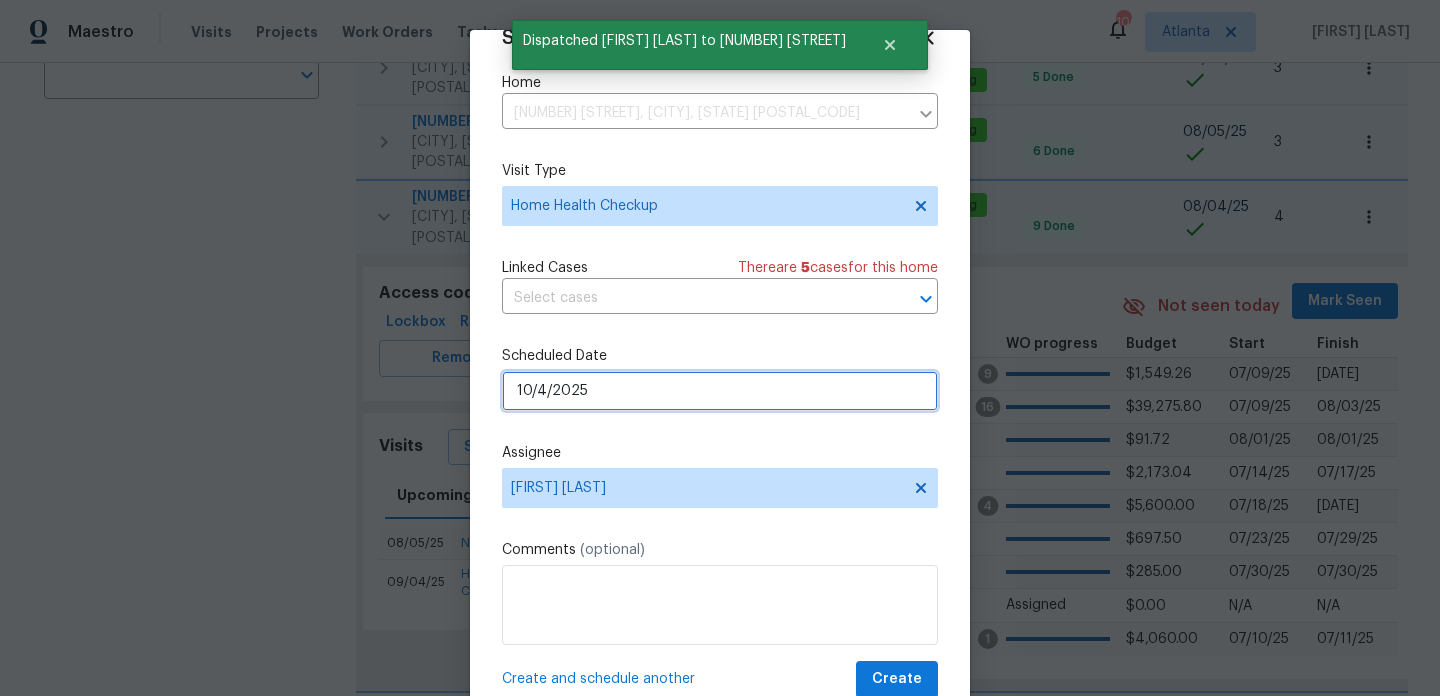 select on "9" 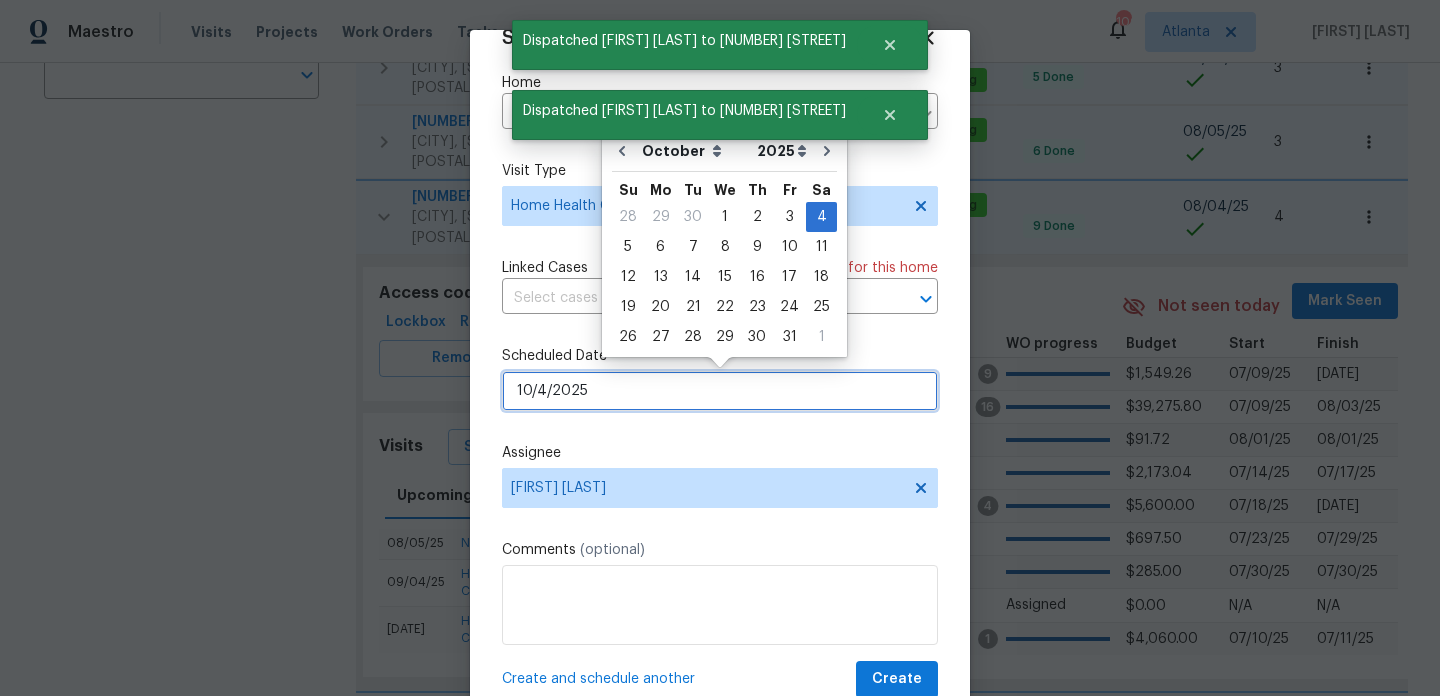 click on "10/4/2025" at bounding box center (720, 391) 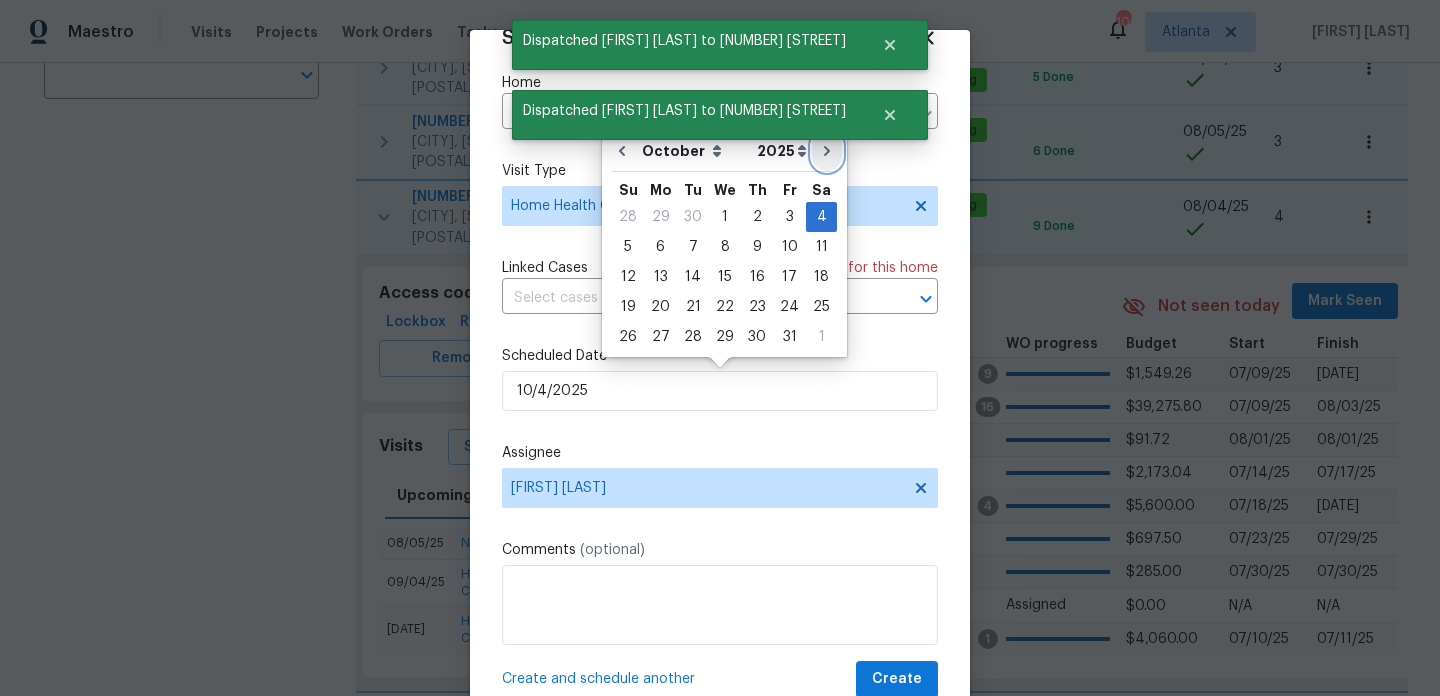 click 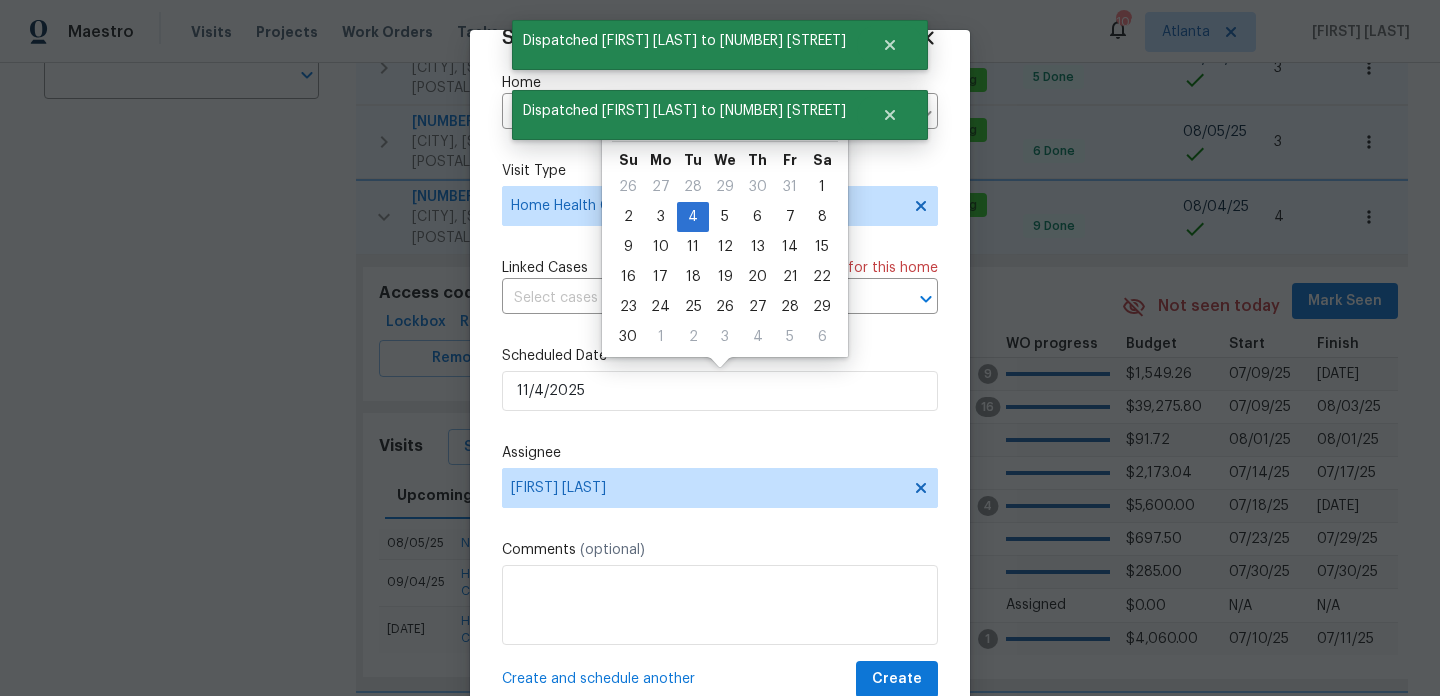 click on "Create and schedule another" at bounding box center (598, 679) 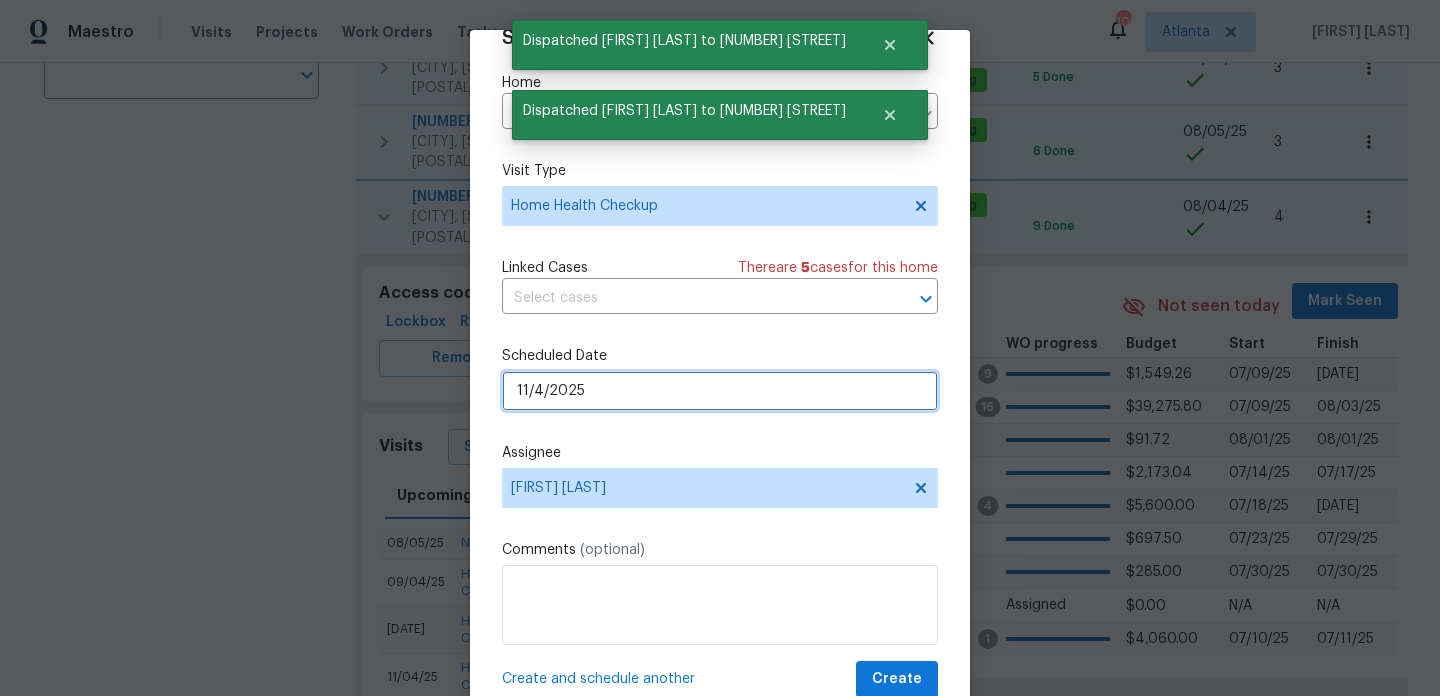 click on "11/4/2025" at bounding box center (720, 391) 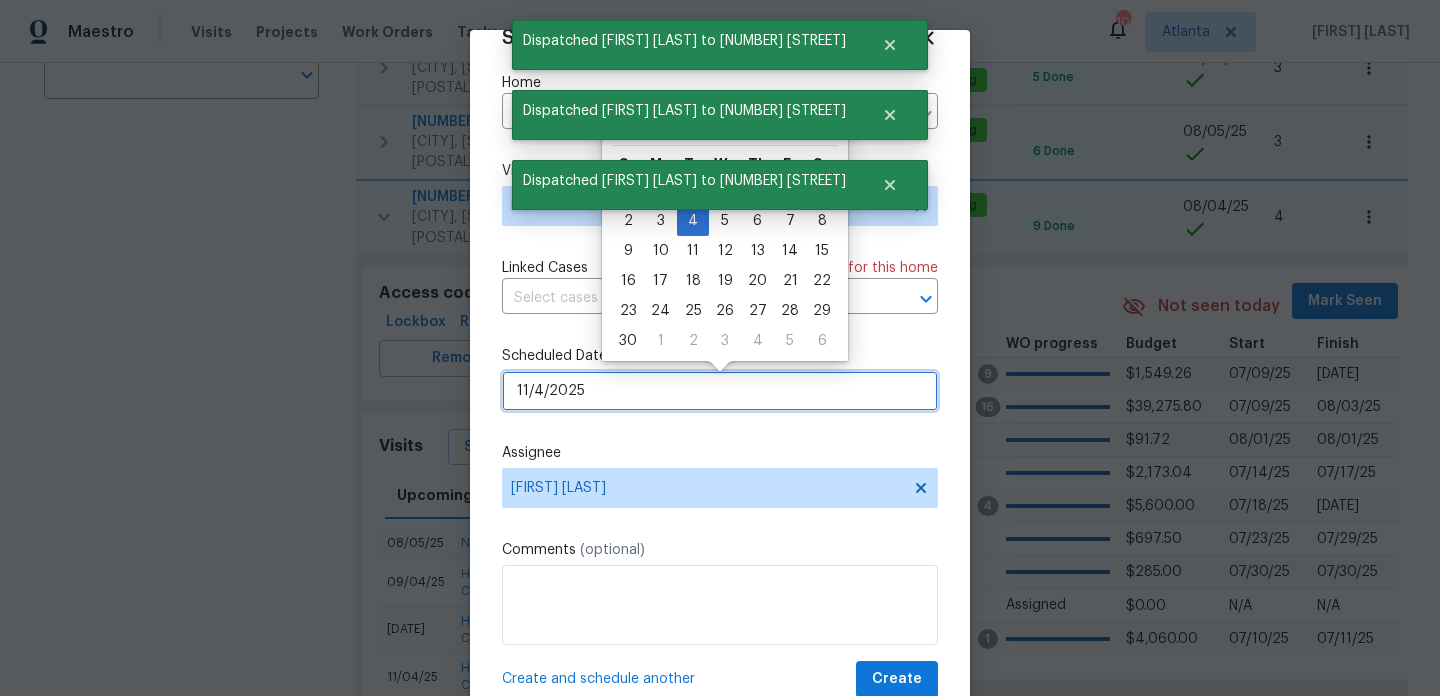 scroll, scrollTop: 0, scrollLeft: 0, axis: both 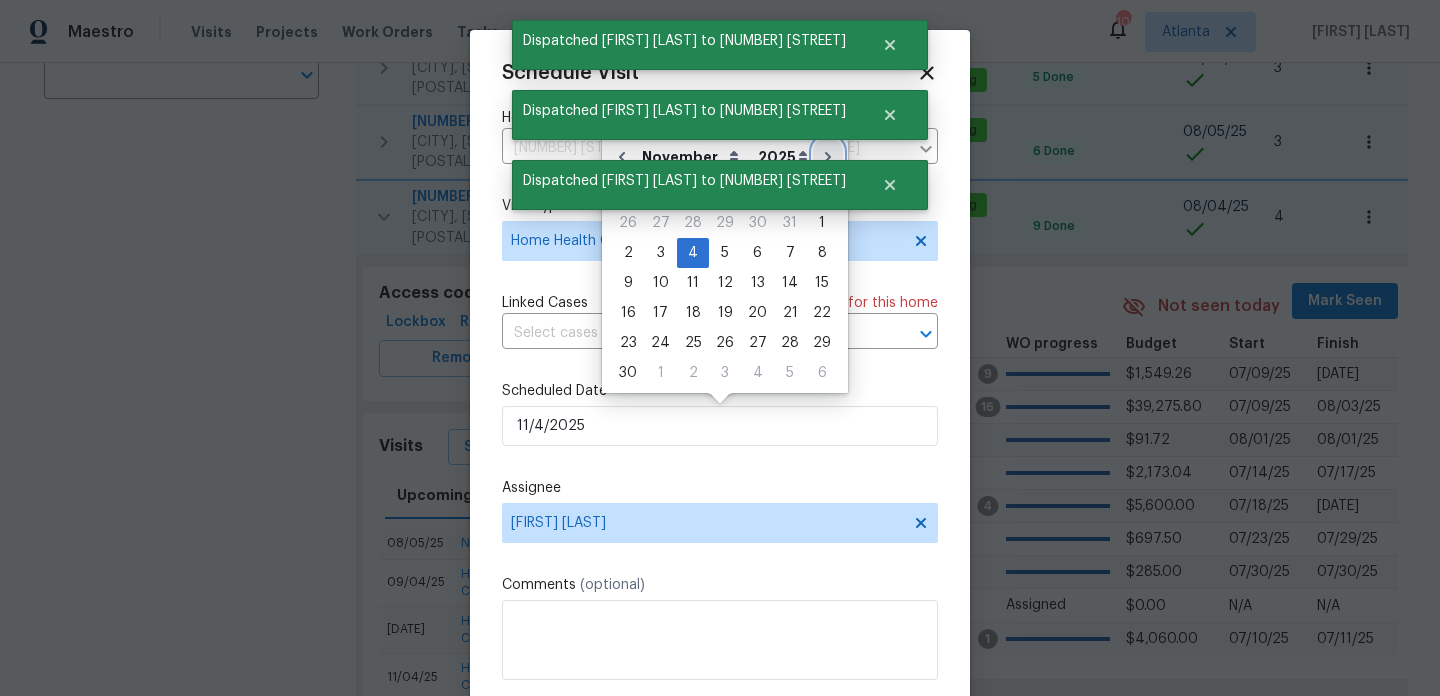 click 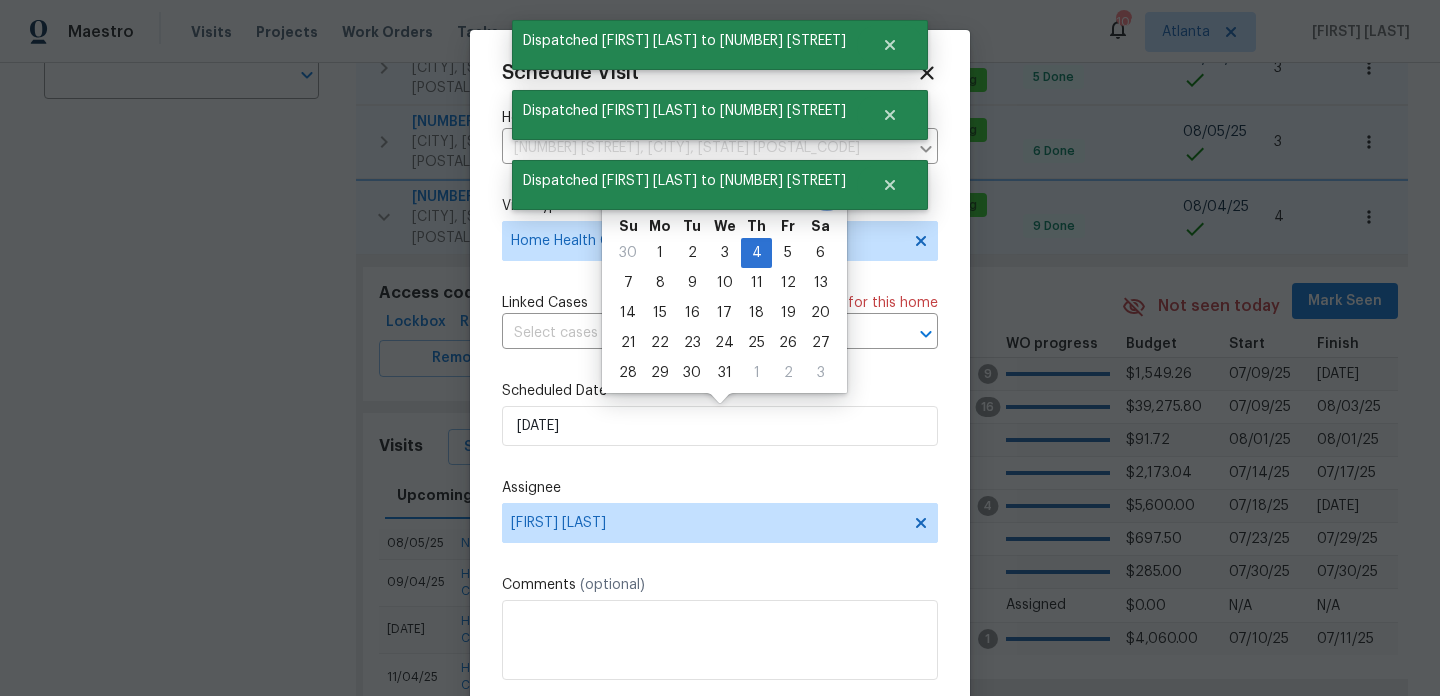 scroll, scrollTop: 36, scrollLeft: 0, axis: vertical 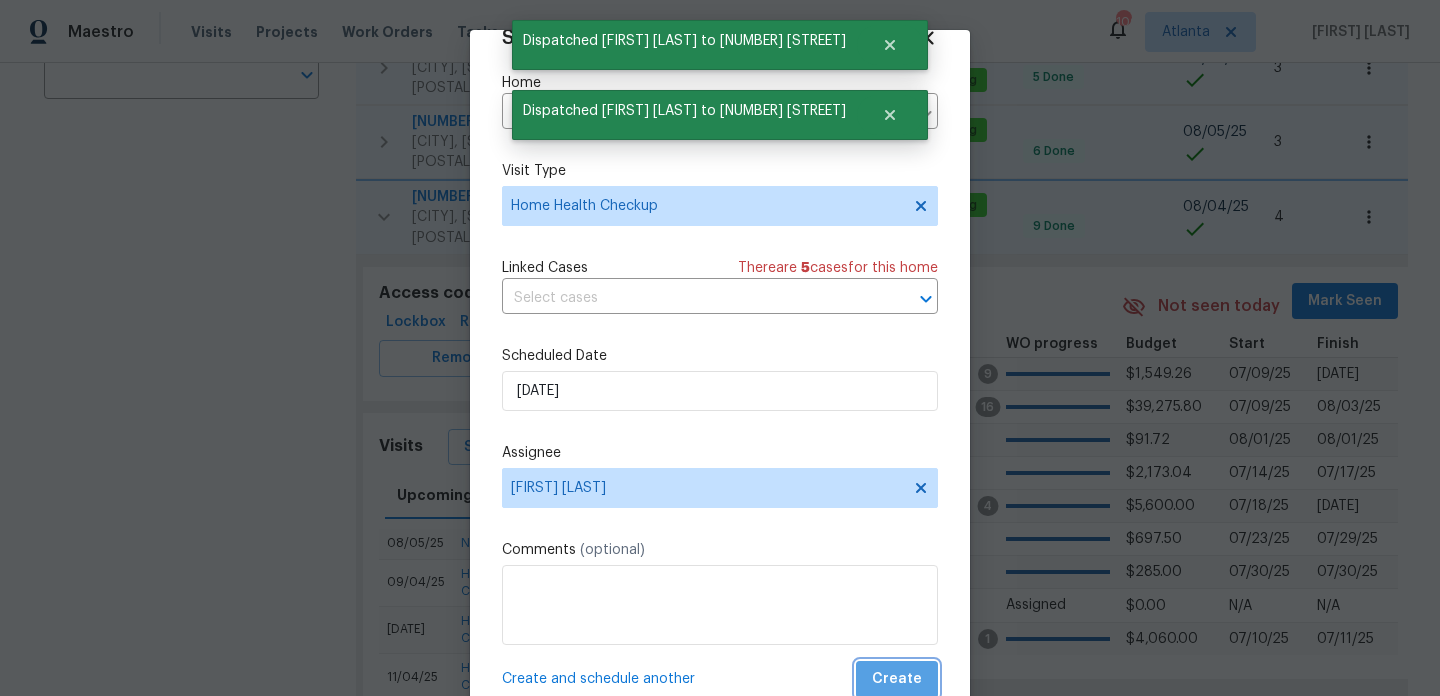 click on "Create" at bounding box center [897, 679] 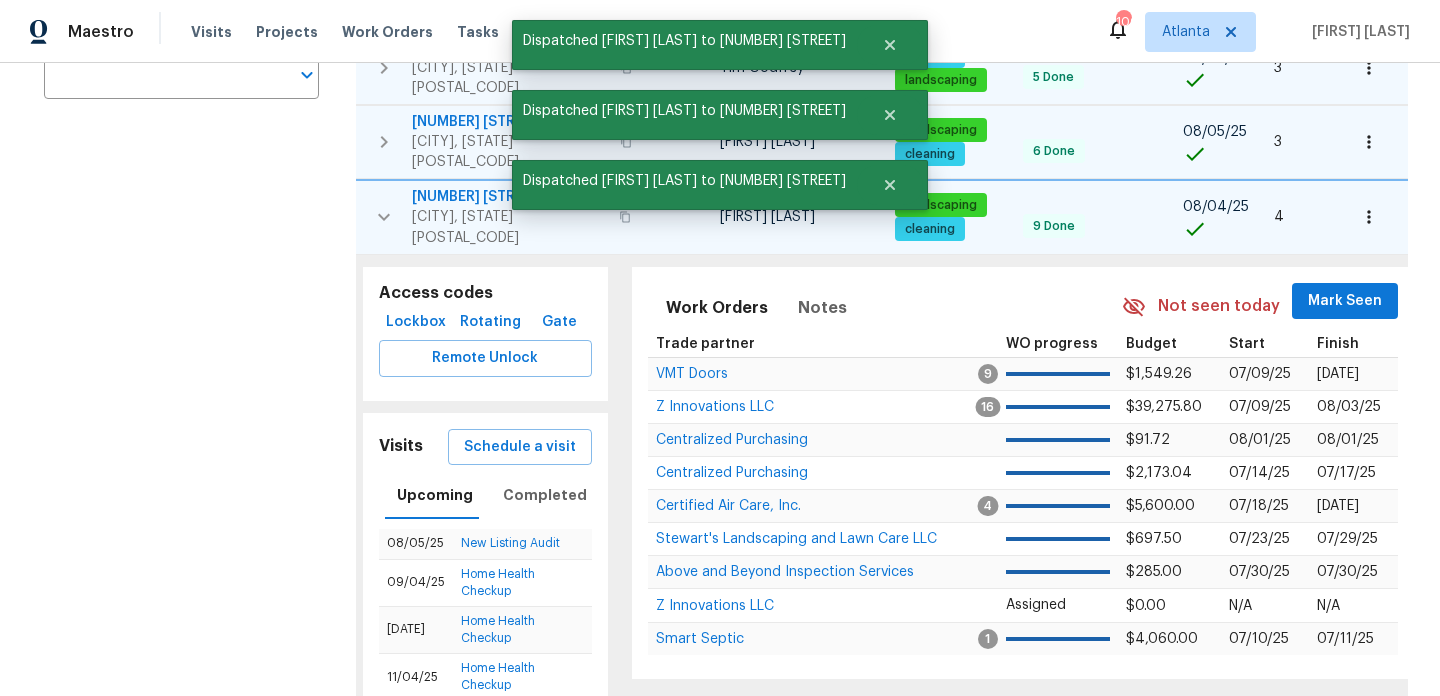 click 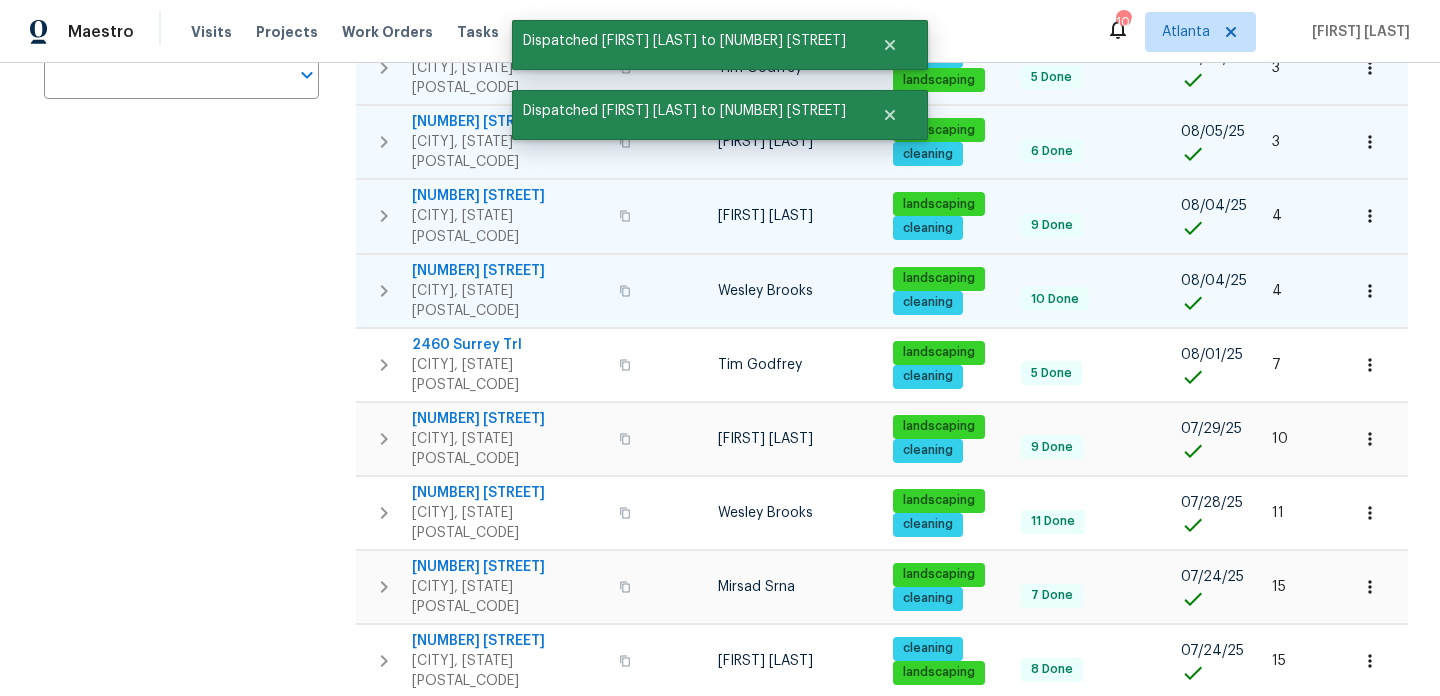 click 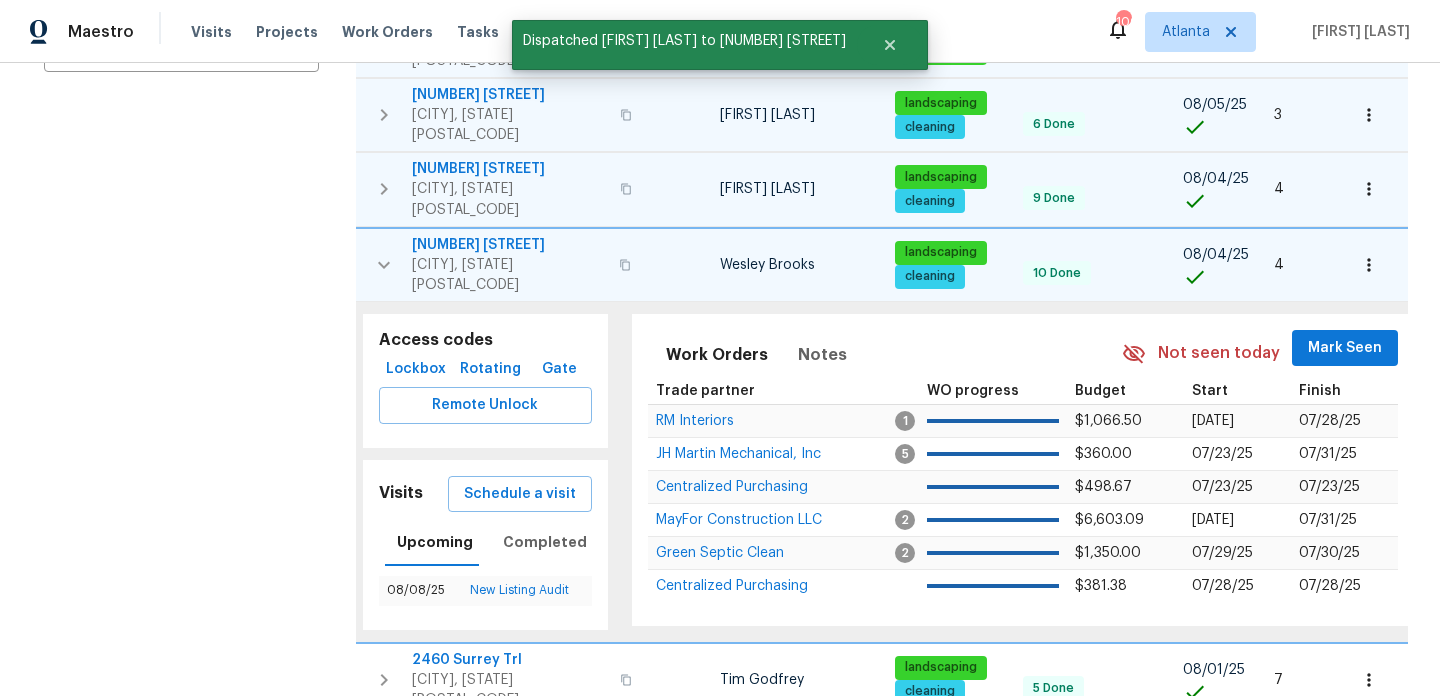 scroll, scrollTop: 485, scrollLeft: 0, axis: vertical 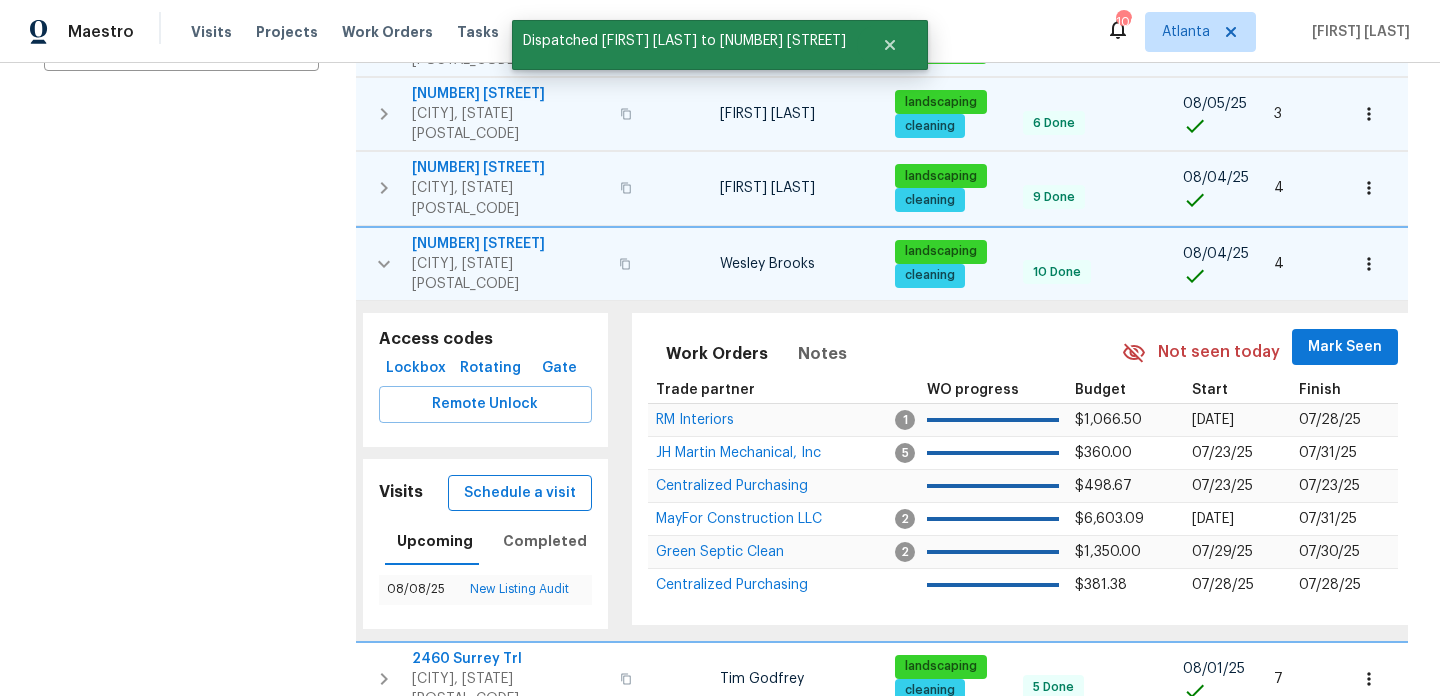click on "Schedule a visit" at bounding box center [520, 493] 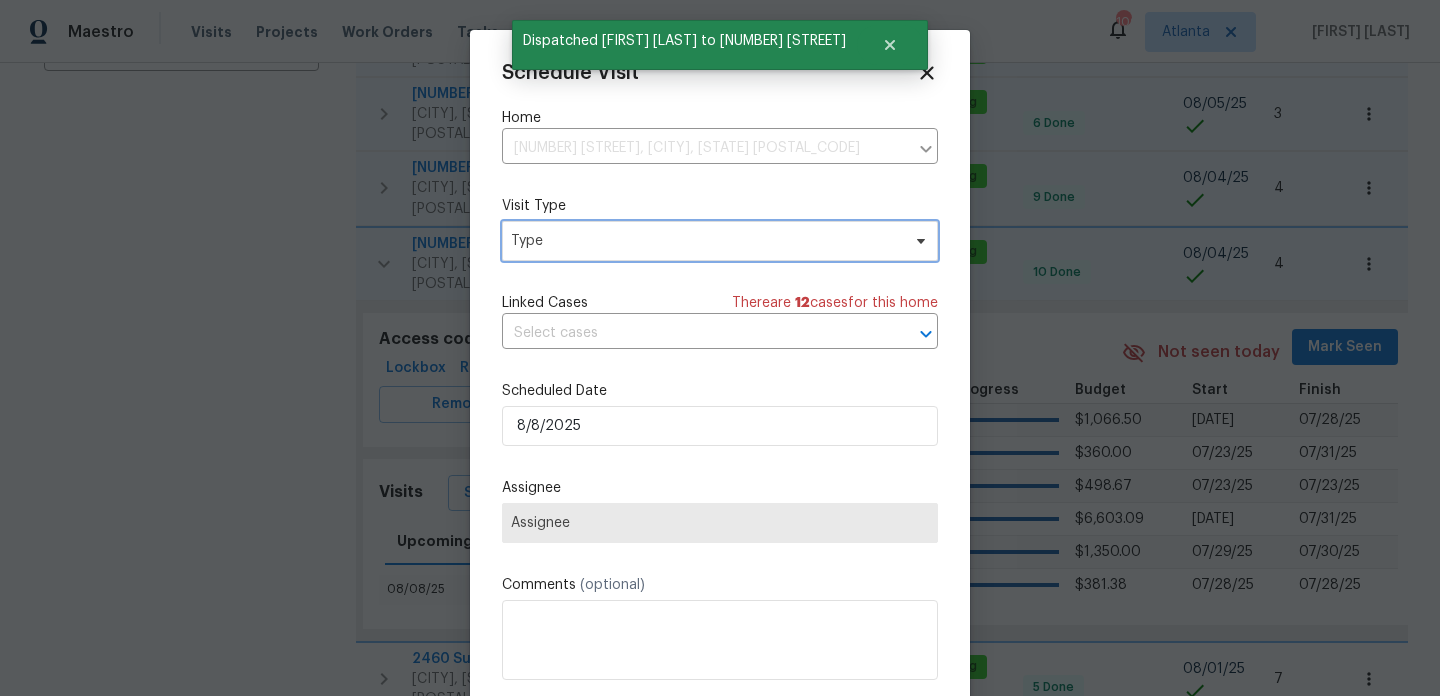 click on "Type" at bounding box center (705, 241) 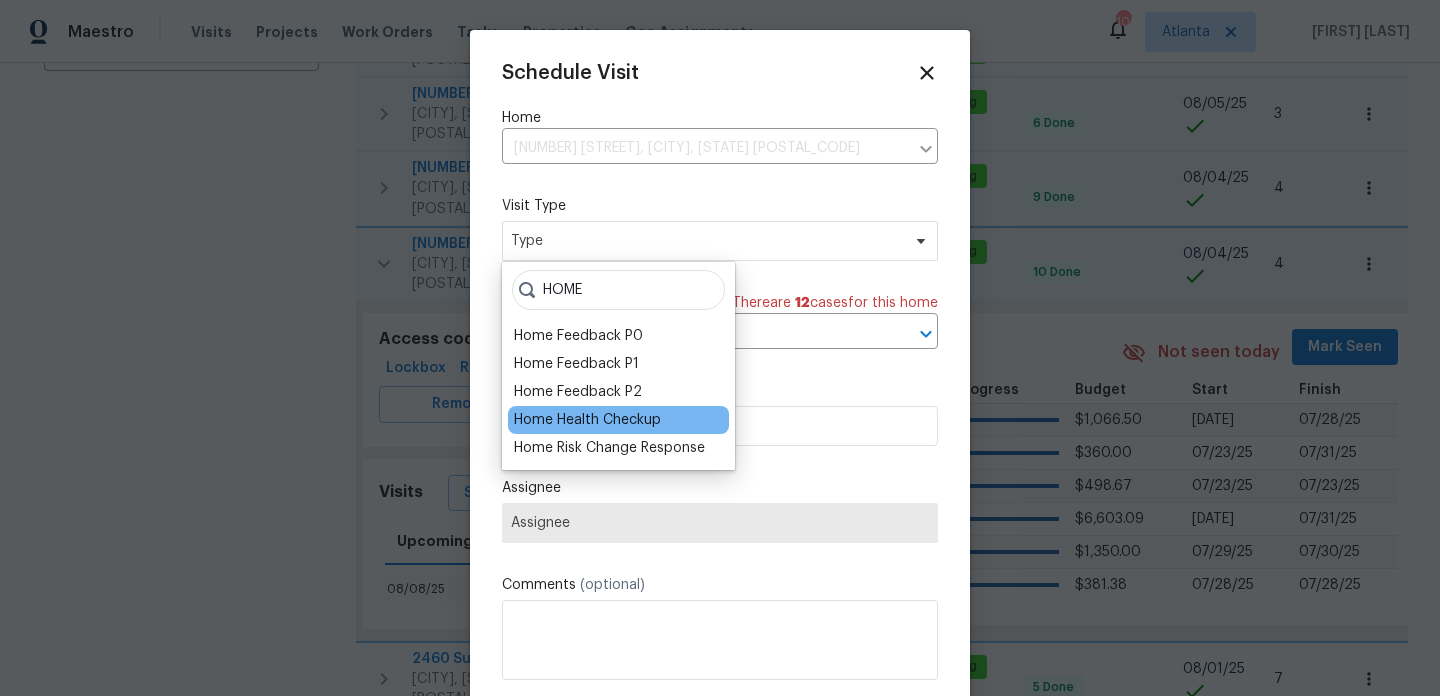 type on "HOME" 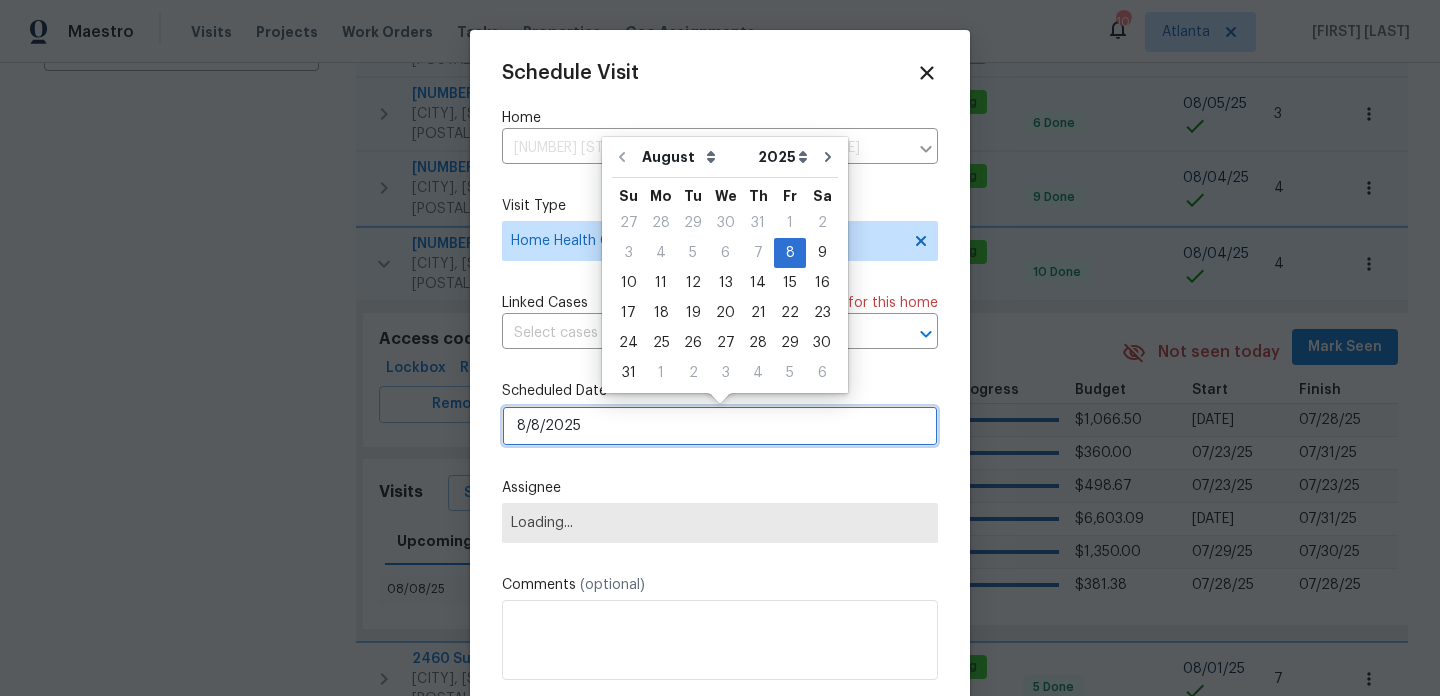 click on "8/8/2025" at bounding box center [720, 426] 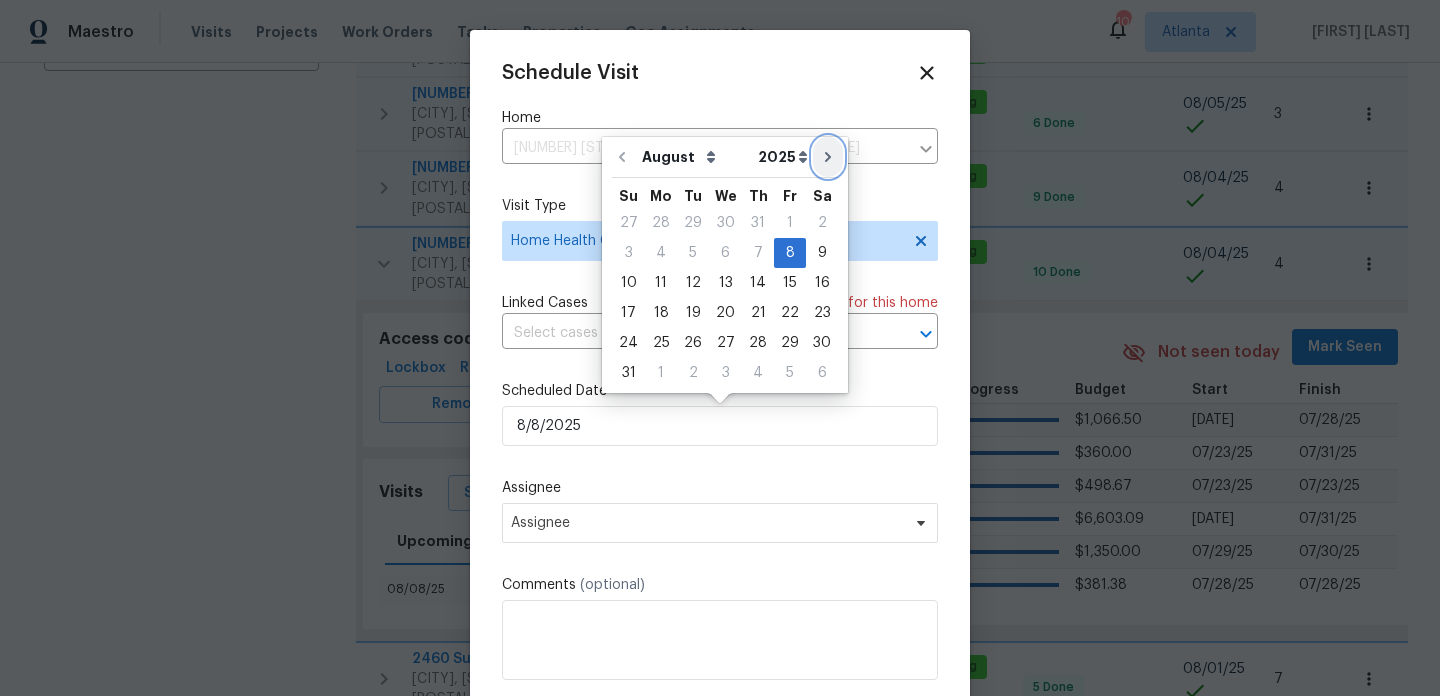 click at bounding box center (828, 157) 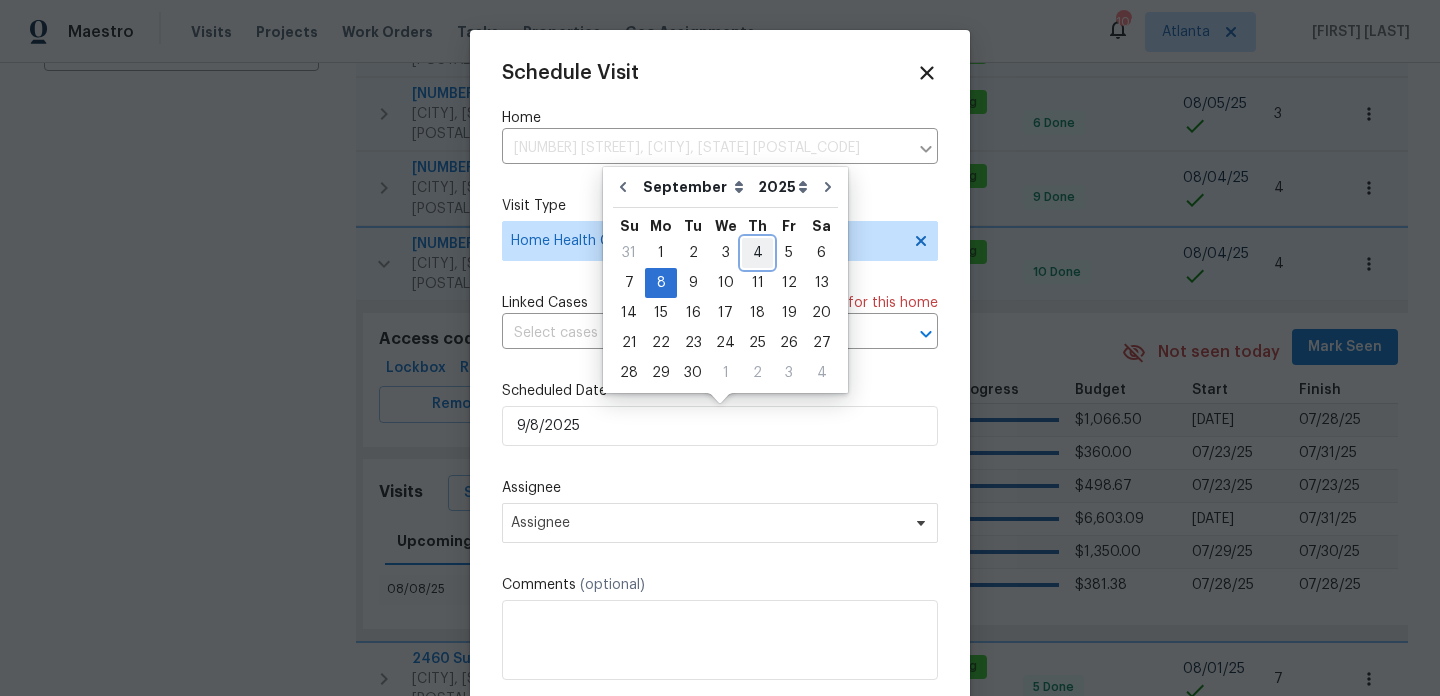 click on "4" at bounding box center [757, 253] 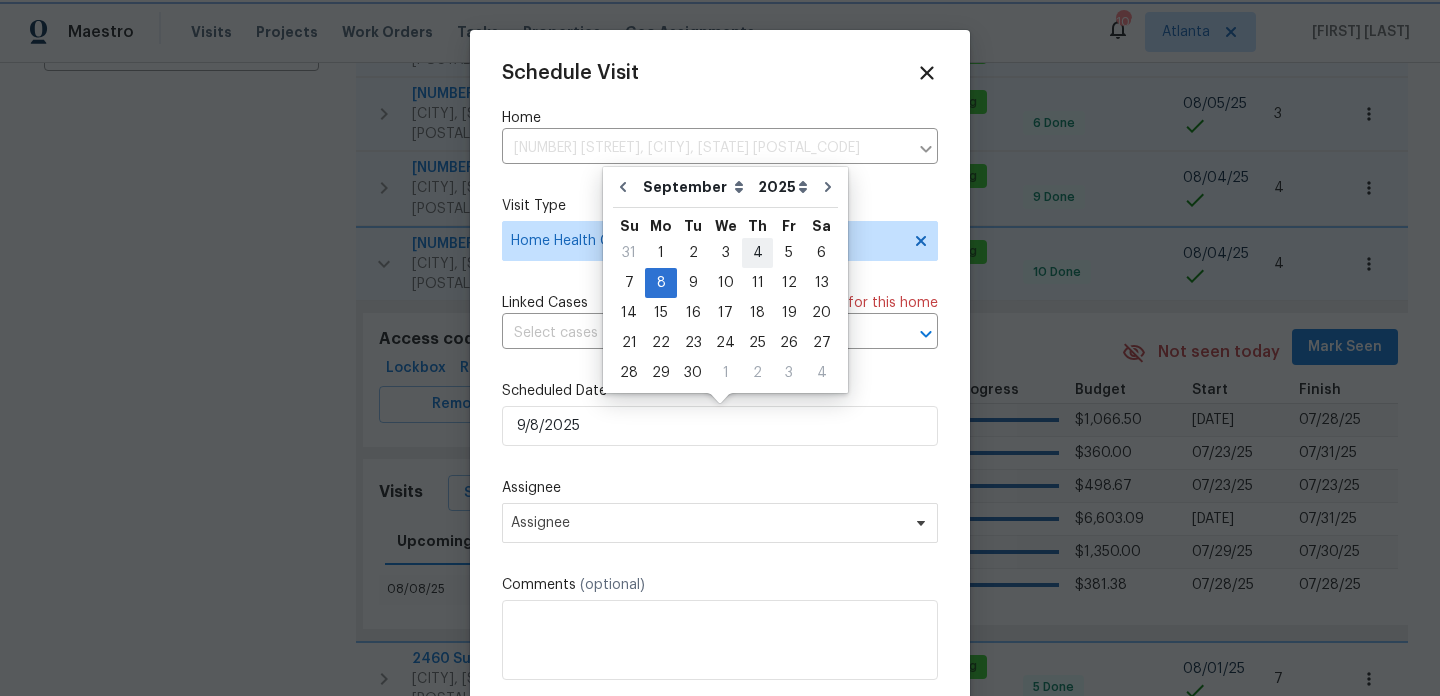 type on "9/4/2025" 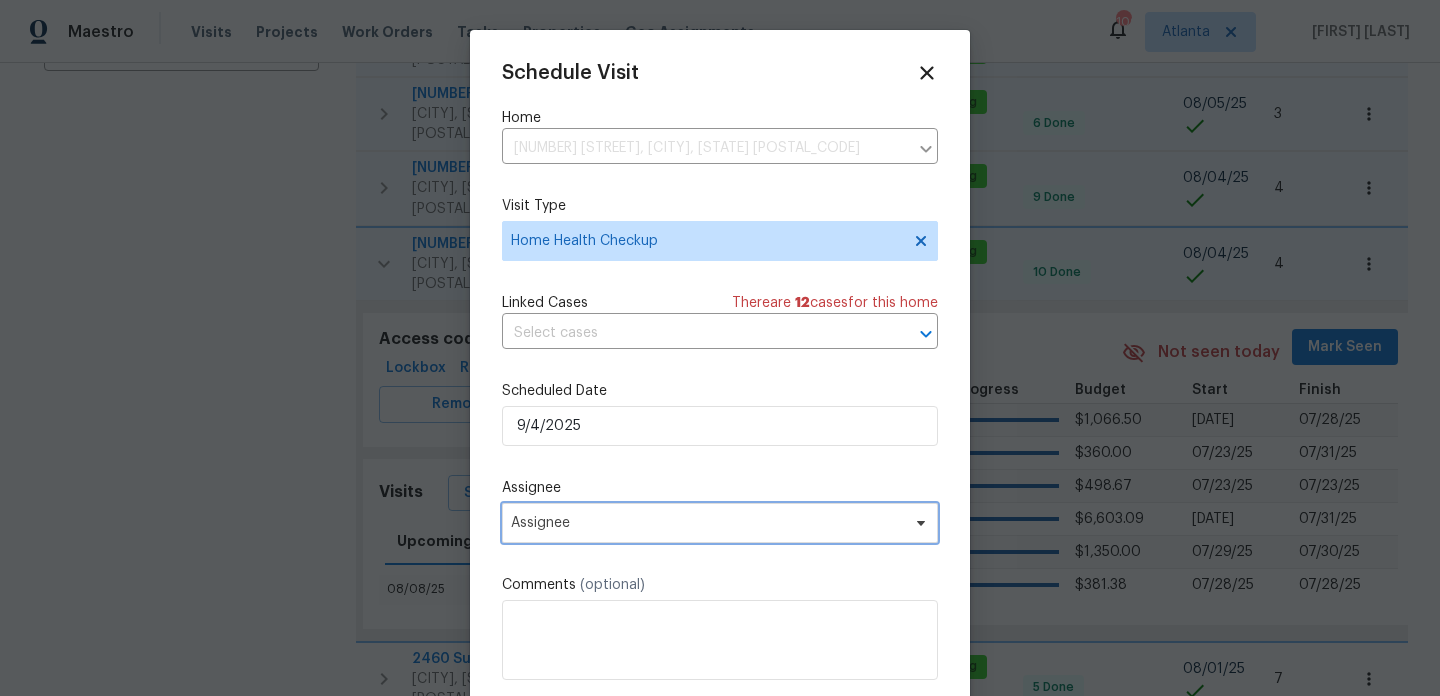 click on "Assignee" at bounding box center [707, 523] 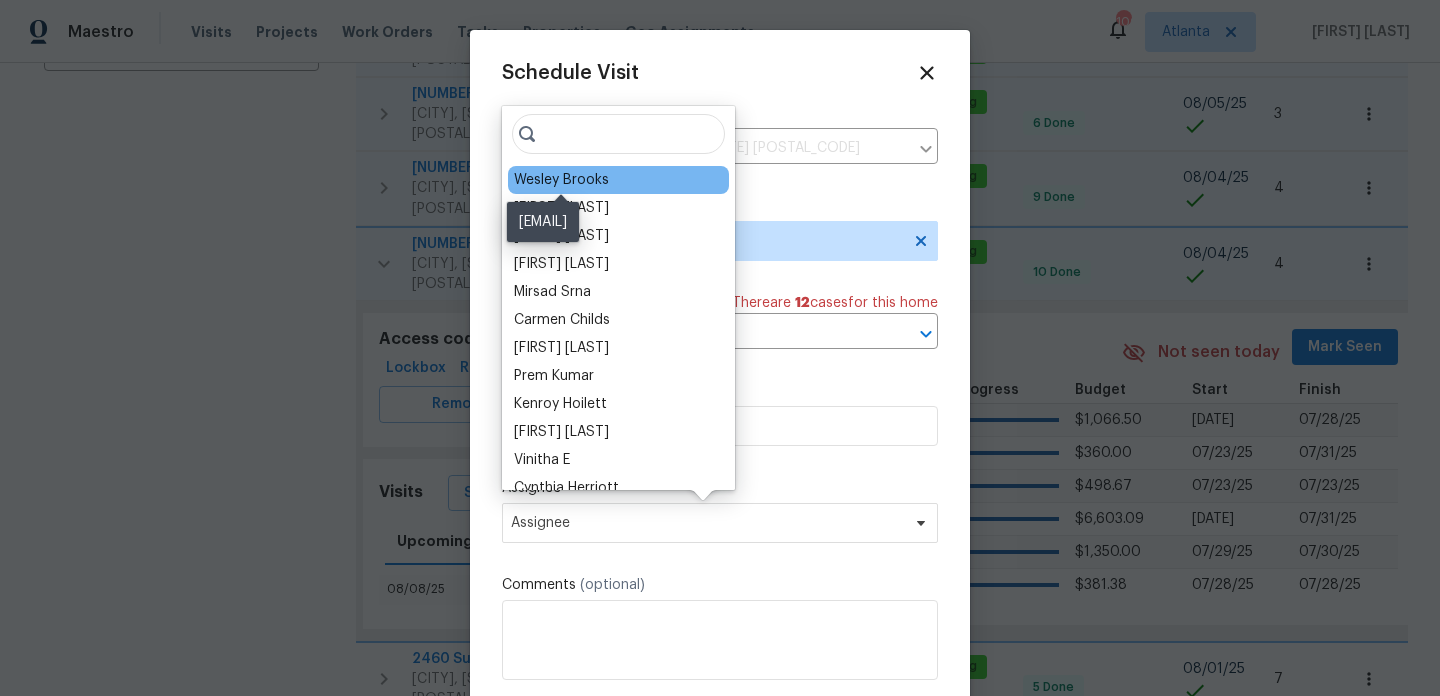 click on "Wesley Brooks" at bounding box center (561, 180) 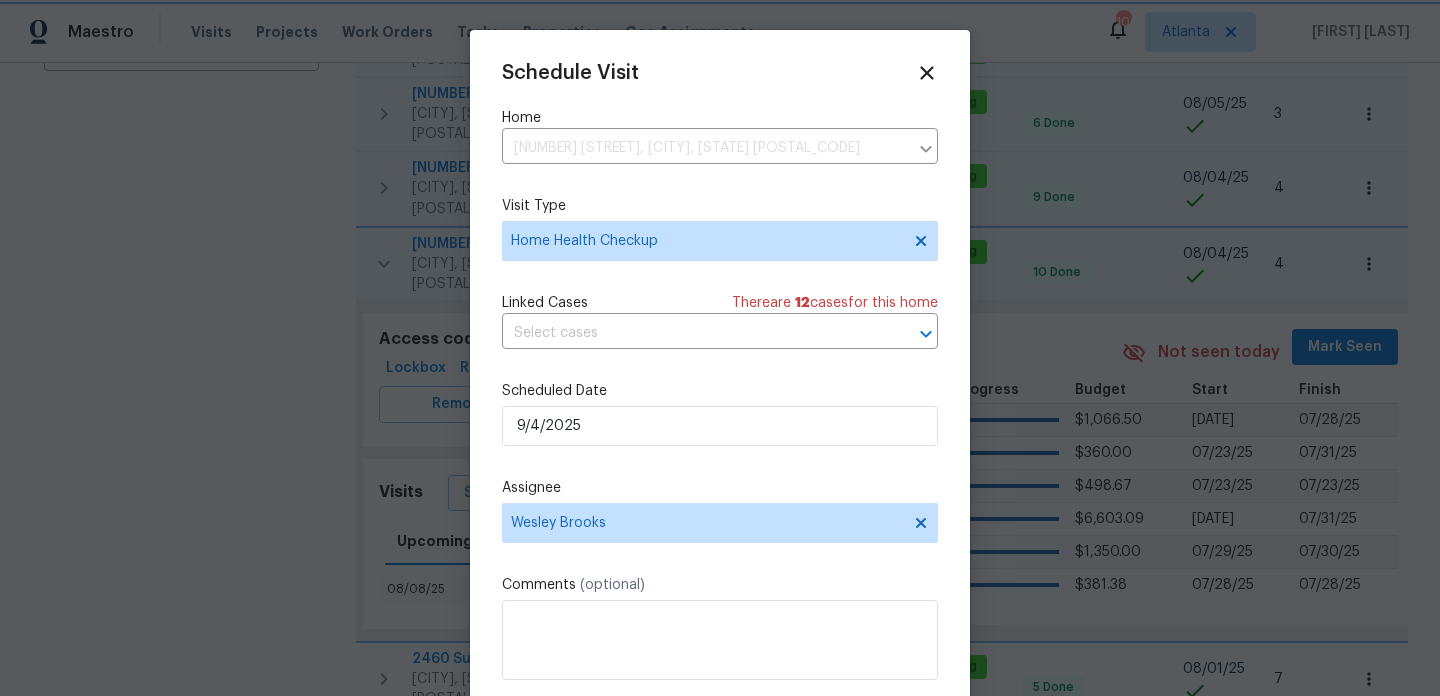 scroll, scrollTop: 36, scrollLeft: 0, axis: vertical 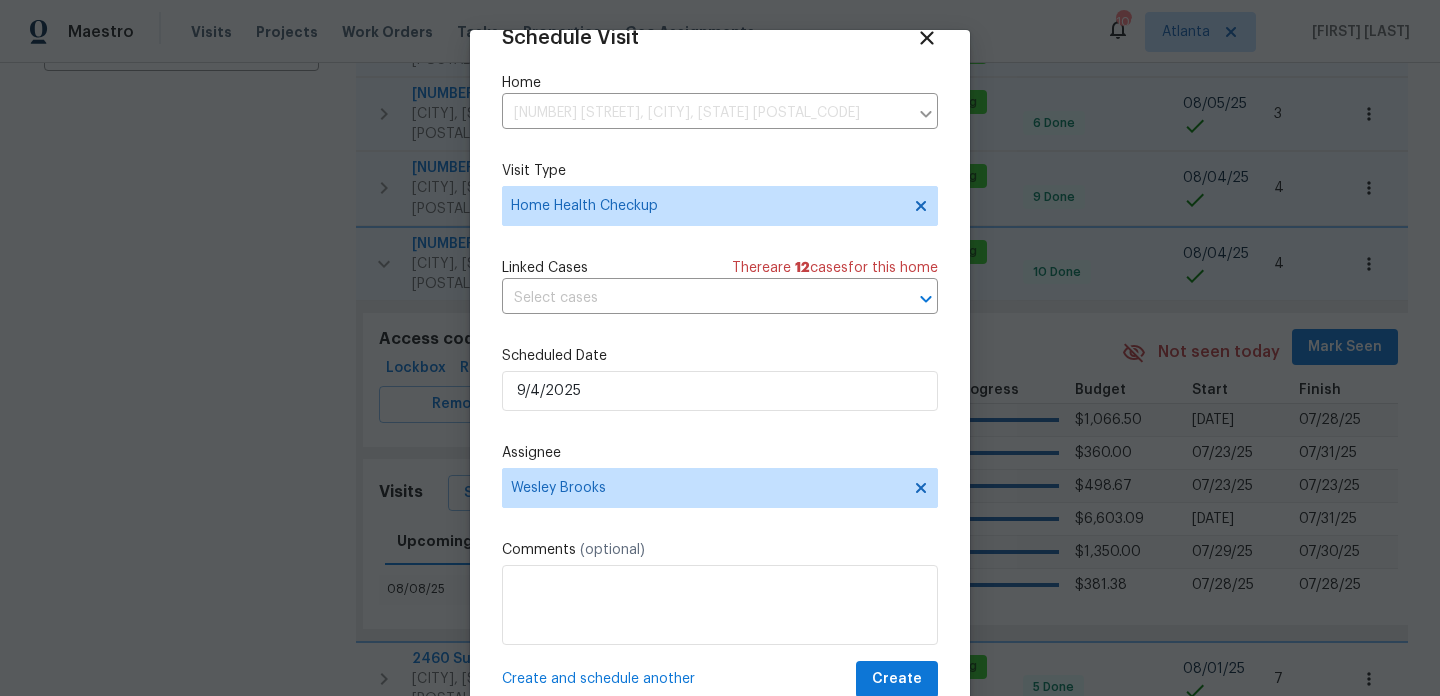 click on "Create and schedule another" at bounding box center (598, 679) 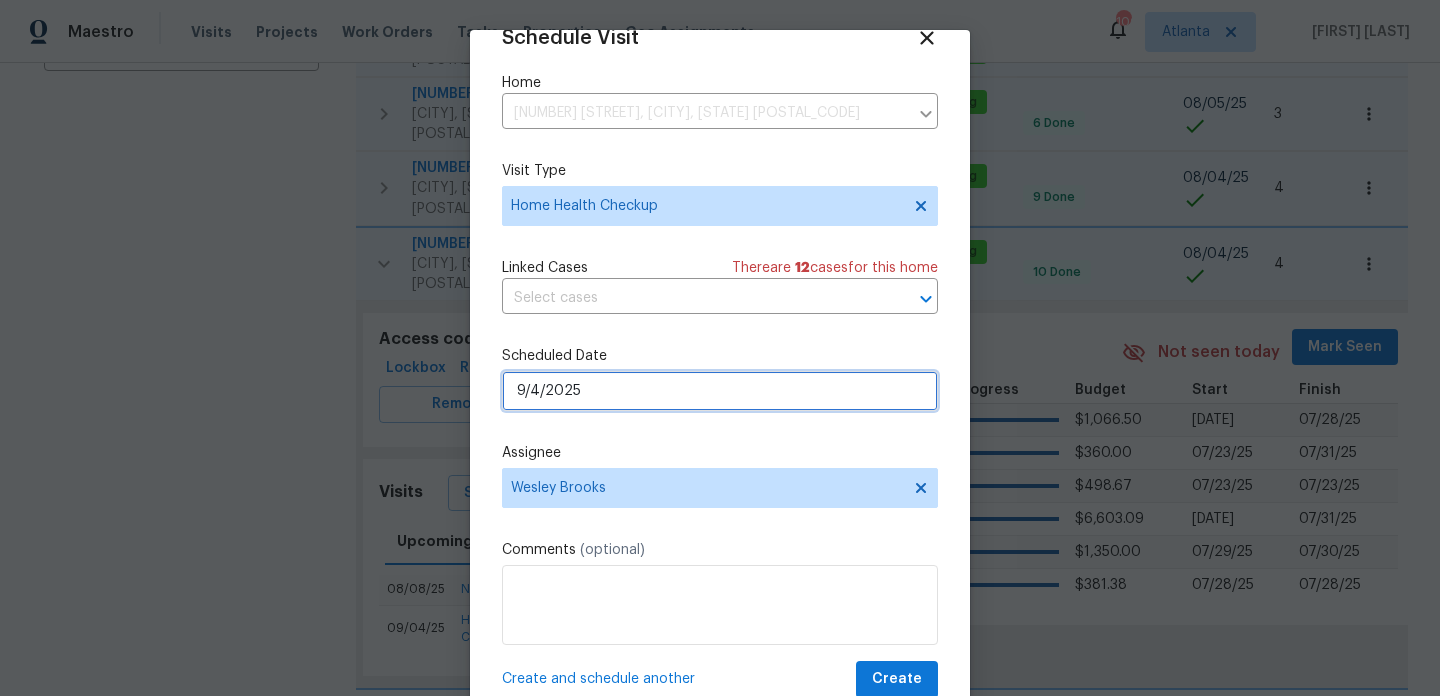 click on "9/4/2025" at bounding box center (720, 391) 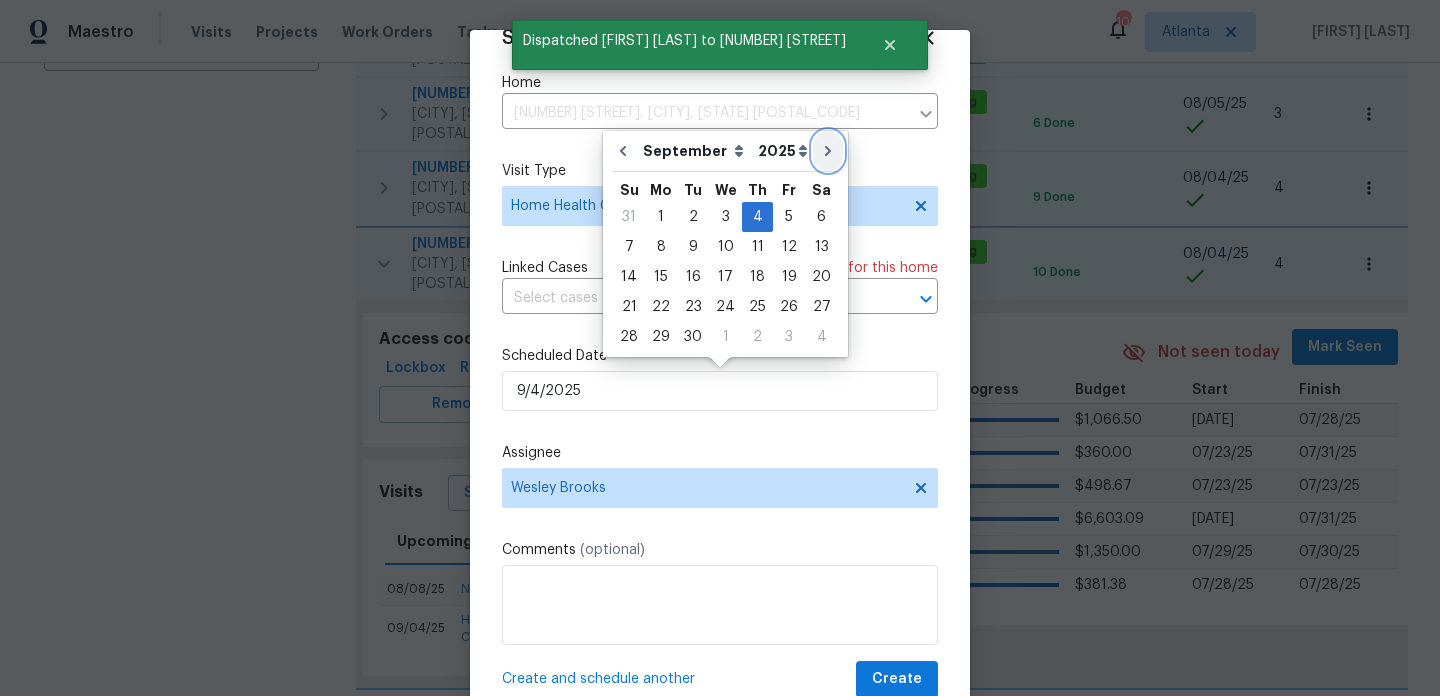 click at bounding box center (828, 151) 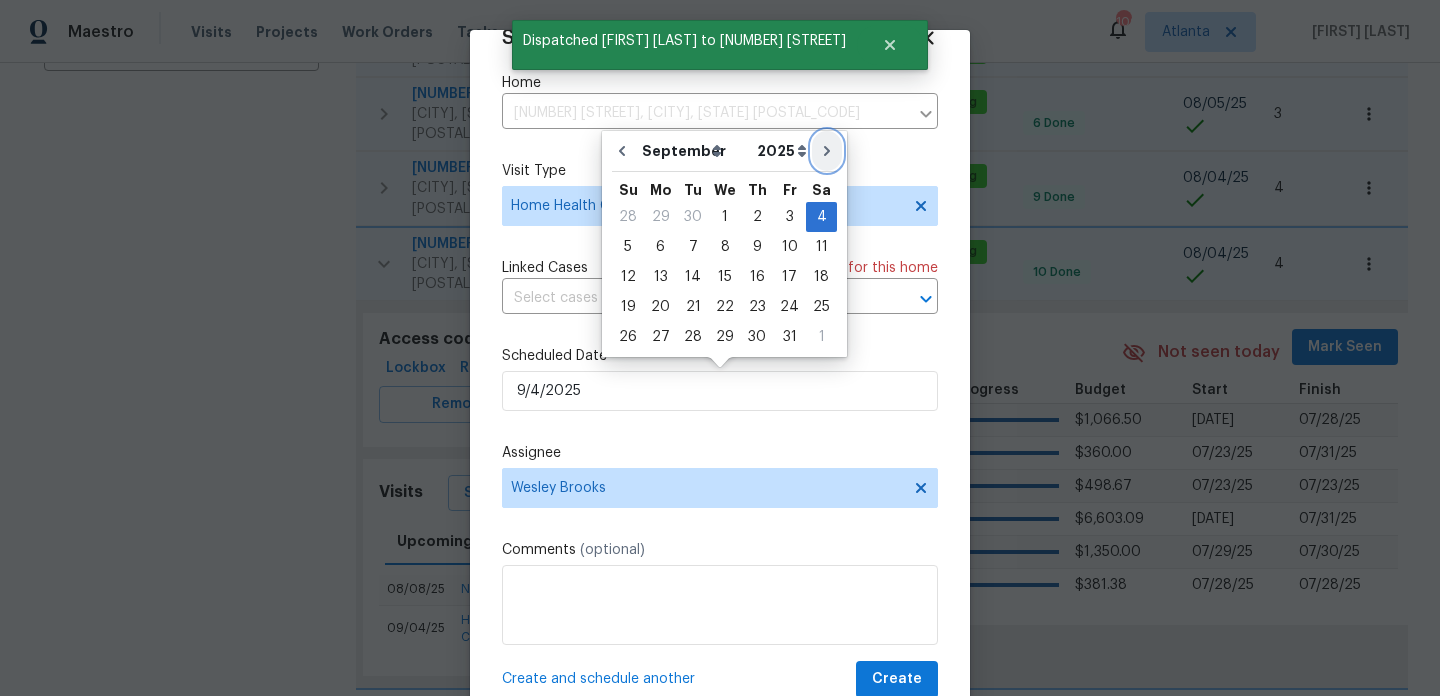 type on "10/4/2025" 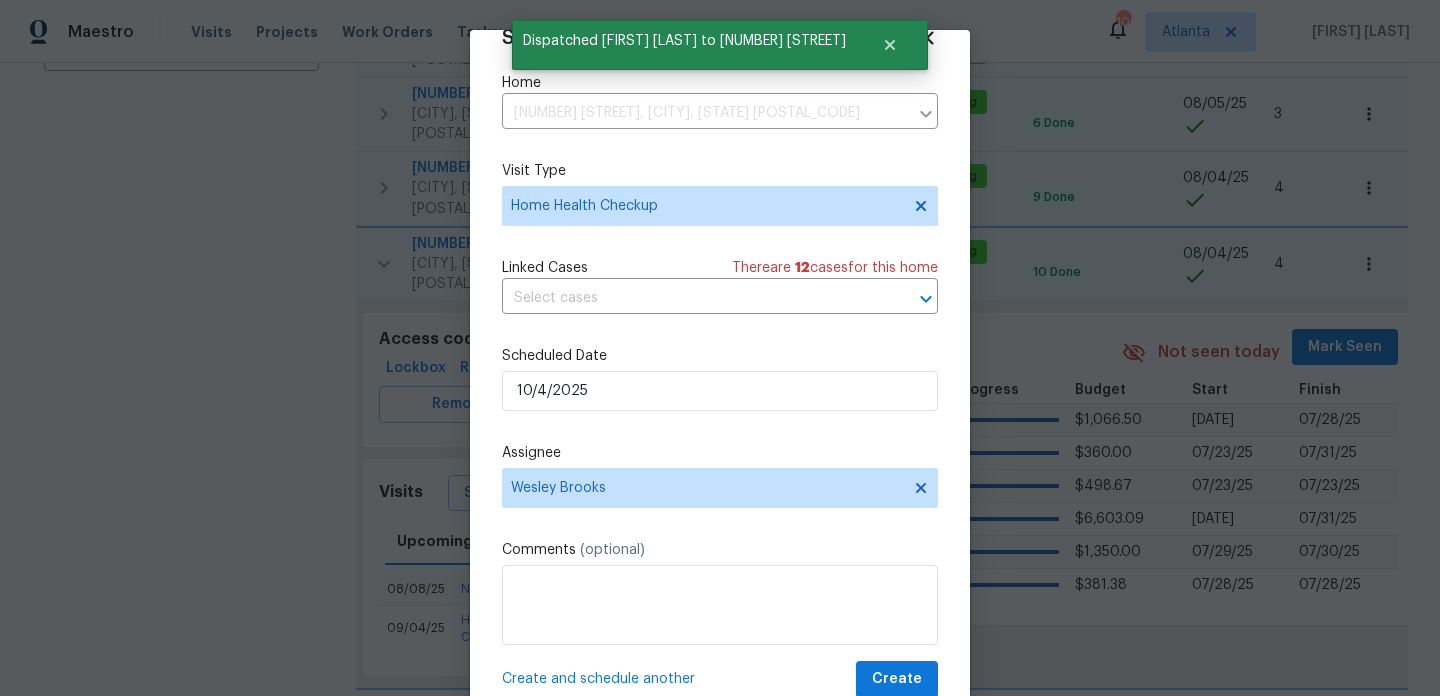 click on "Create and schedule another" at bounding box center (598, 679) 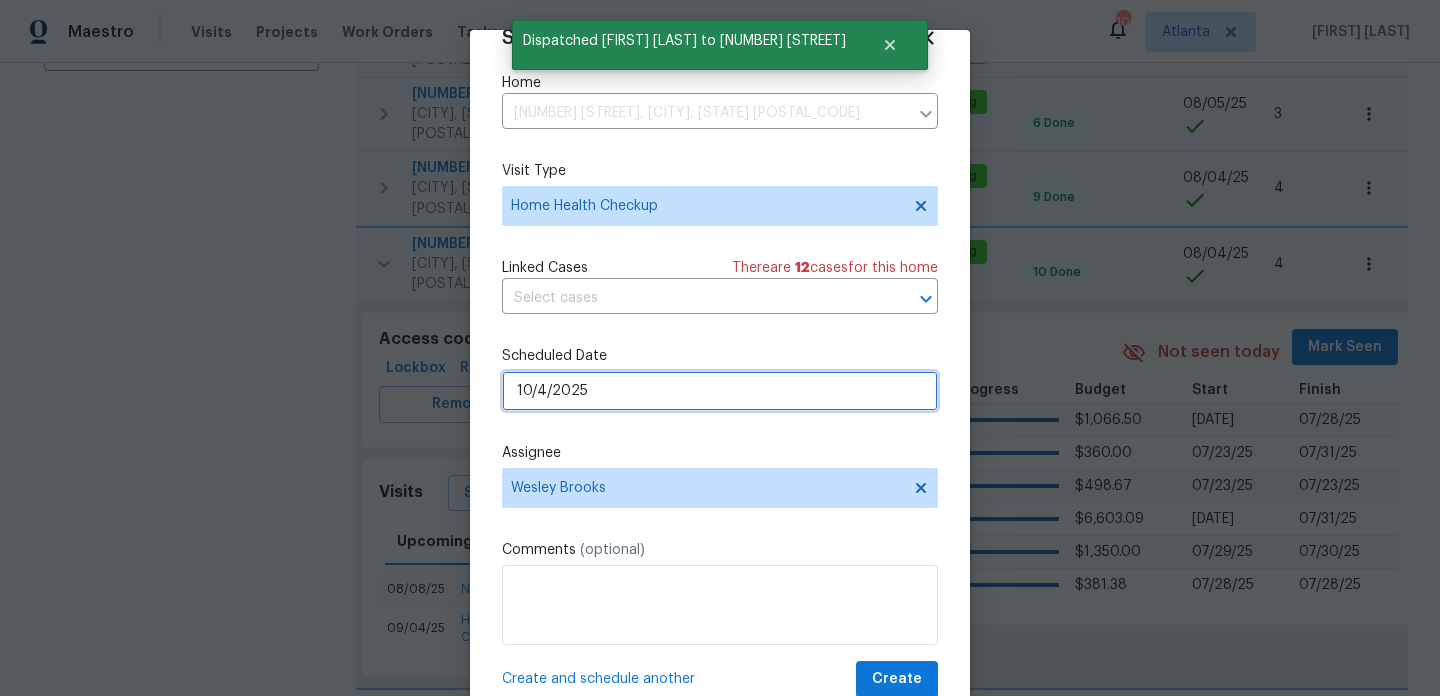 click on "10/4/2025" at bounding box center [720, 391] 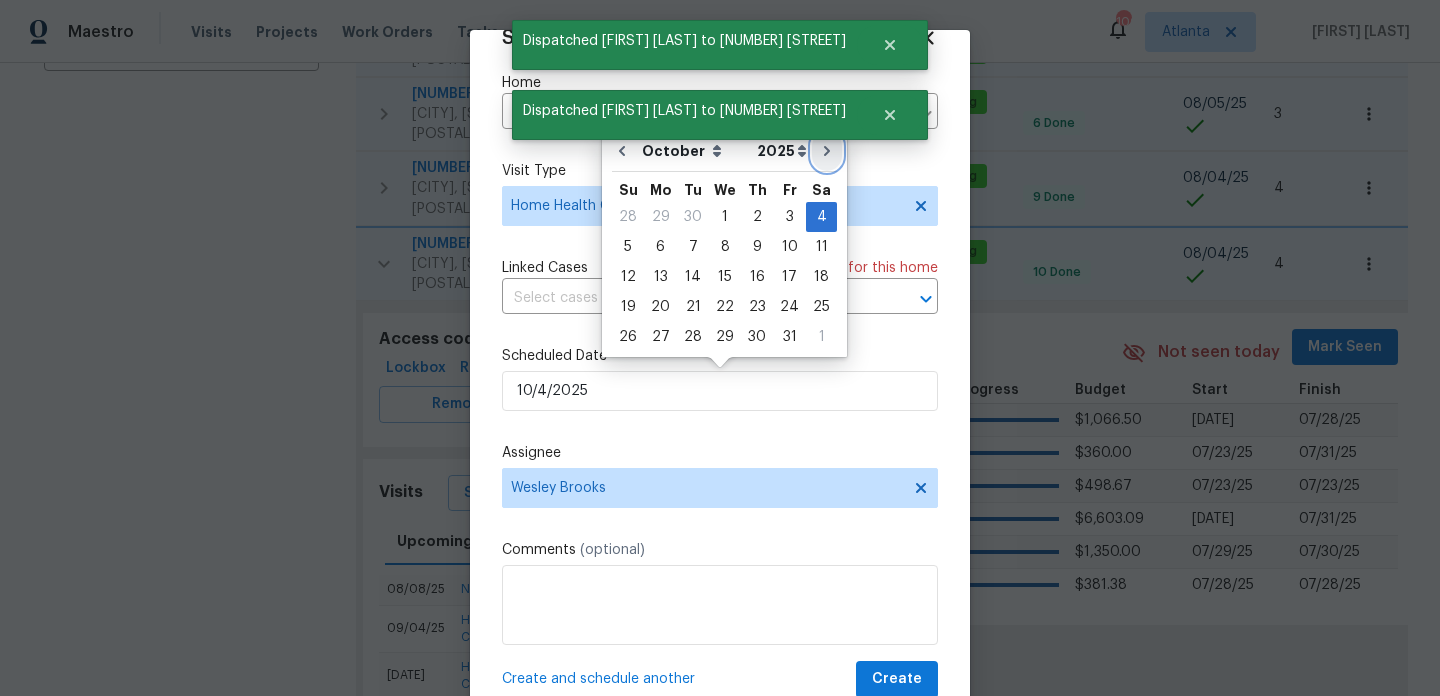 click 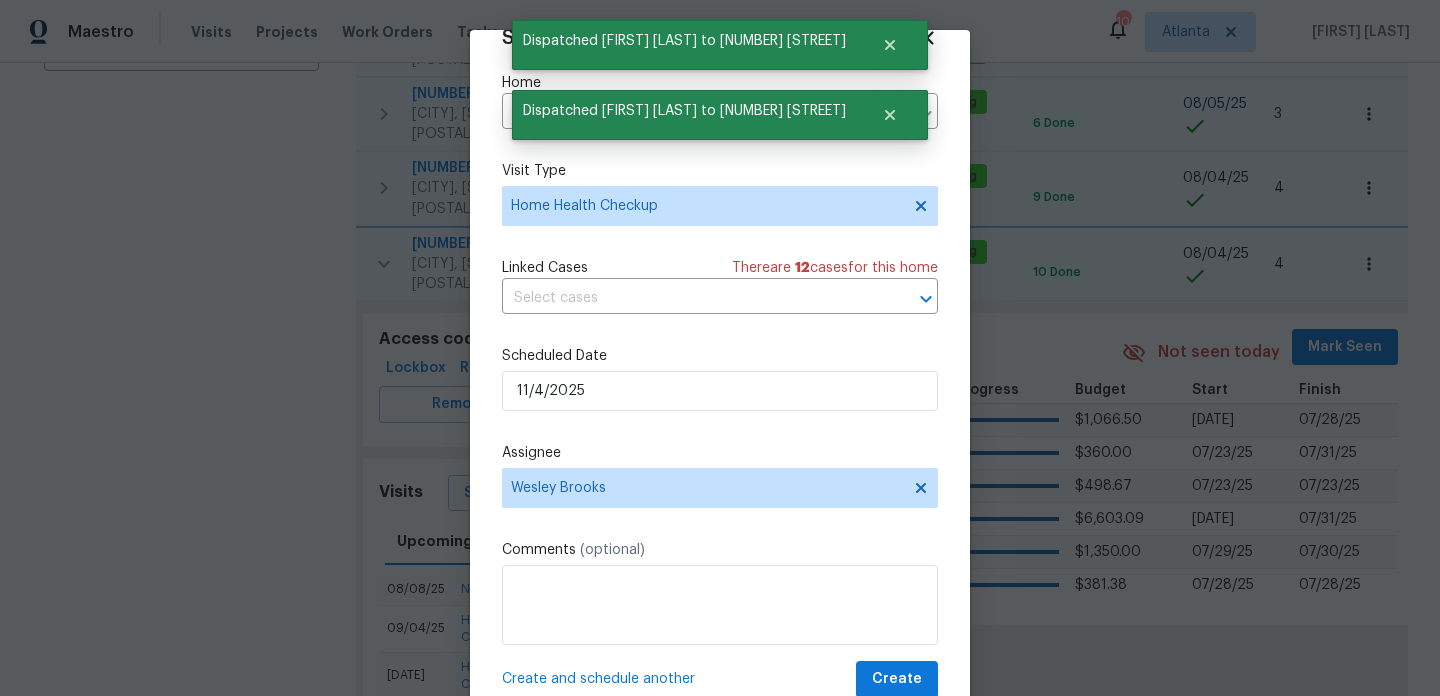 click on "Create and schedule another" at bounding box center (598, 679) 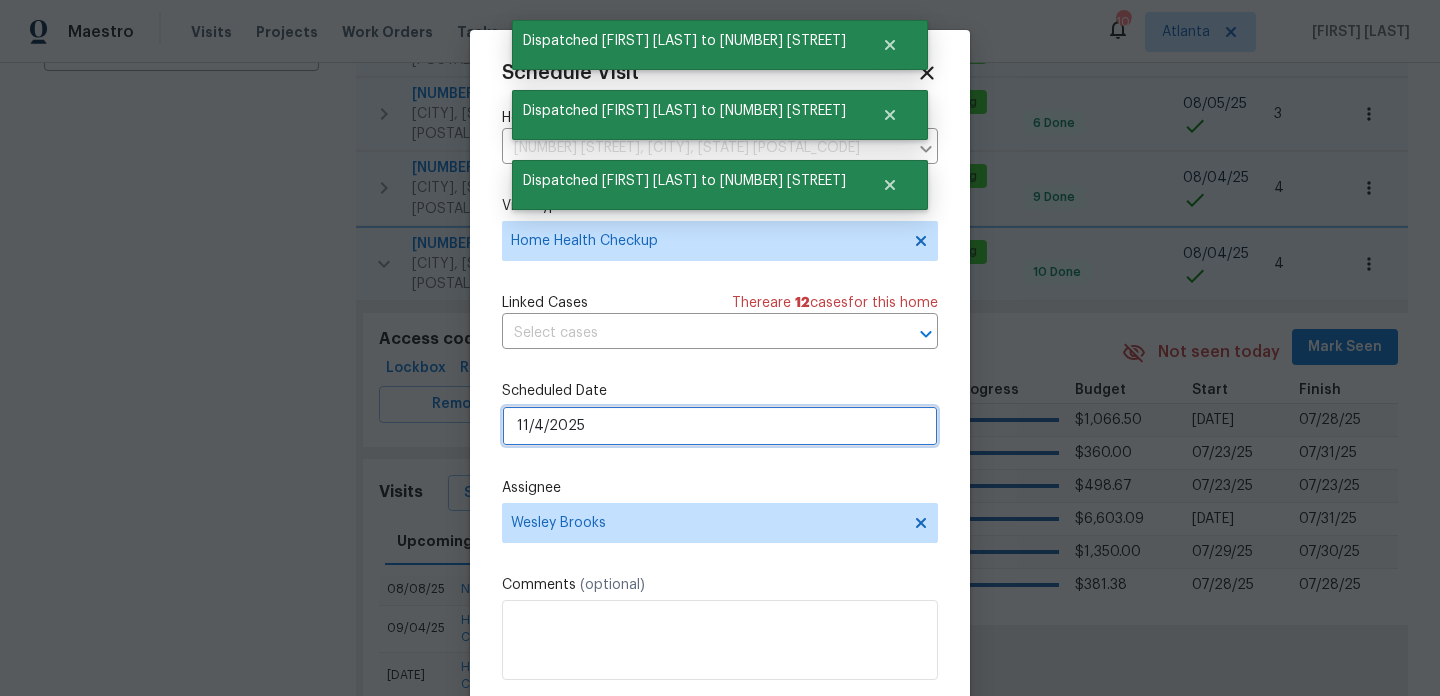 click on "11/4/2025" at bounding box center [720, 426] 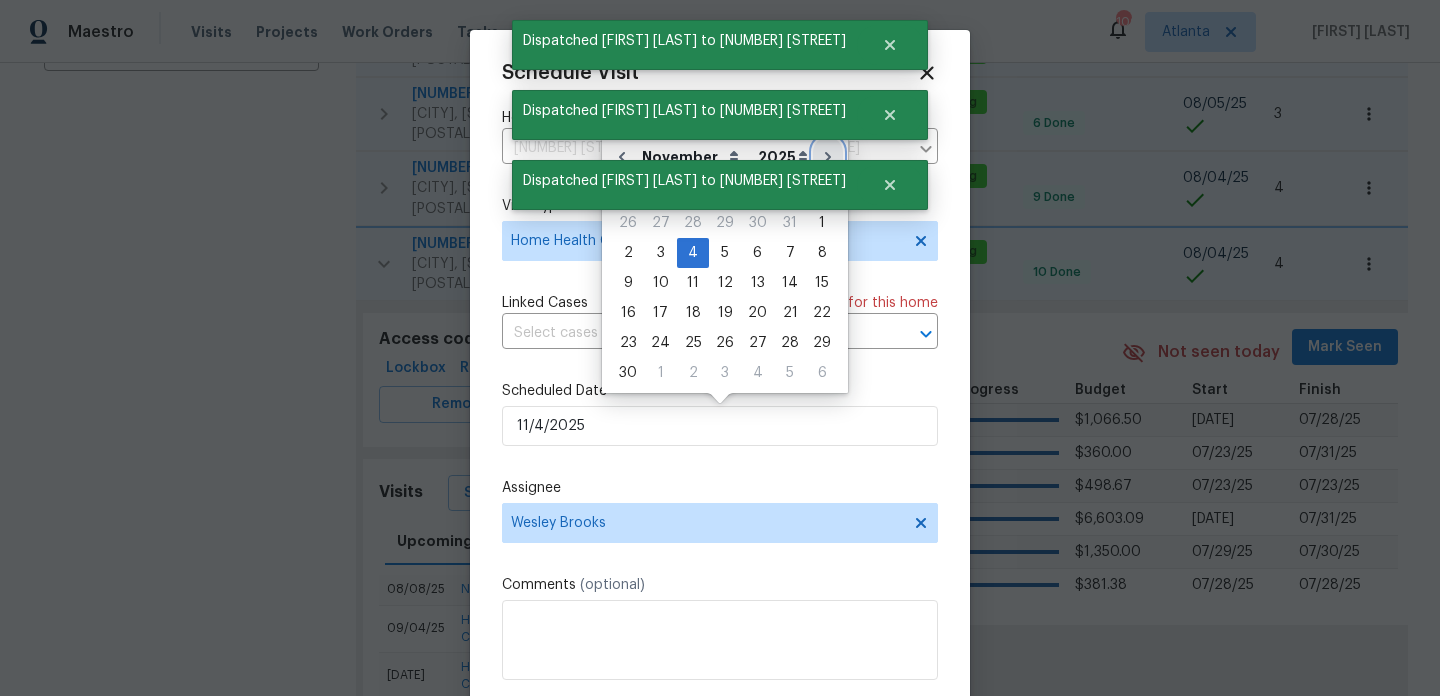 click 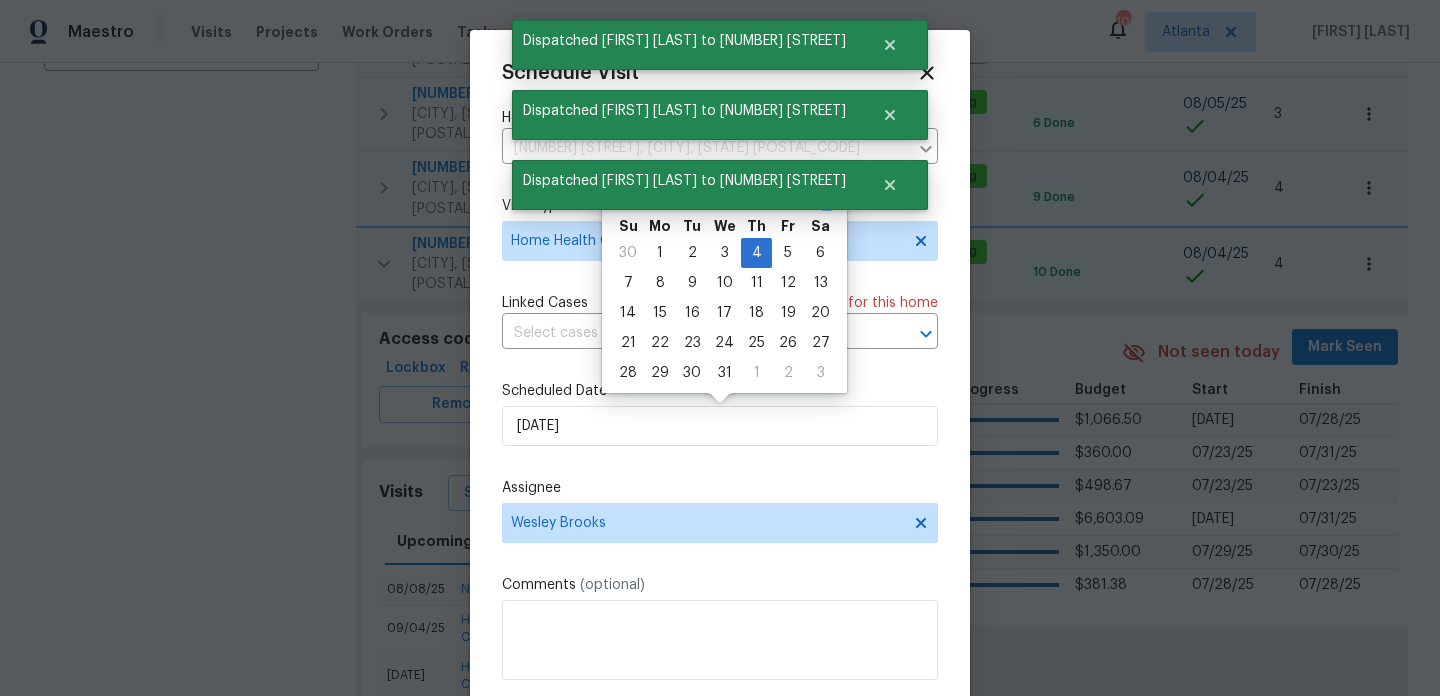 scroll, scrollTop: 36, scrollLeft: 0, axis: vertical 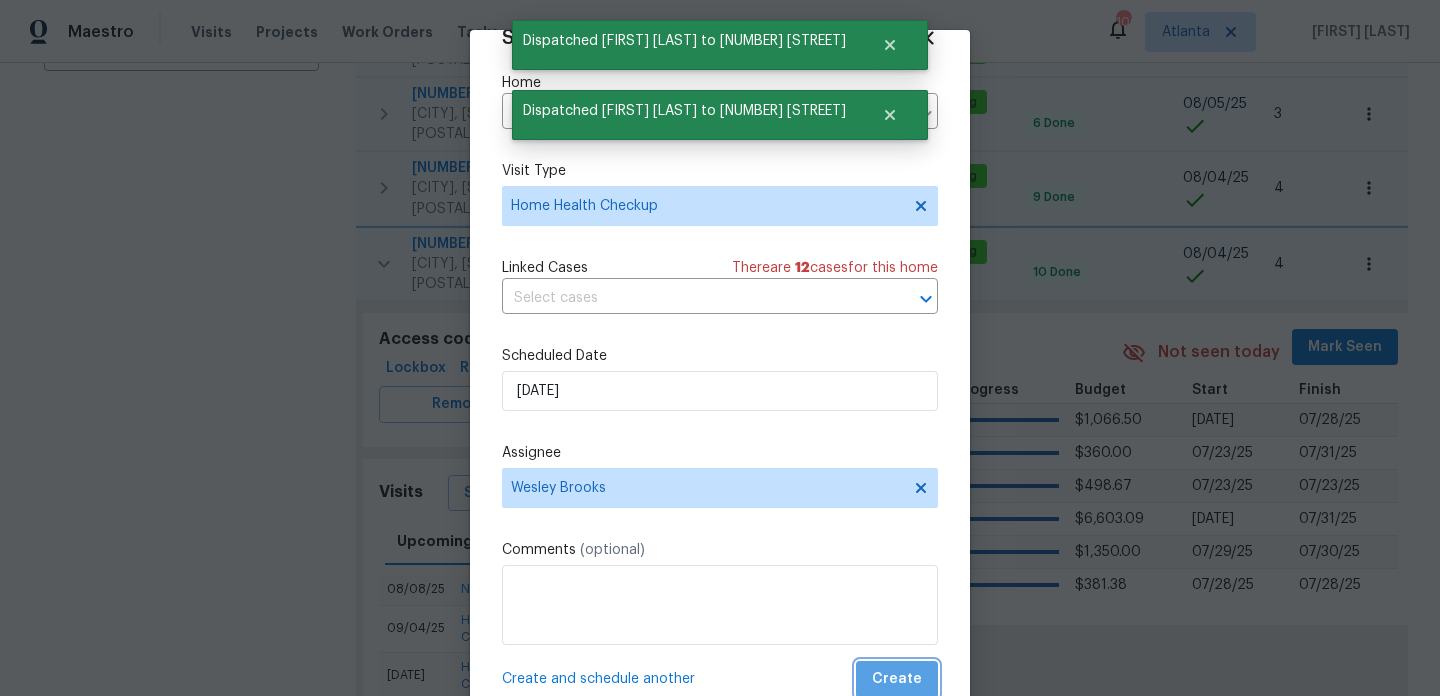 click on "Create" at bounding box center (897, 679) 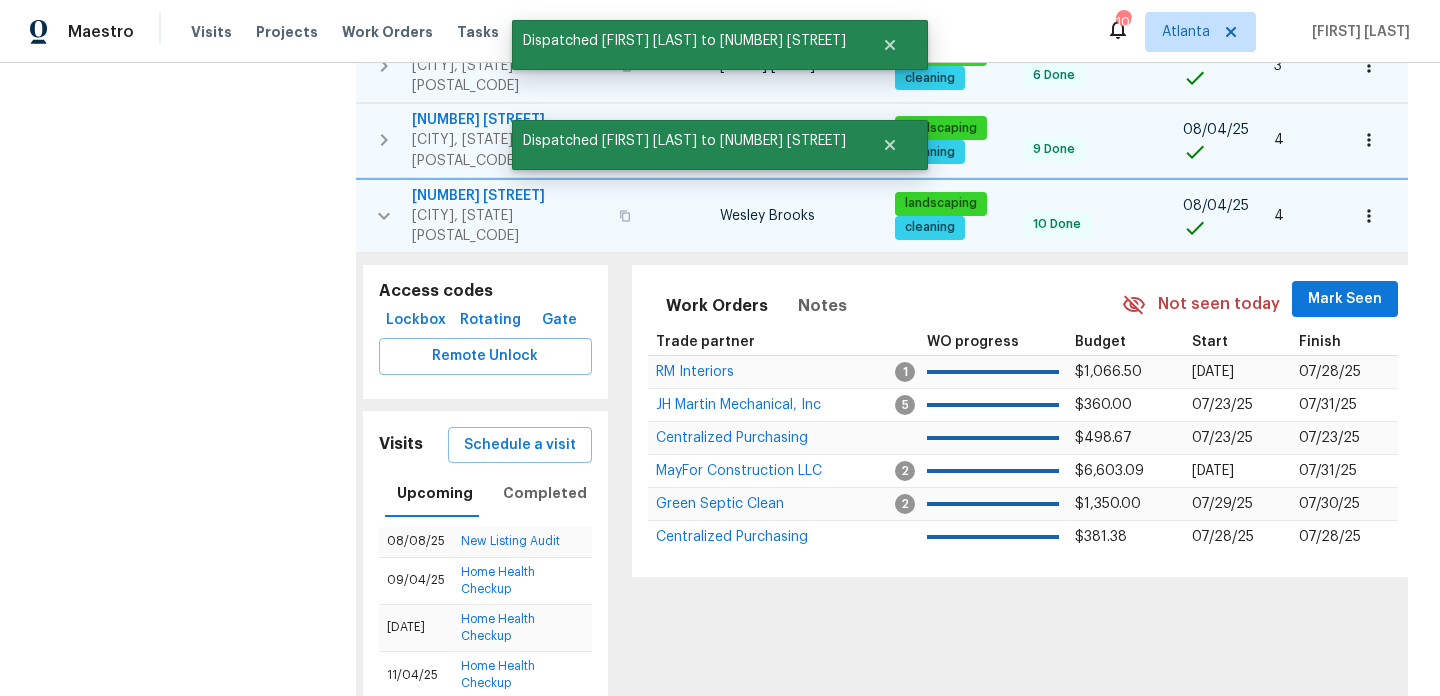 scroll, scrollTop: 546, scrollLeft: 0, axis: vertical 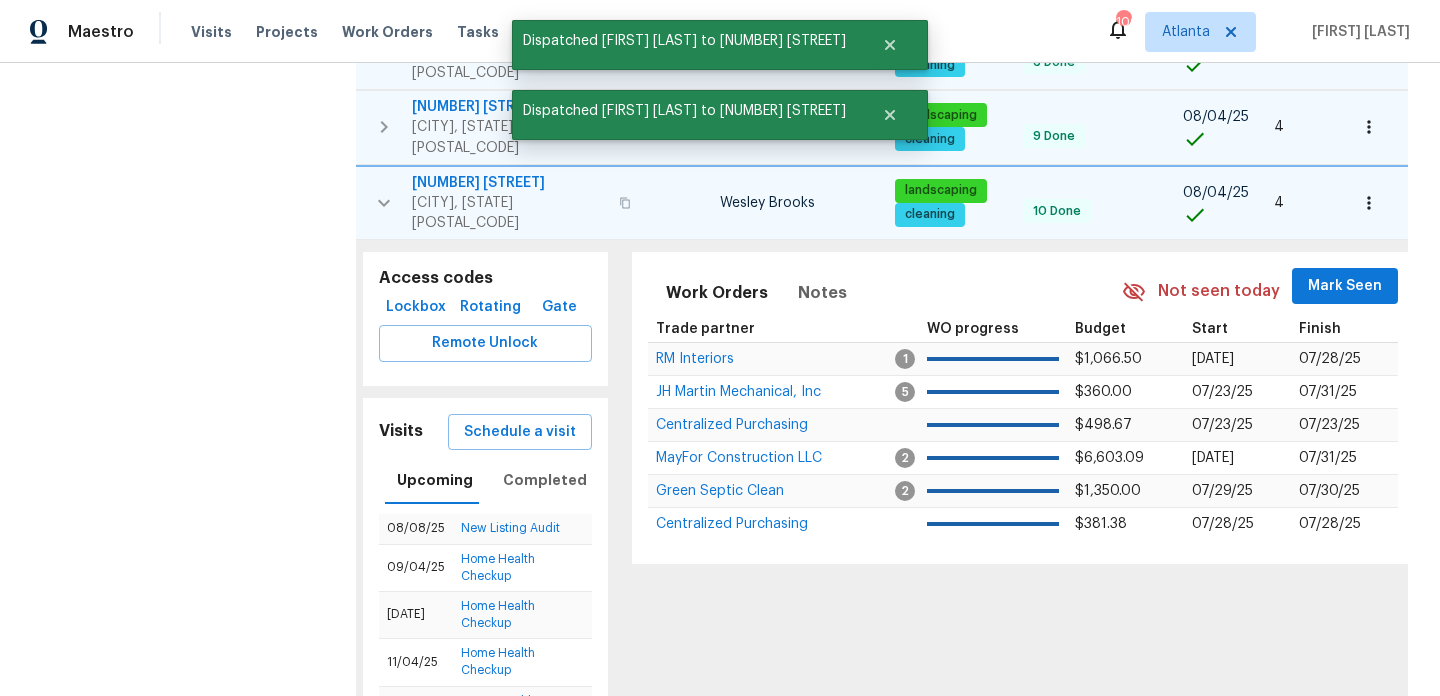 click 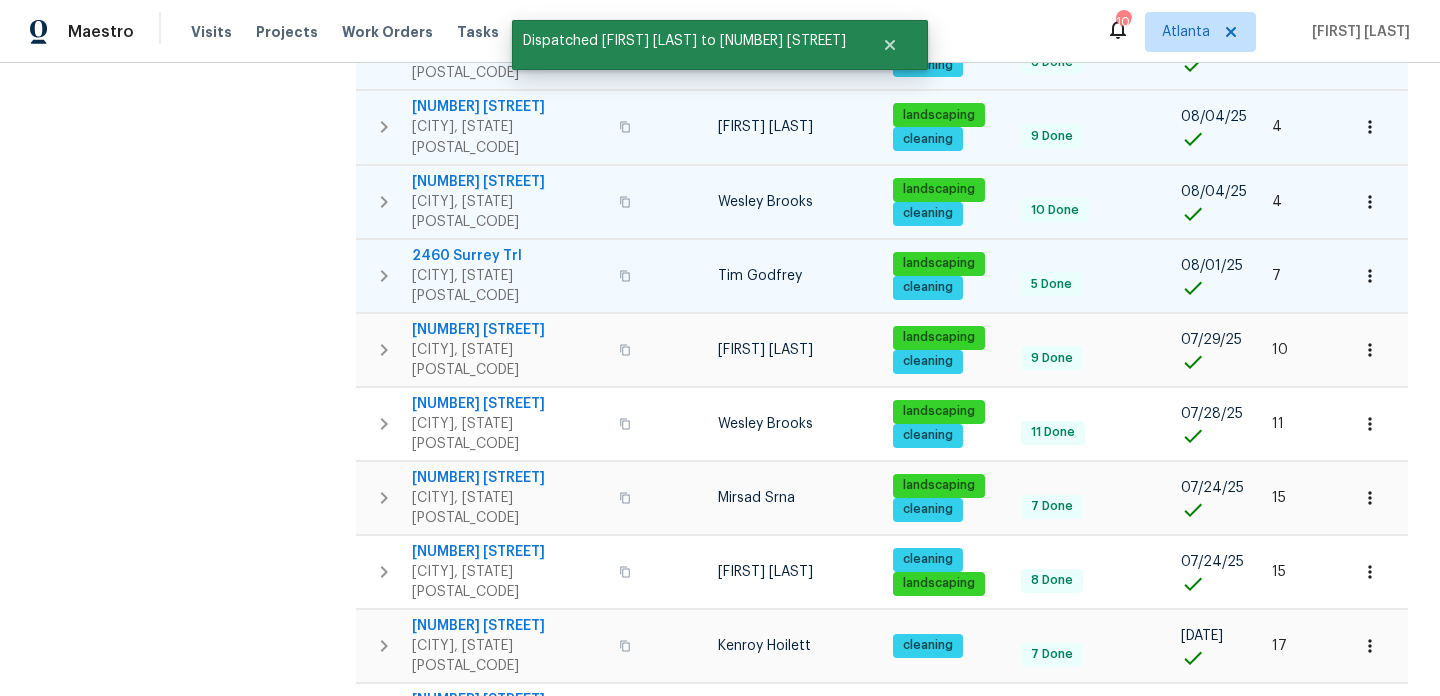 click 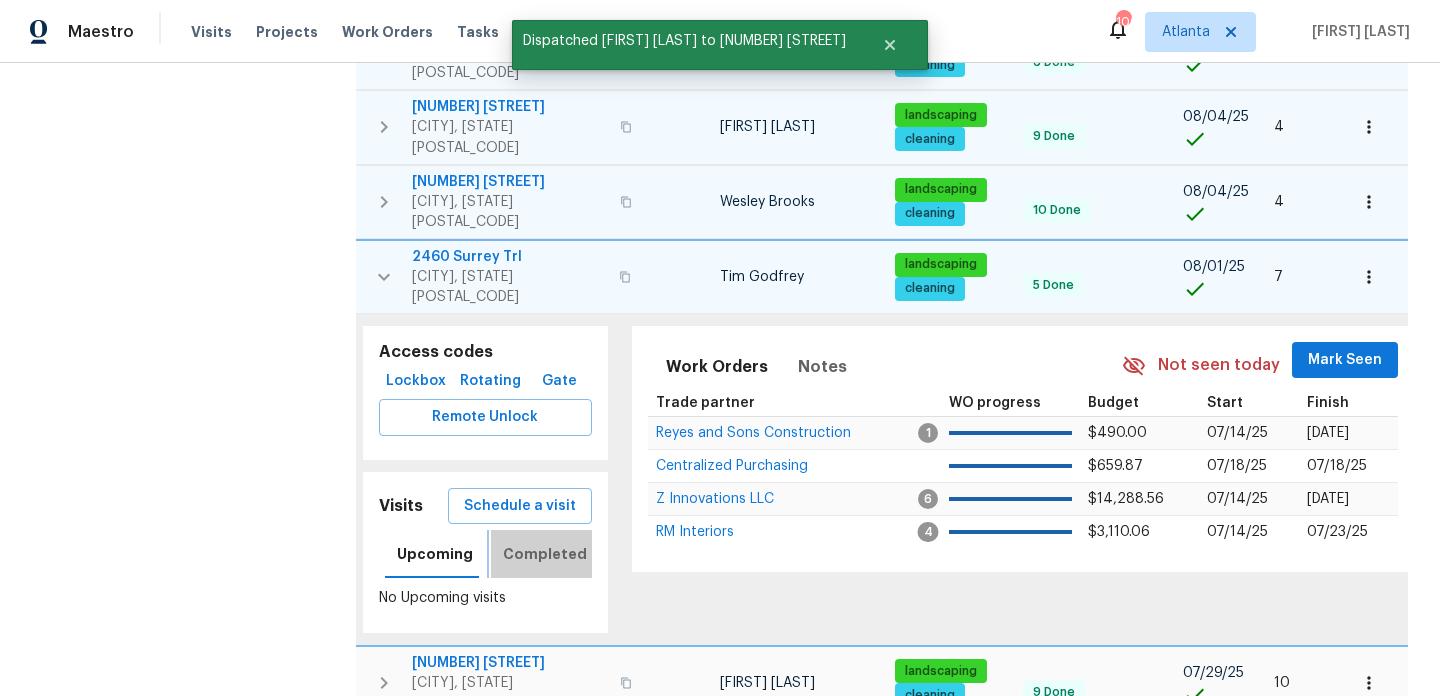 click on "Completed" at bounding box center (545, 554) 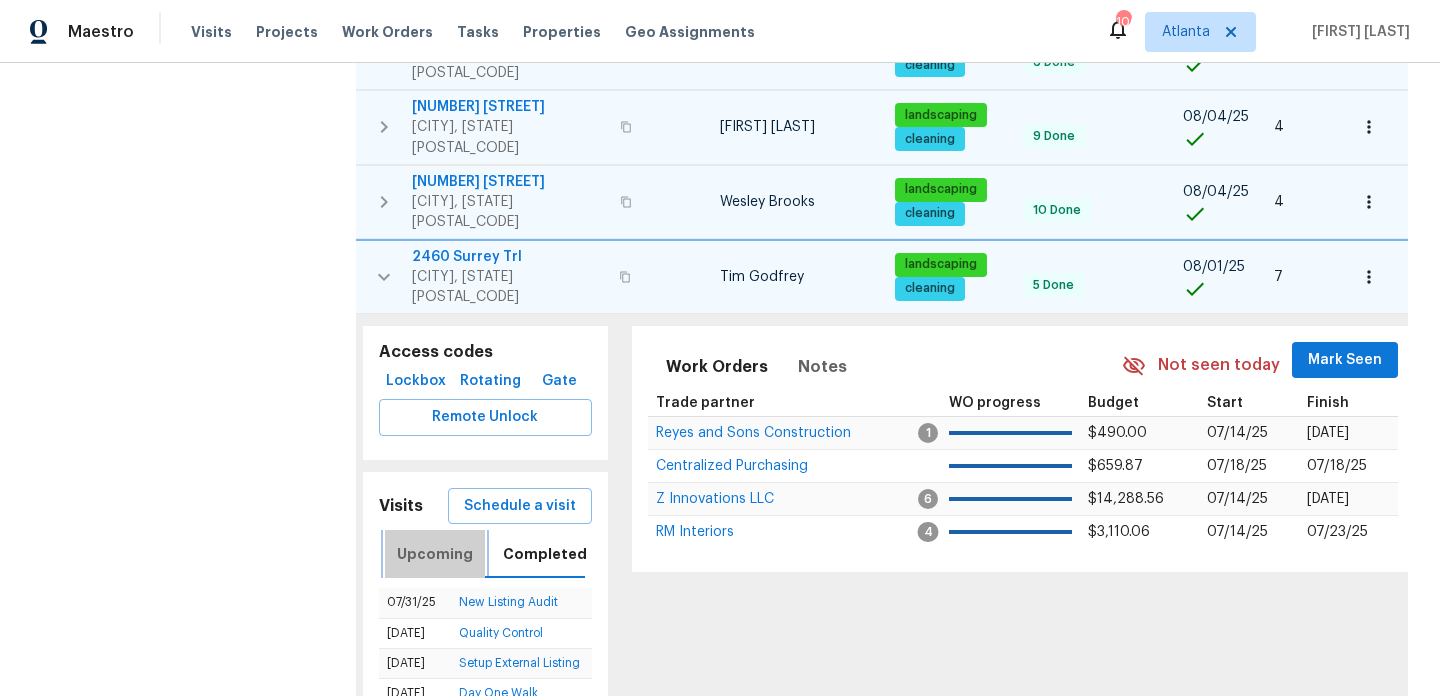 click on "Upcoming" at bounding box center (435, 554) 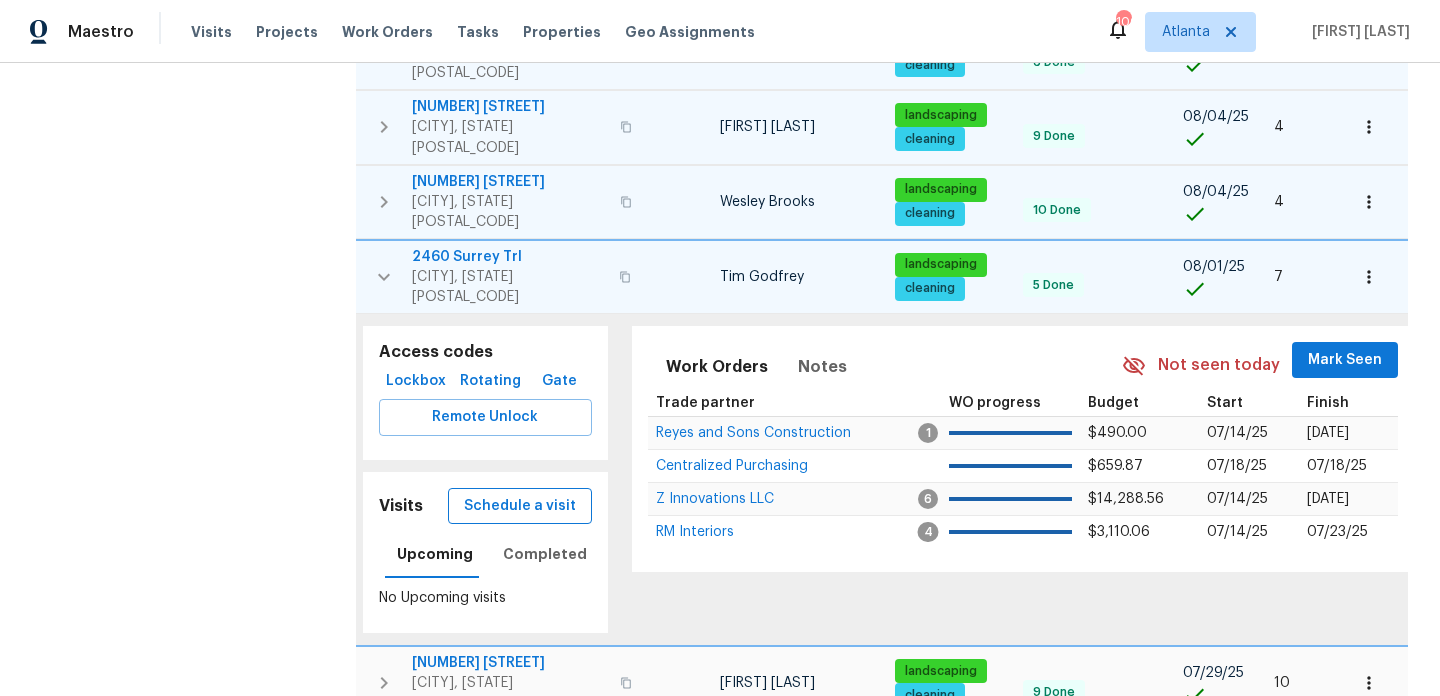 click on "Schedule a visit" at bounding box center (520, 506) 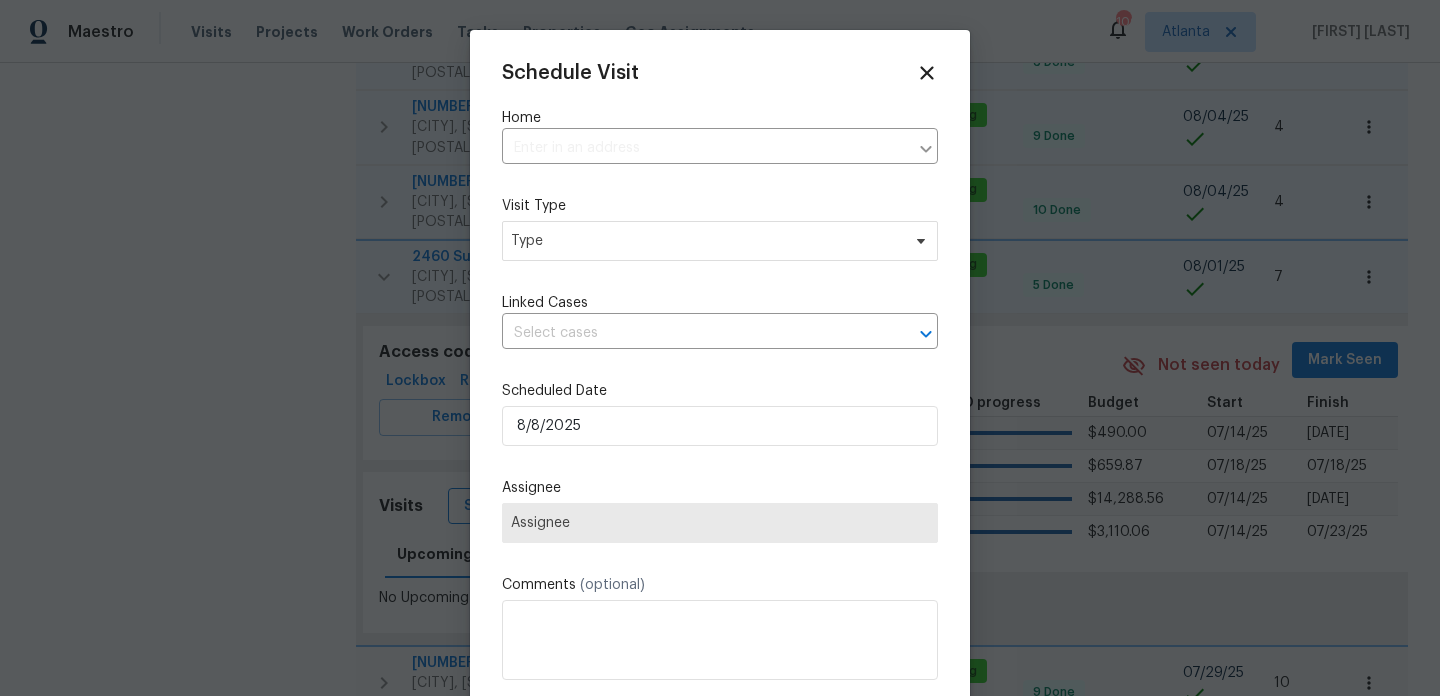 type on "2460 Surrey Trl, Atlanta, GA 30349" 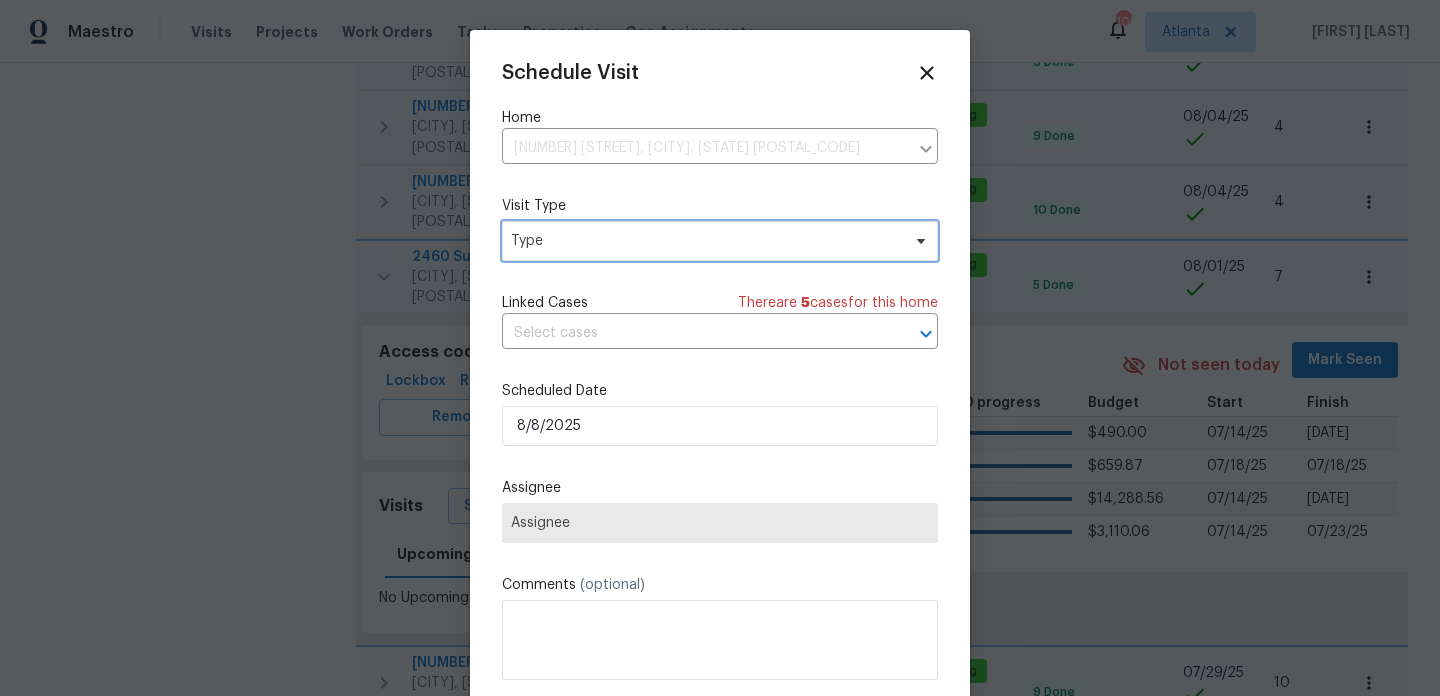 click on "Type" at bounding box center (705, 241) 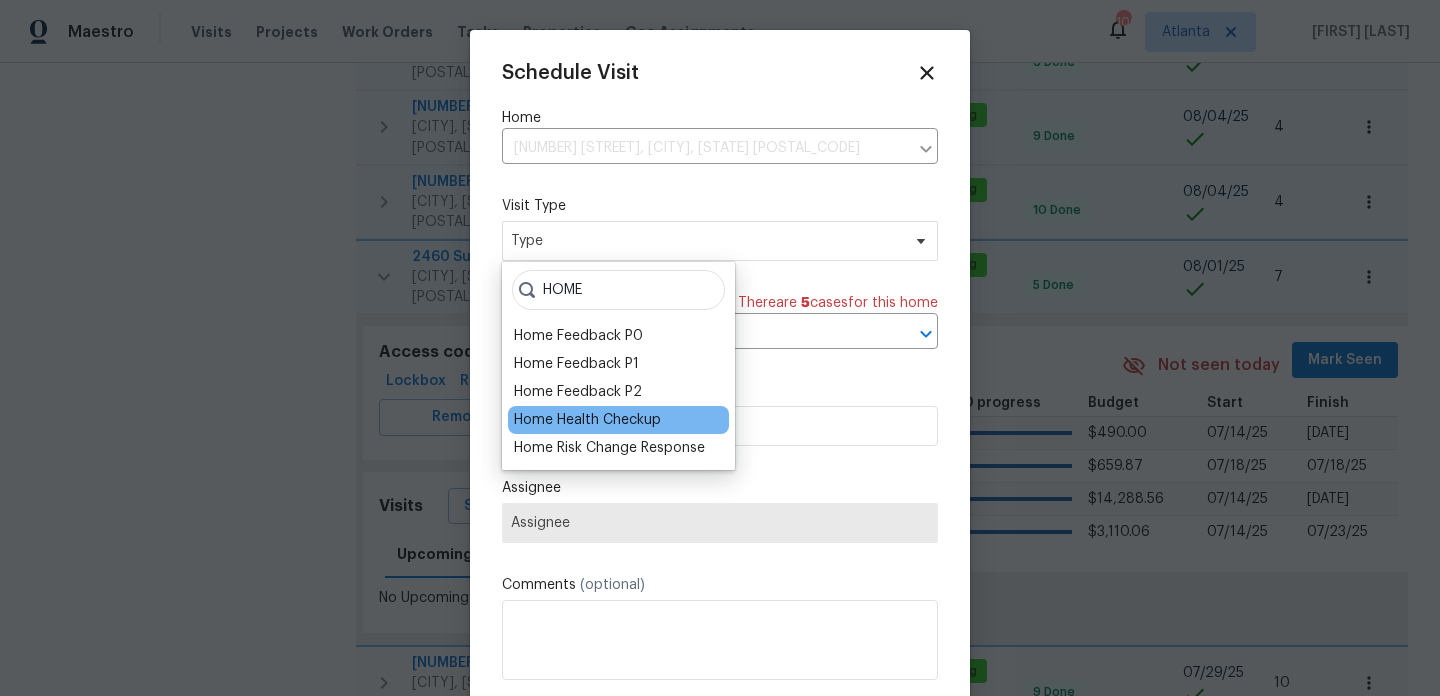 type on "HOME" 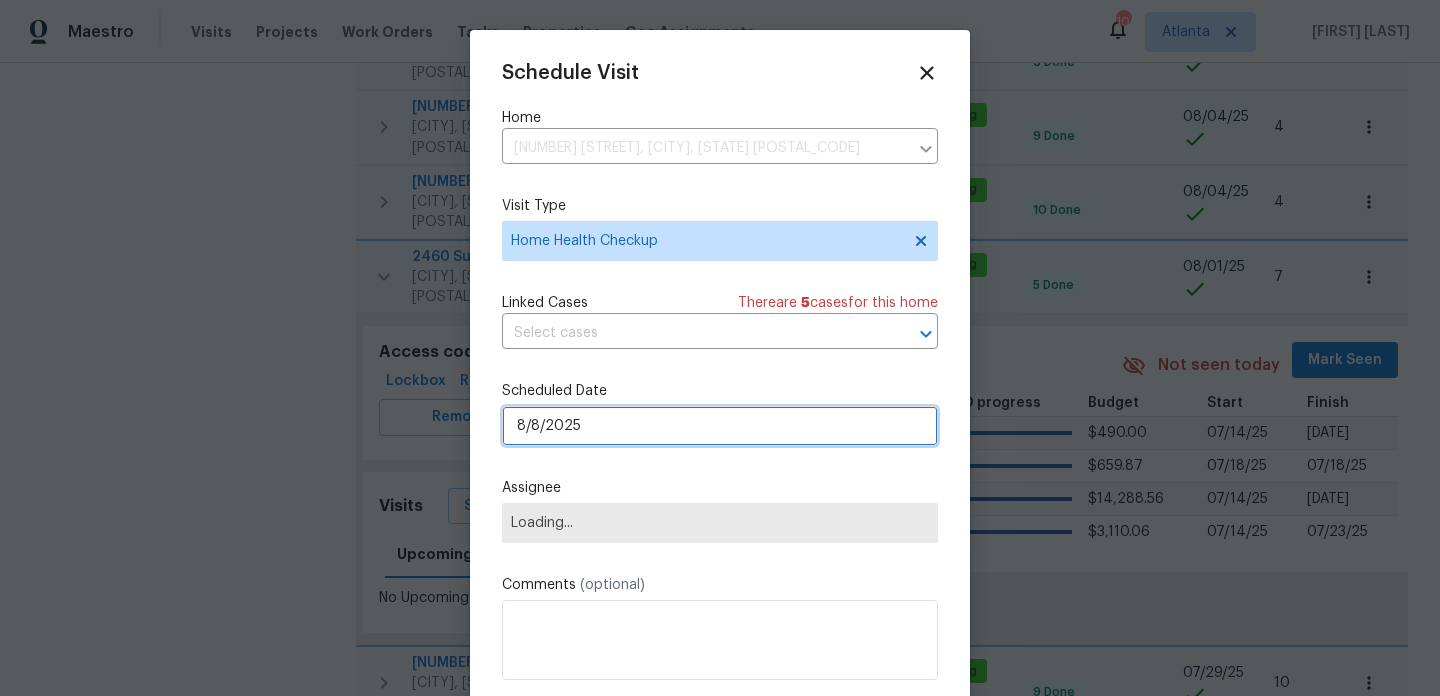click on "8/8/2025" at bounding box center (720, 426) 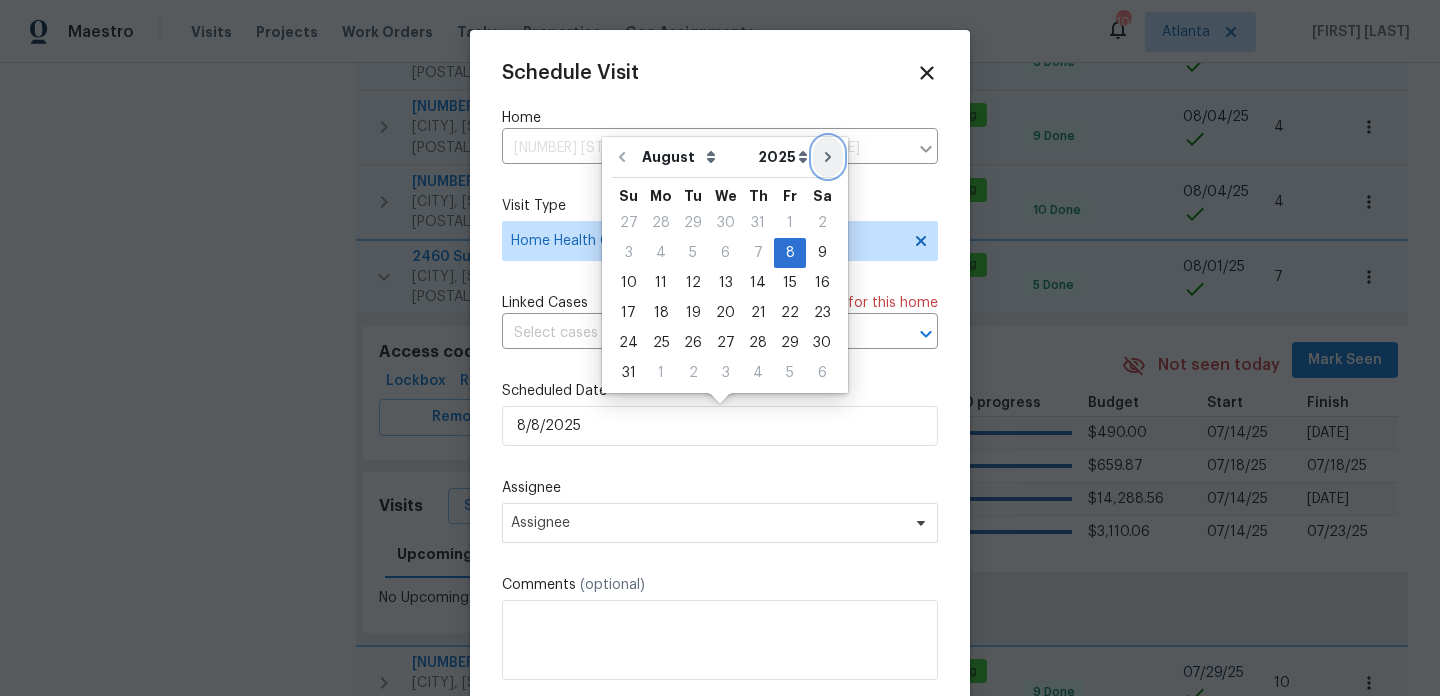 click at bounding box center [828, 157] 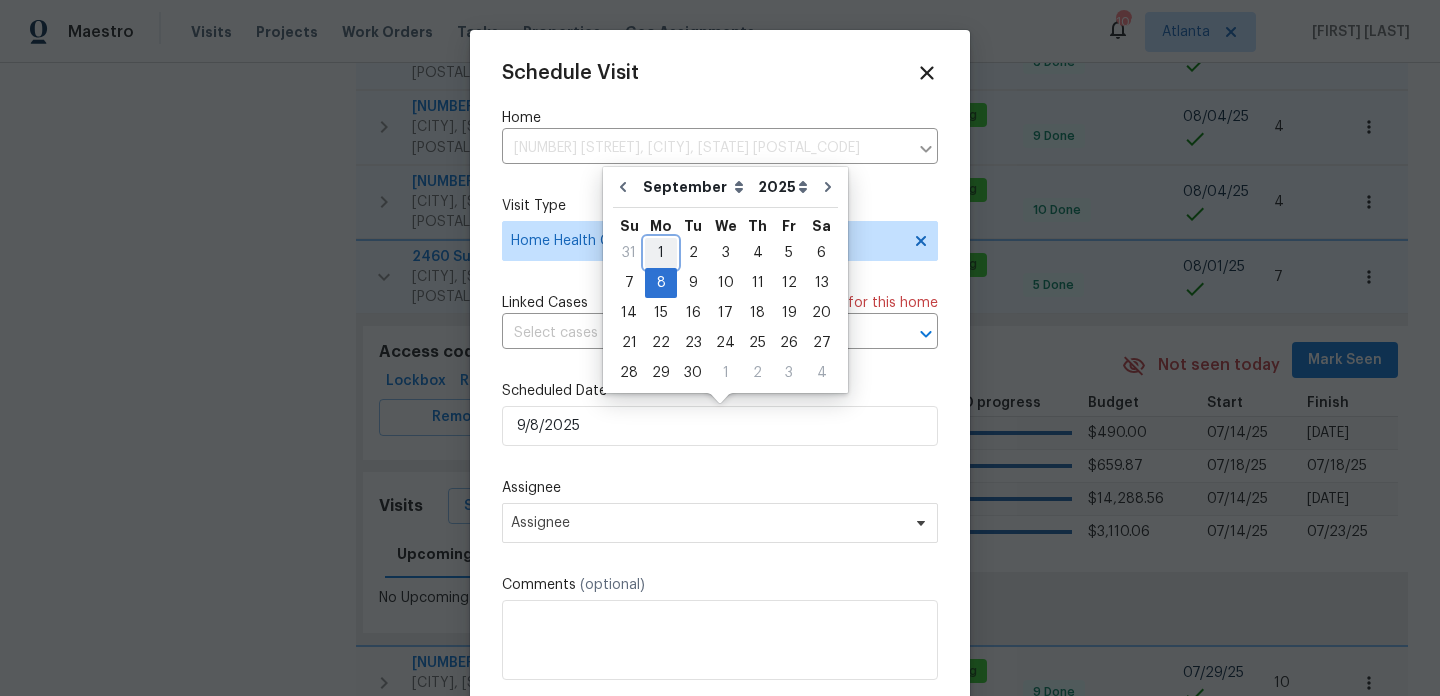 click on "1" at bounding box center [661, 253] 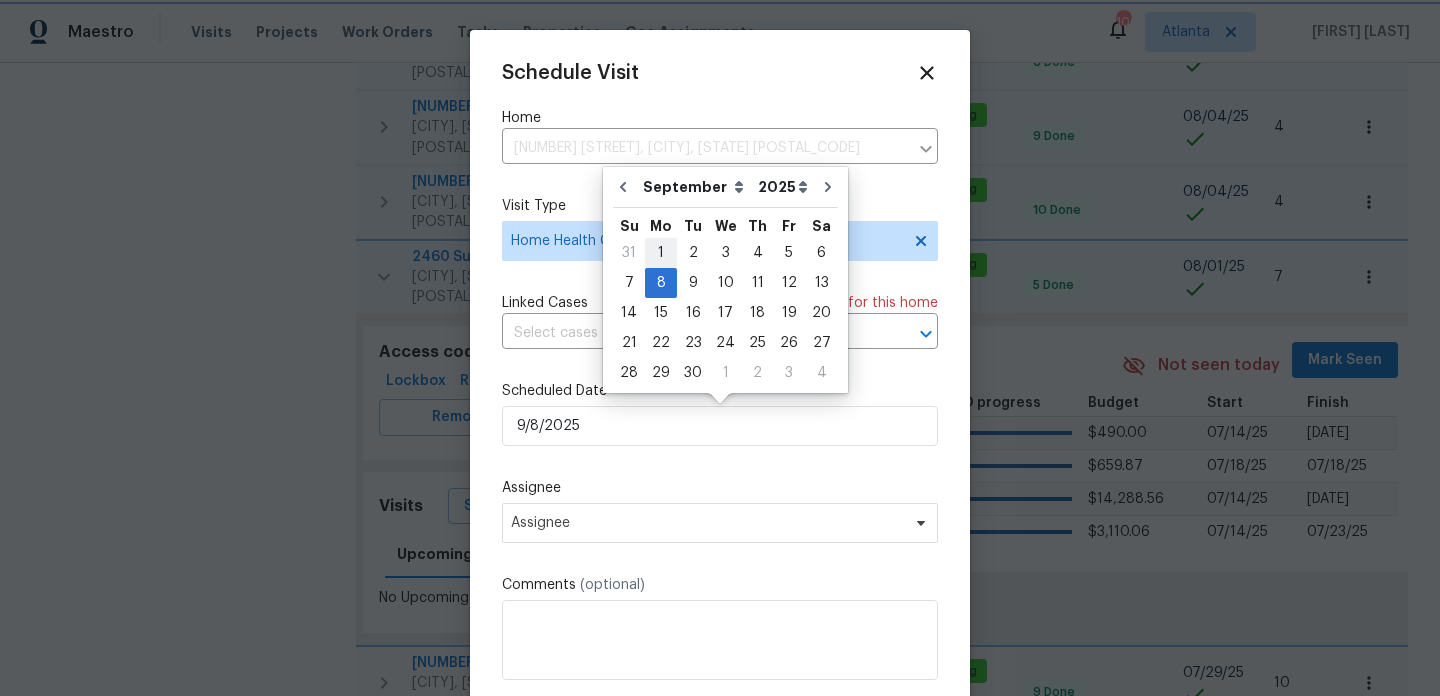 type on "9/1/2025" 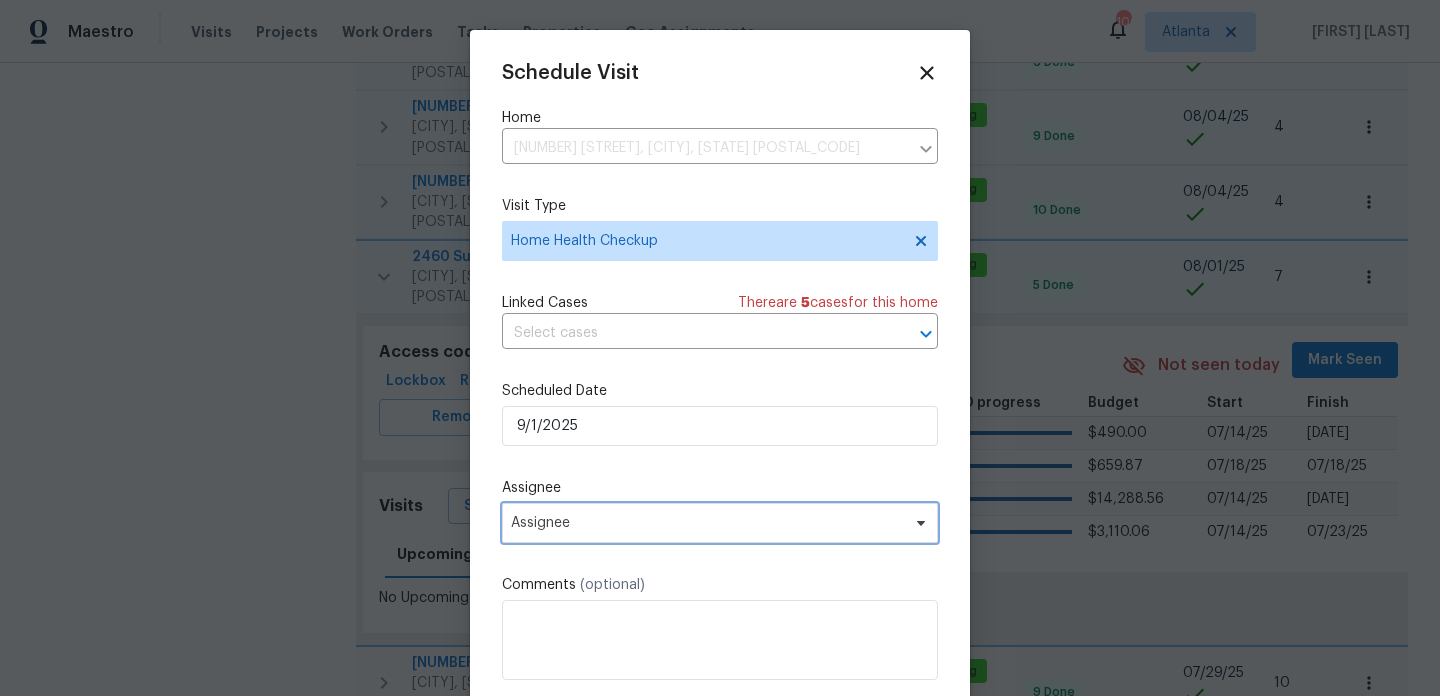 click on "Assignee" at bounding box center (720, 523) 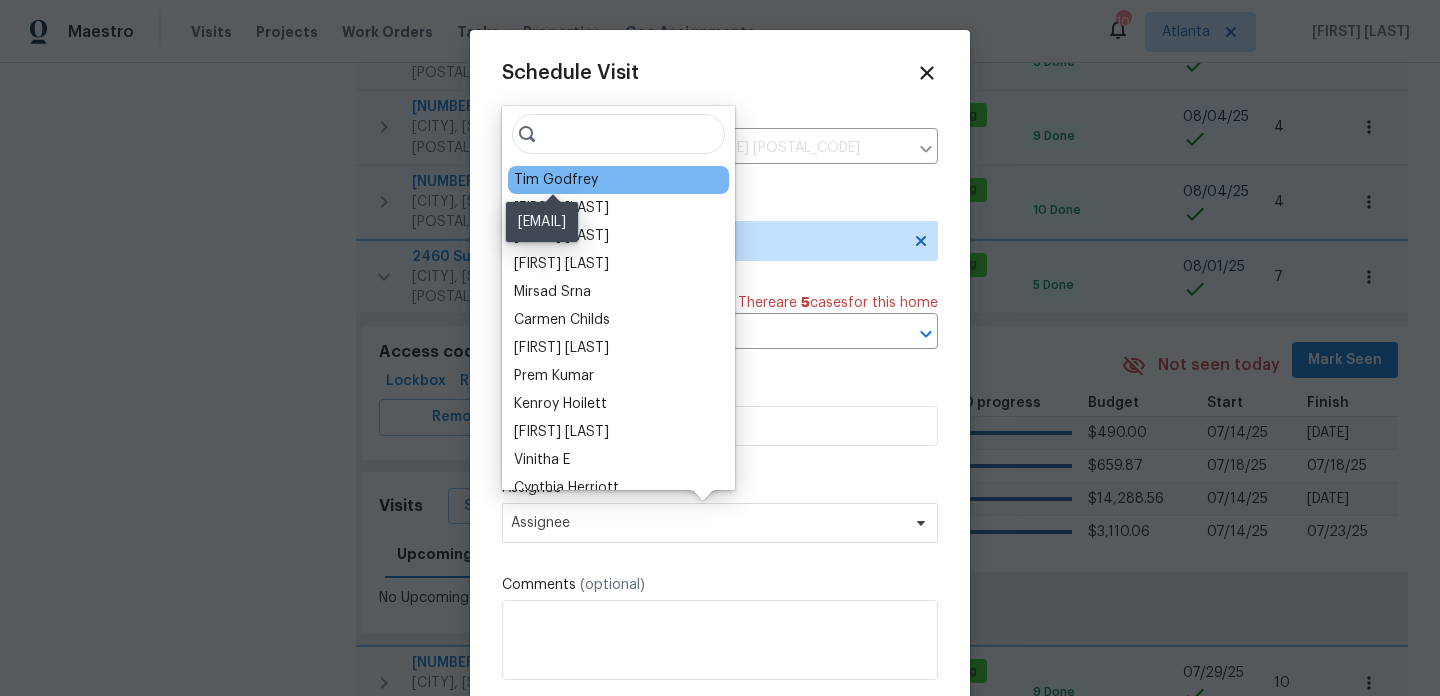 click on "Tim Godfrey" at bounding box center (556, 180) 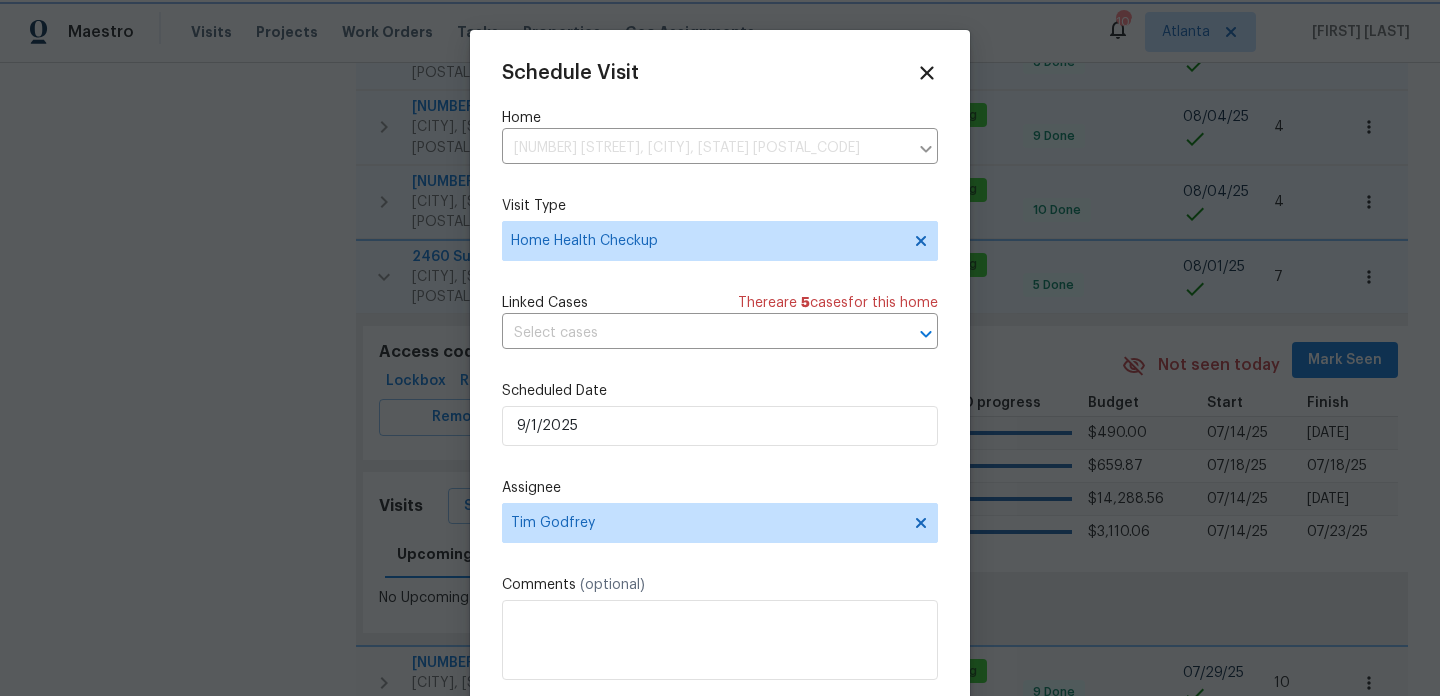 scroll, scrollTop: 36, scrollLeft: 0, axis: vertical 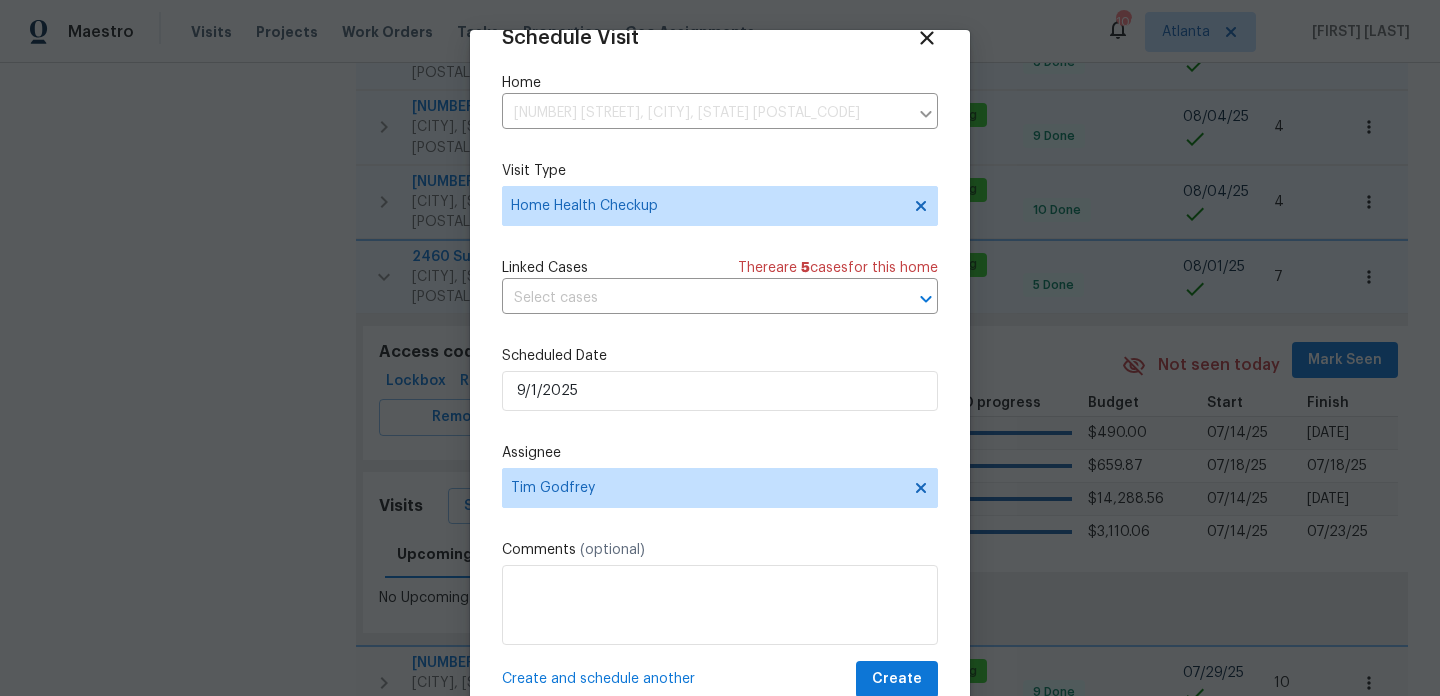 click on "Create and schedule another" at bounding box center [598, 679] 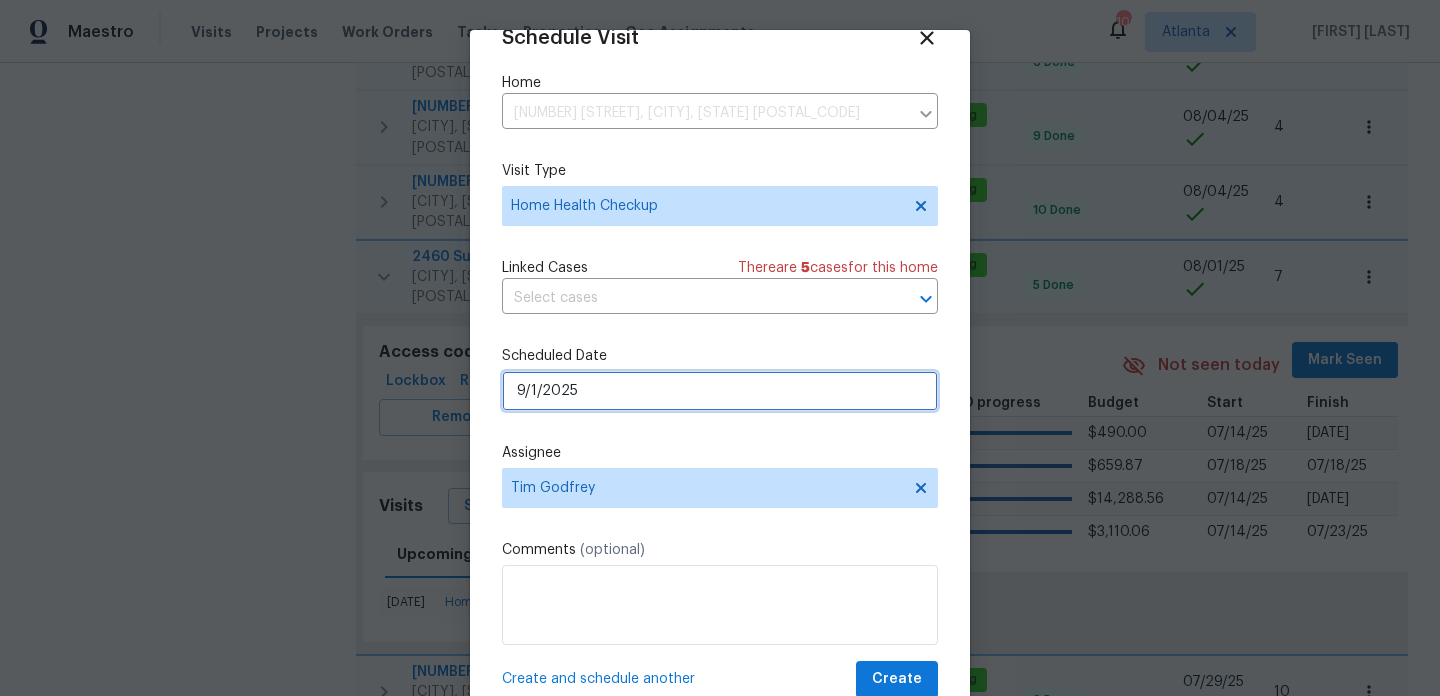 click on "9/1/2025" at bounding box center [720, 391] 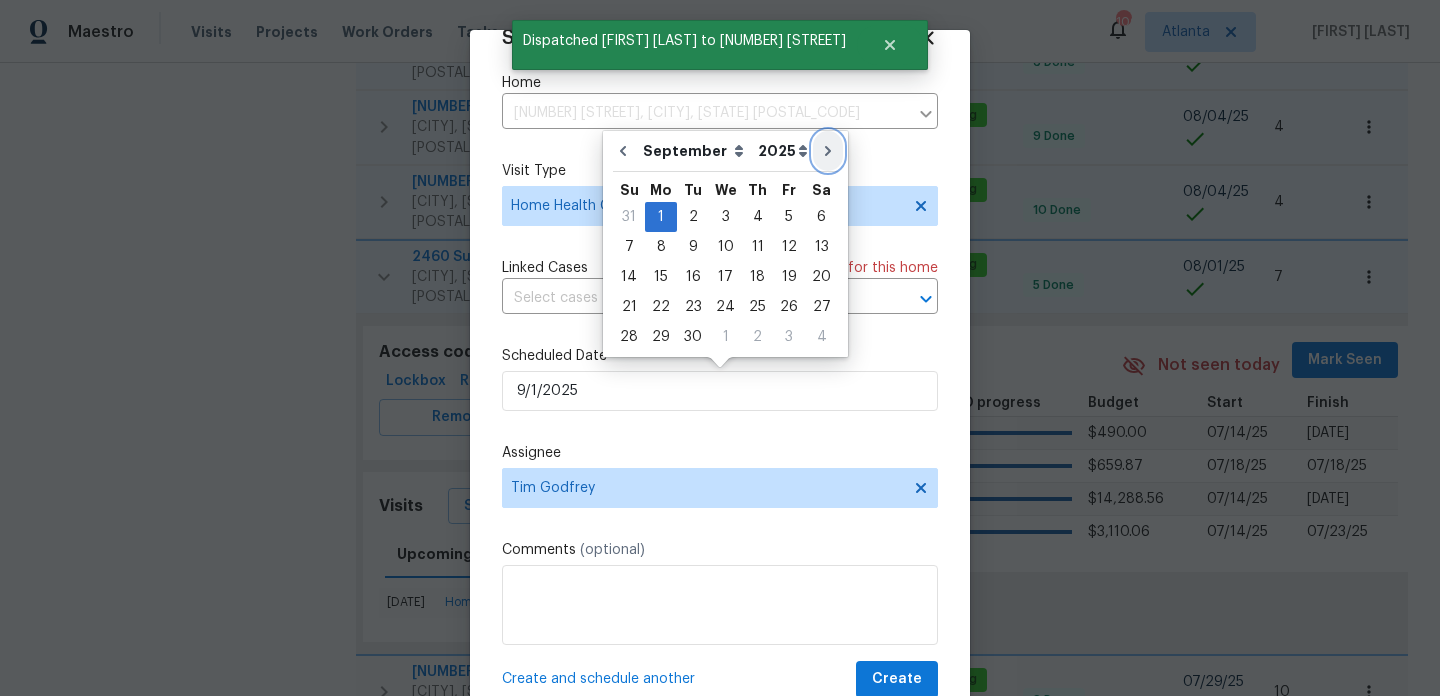 click 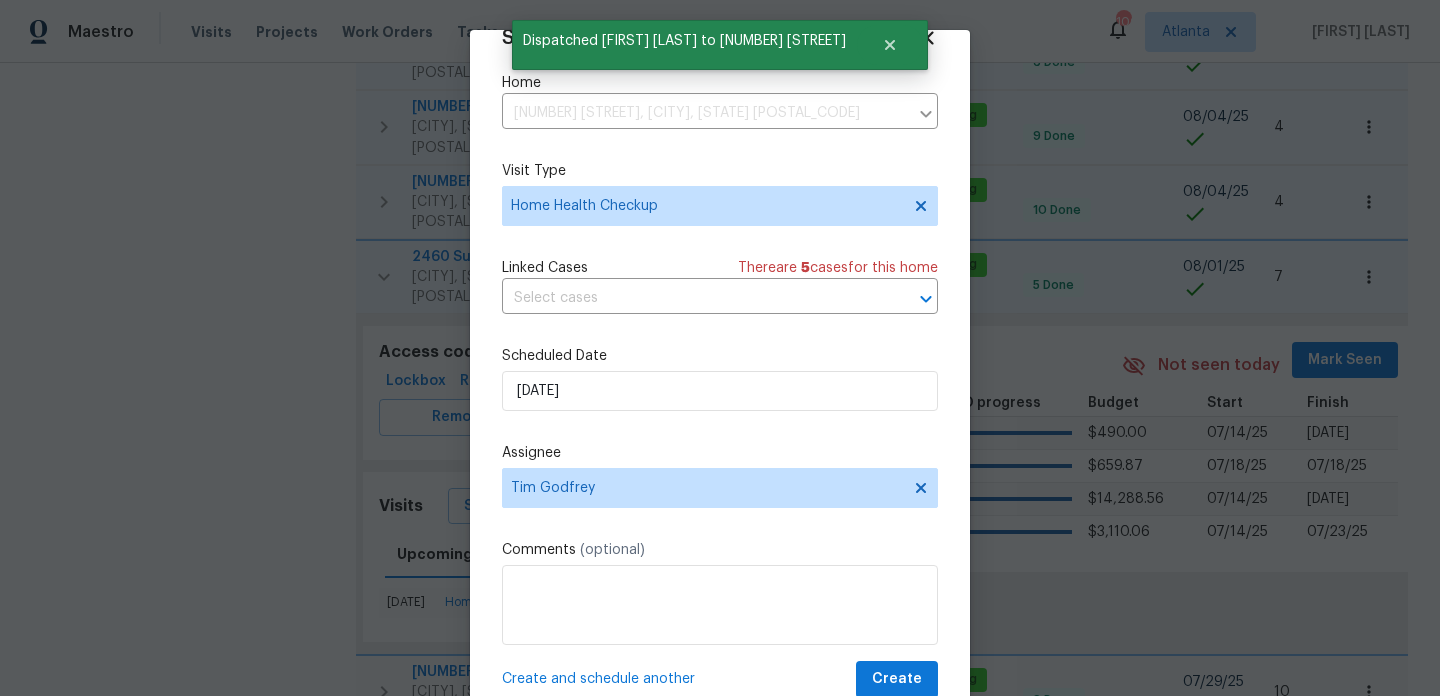 click on "Create and schedule another" at bounding box center (598, 679) 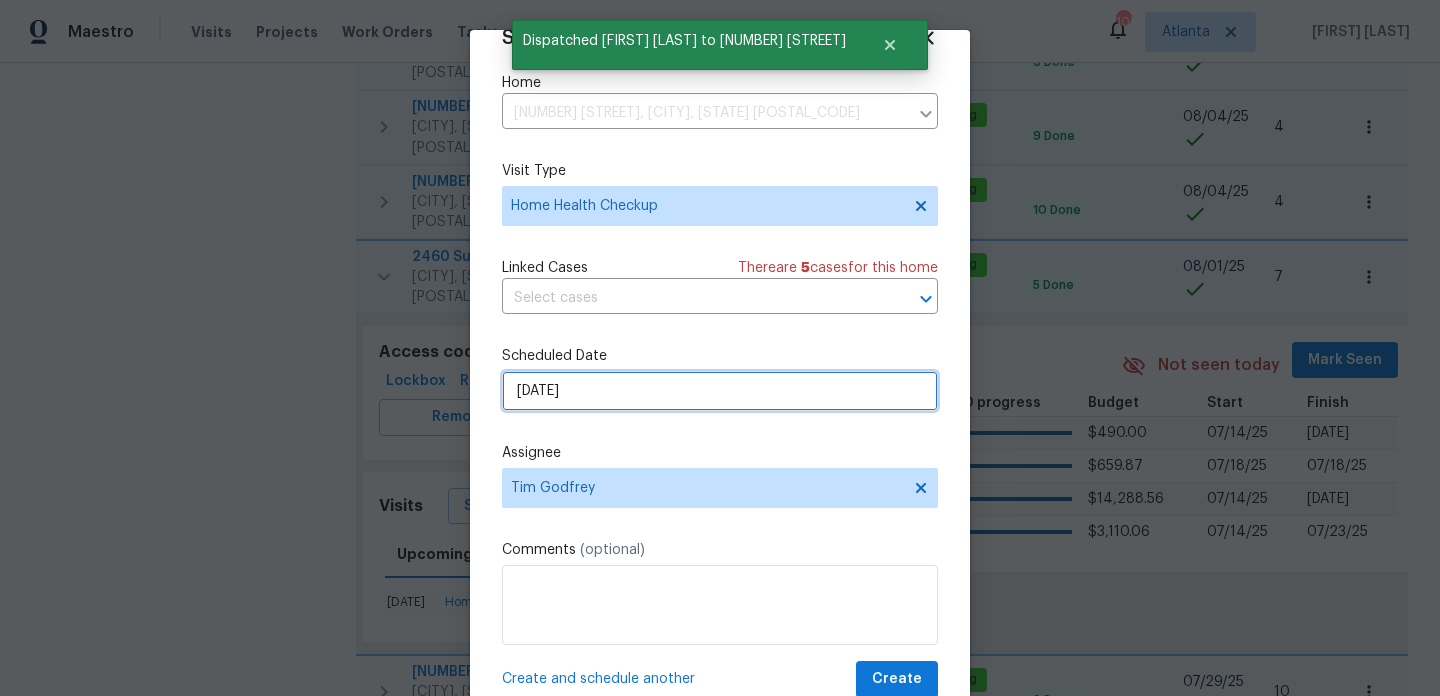 select on "9" 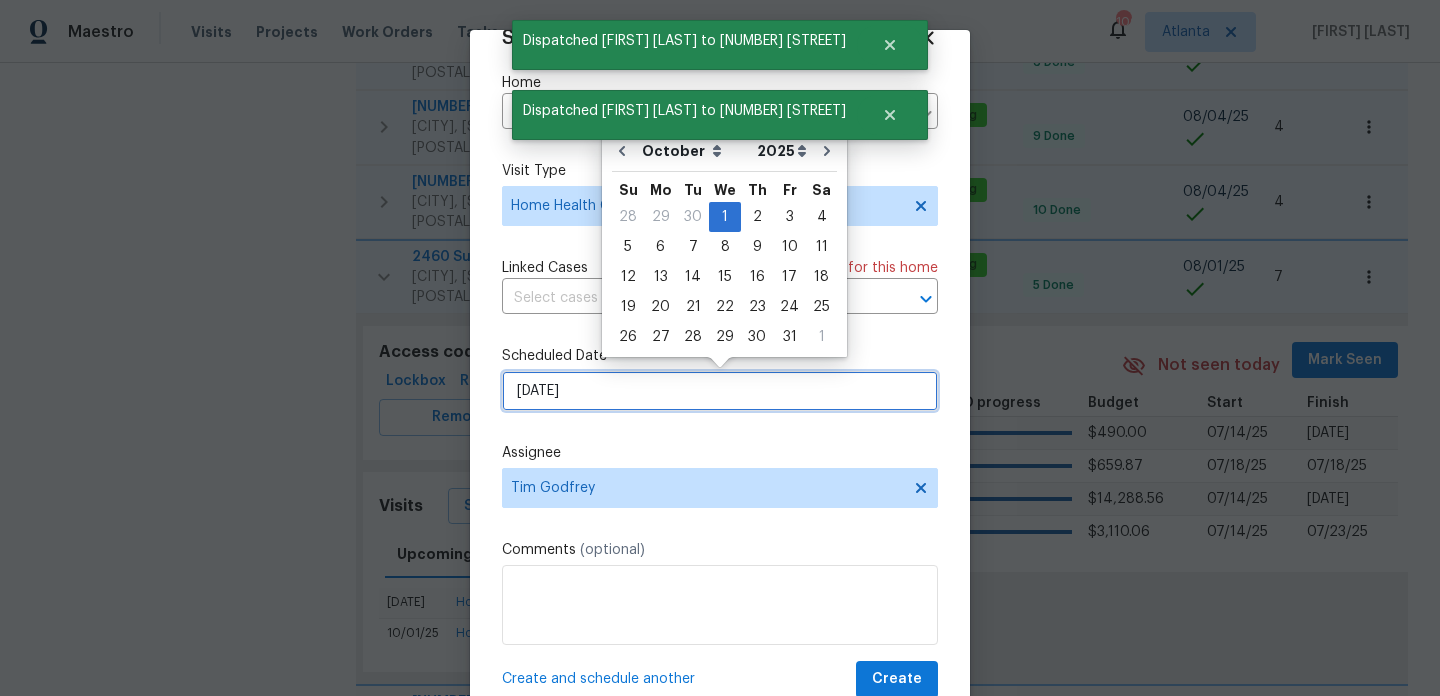 click on "10/1/2025" at bounding box center (720, 391) 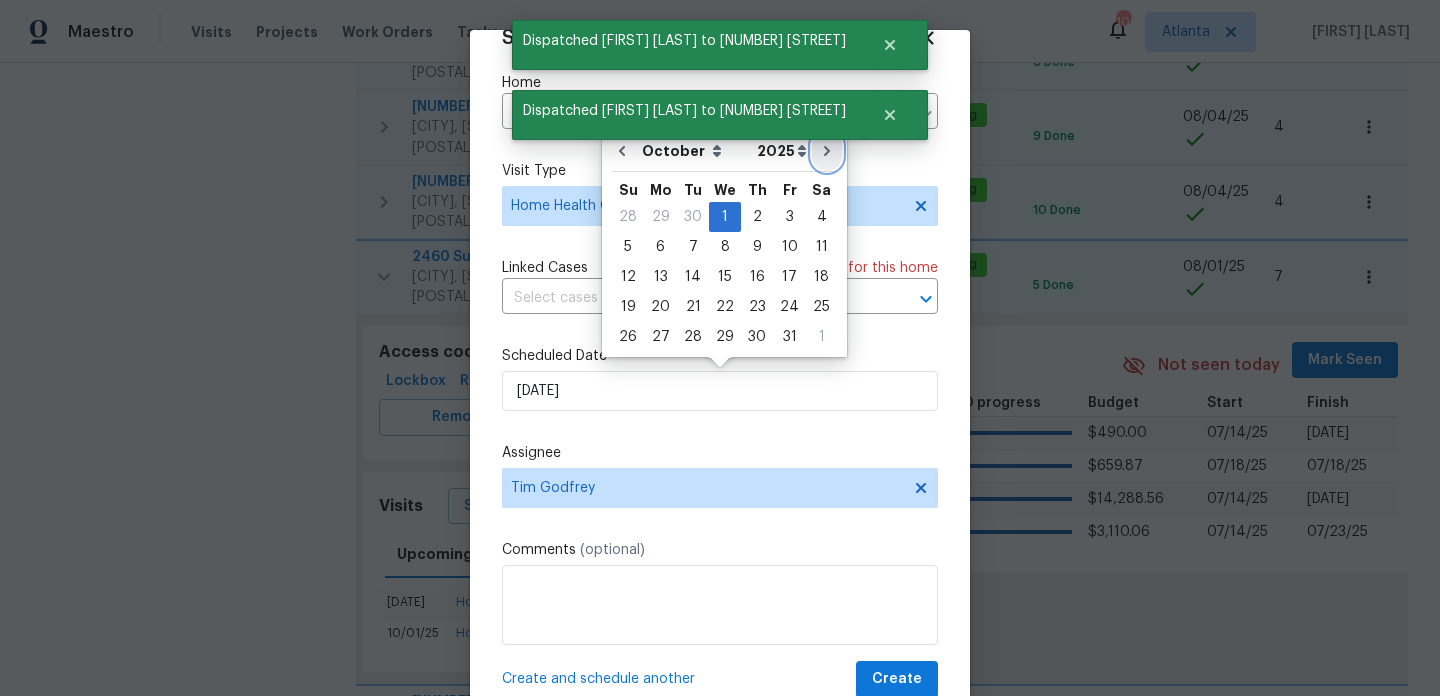 click 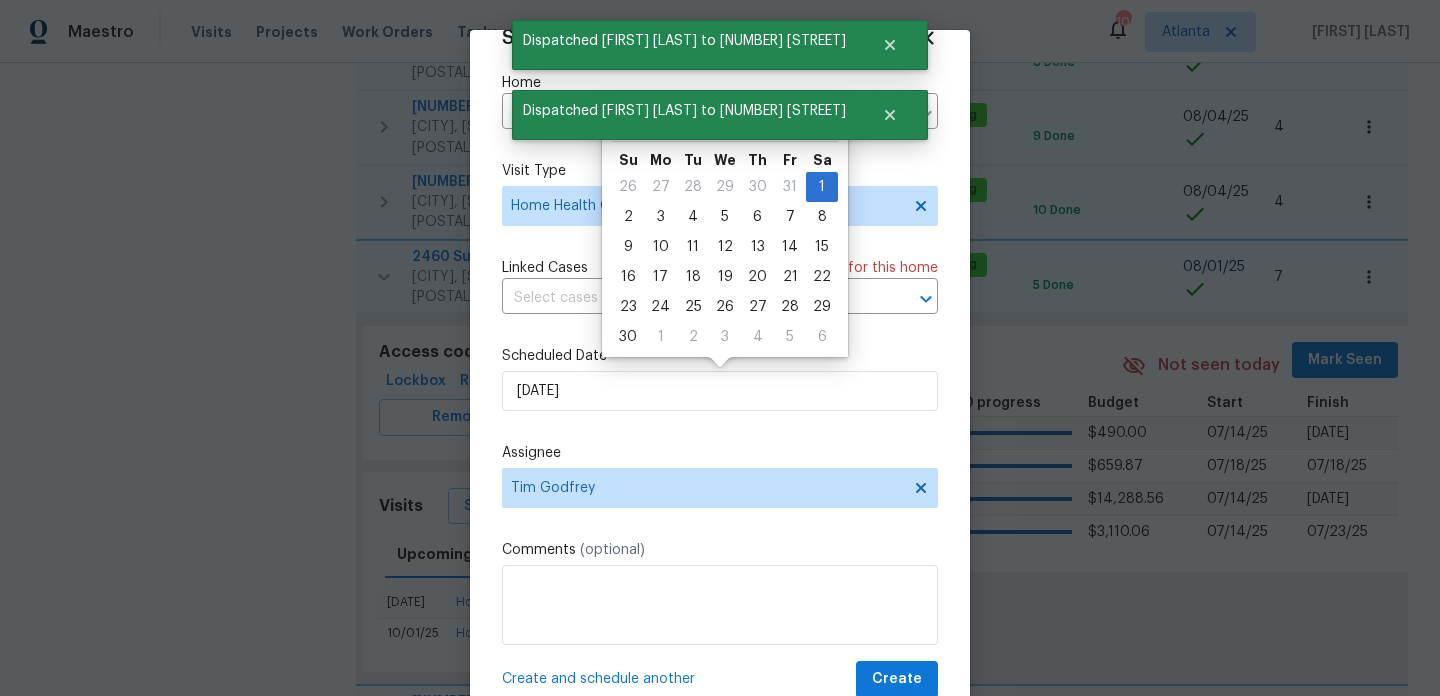 click on "Create and schedule another" at bounding box center (598, 679) 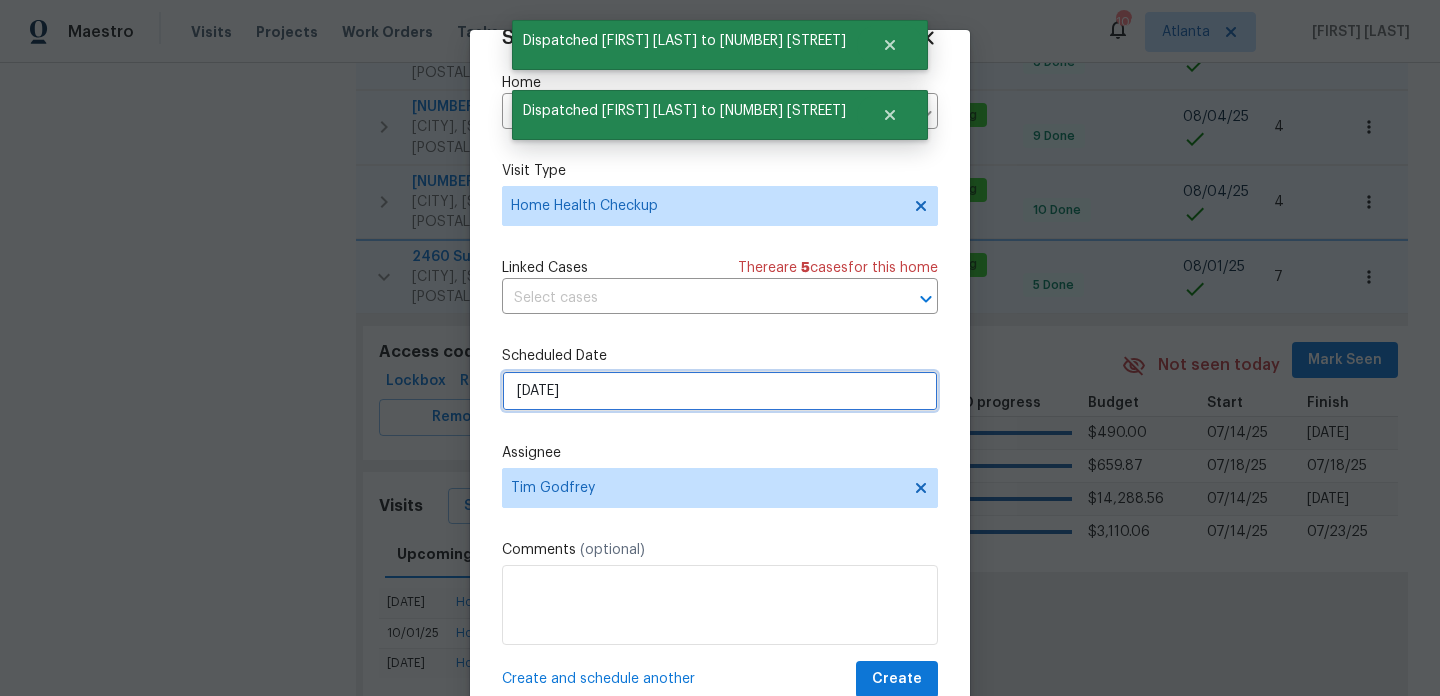 click on "11/1/2025" at bounding box center [720, 391] 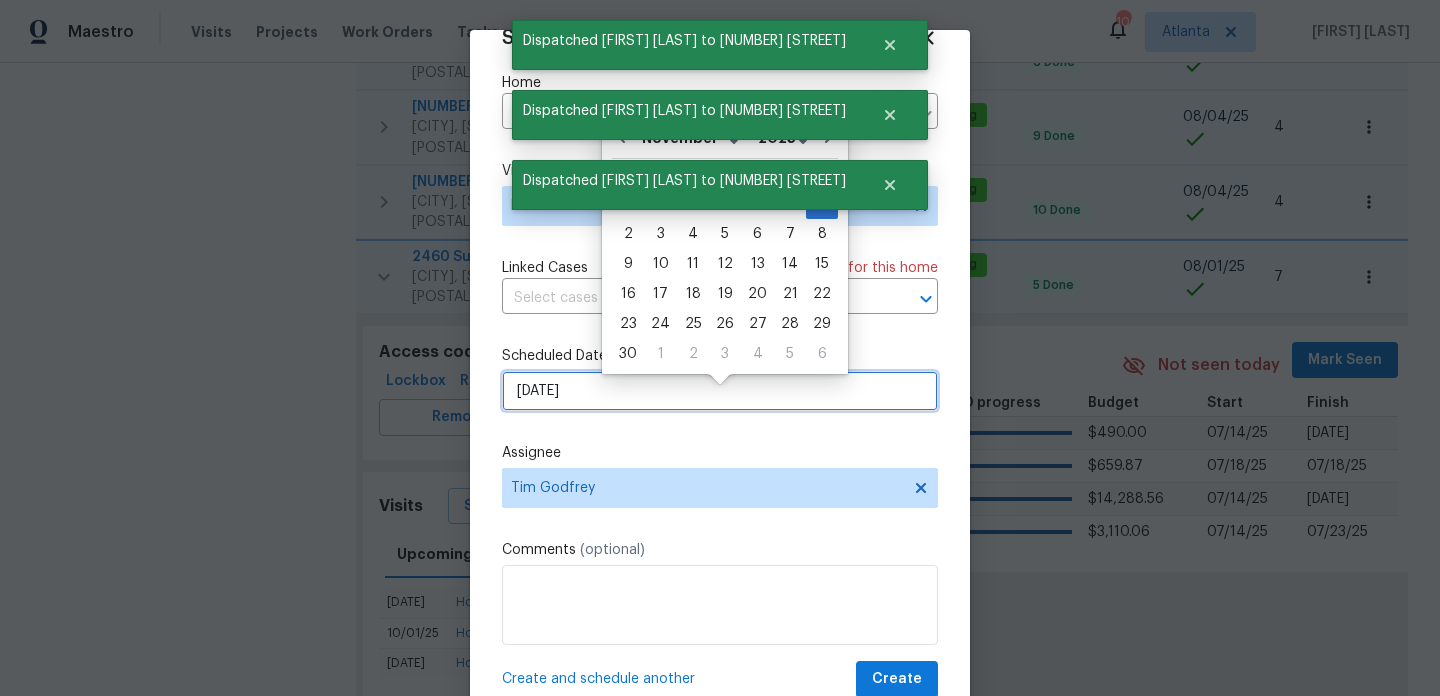 scroll, scrollTop: 0, scrollLeft: 0, axis: both 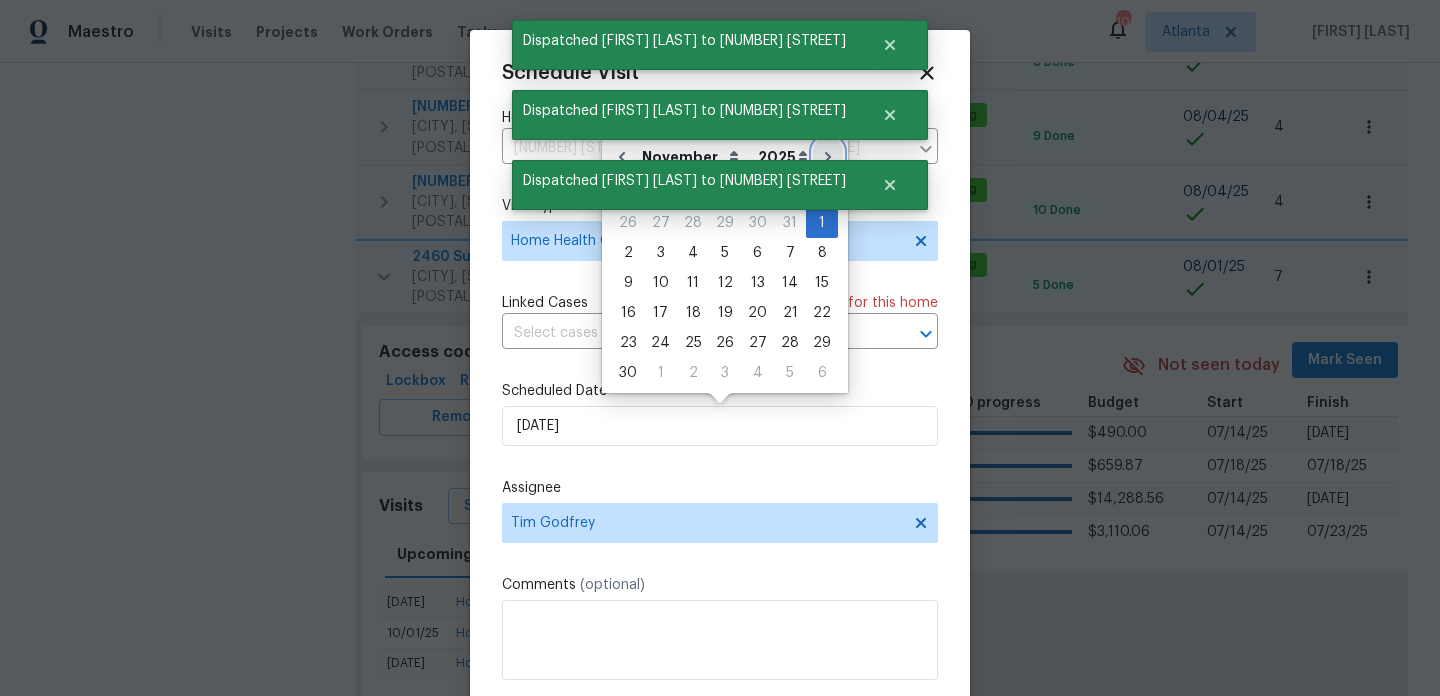 click 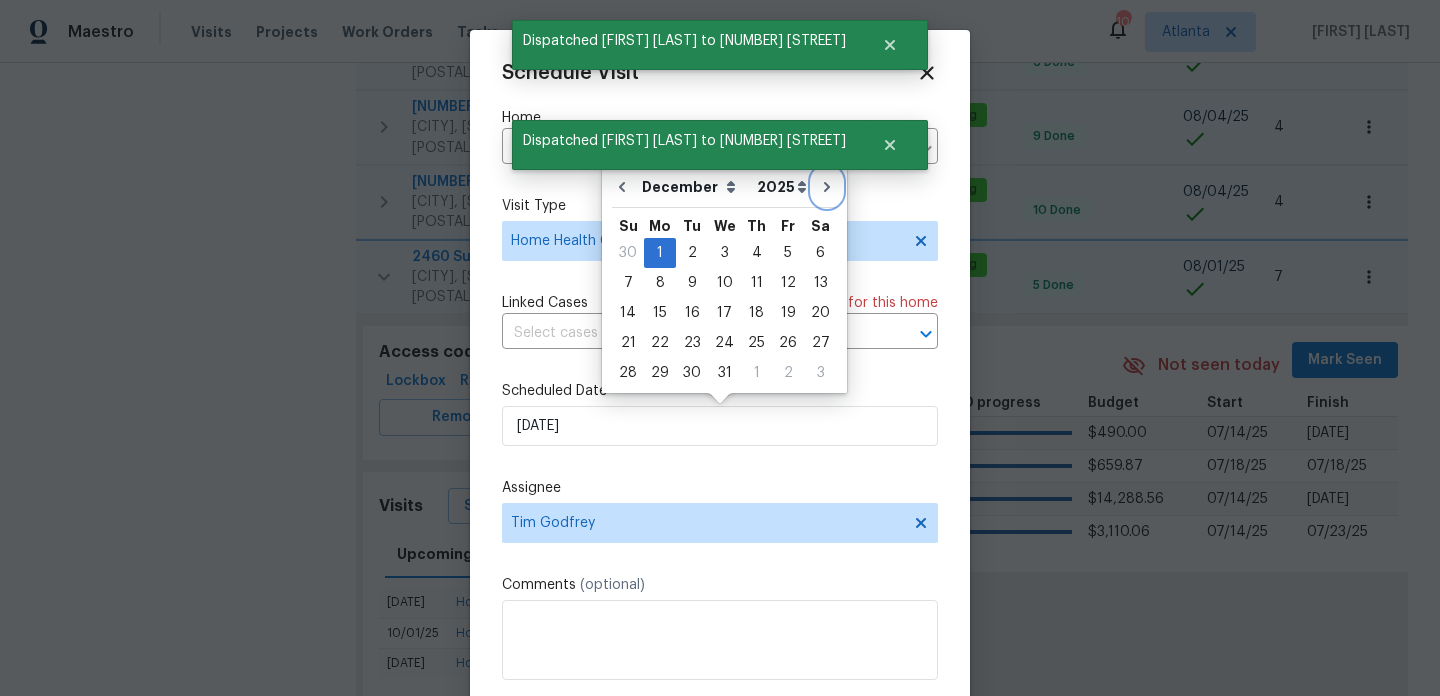 scroll, scrollTop: 36, scrollLeft: 0, axis: vertical 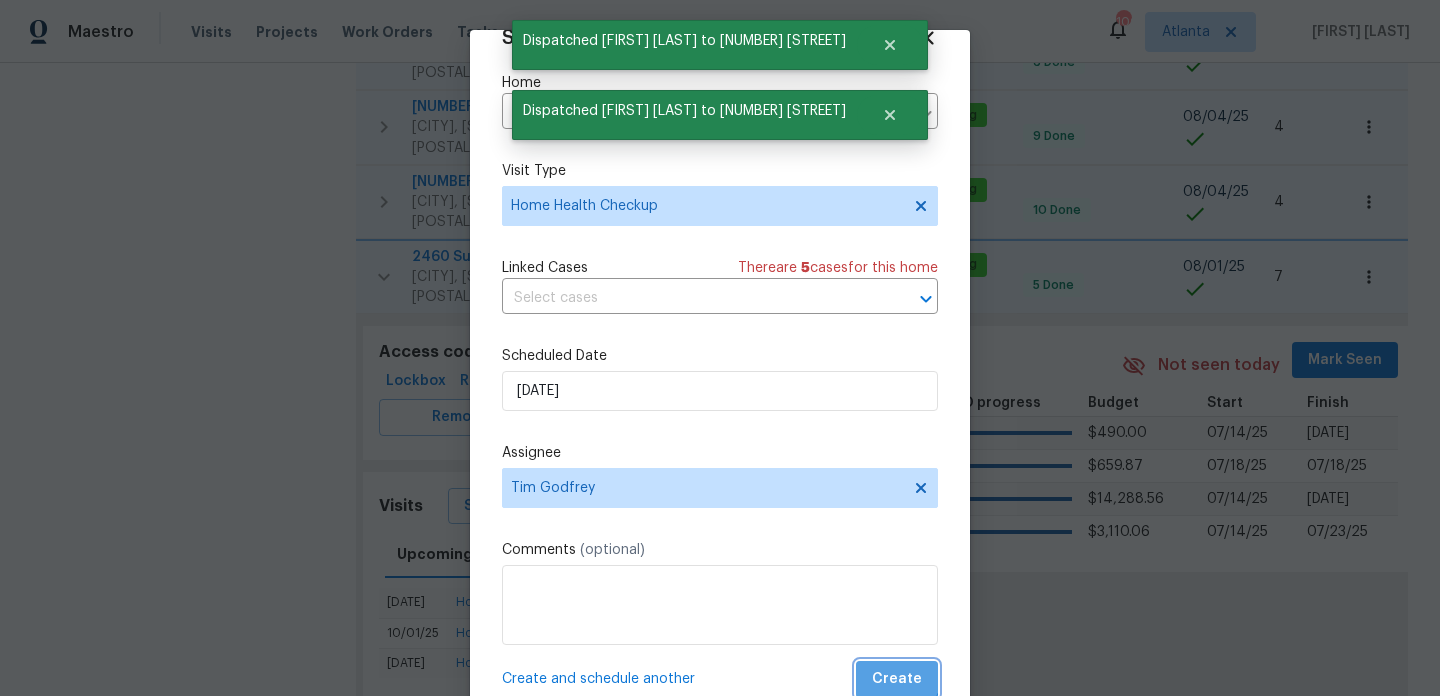 click on "Create" at bounding box center (897, 679) 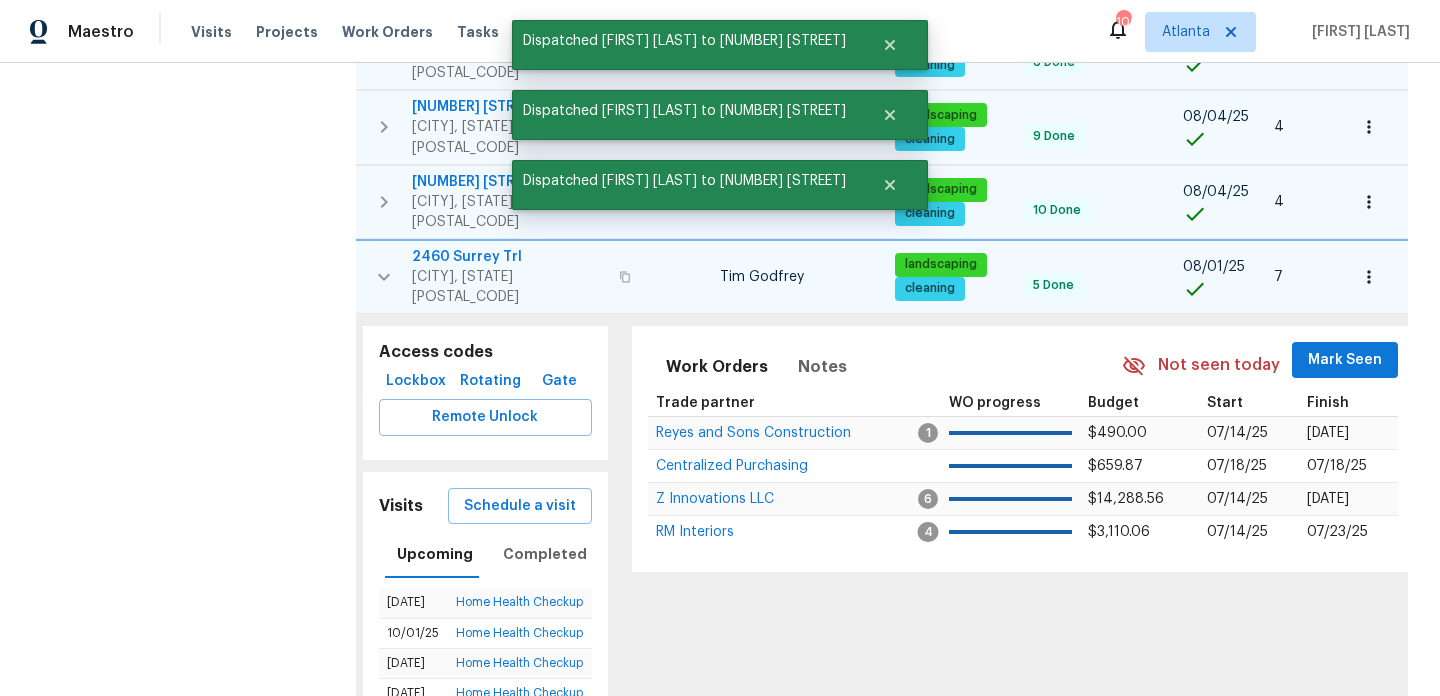 click 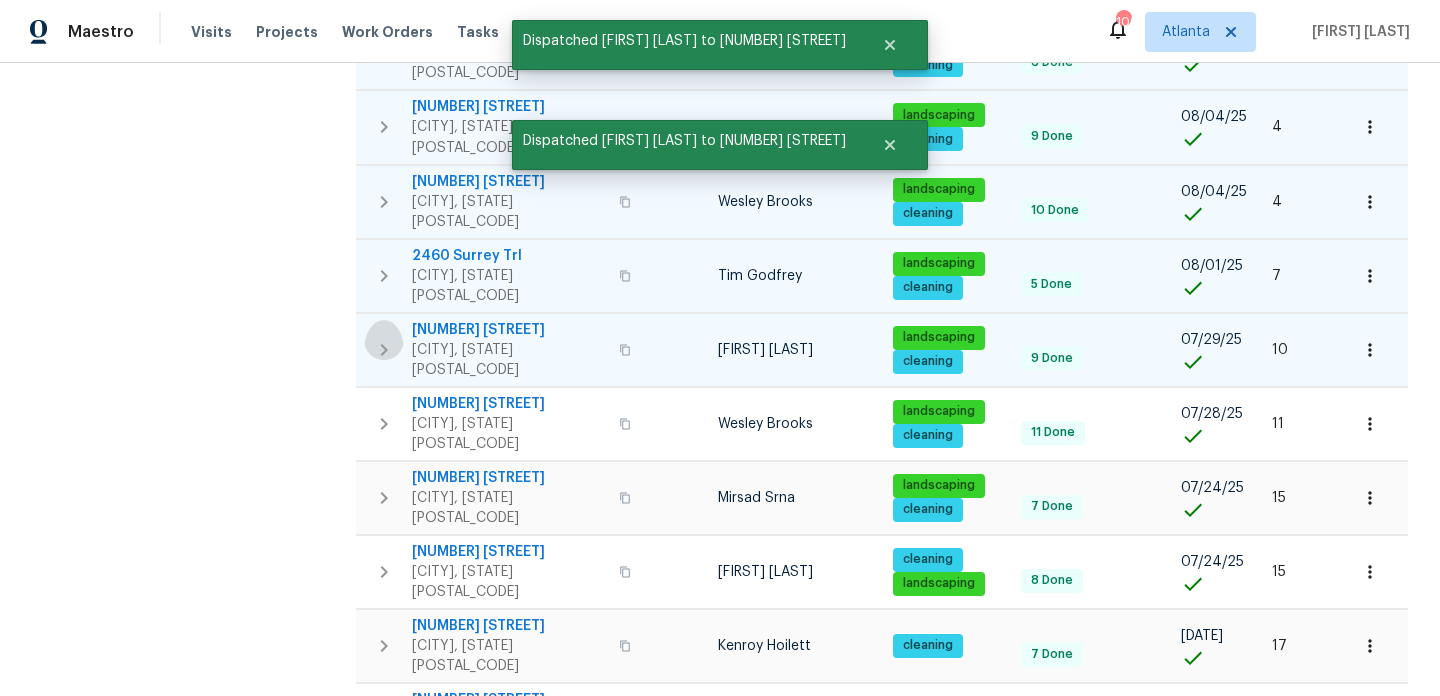 click 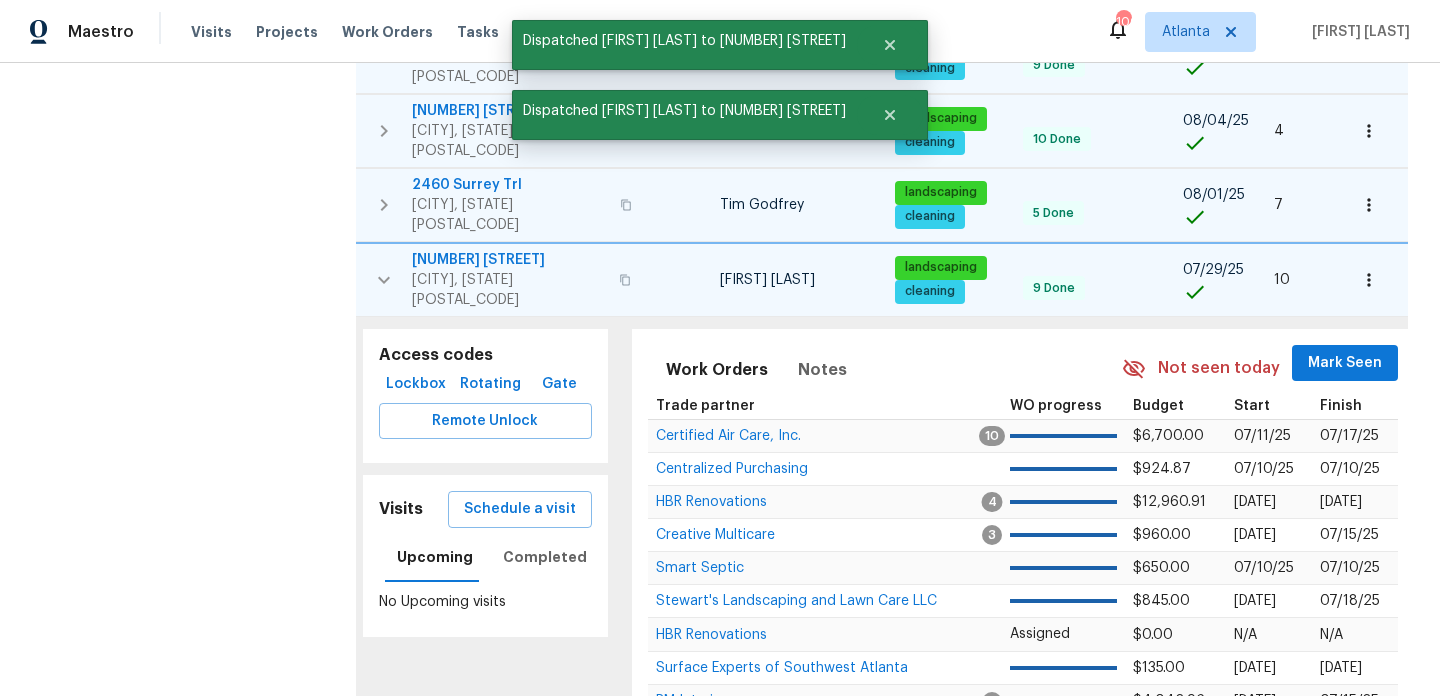 scroll, scrollTop: 628, scrollLeft: 0, axis: vertical 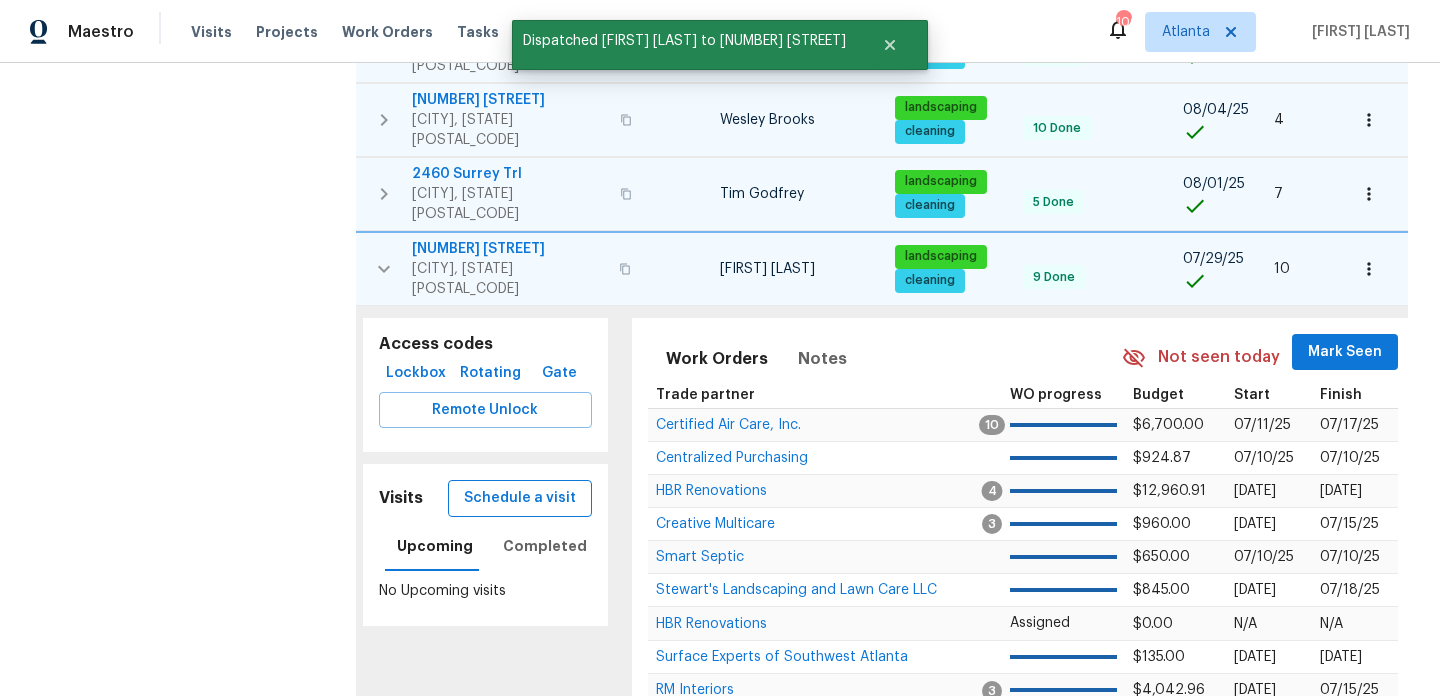 click on "Schedule a visit" at bounding box center [520, 498] 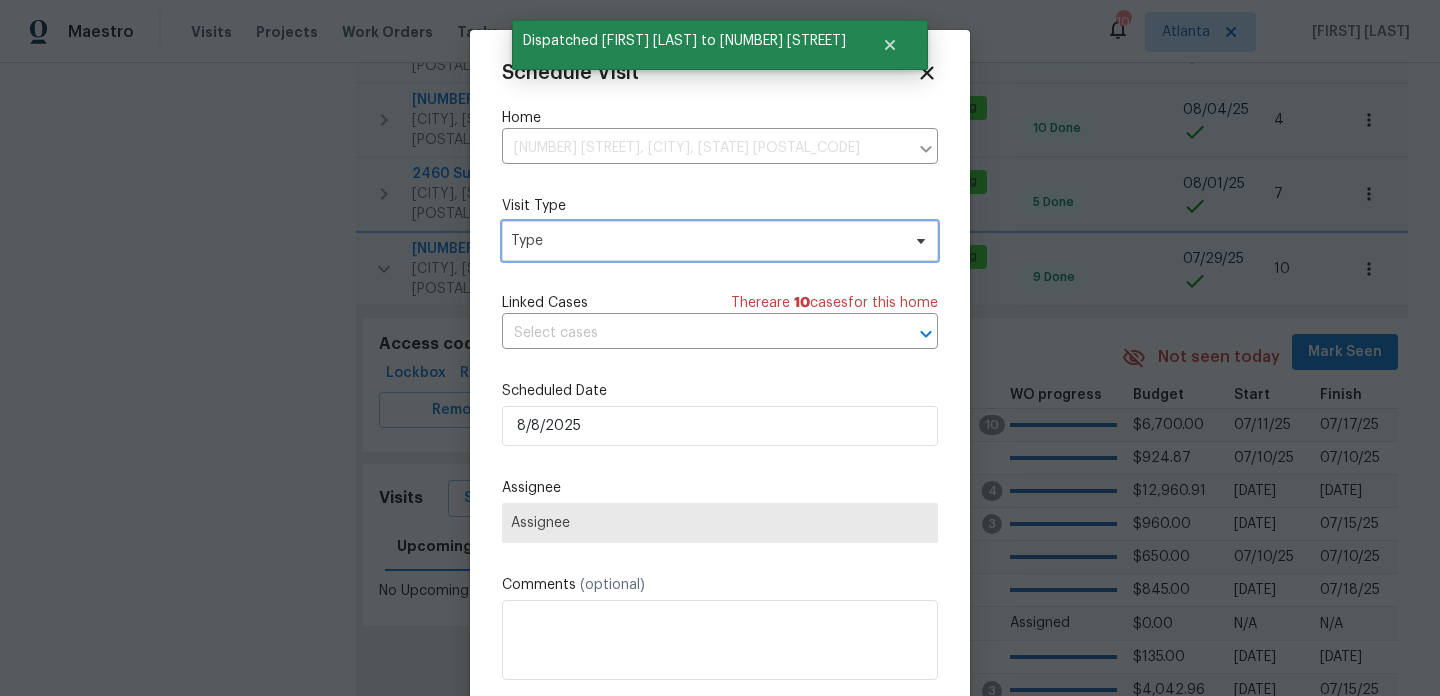 click on "Type" at bounding box center (705, 241) 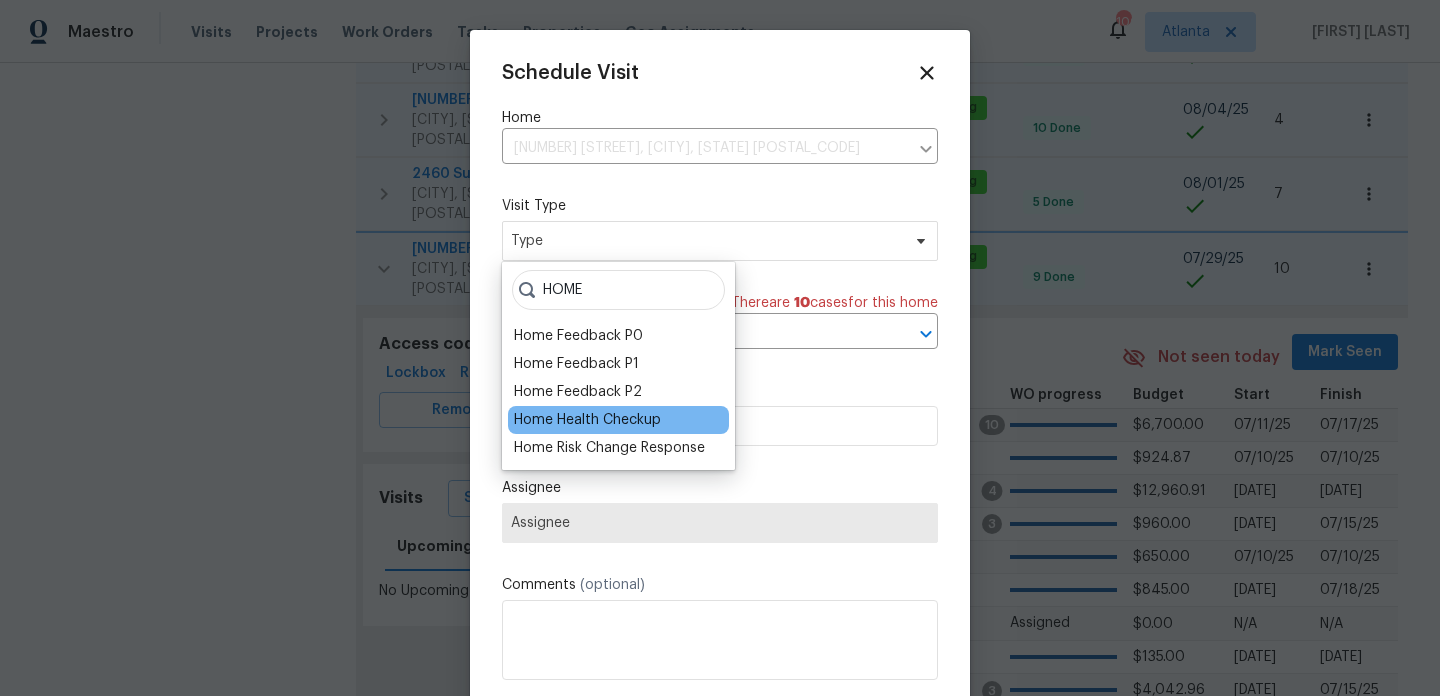 type on "HOME" 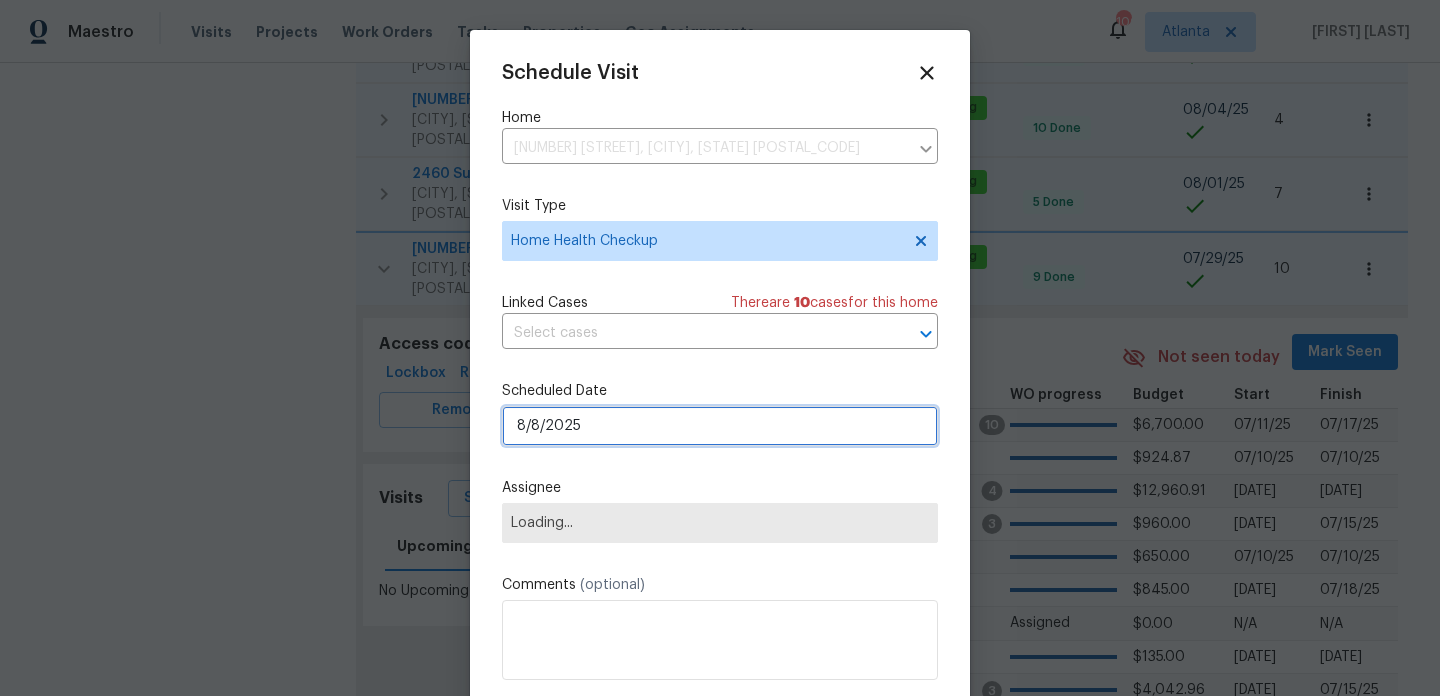 click on "8/8/2025" at bounding box center [720, 426] 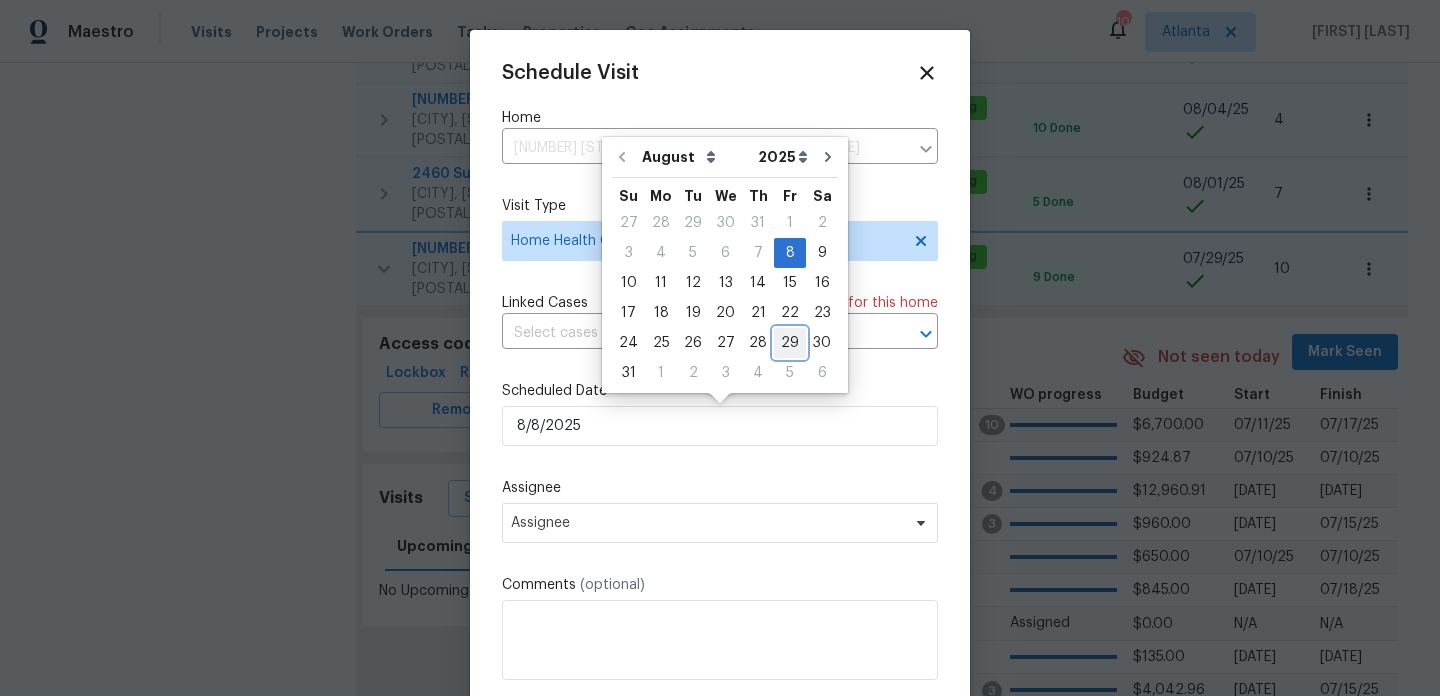 click on "29" at bounding box center (790, 343) 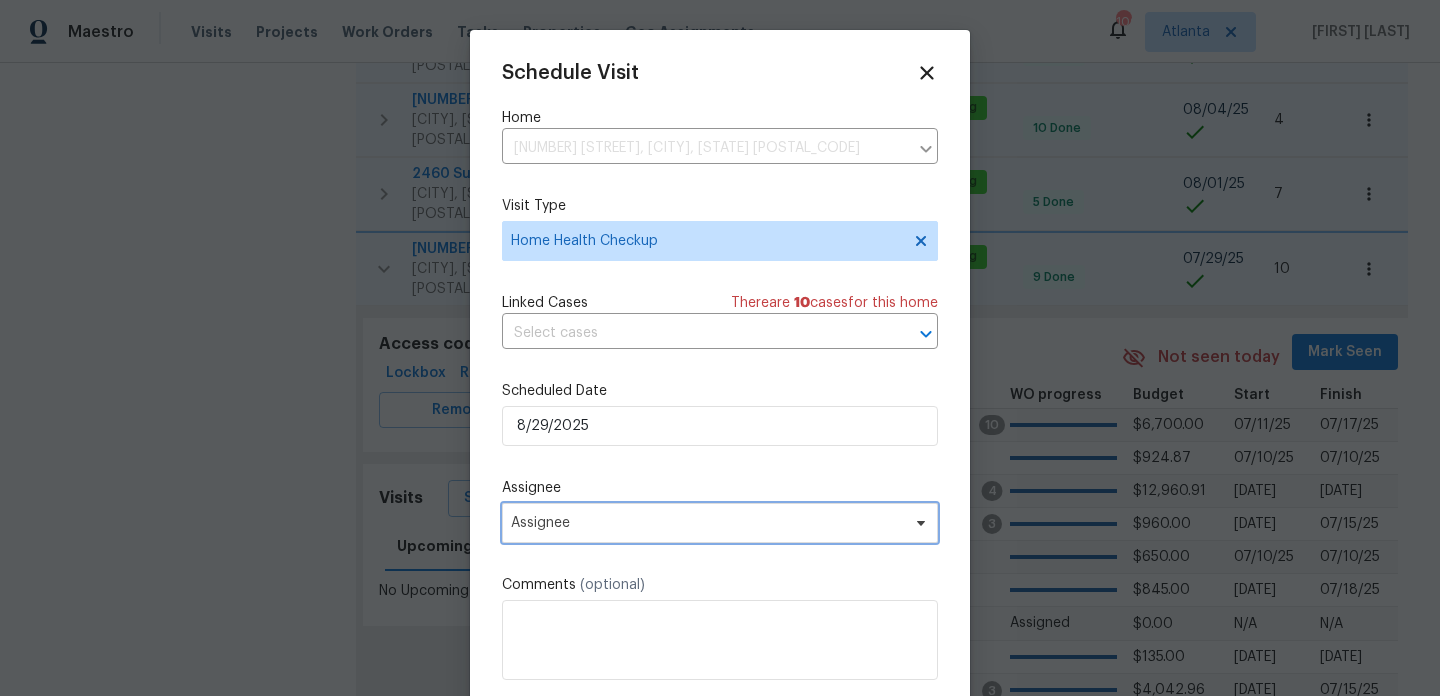 click on "Assignee" at bounding box center (707, 523) 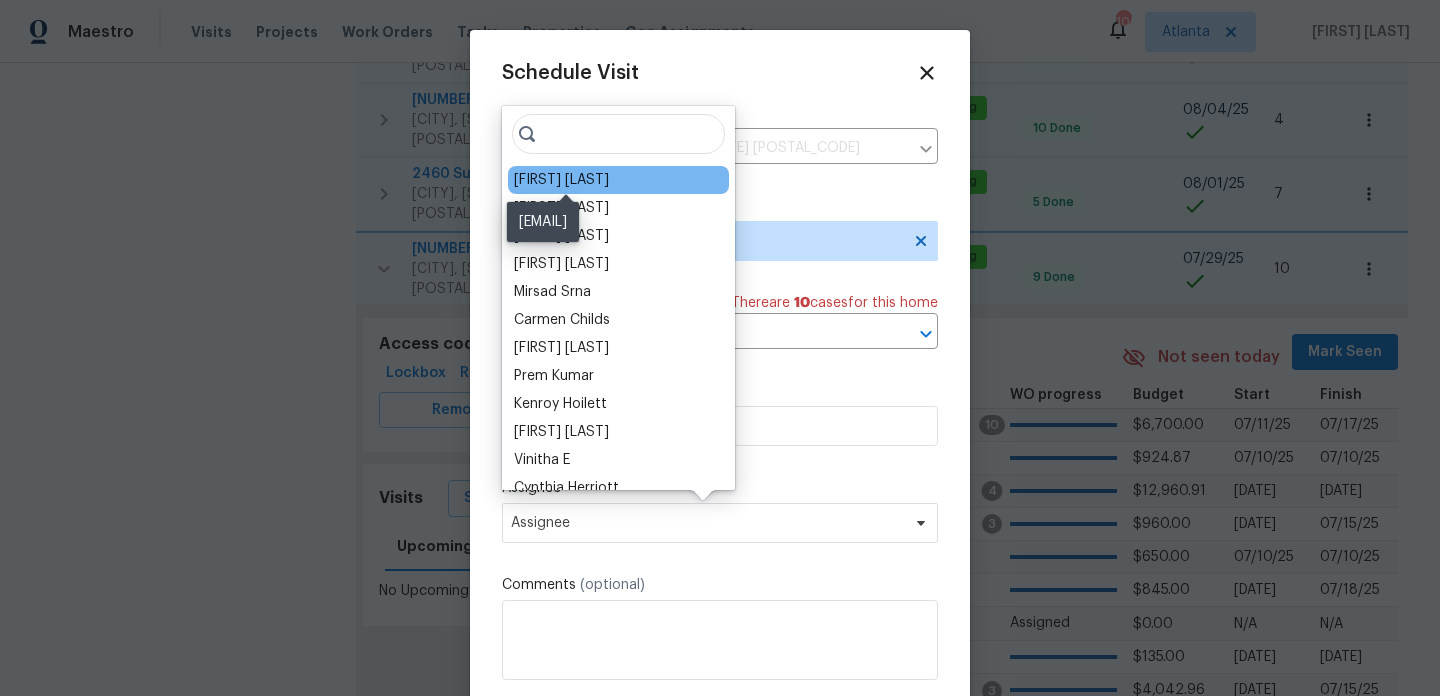 click on "[FIRST] [LAST]" at bounding box center (561, 180) 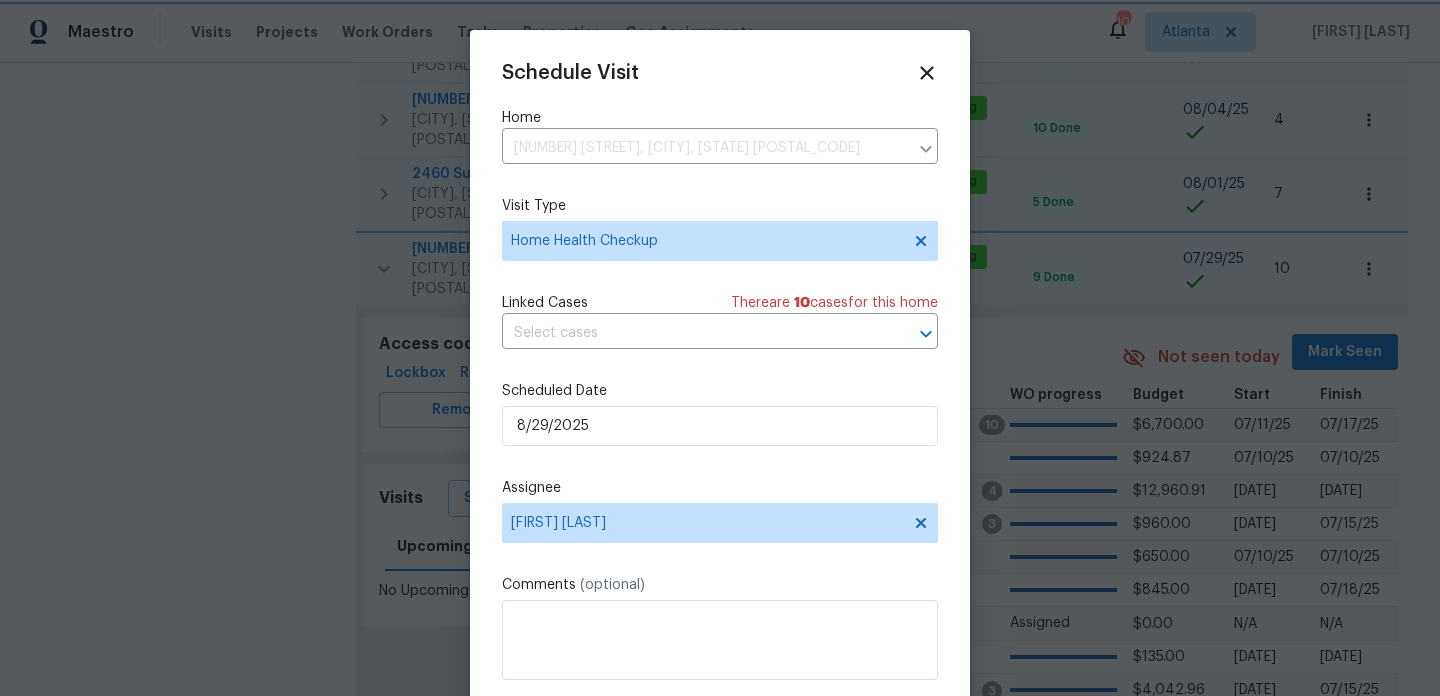 scroll, scrollTop: 36, scrollLeft: 0, axis: vertical 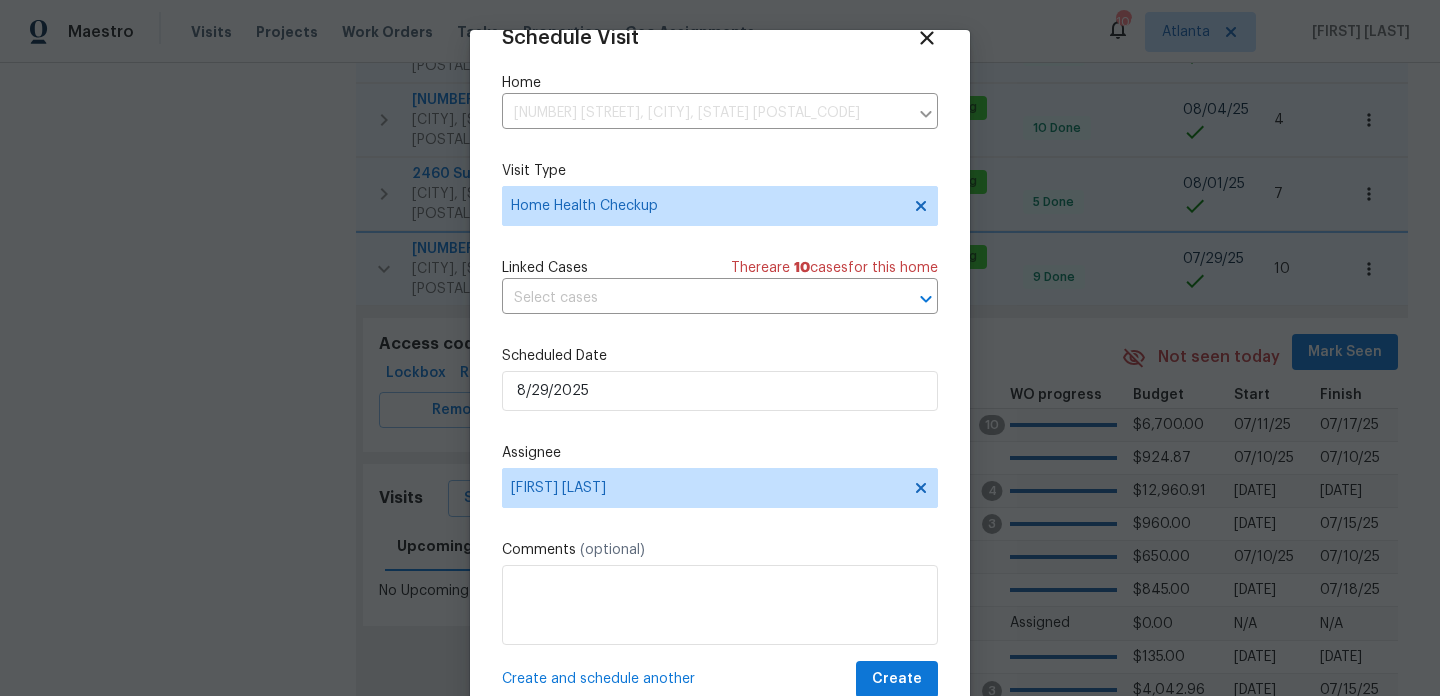 click on "Create and schedule another" at bounding box center [598, 679] 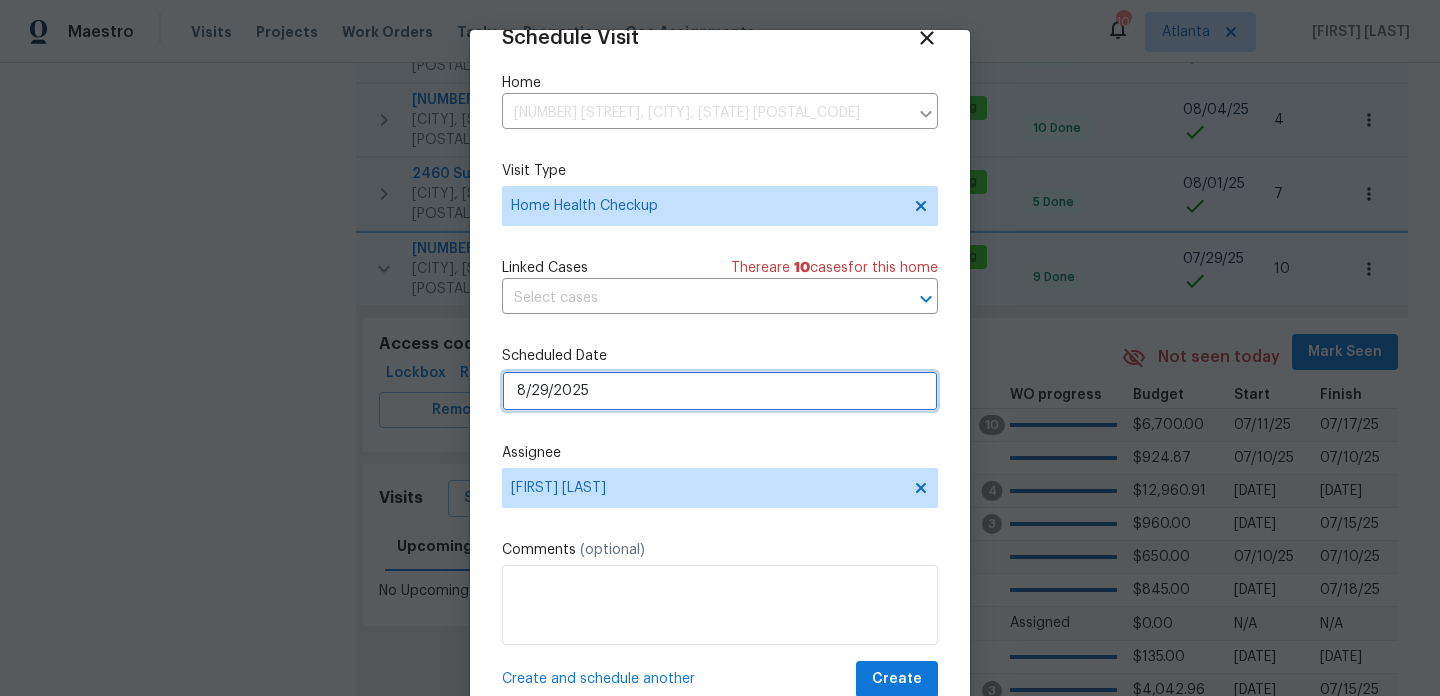click on "8/29/2025" at bounding box center [720, 391] 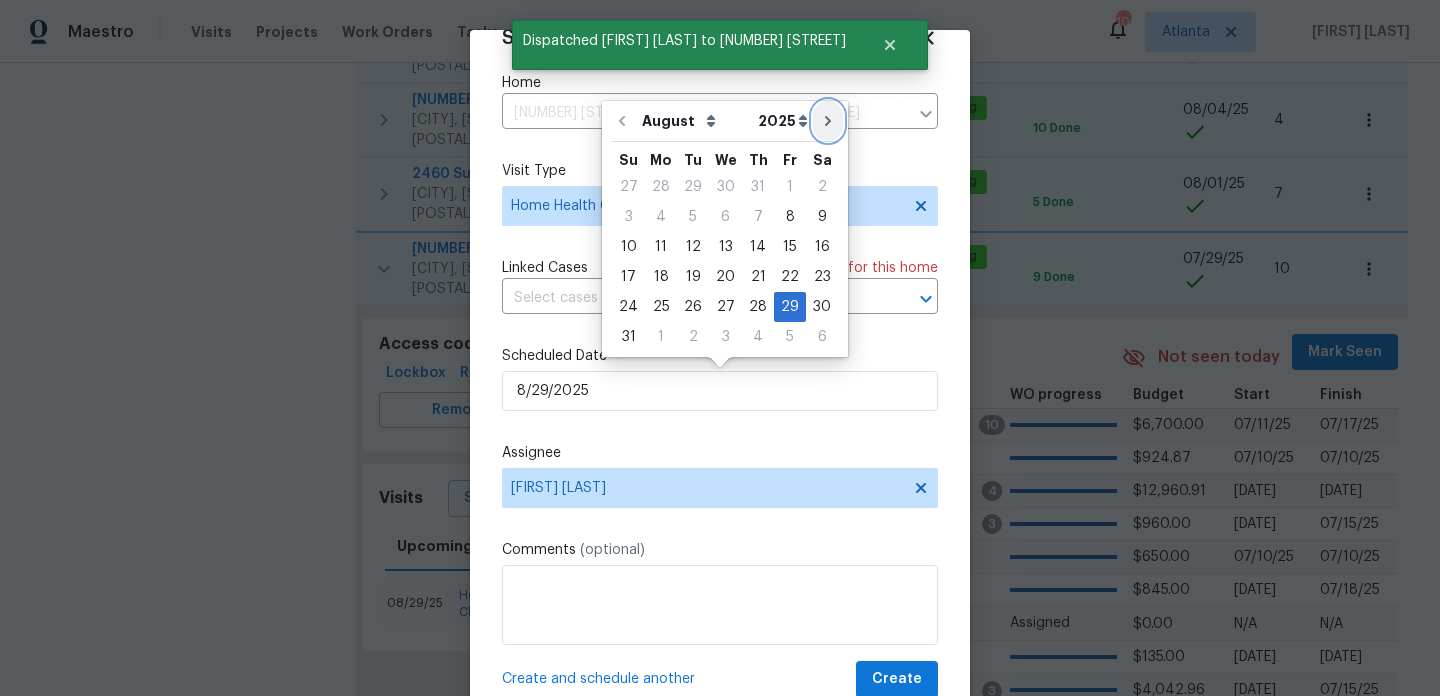 click at bounding box center [828, 121] 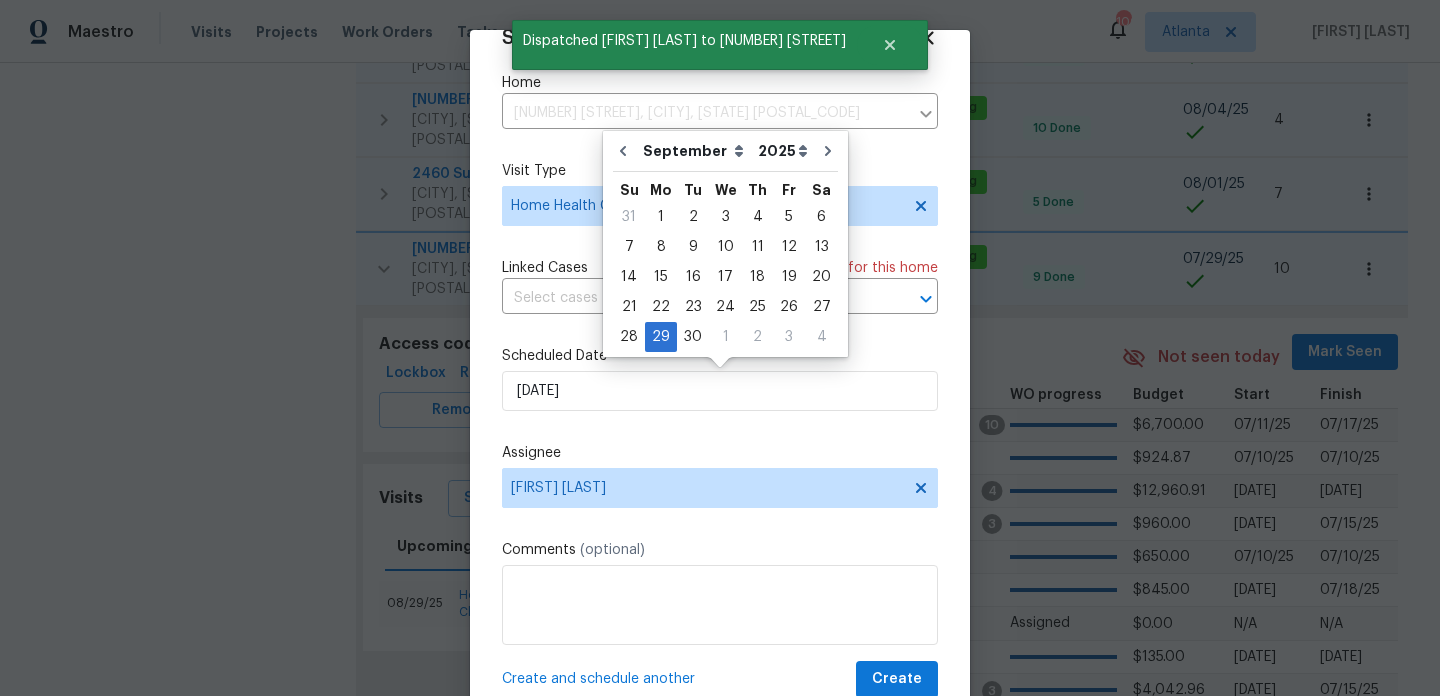 click on "Create and schedule another Create" at bounding box center [720, 679] 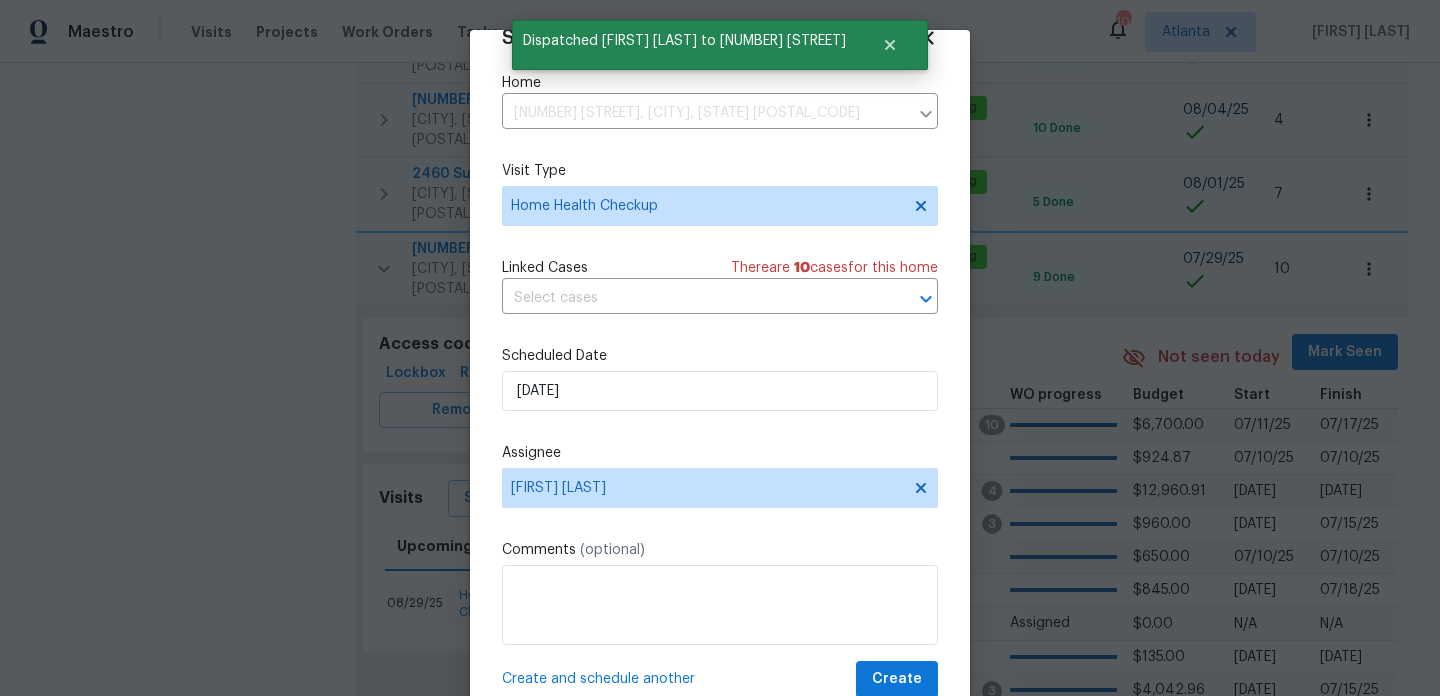 click on "Create and schedule another" at bounding box center (598, 679) 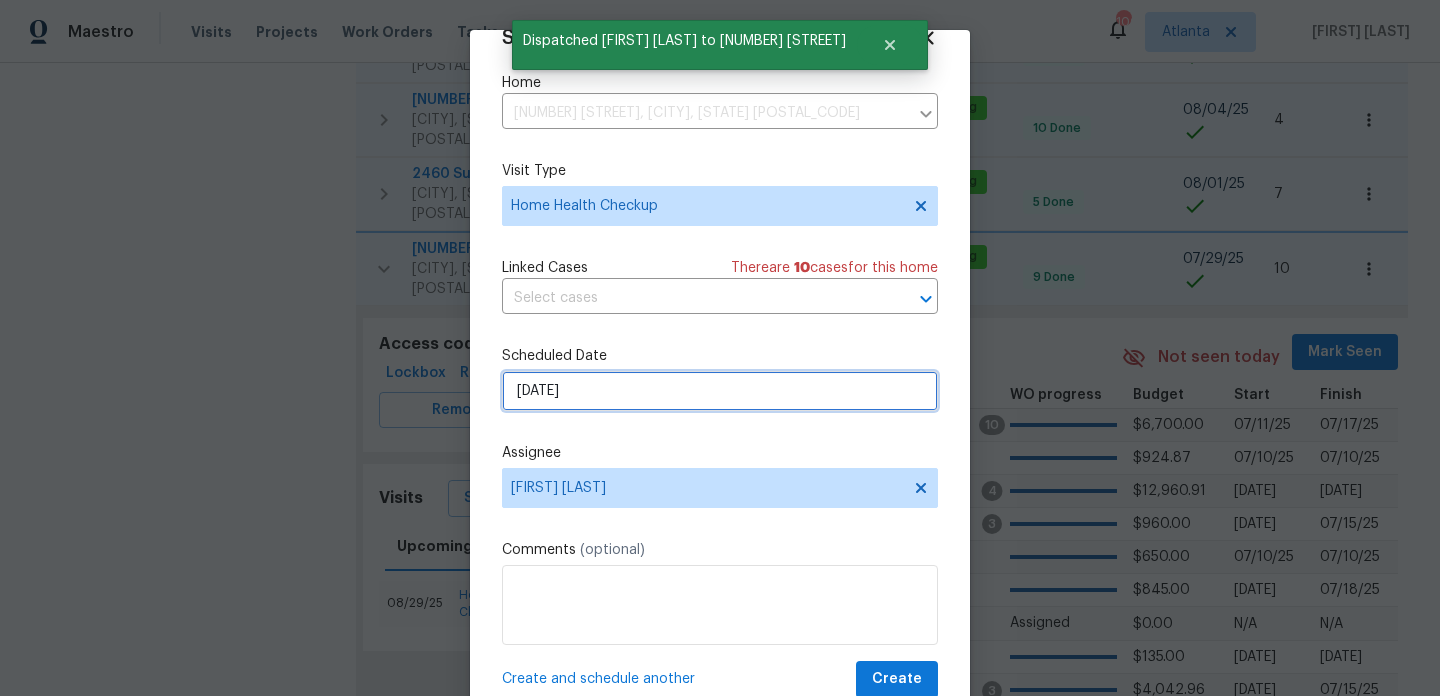 select on "8" 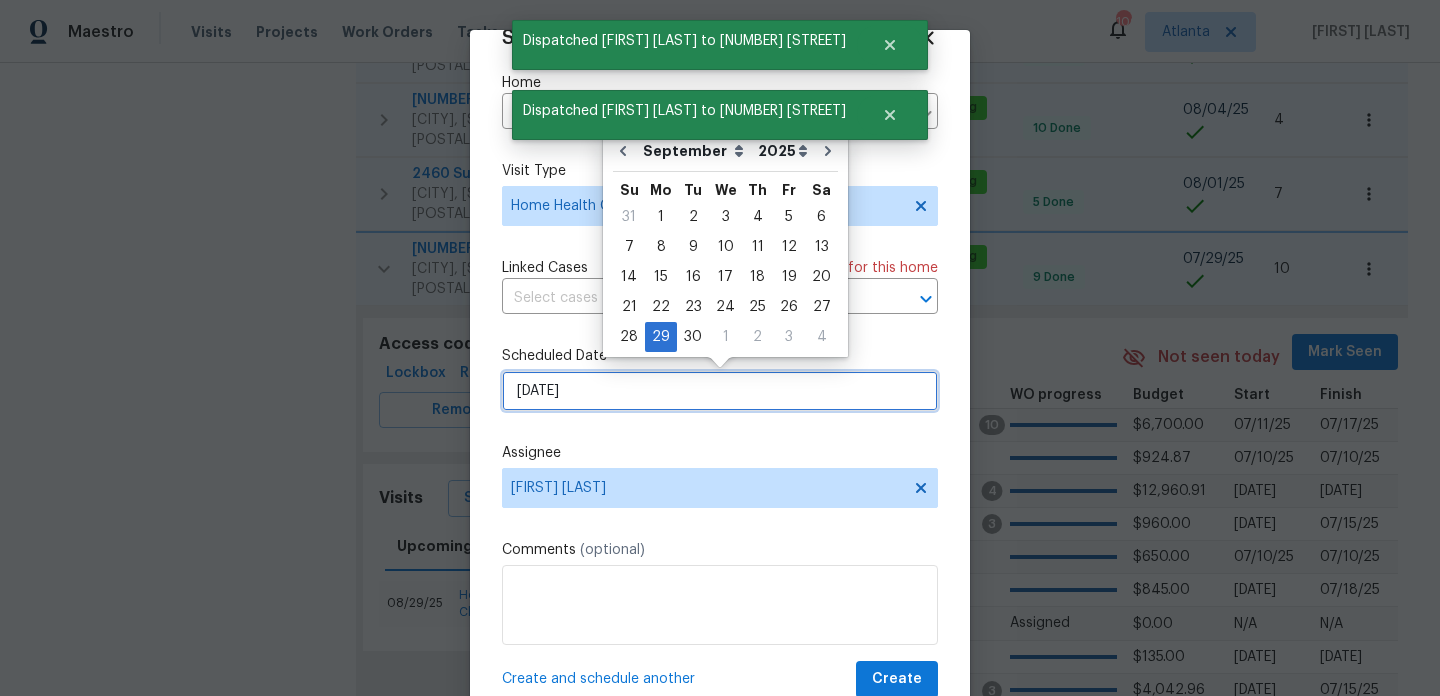 click on "9/29/2025" at bounding box center (720, 391) 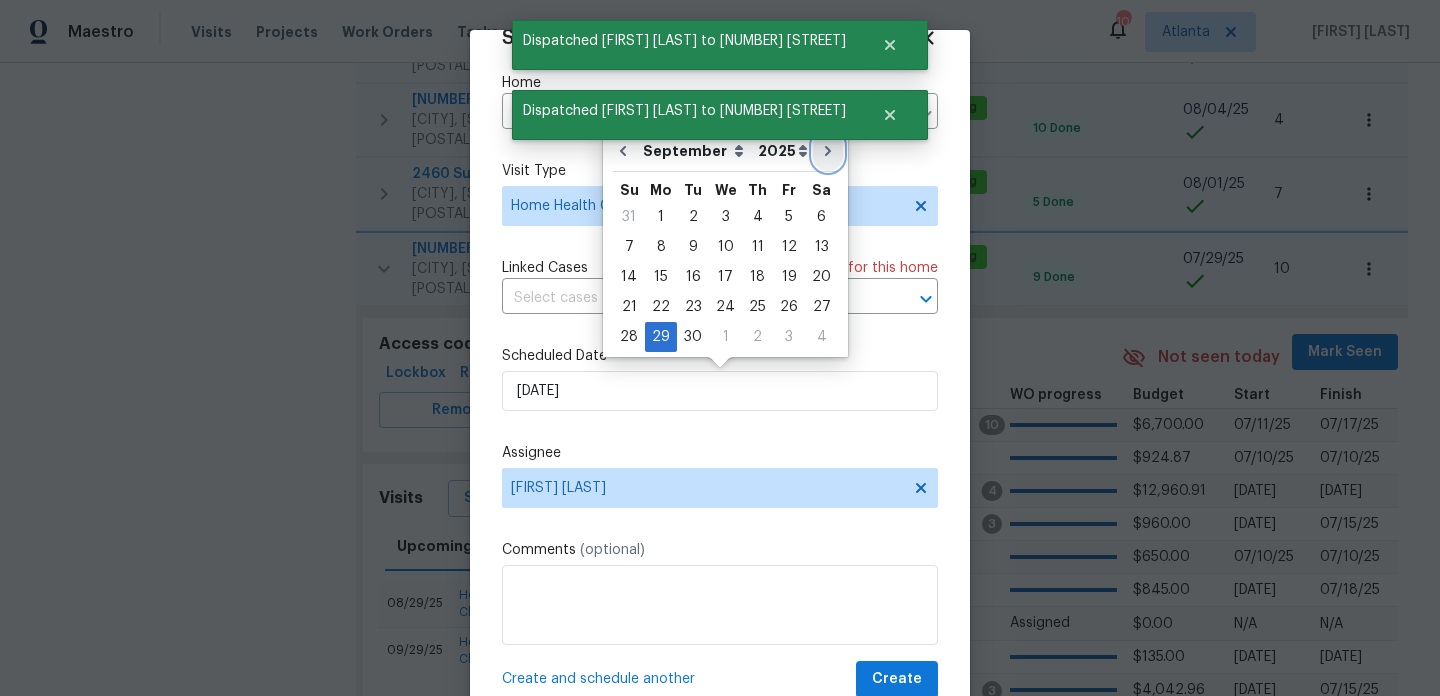 click 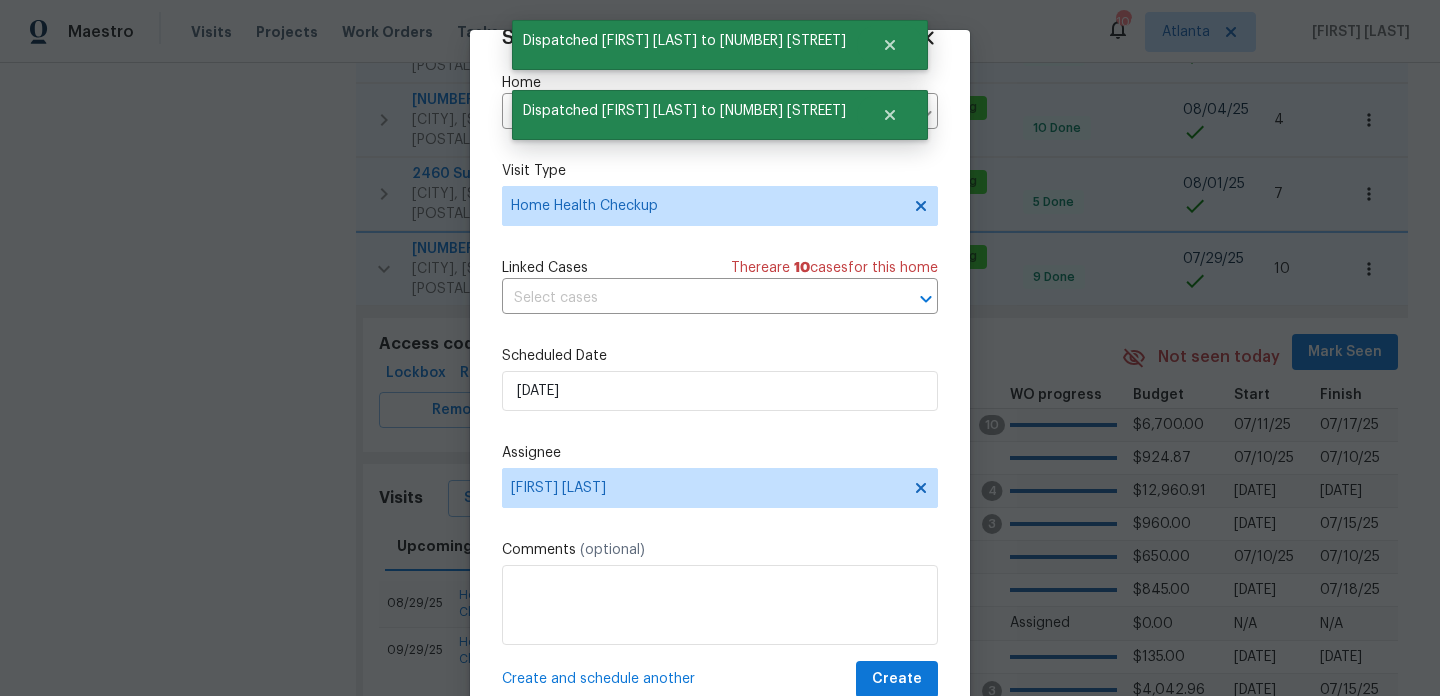 click on "Create and schedule another" at bounding box center [598, 679] 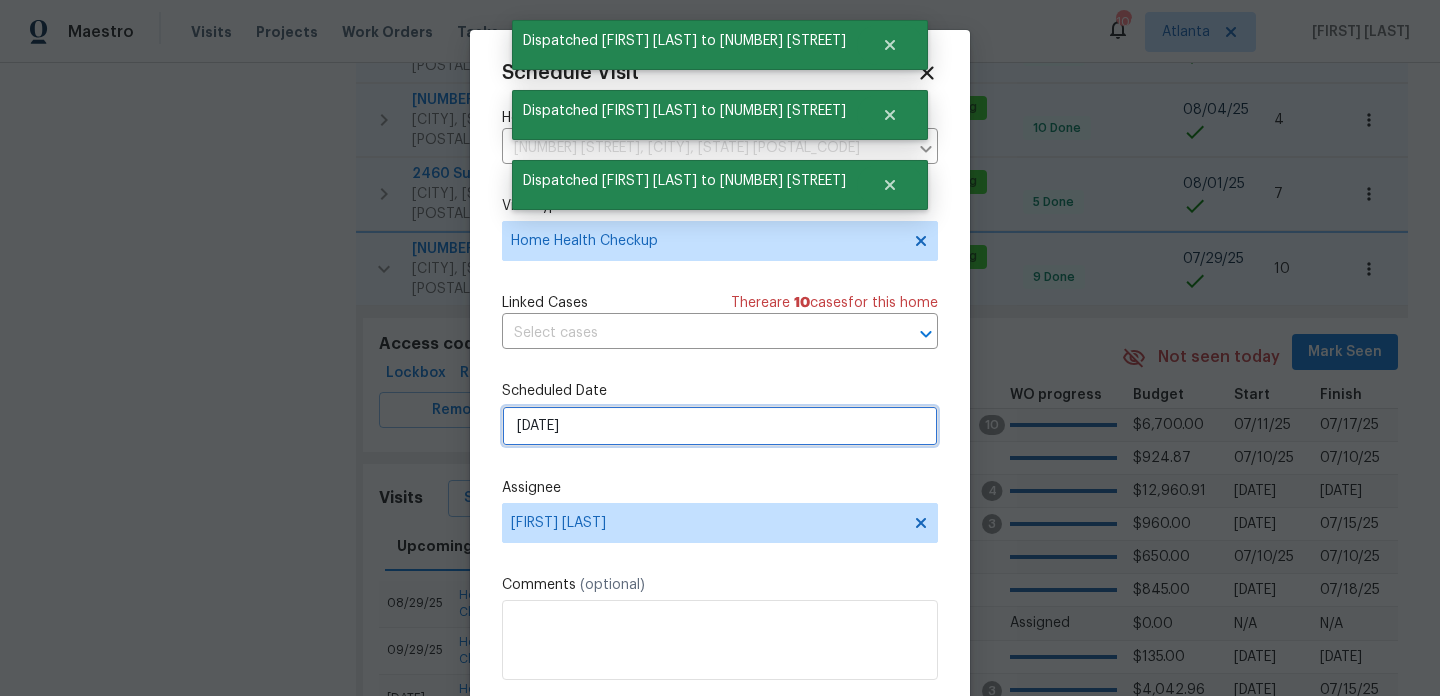 click on "10/29/2025" at bounding box center (720, 426) 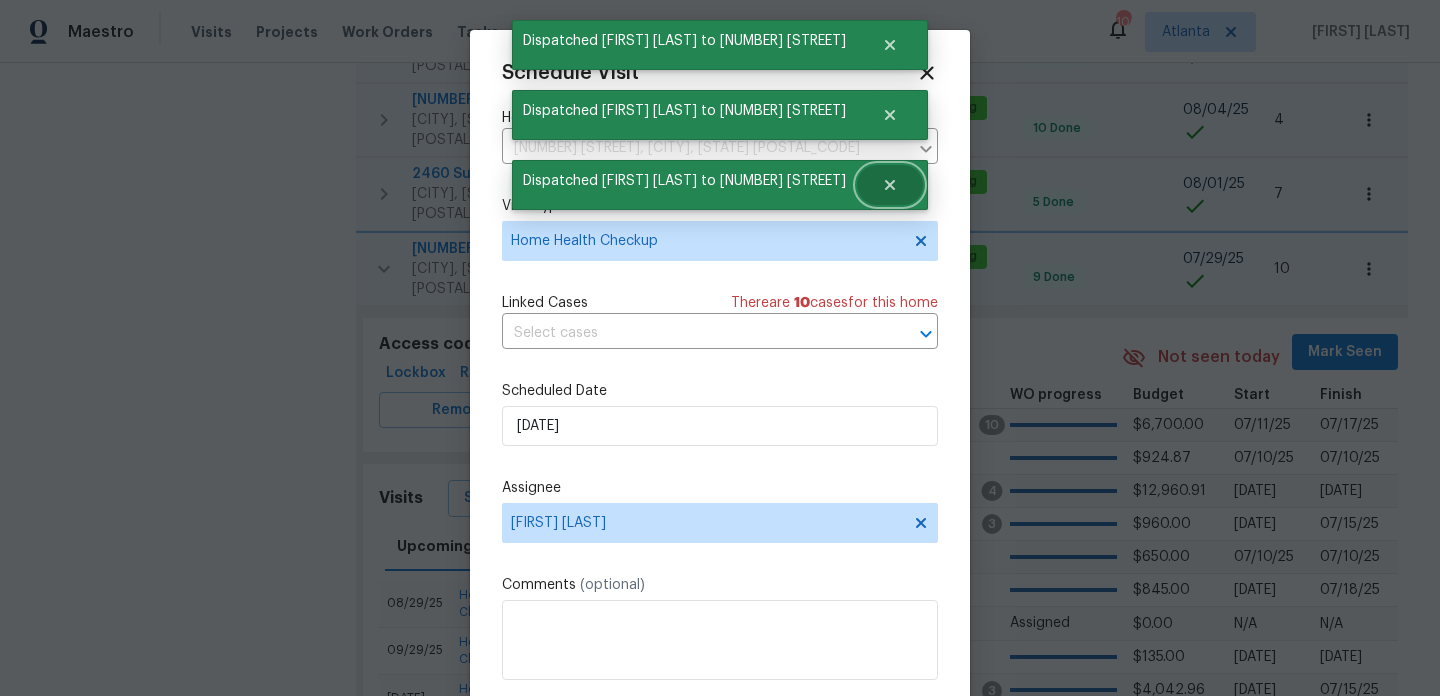 click 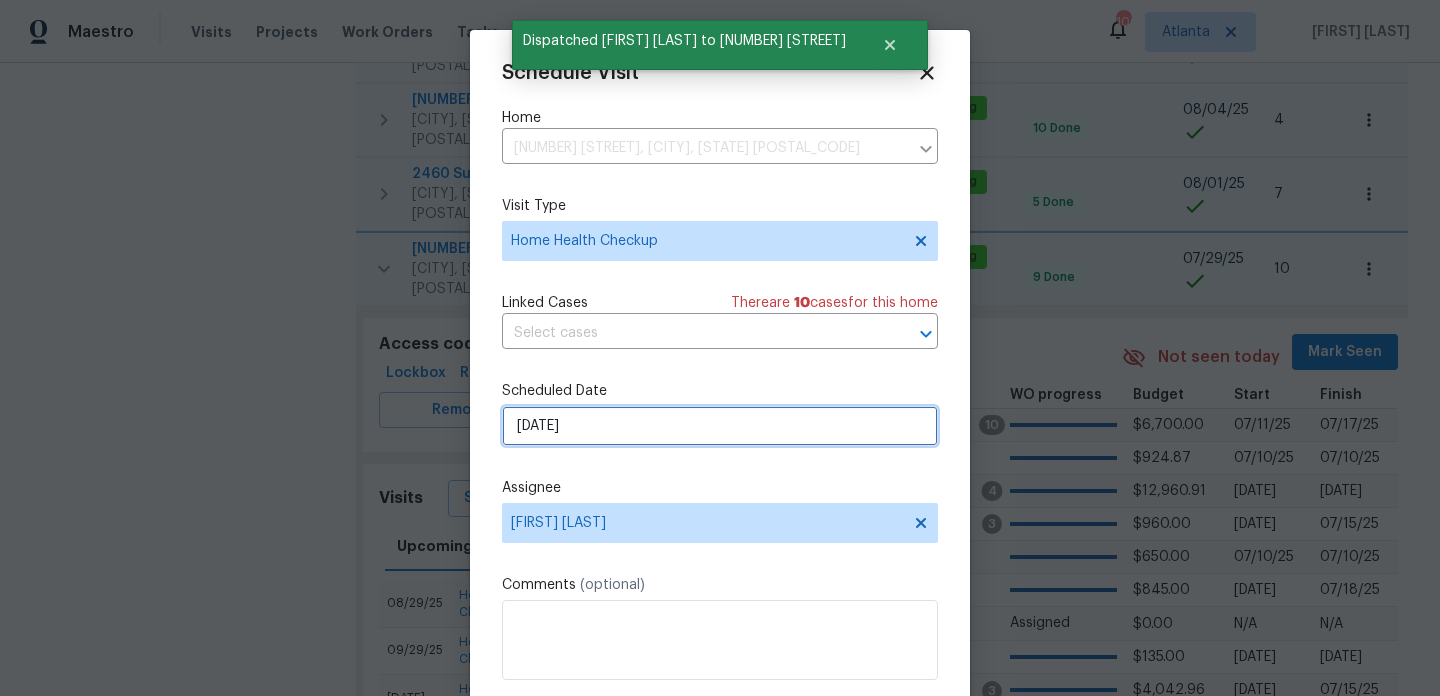 click on "10/29/2025" at bounding box center (720, 426) 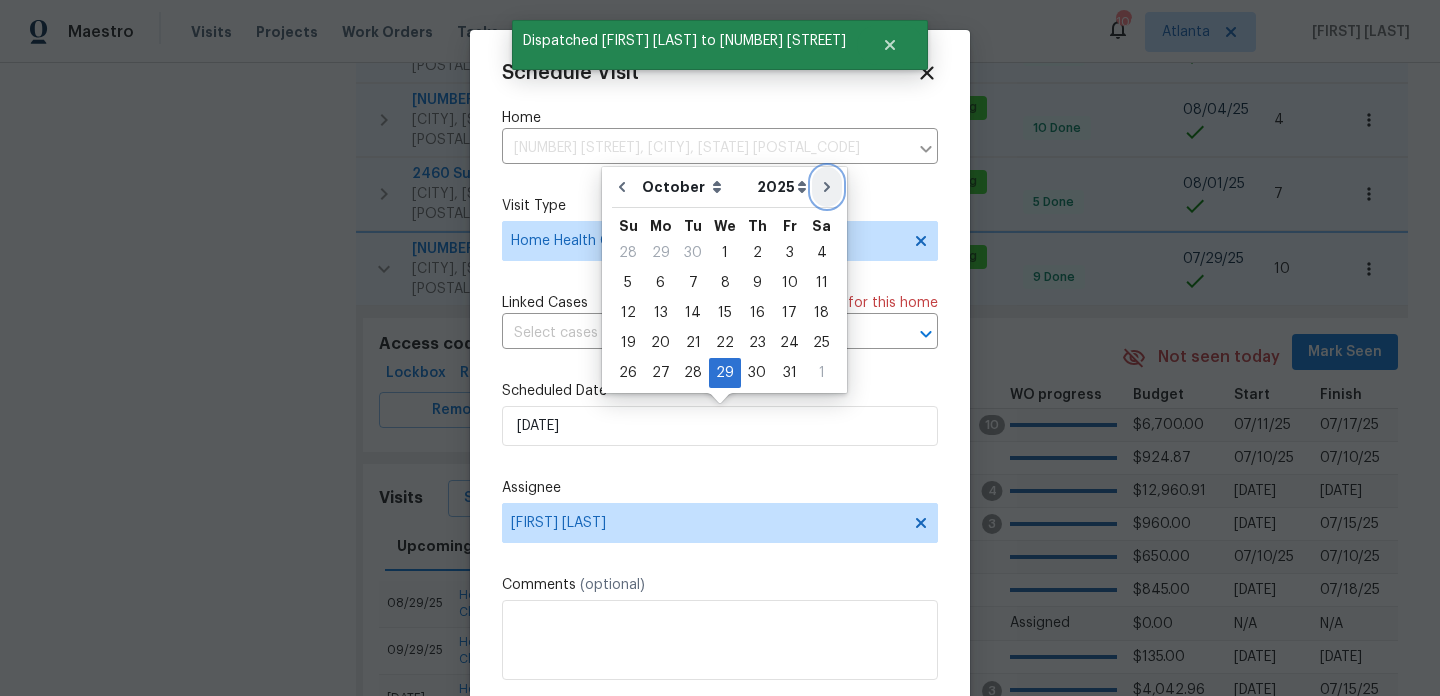 click 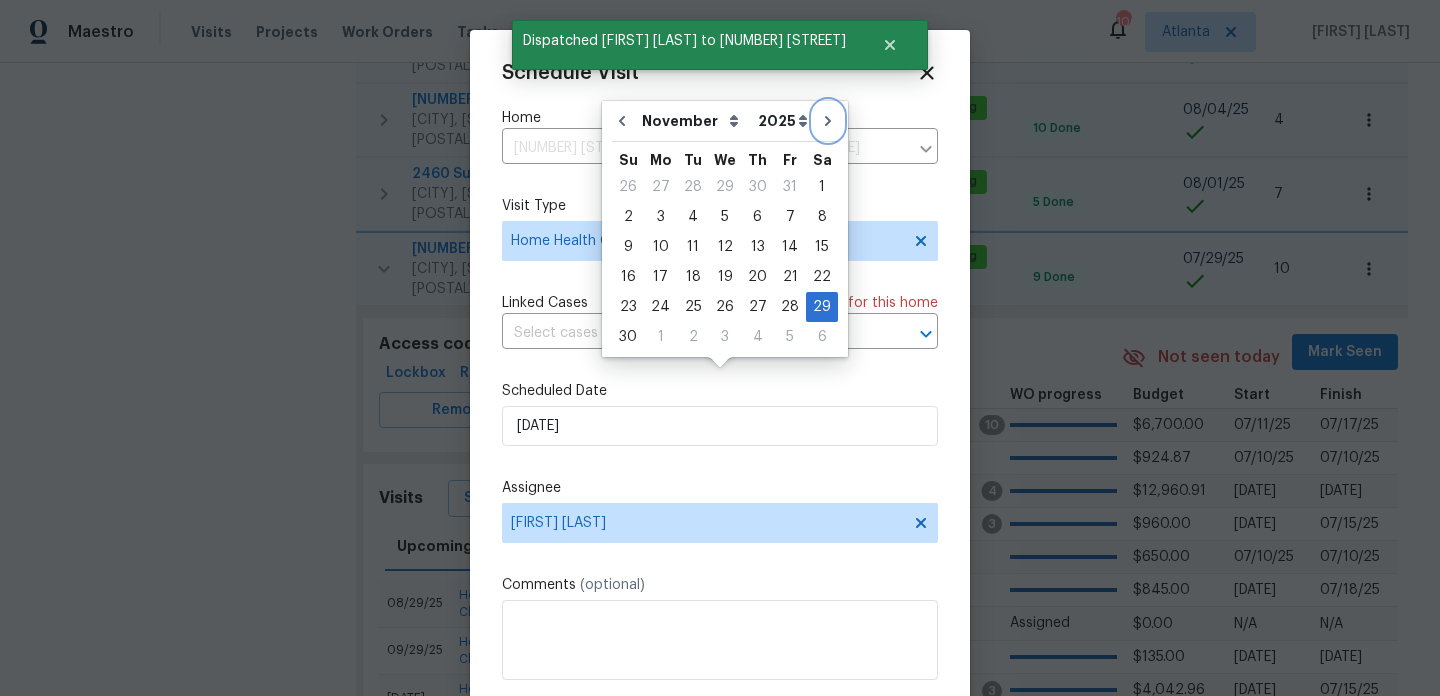 scroll, scrollTop: 36, scrollLeft: 0, axis: vertical 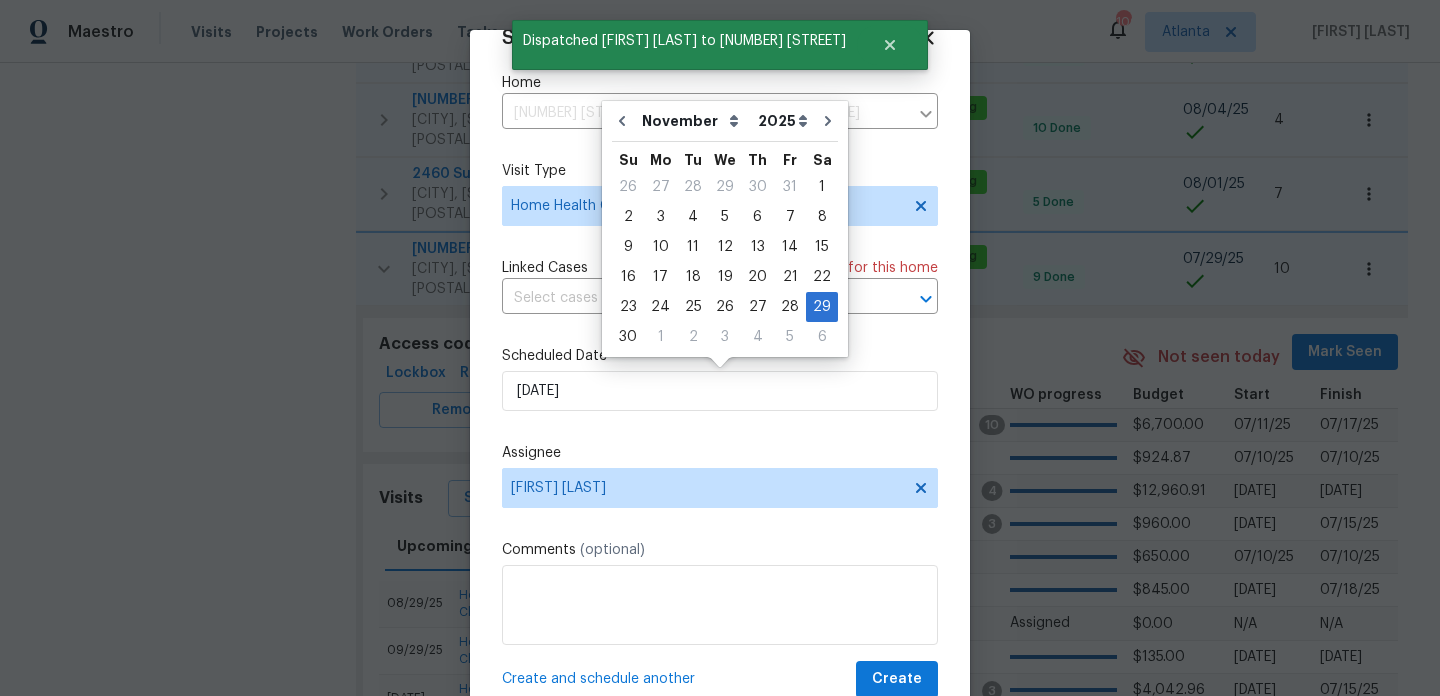 click on "Create and schedule another" at bounding box center [598, 679] 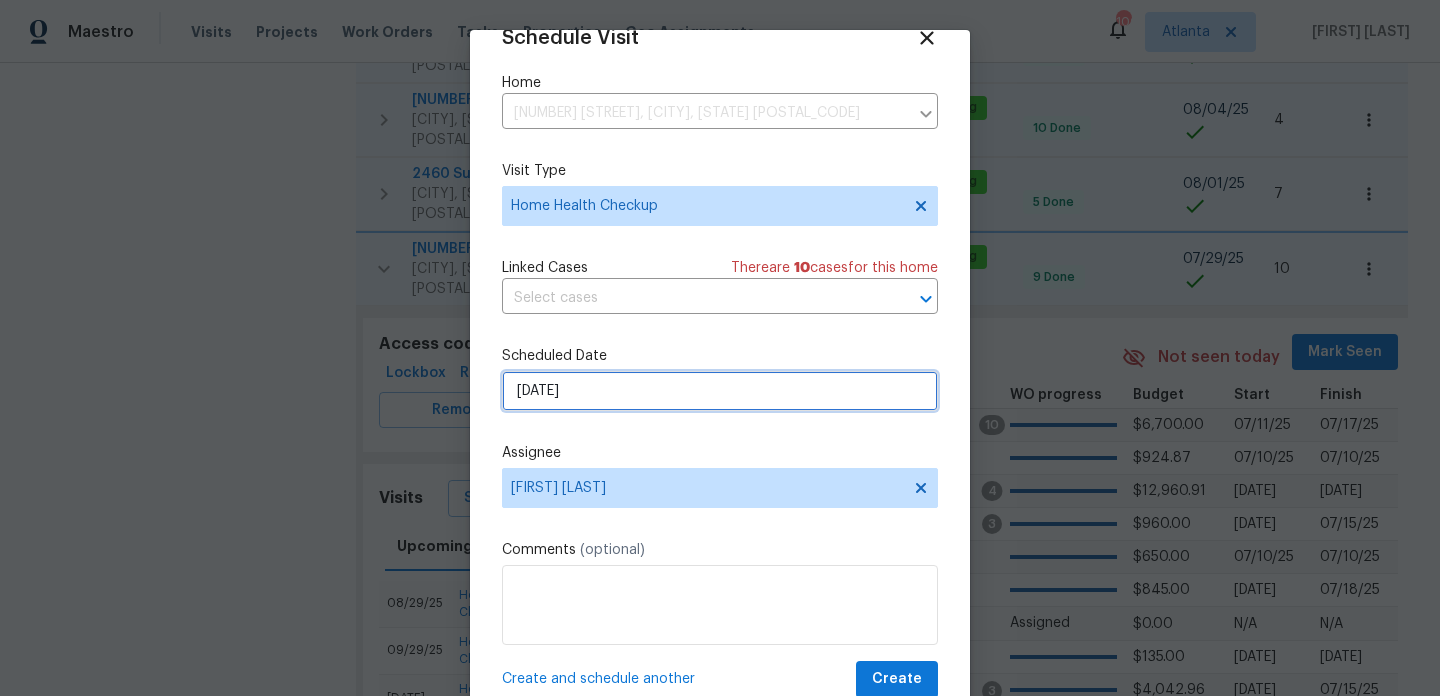 click on "11/29/2025" at bounding box center [720, 391] 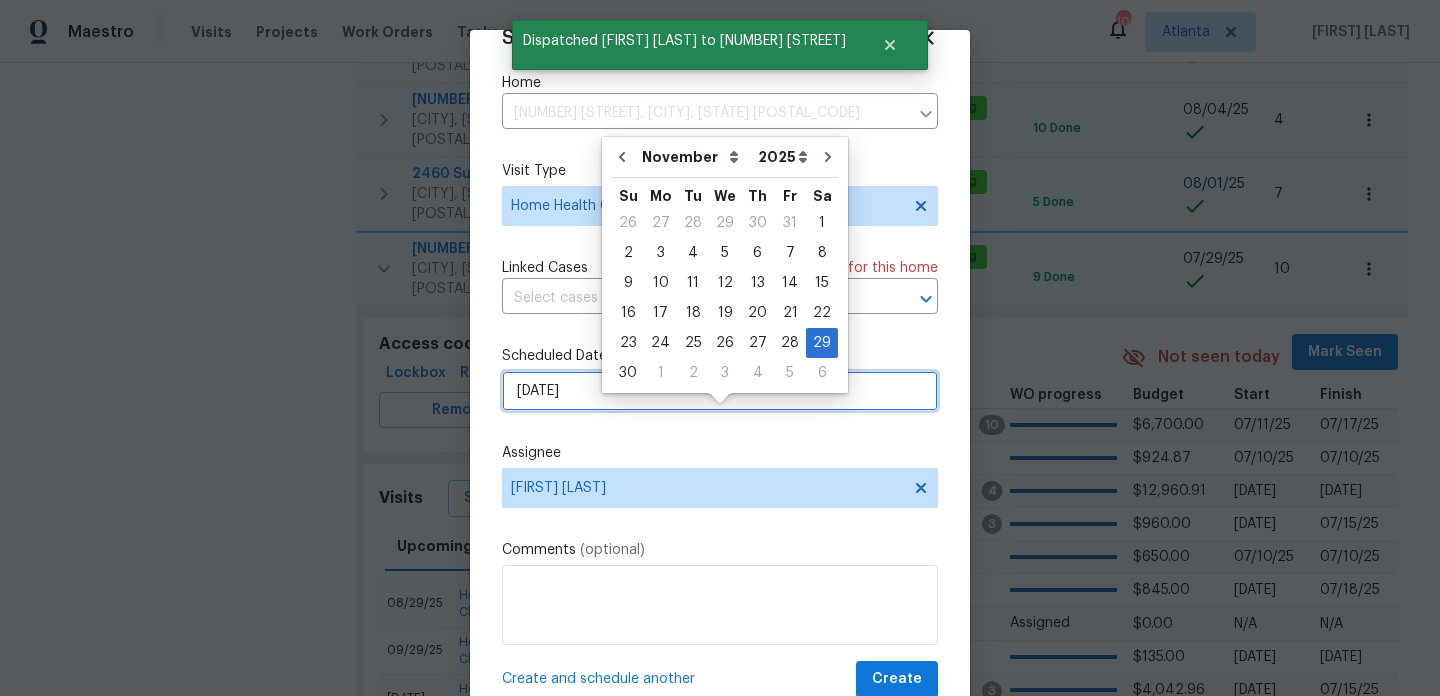 scroll, scrollTop: 0, scrollLeft: 0, axis: both 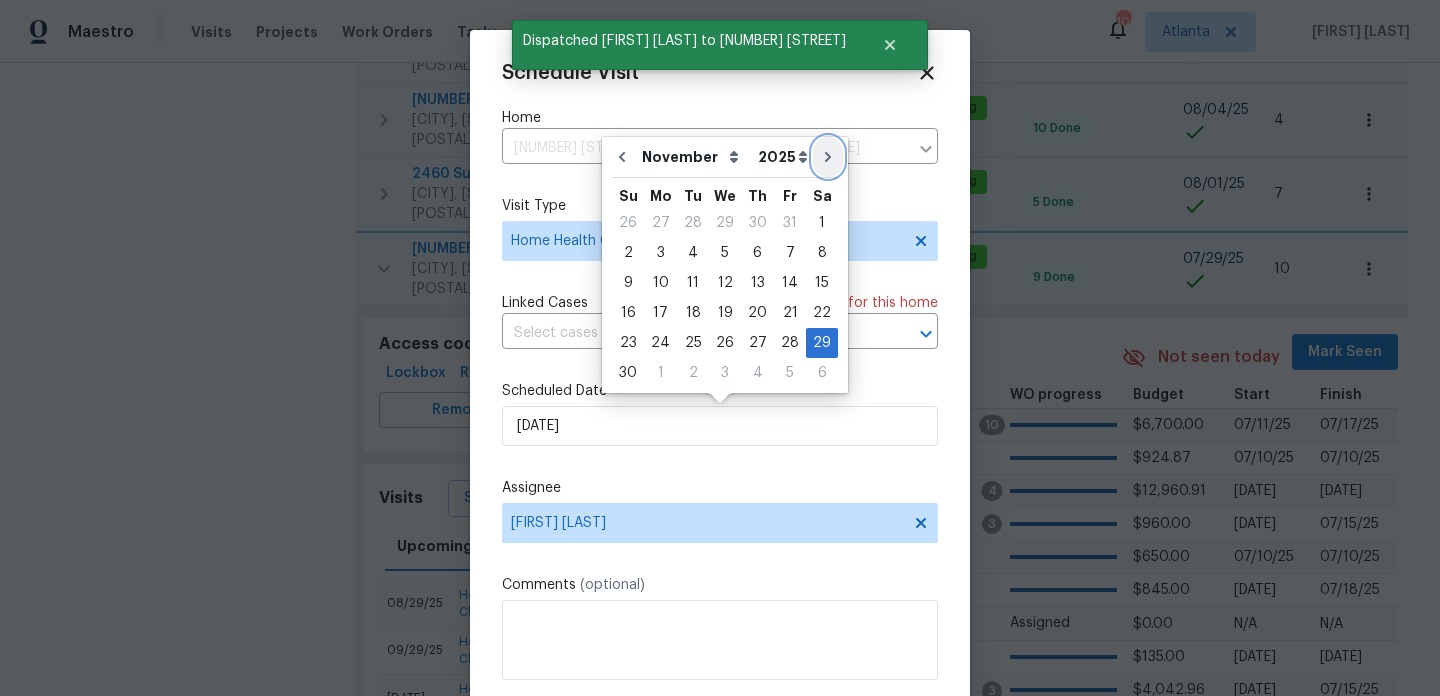 click 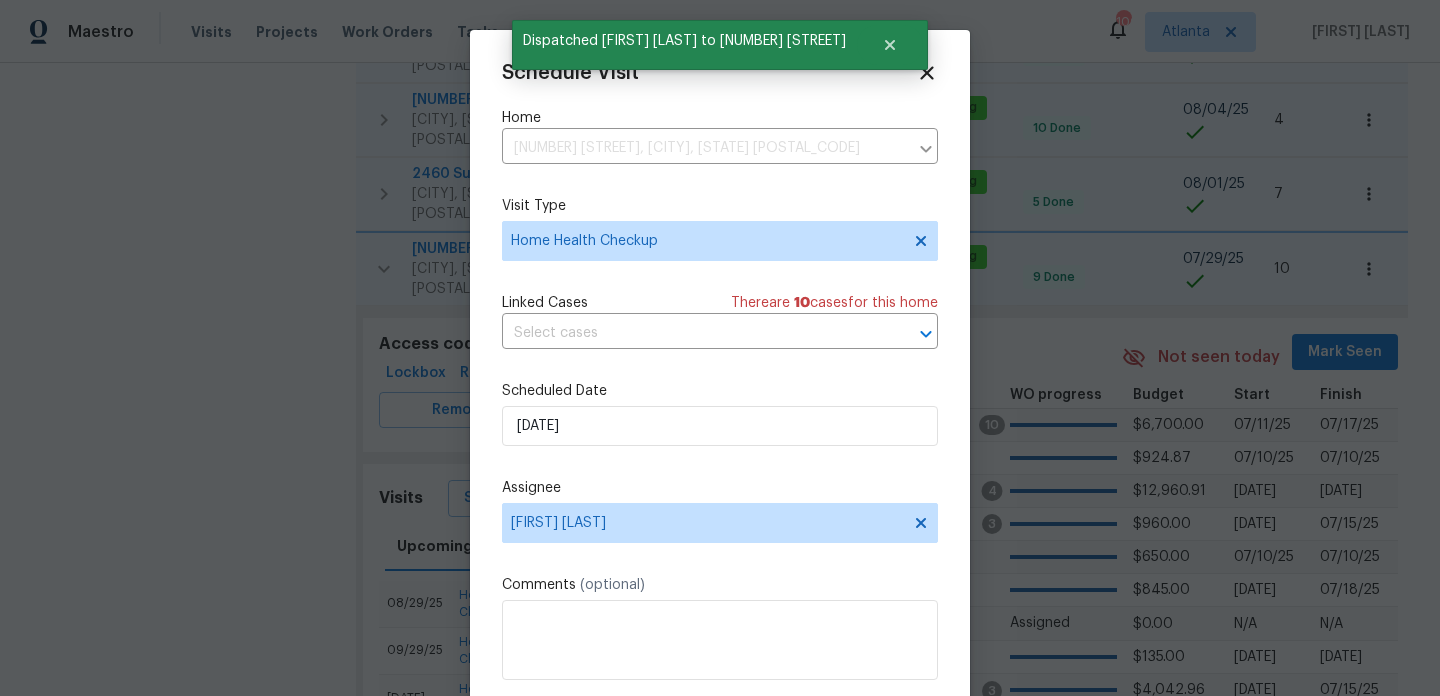 click on "Schedule Visit Home   501 Hollis Thompson Dr, Whitesburg, GA 30185 ​ Visit Type   Home Health Checkup Linked Cases There  are   10  case s  for this home   ​ Scheduled Date   12/29/2025 Assignee   Jaydon Entrekin Comments   (optional) Create and schedule another Create" at bounding box center [720, 397] 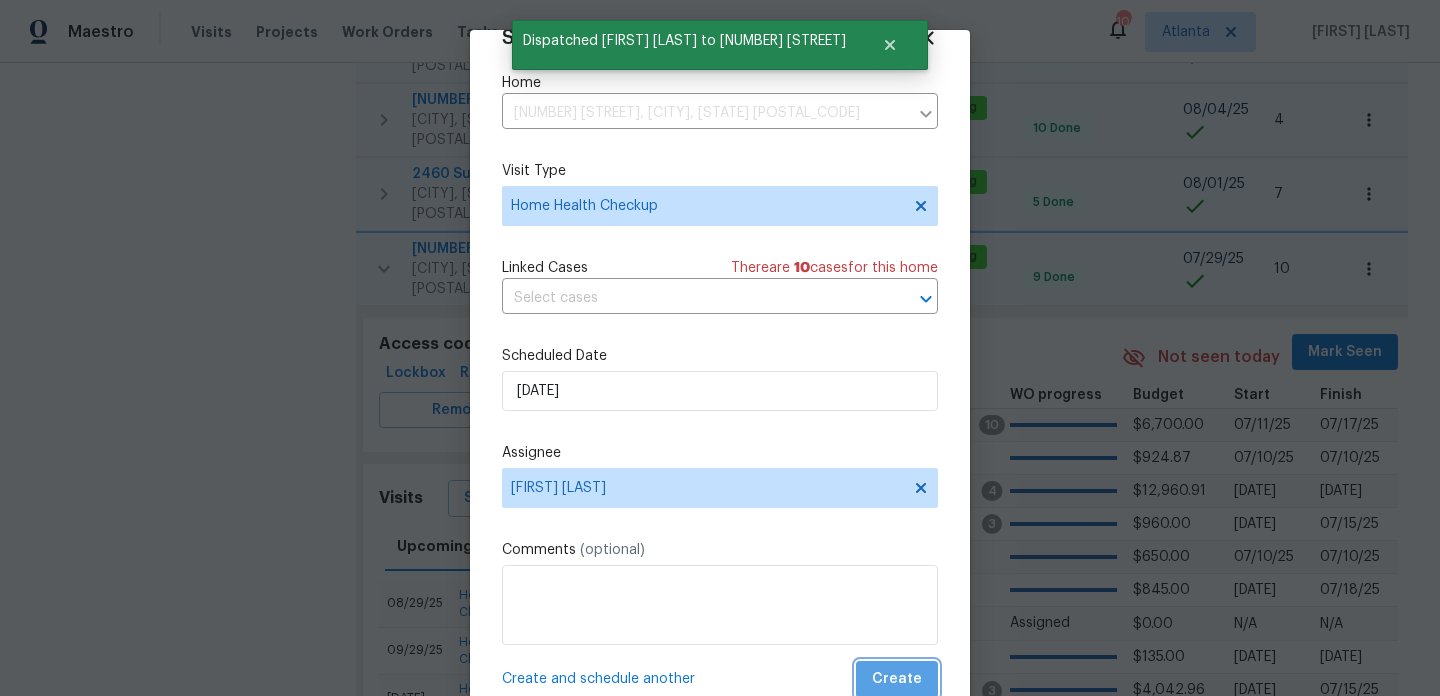 click on "Create" at bounding box center [897, 679] 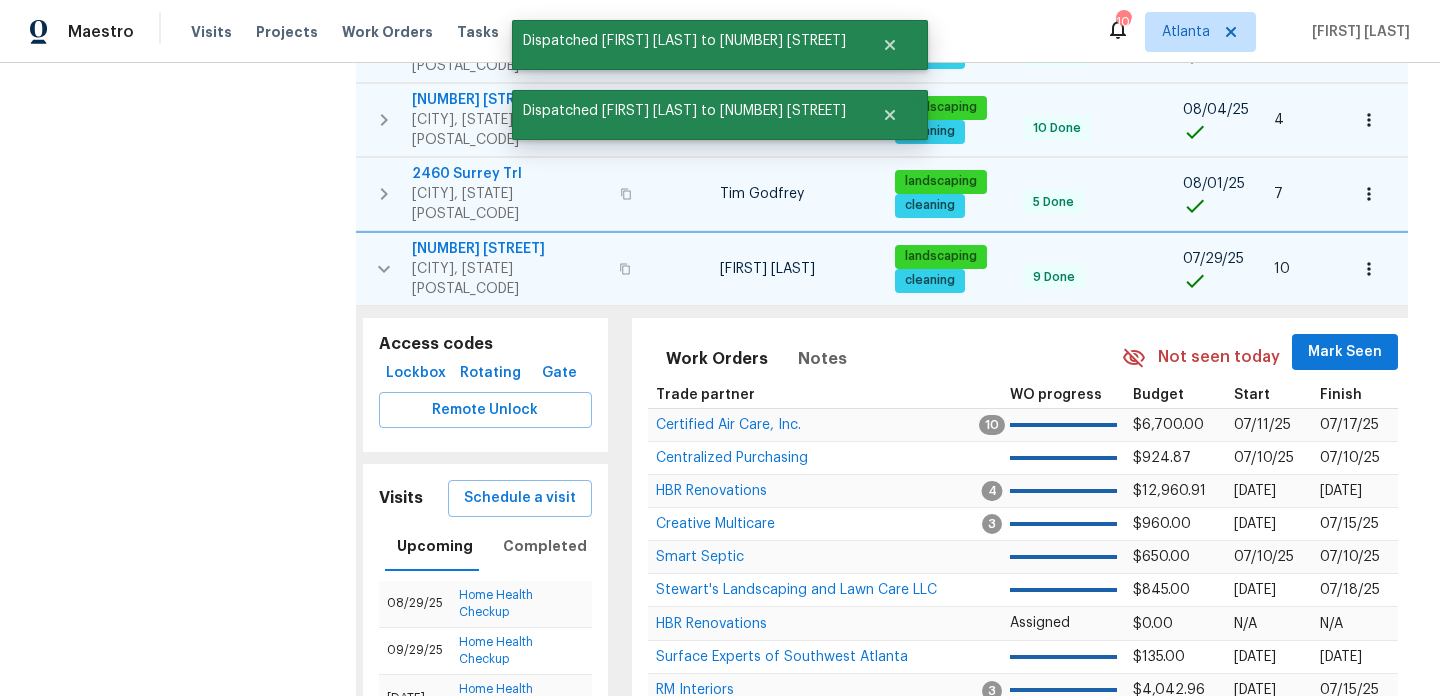 scroll, scrollTop: 35, scrollLeft: 0, axis: vertical 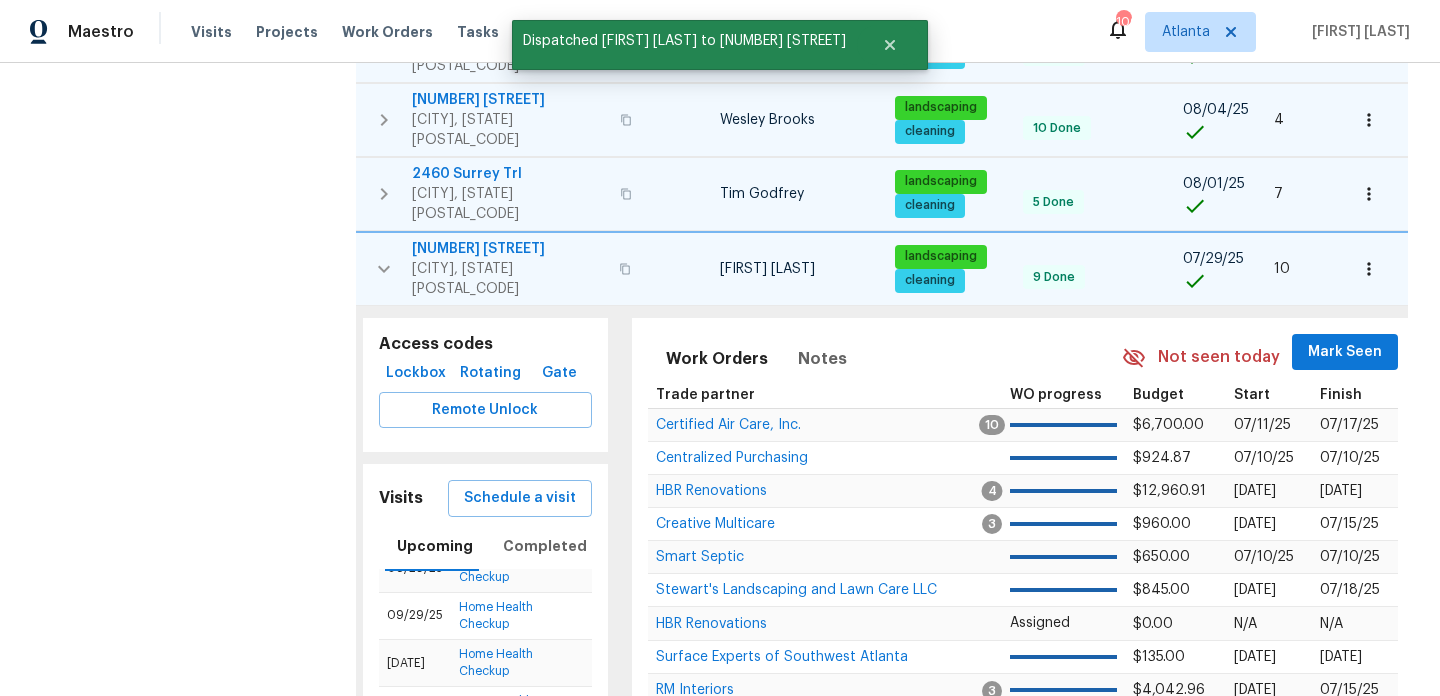 click 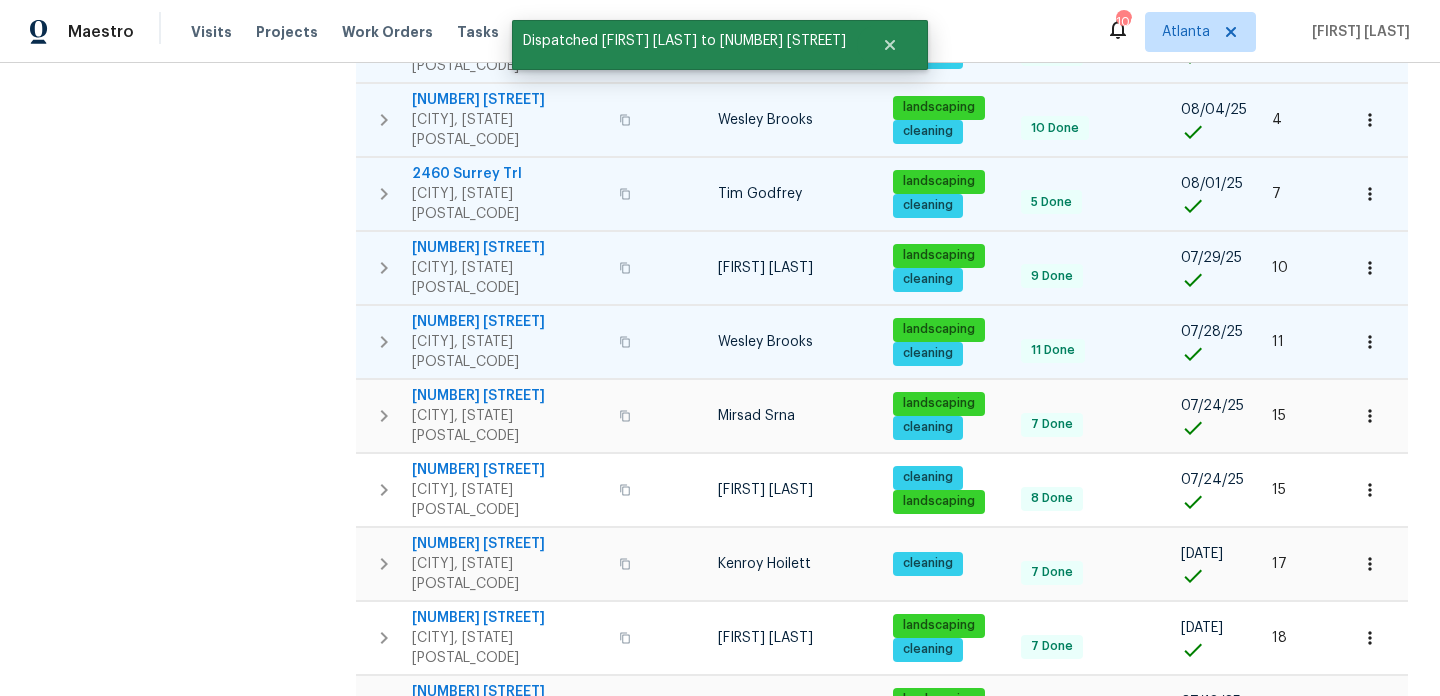 click 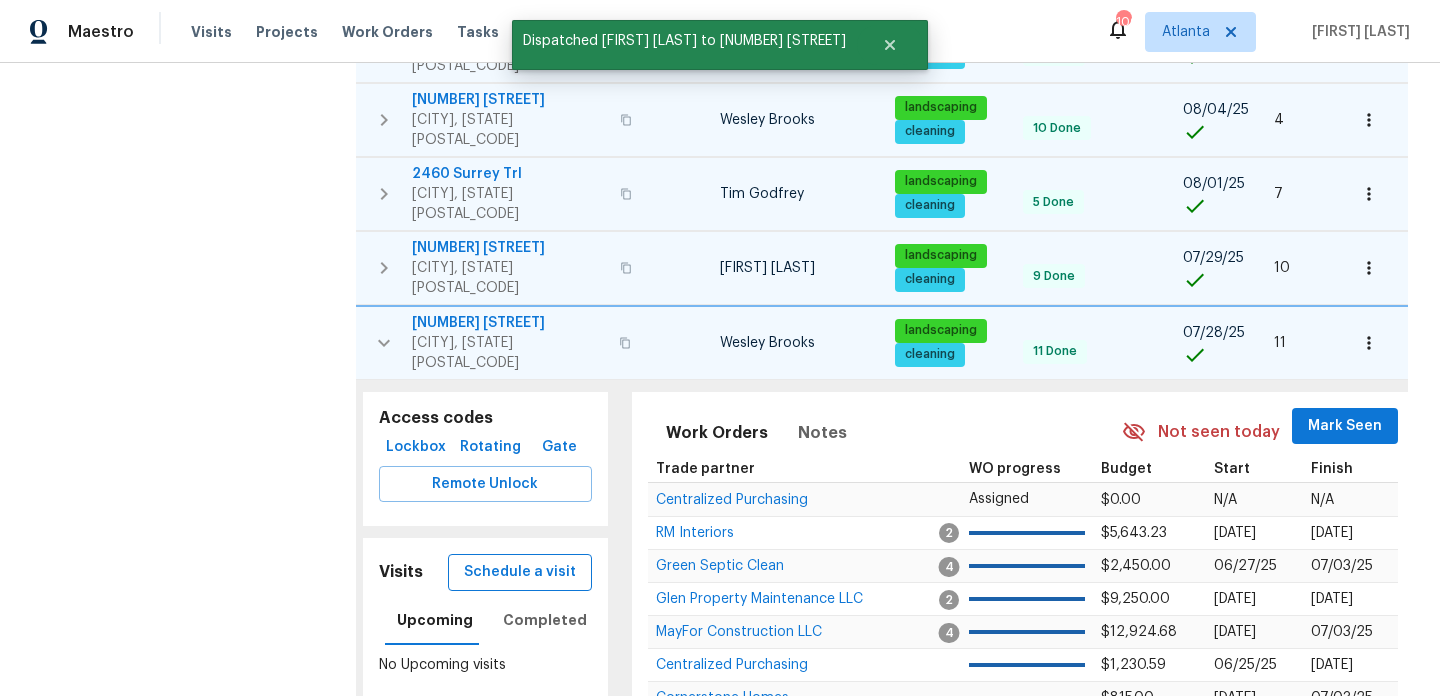 scroll, scrollTop: 676, scrollLeft: 0, axis: vertical 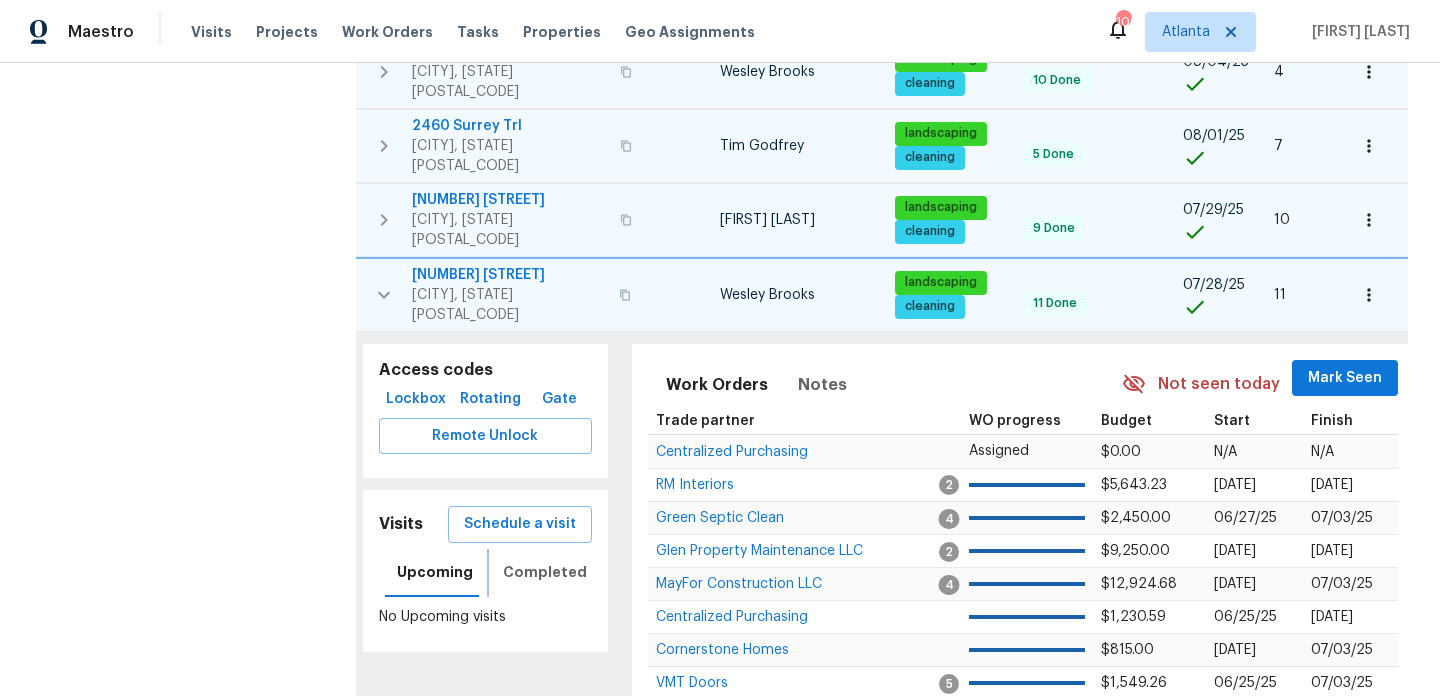 click on "Completed" at bounding box center (545, 572) 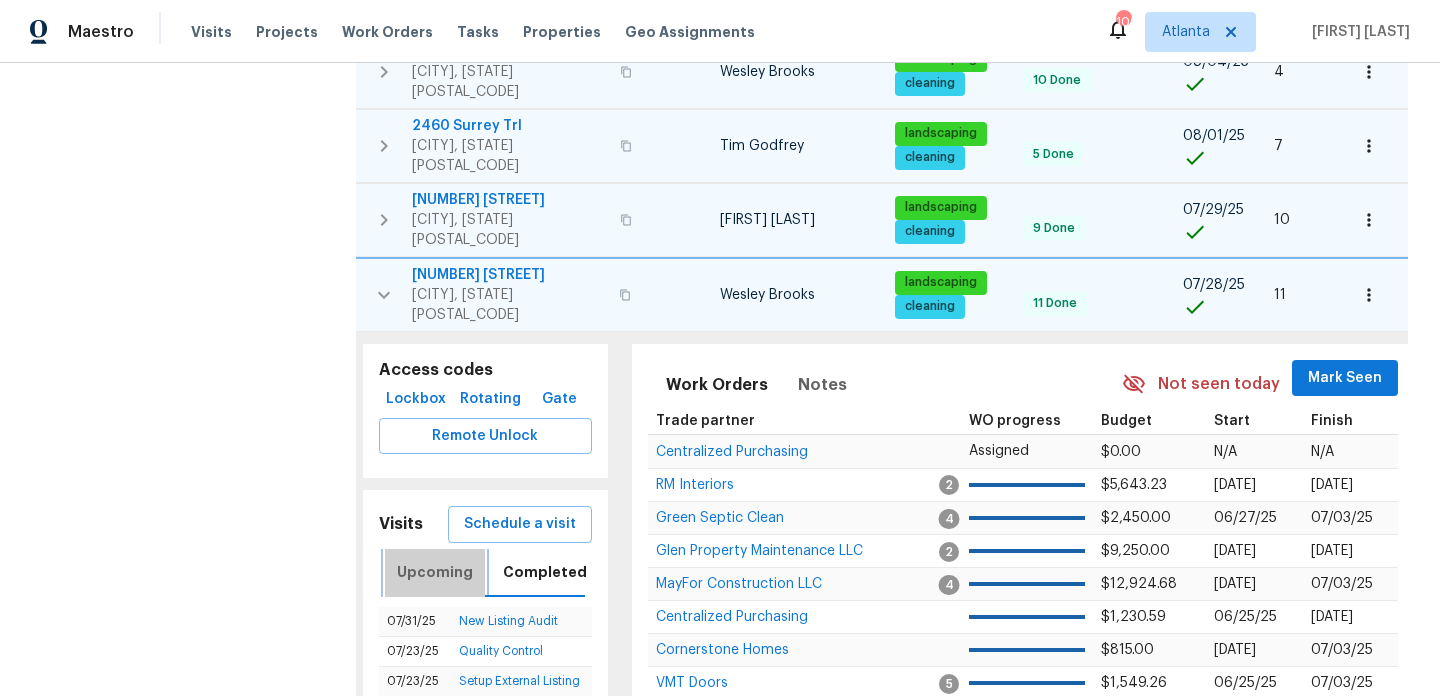 click on "Upcoming" at bounding box center [435, 572] 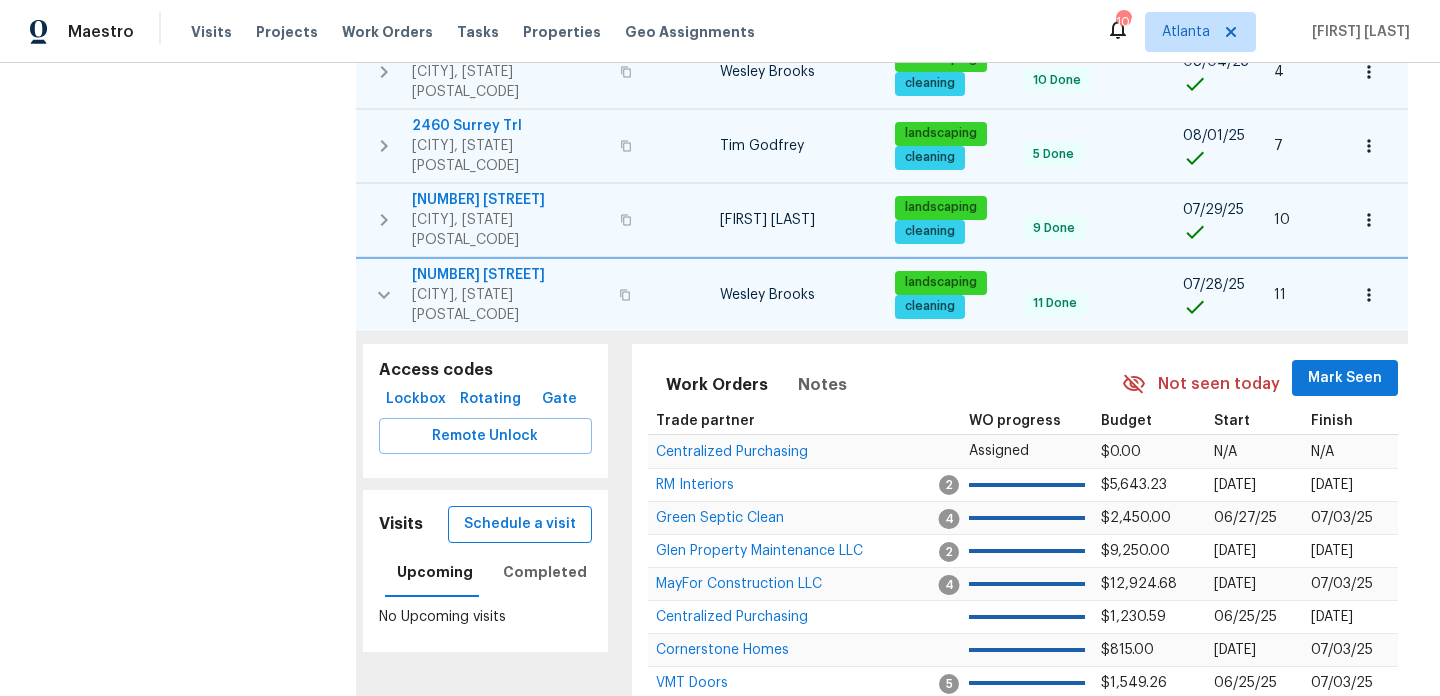 click on "Schedule a visit" at bounding box center [520, 524] 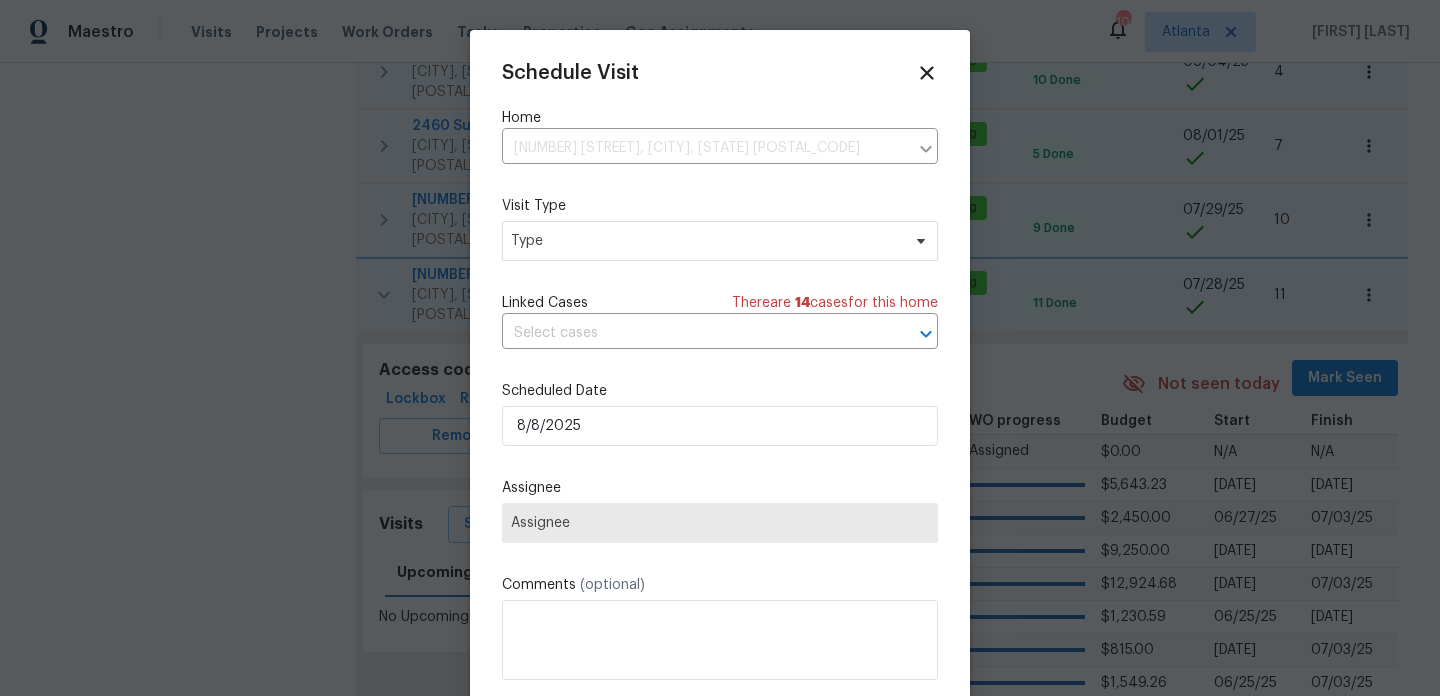 click on "Schedule Visit Home   2175 Highway 20 E, McDonough, GA 30252 ​ Visit Type   Type Linked Cases There  are   14  case s  for this home   ​ Scheduled Date   8/8/2025 Assignee   Assignee Comments   (optional) Create and schedule another Create" at bounding box center [720, 397] 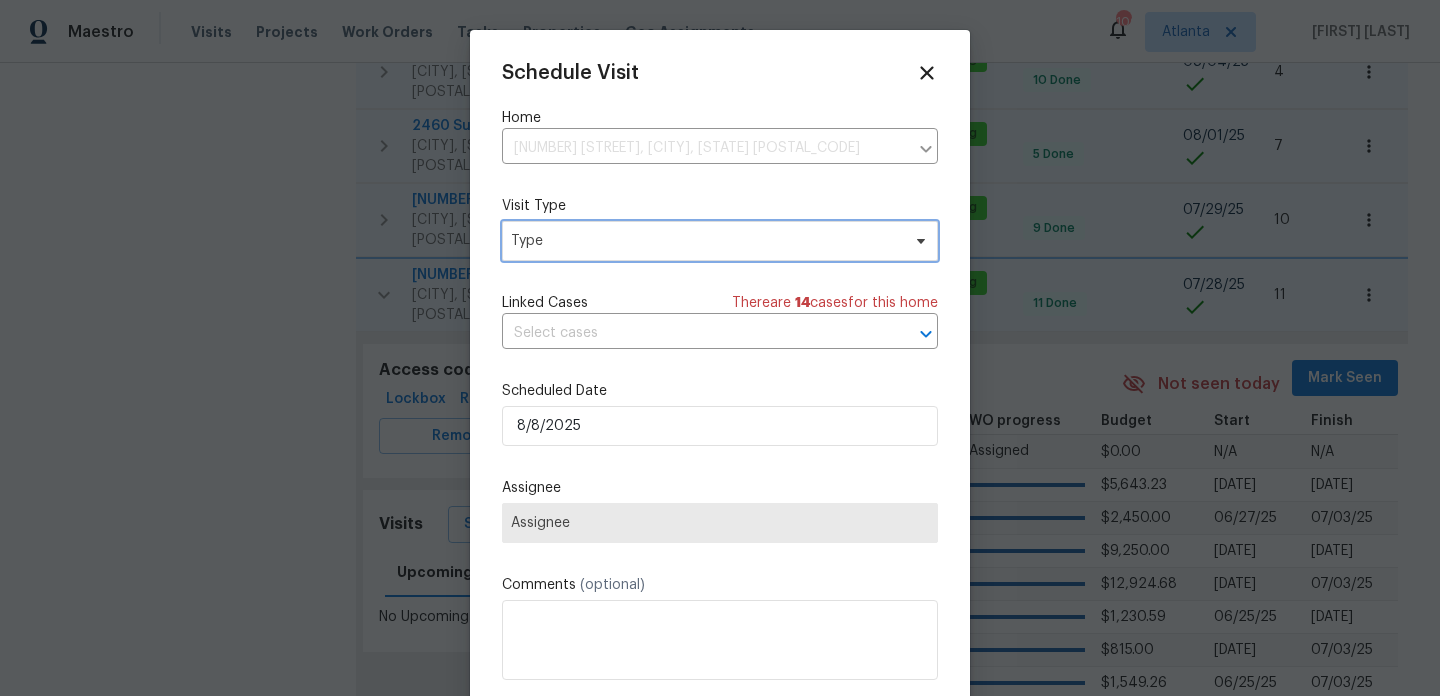 click on "Type" at bounding box center (705, 241) 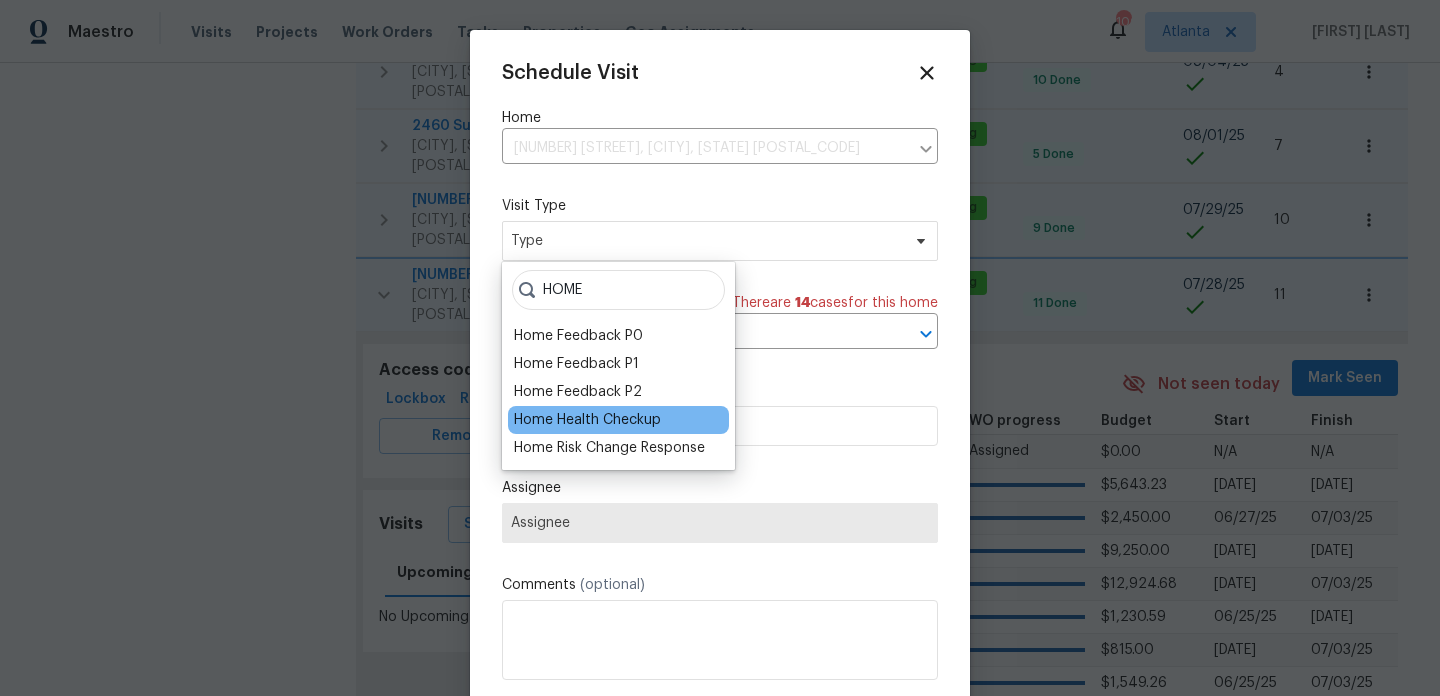 type on "HOME" 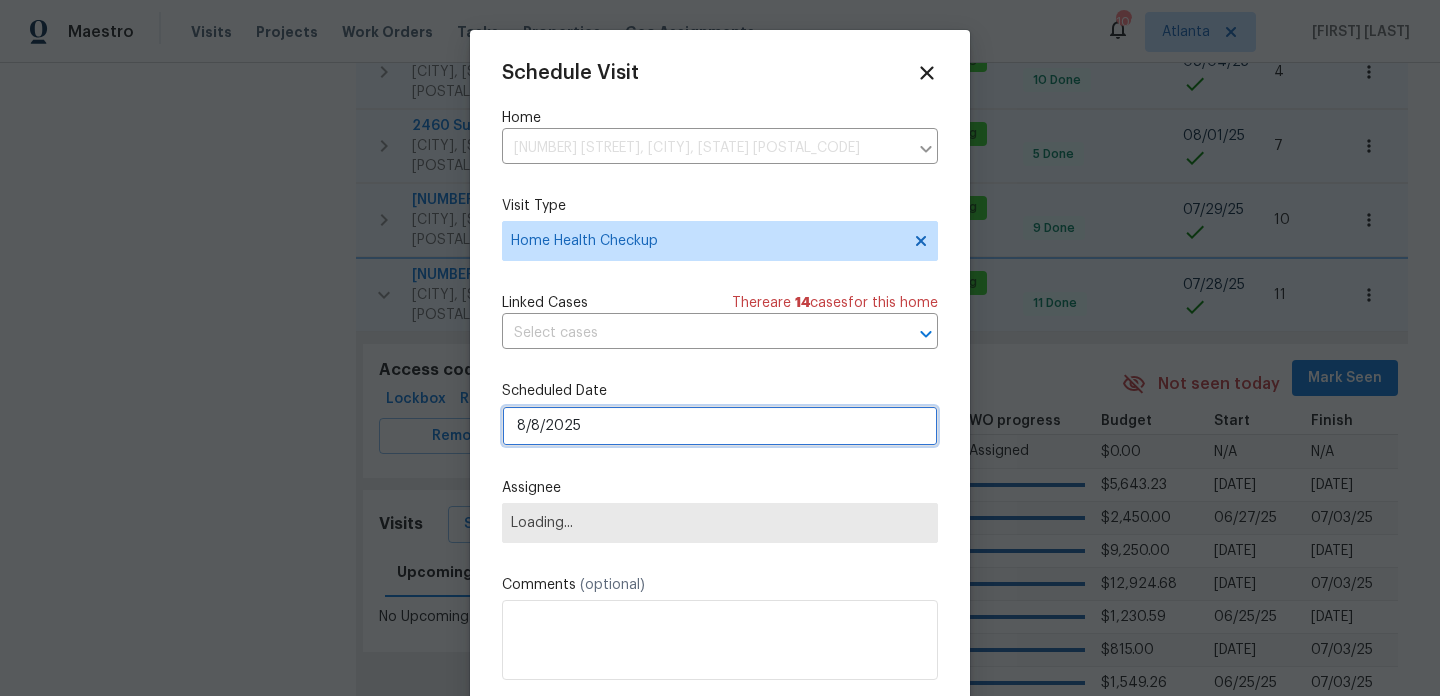 click on "8/8/2025" at bounding box center (720, 426) 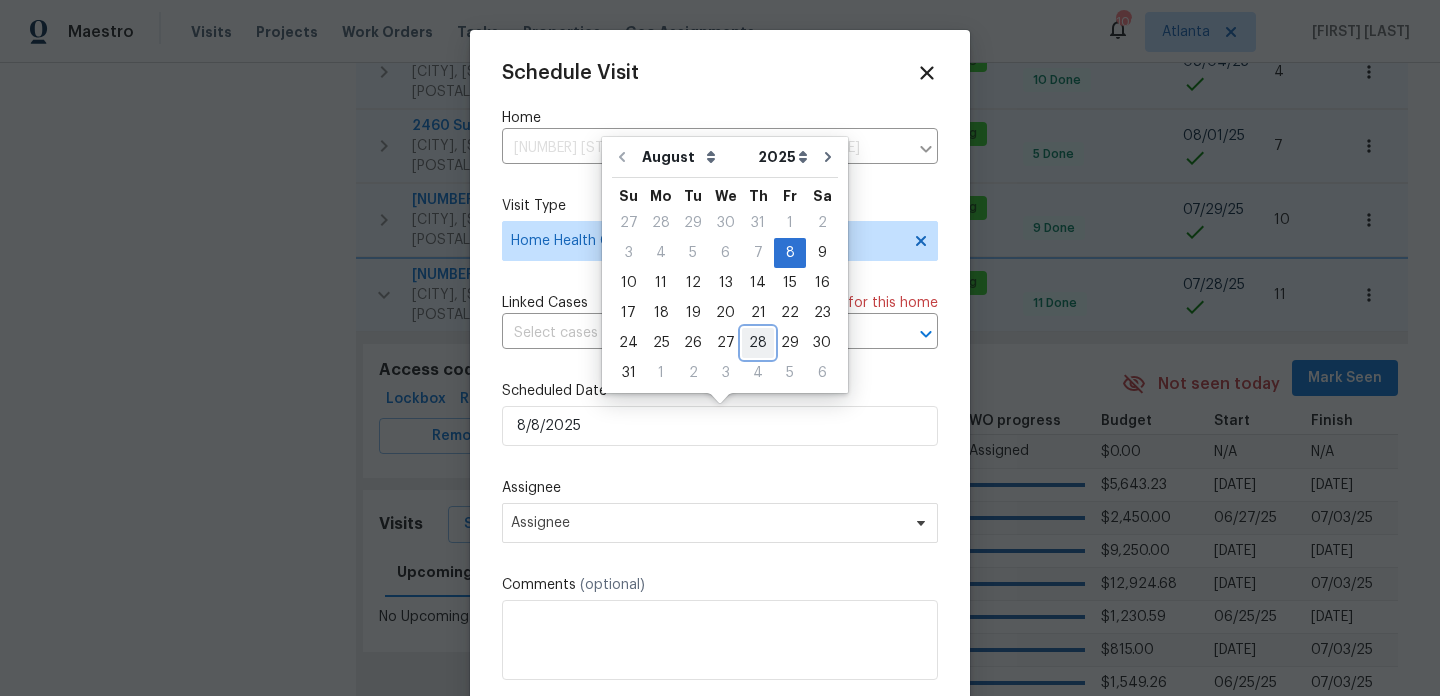 click on "28" at bounding box center (758, 343) 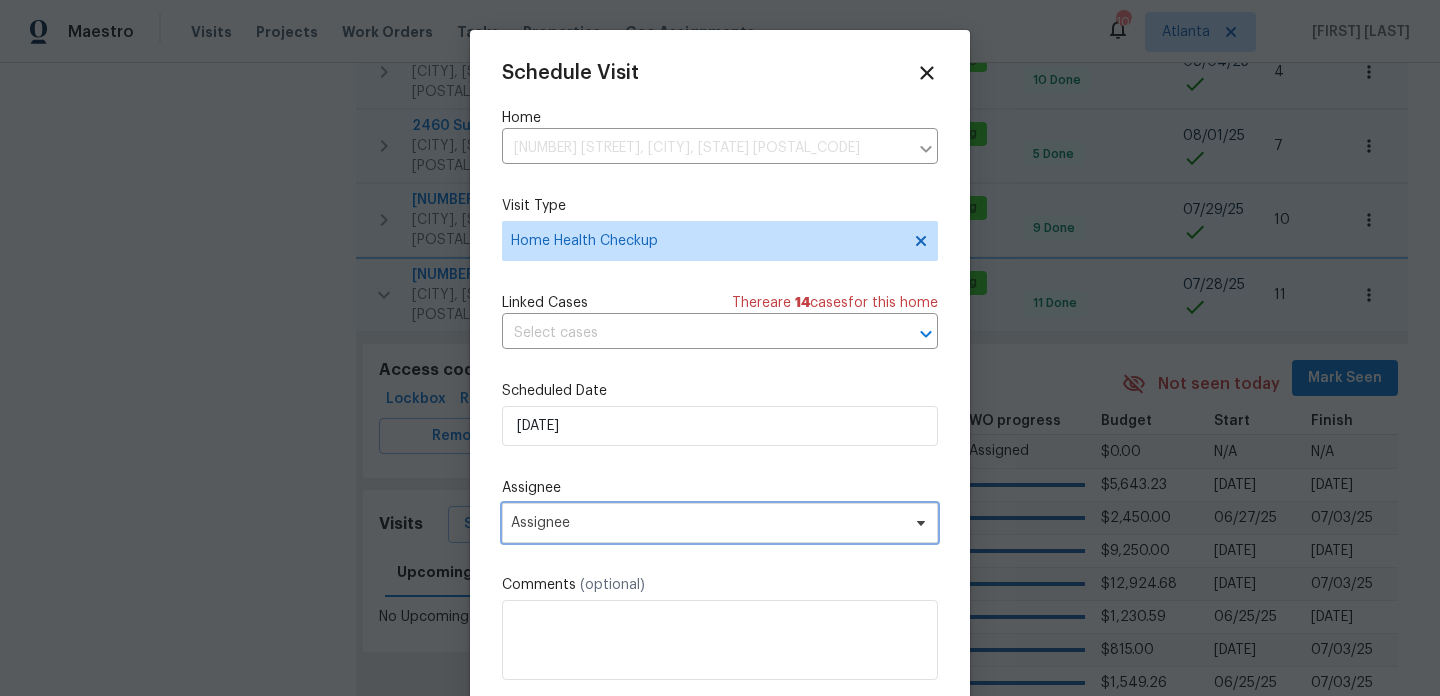 click on "Assignee" at bounding box center [720, 523] 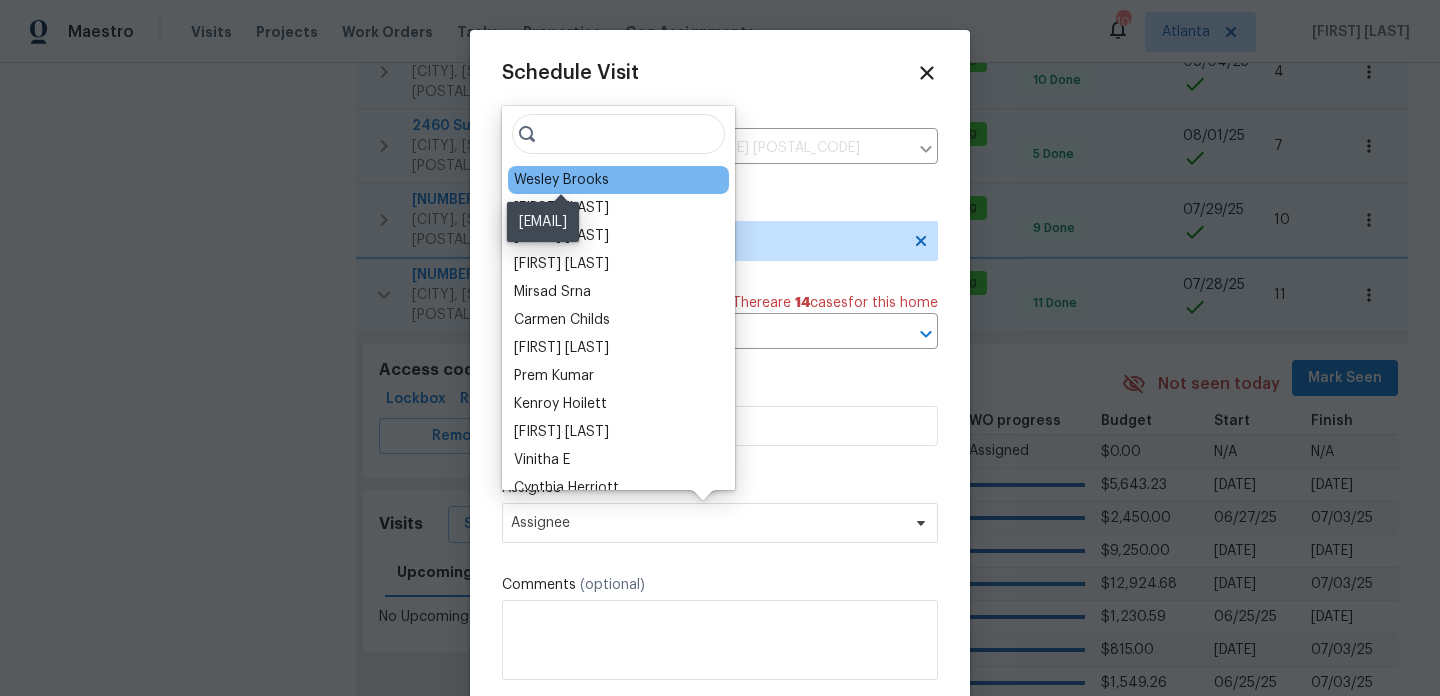 click on "Wesley Brooks" at bounding box center [561, 180] 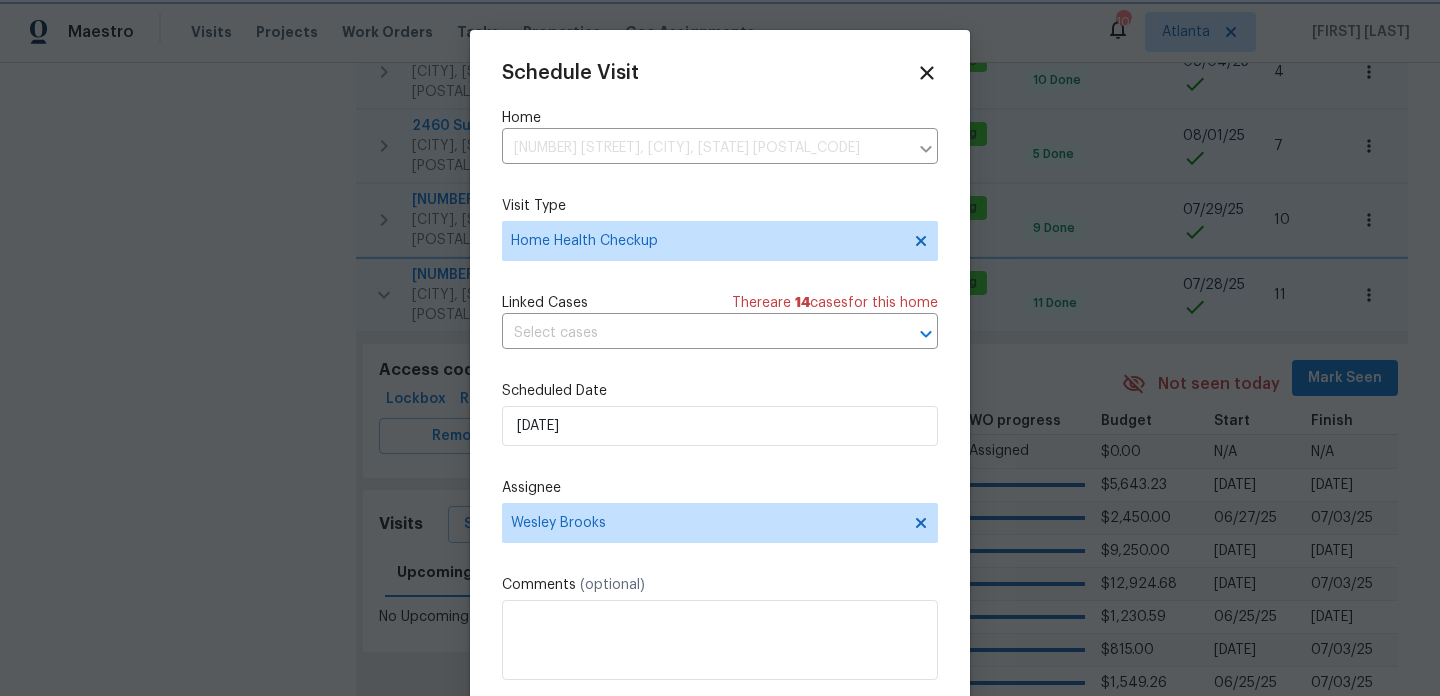 scroll, scrollTop: 36, scrollLeft: 0, axis: vertical 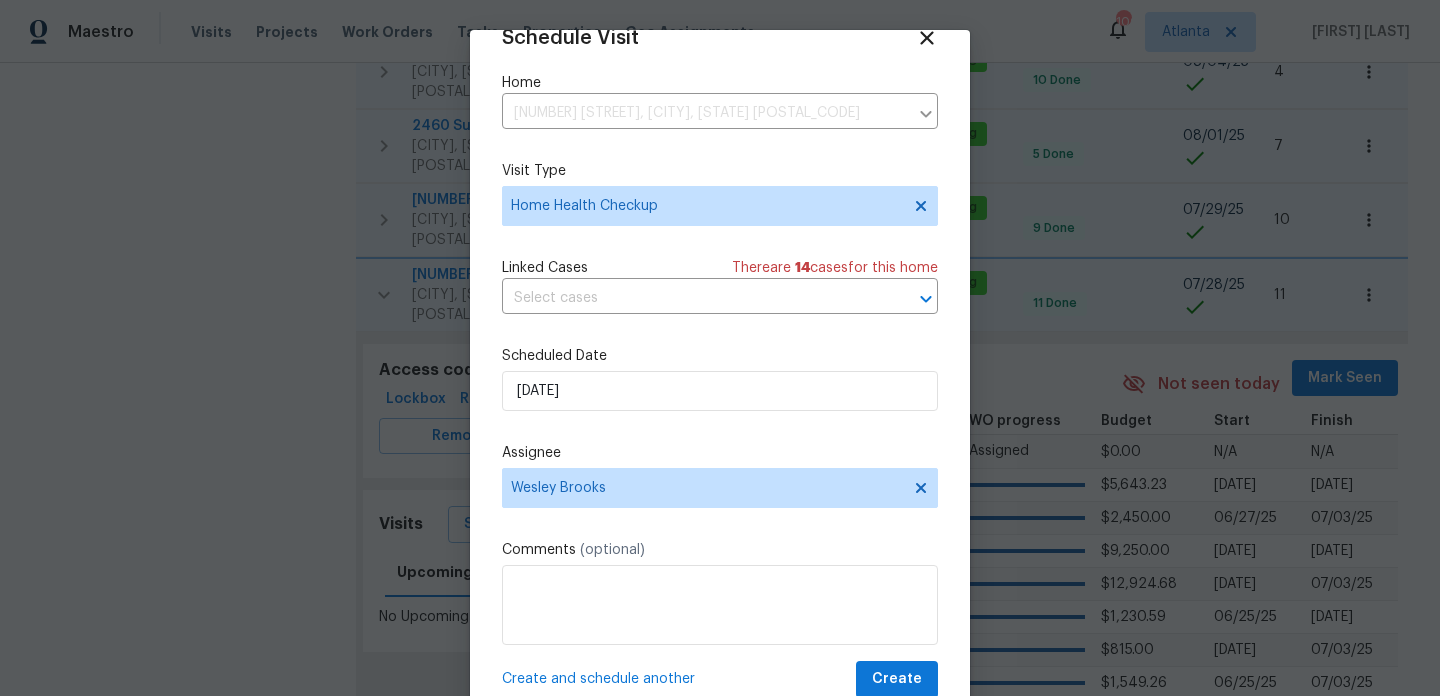 click on "Create and schedule another" at bounding box center (598, 679) 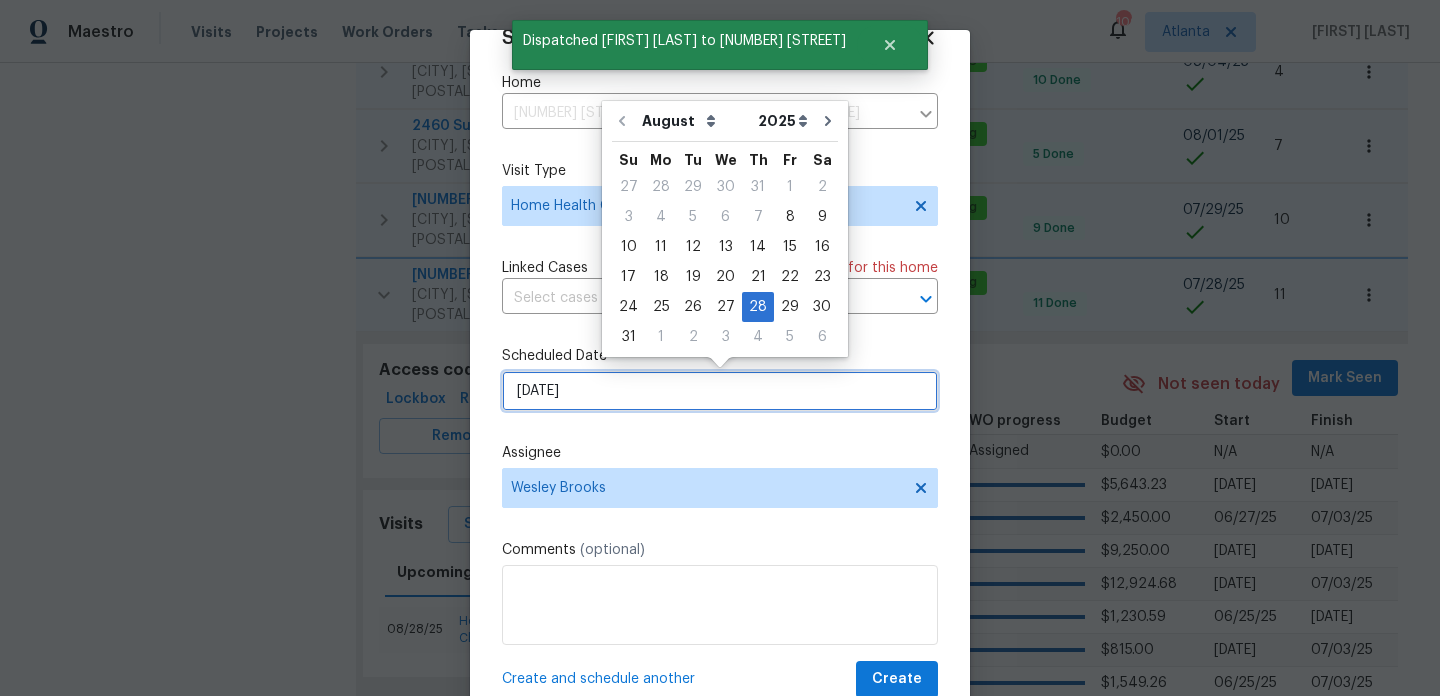 click on "8/28/2025" at bounding box center [720, 391] 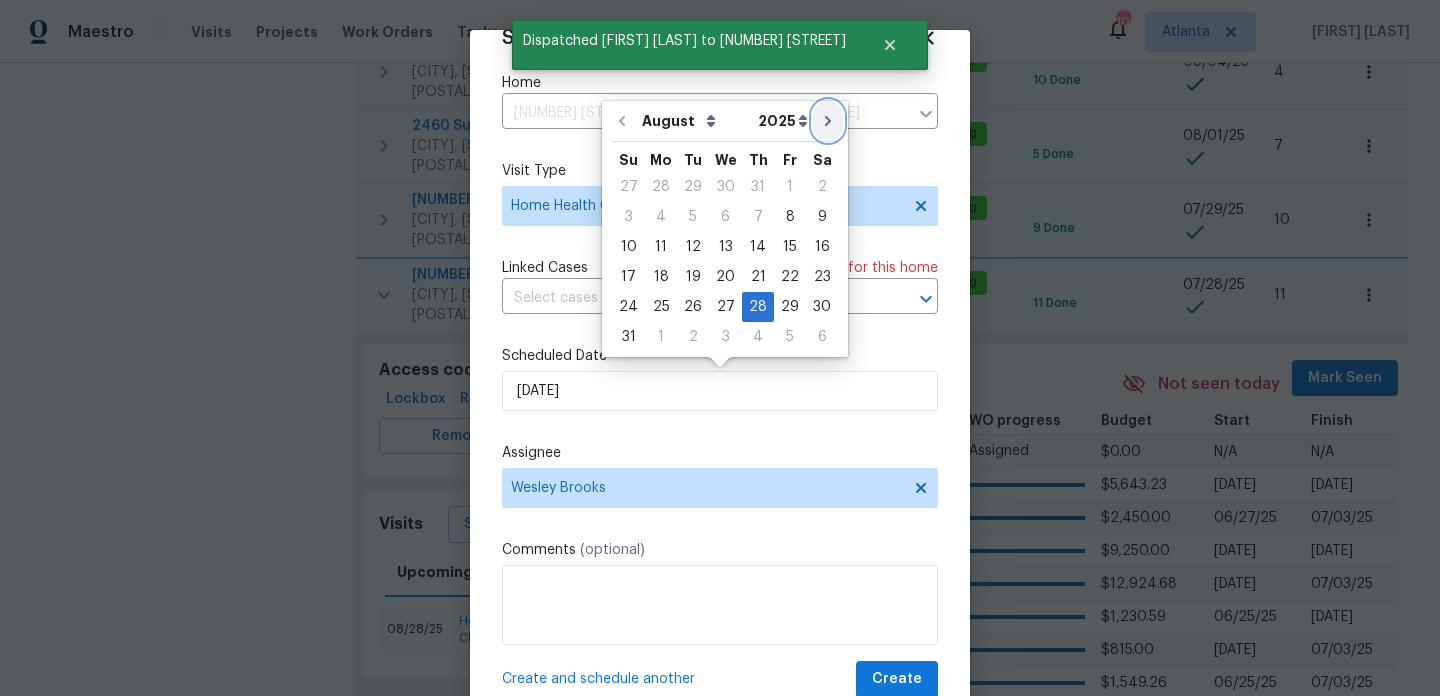 click 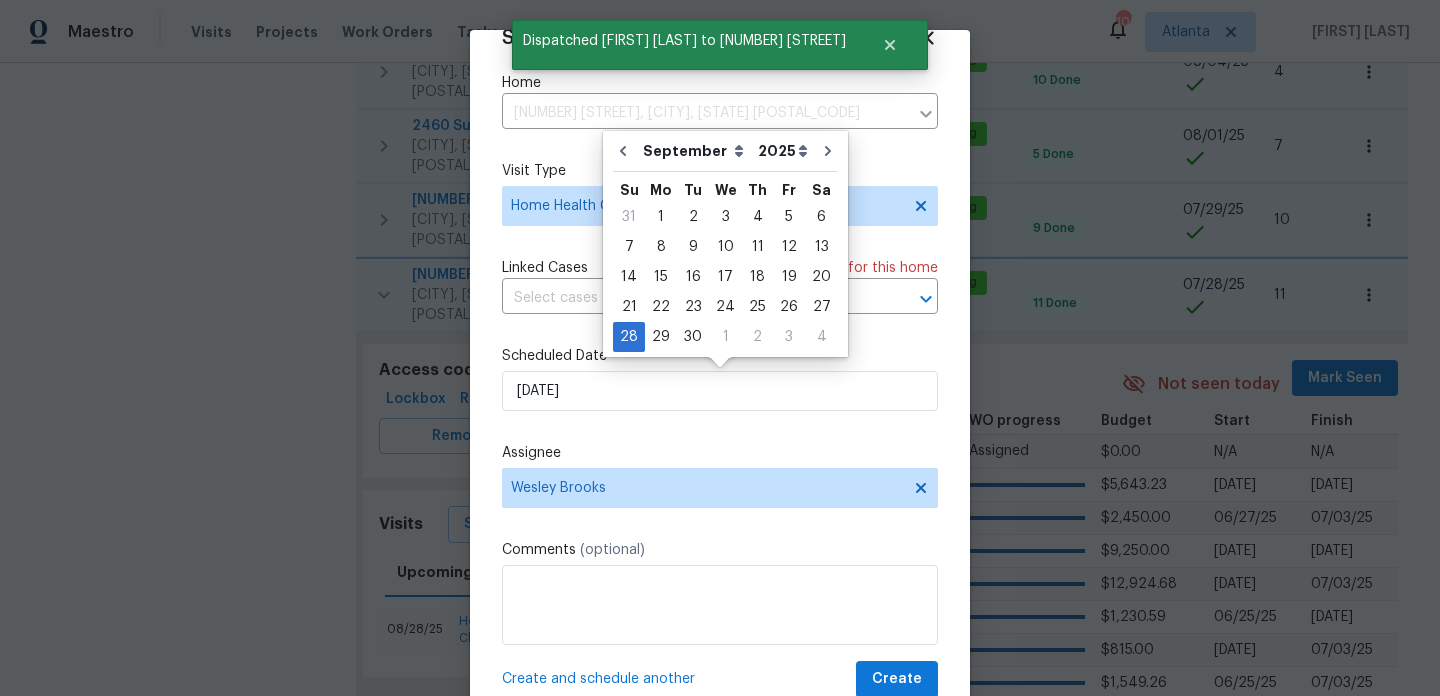 click on "Create and schedule another" at bounding box center (598, 679) 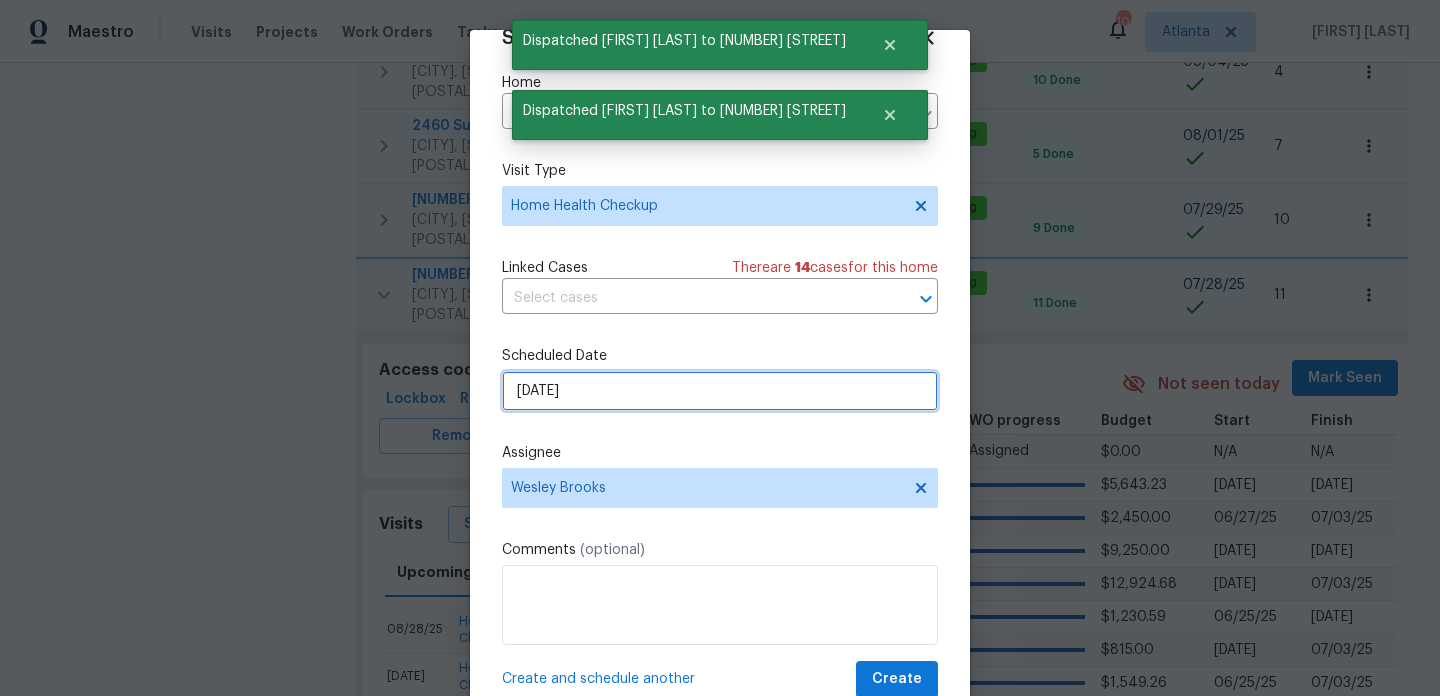 click on "9/28/2025" at bounding box center [720, 391] 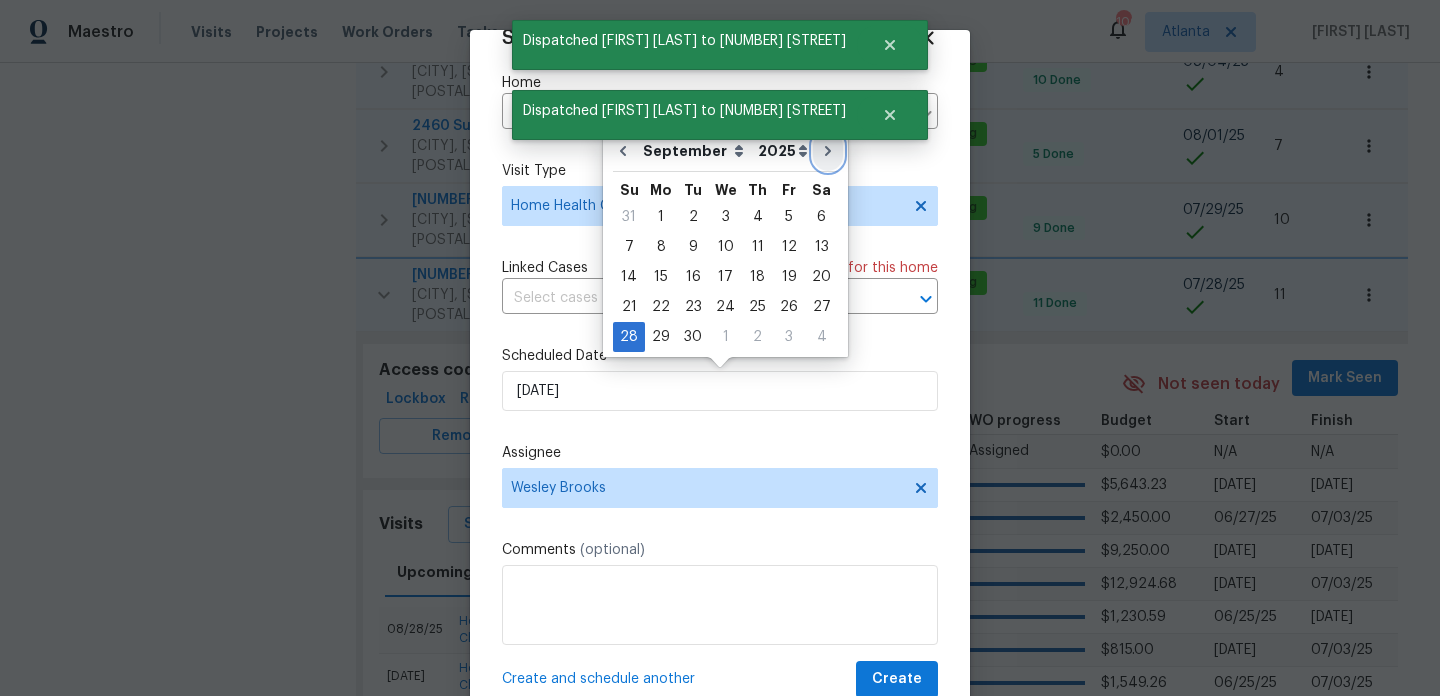 click at bounding box center [828, 151] 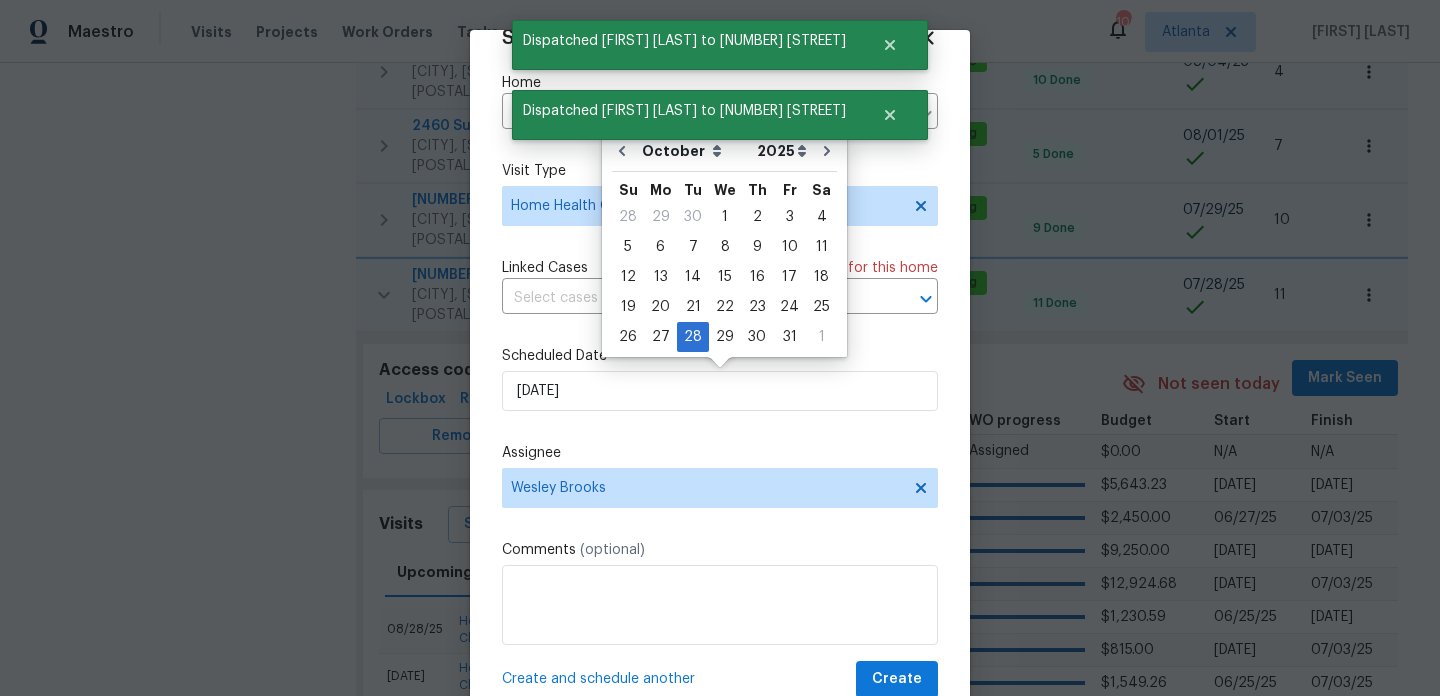 click on "Create and schedule another" at bounding box center (598, 679) 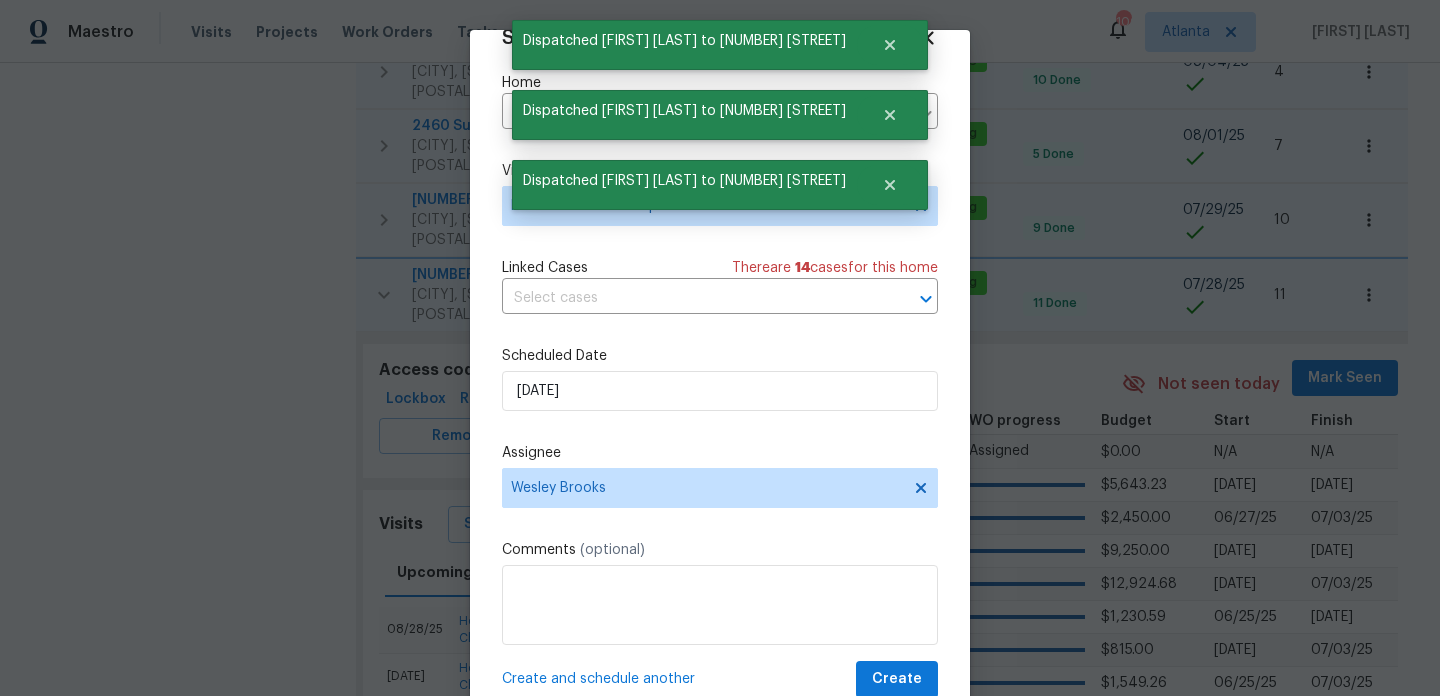 scroll, scrollTop: 0, scrollLeft: 0, axis: both 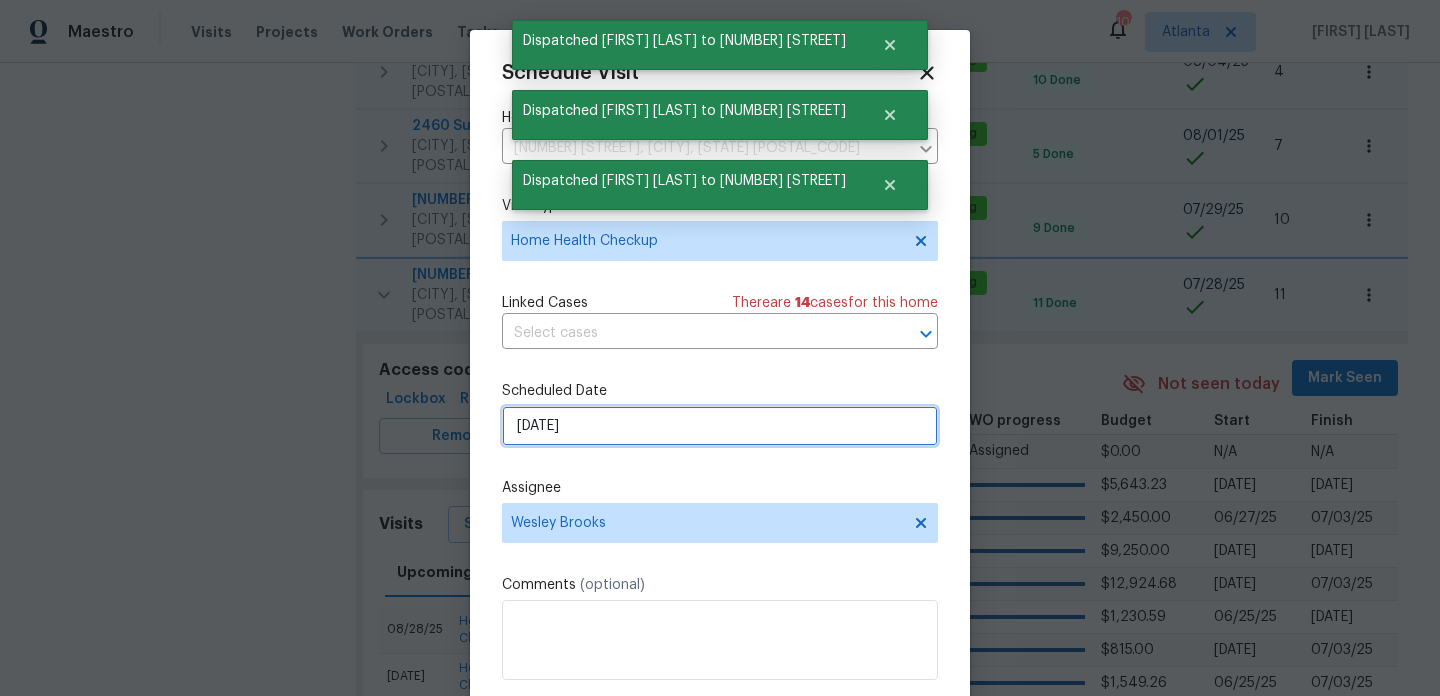 click on "10/28/2025" at bounding box center (720, 426) 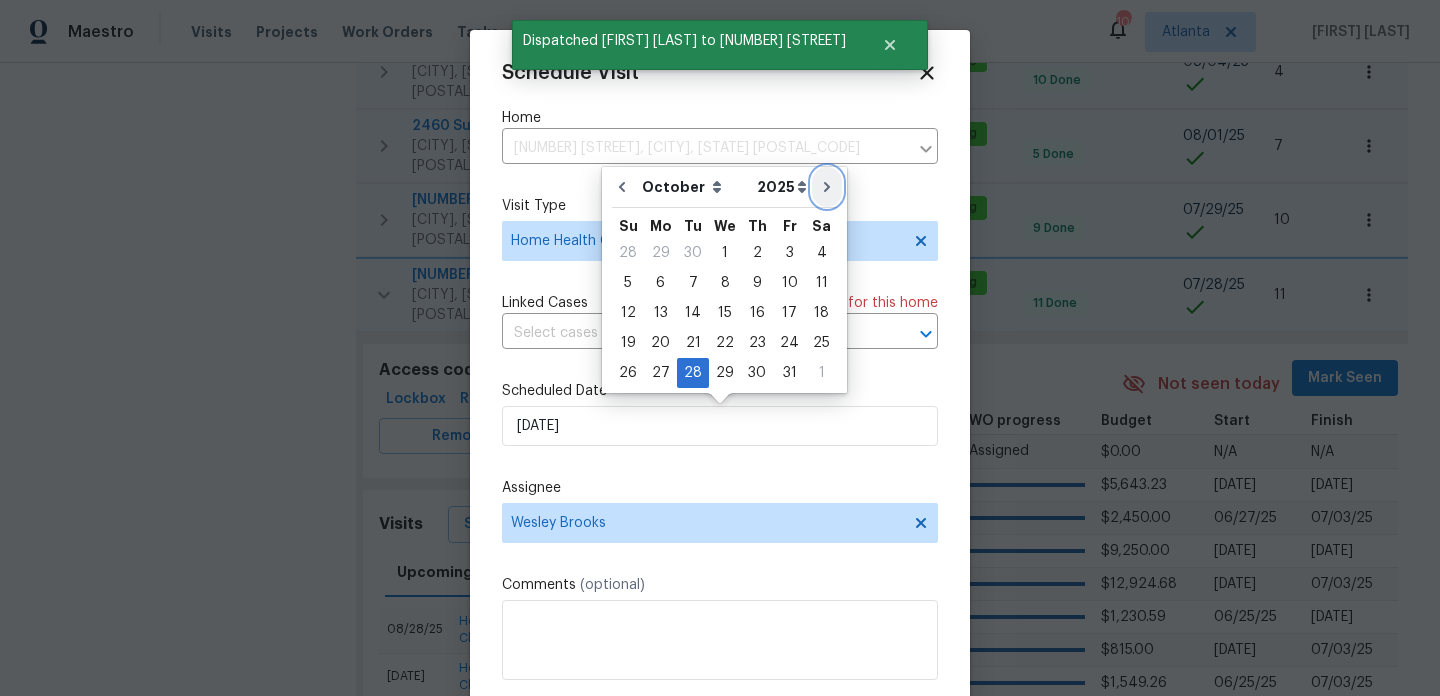click 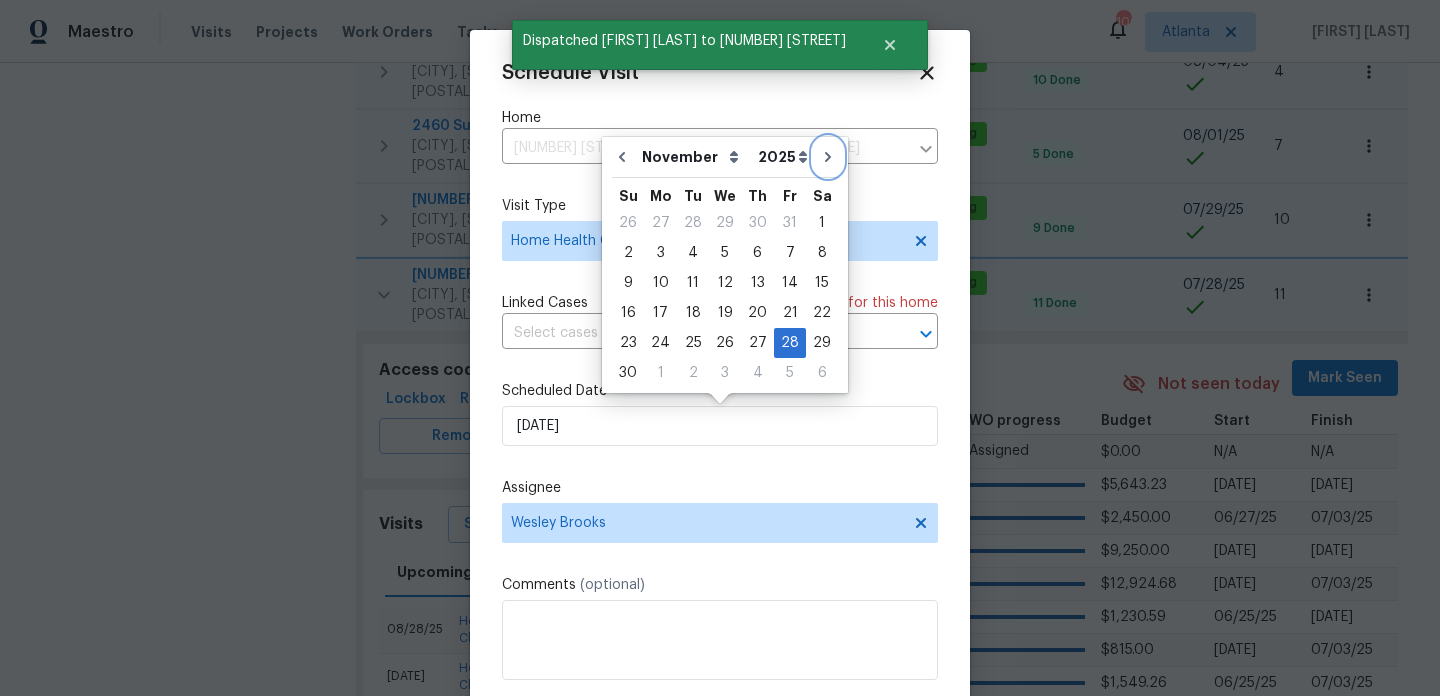 scroll, scrollTop: 36, scrollLeft: 0, axis: vertical 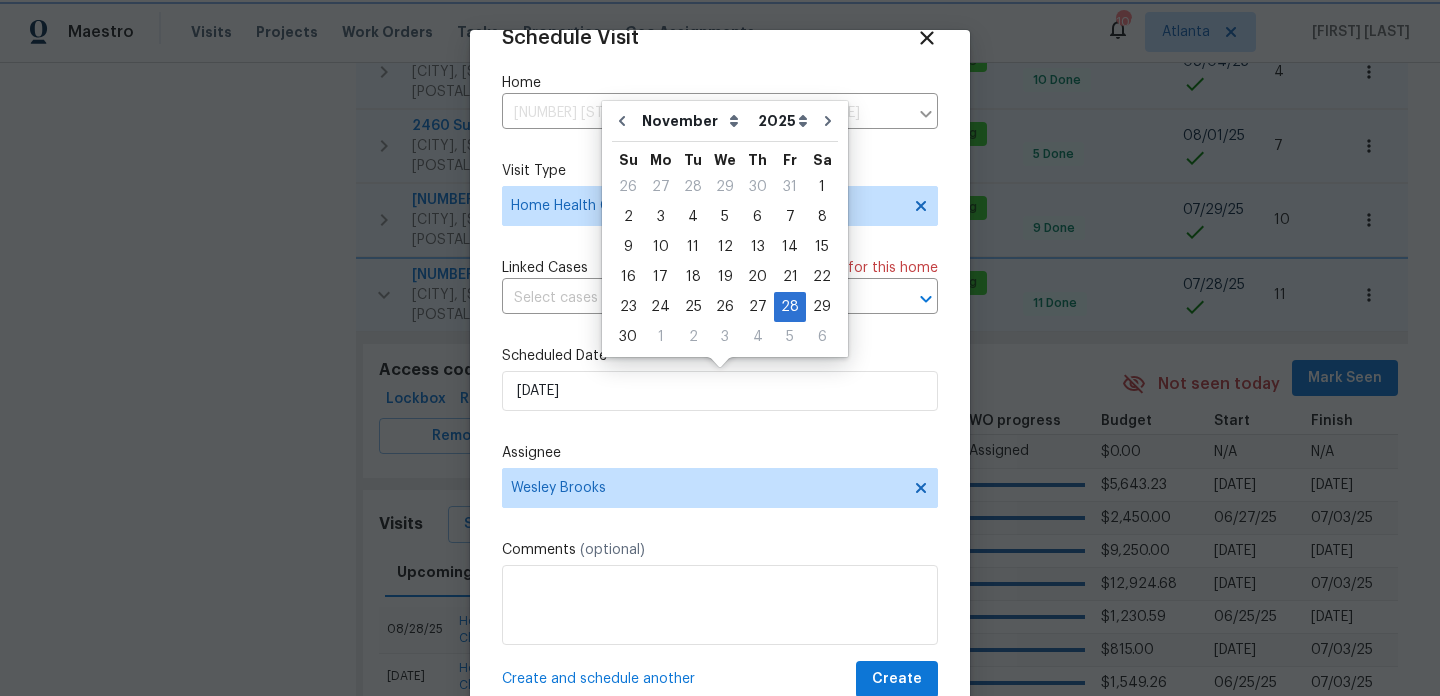 click on "Create and schedule another" at bounding box center [598, 679] 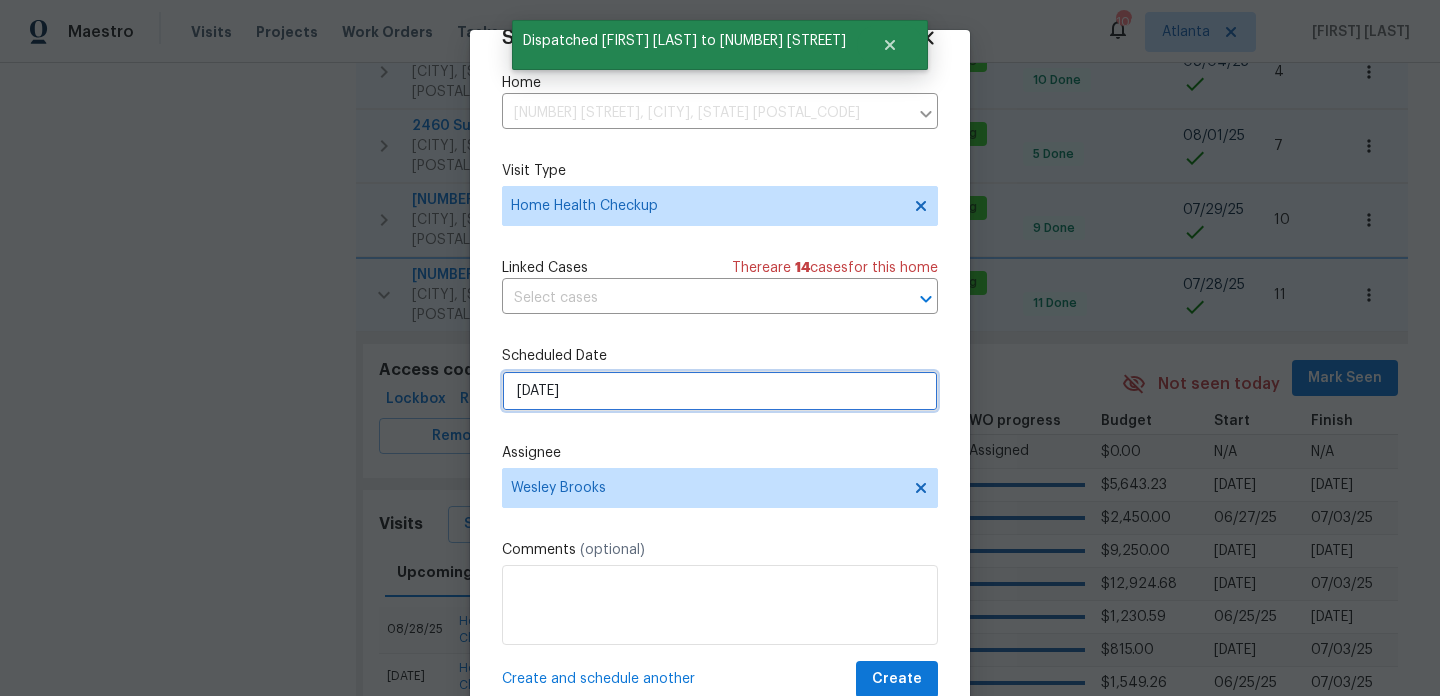 click on "11/28/2025" at bounding box center (720, 391) 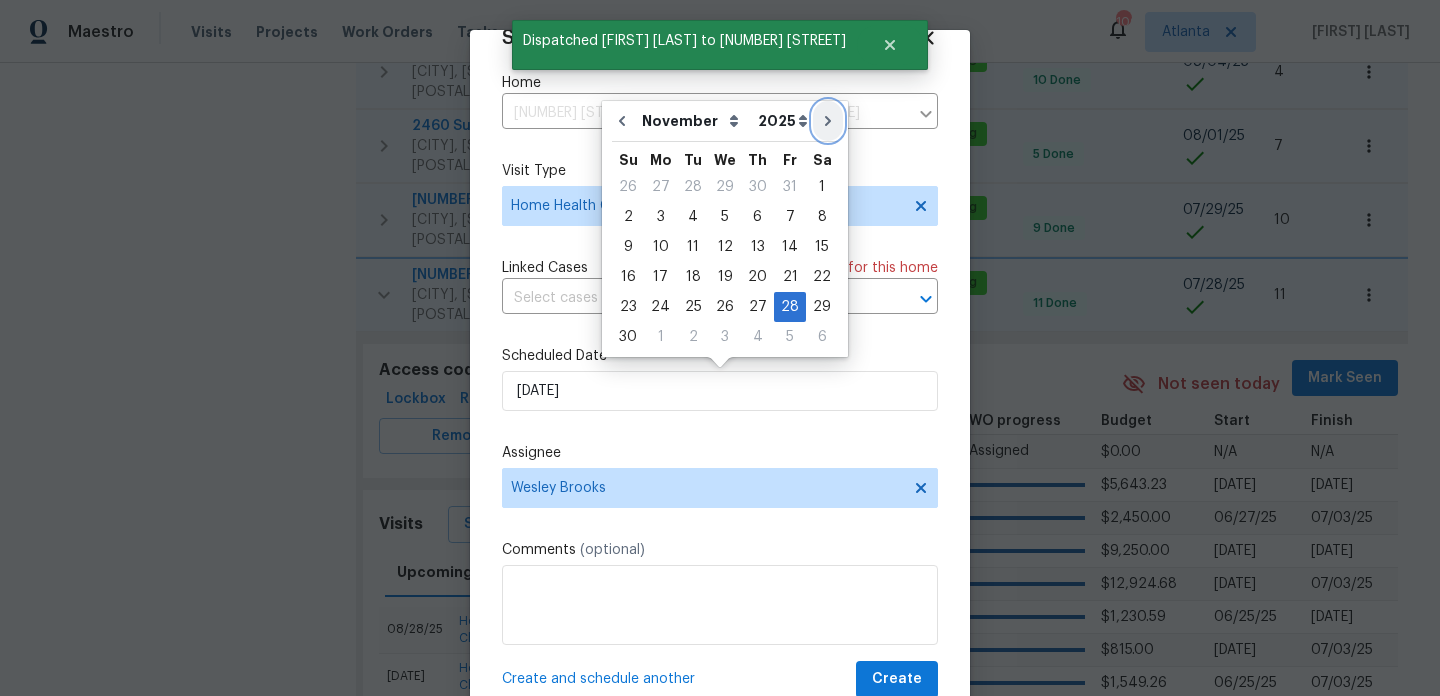click 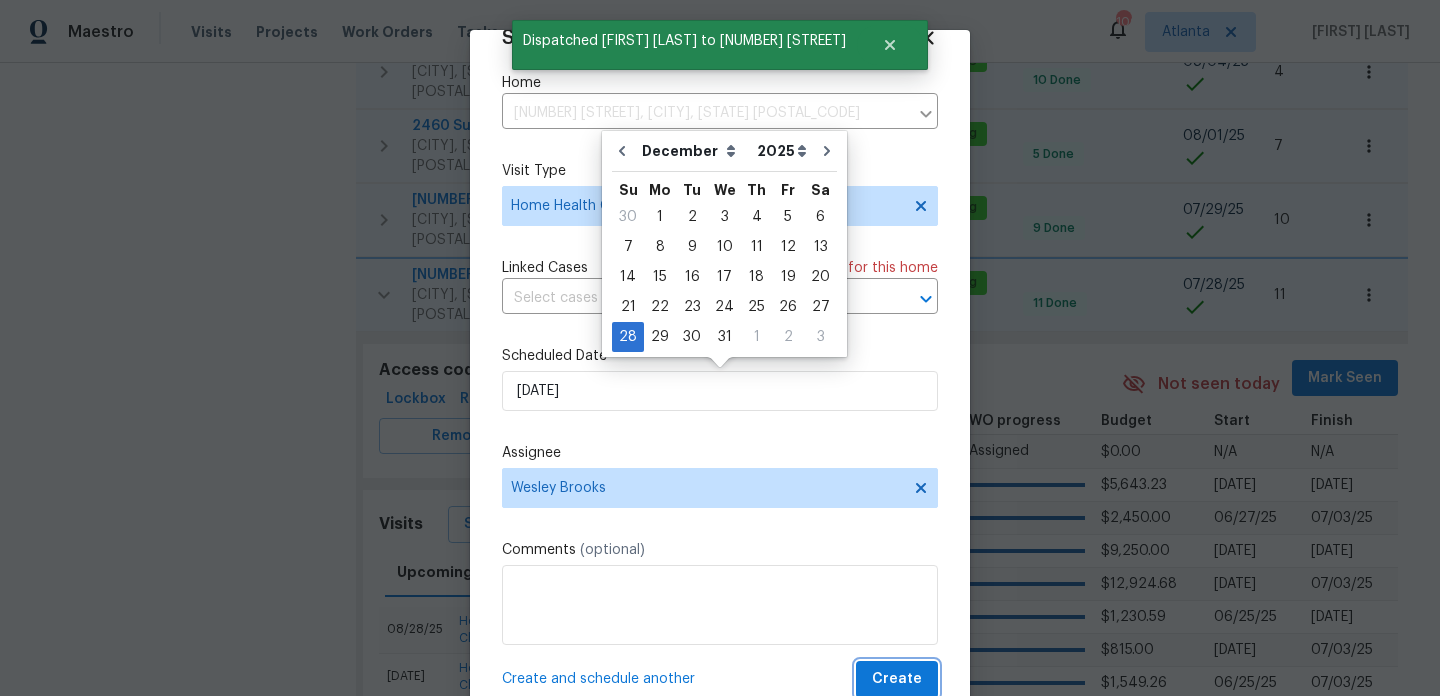 click on "Create" at bounding box center (897, 679) 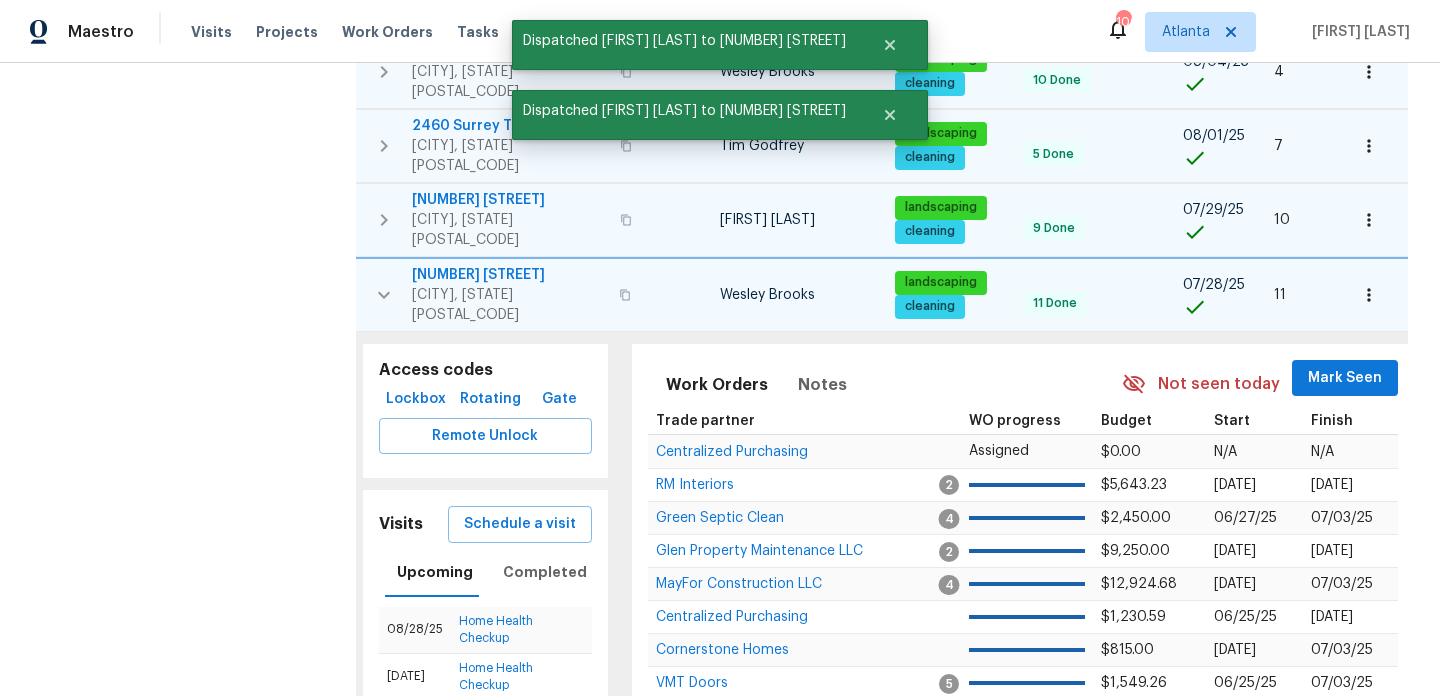 click 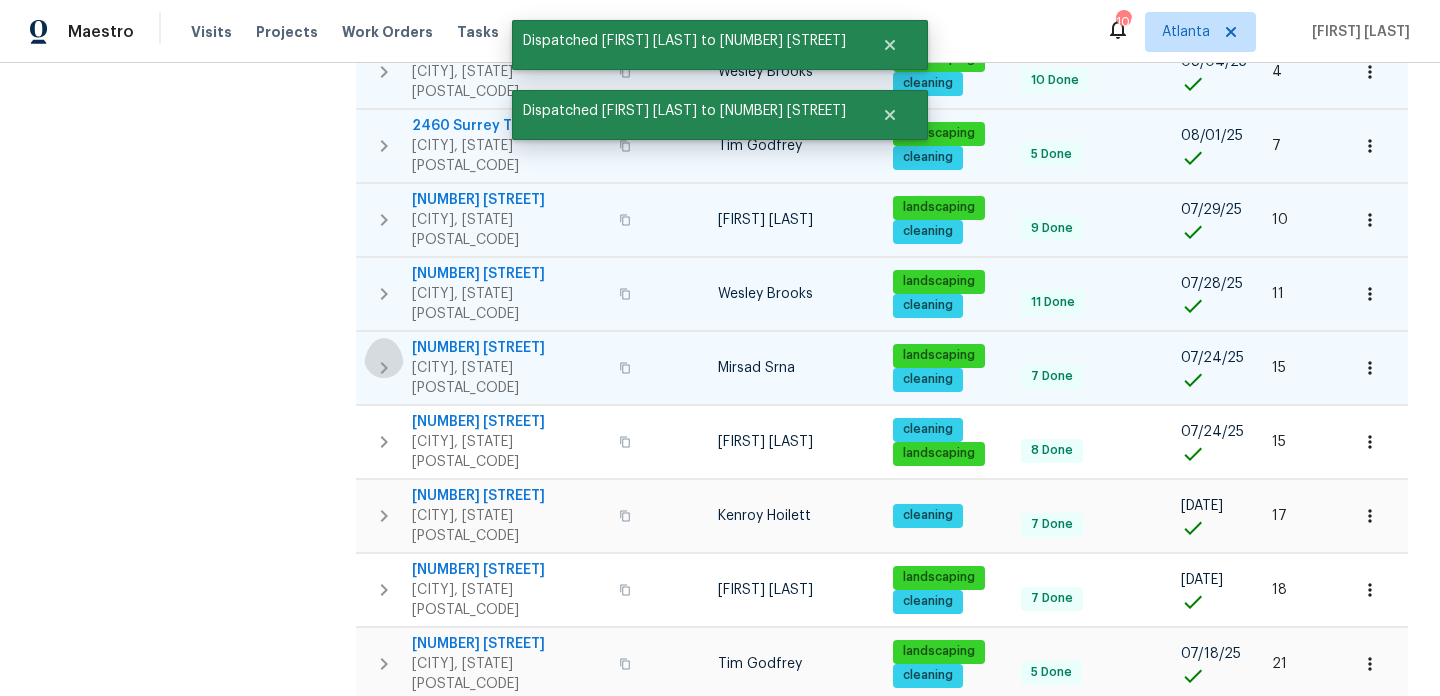 click 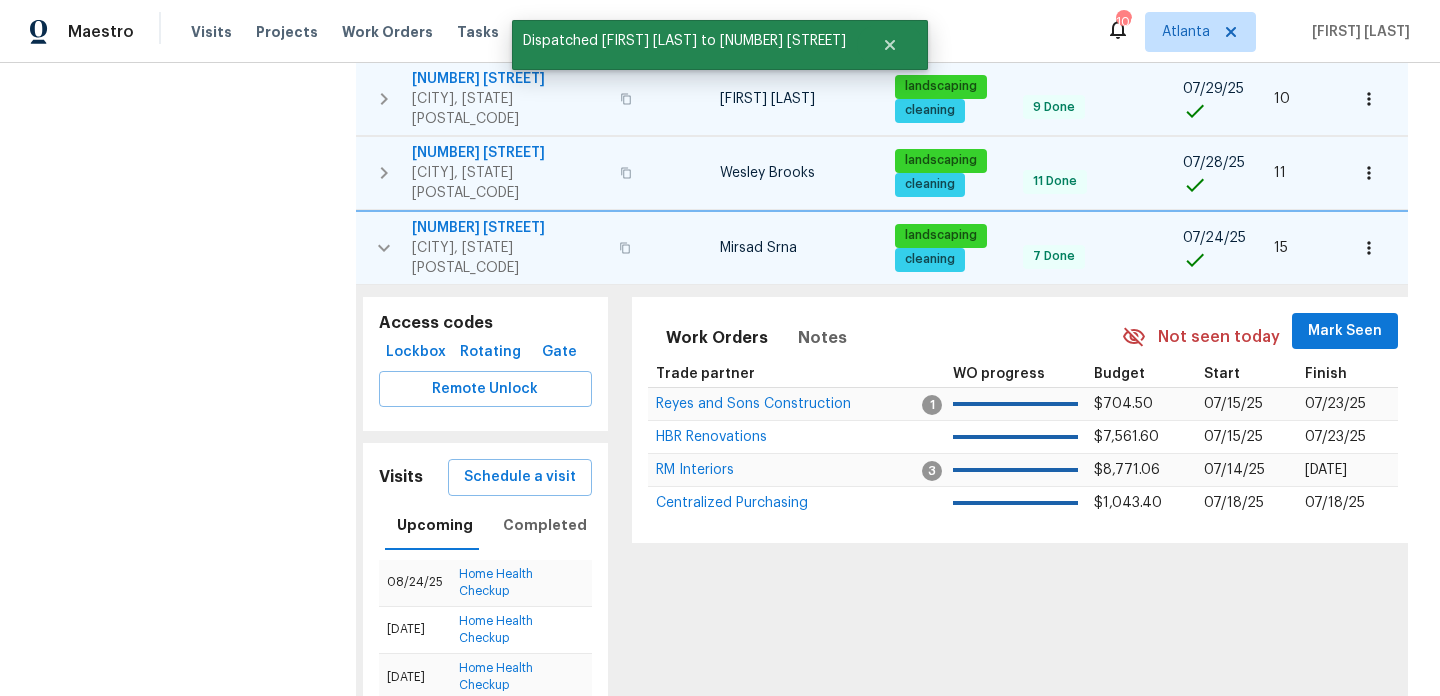 scroll, scrollTop: 803, scrollLeft: 0, axis: vertical 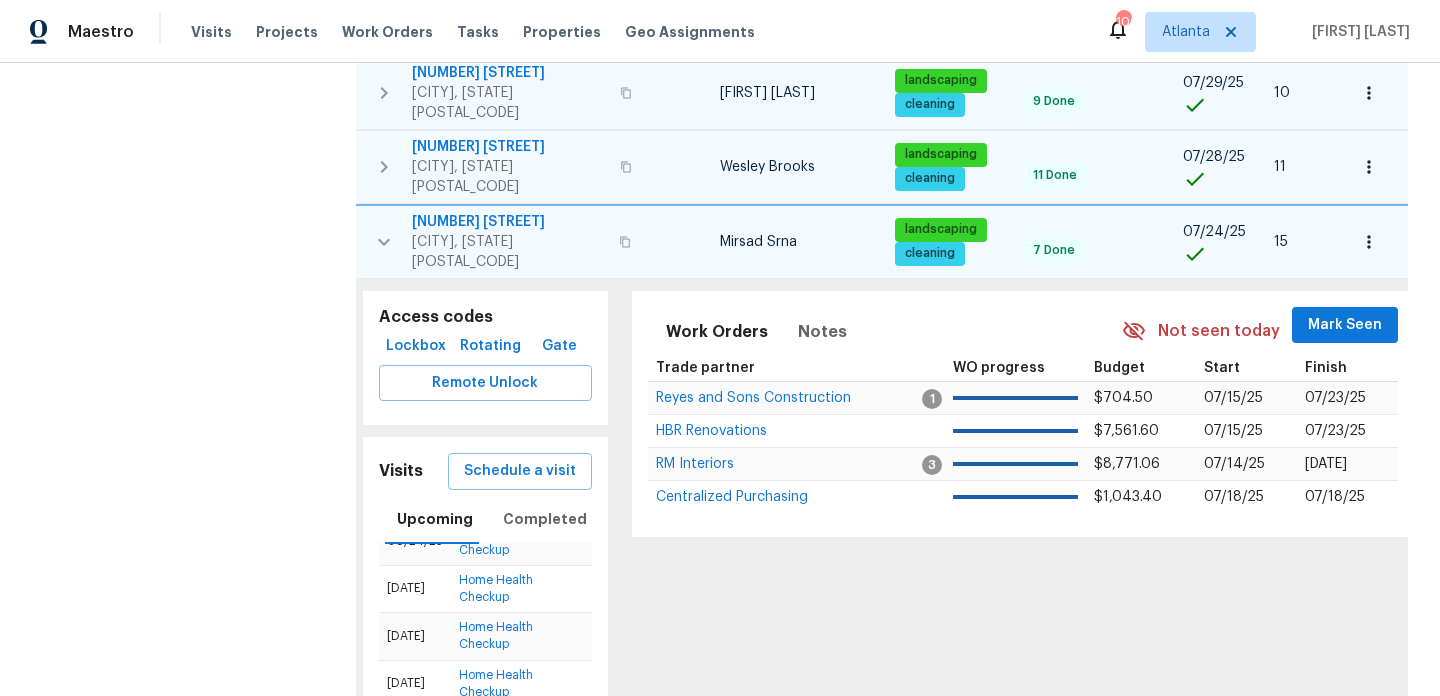 click 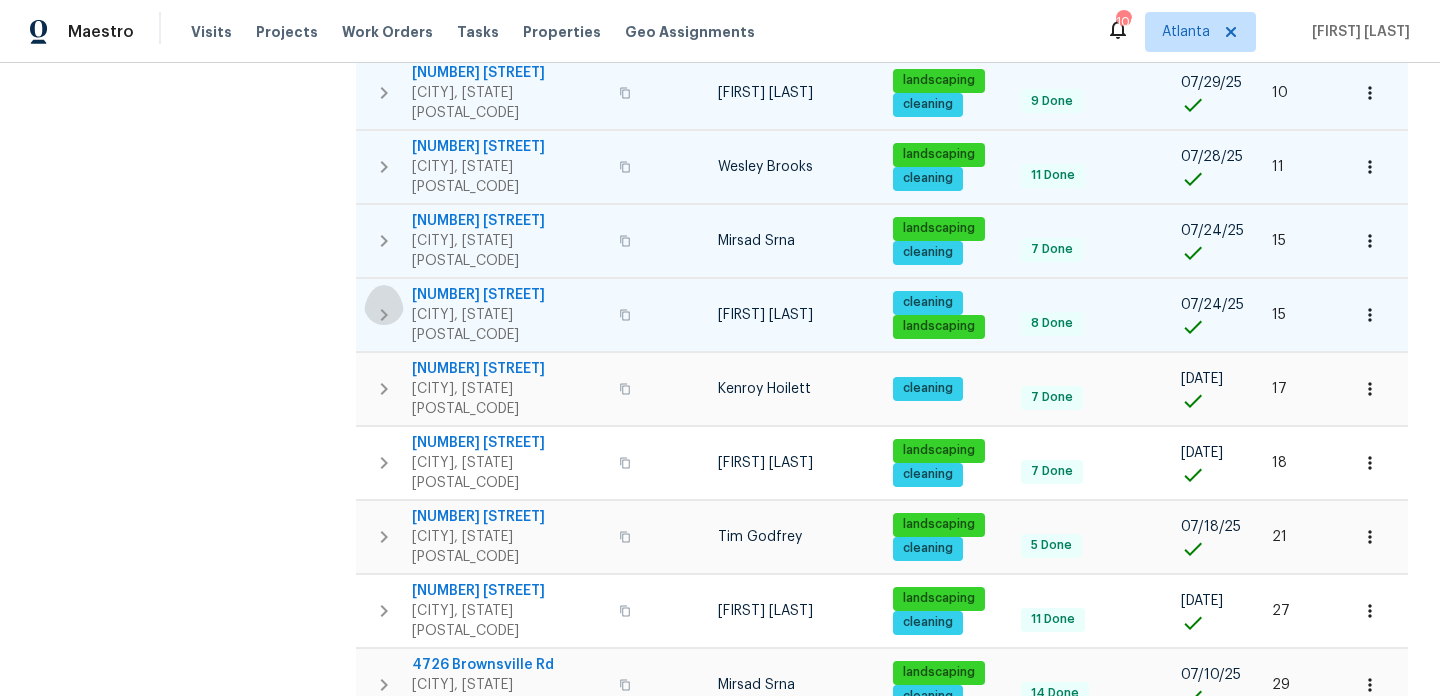 click 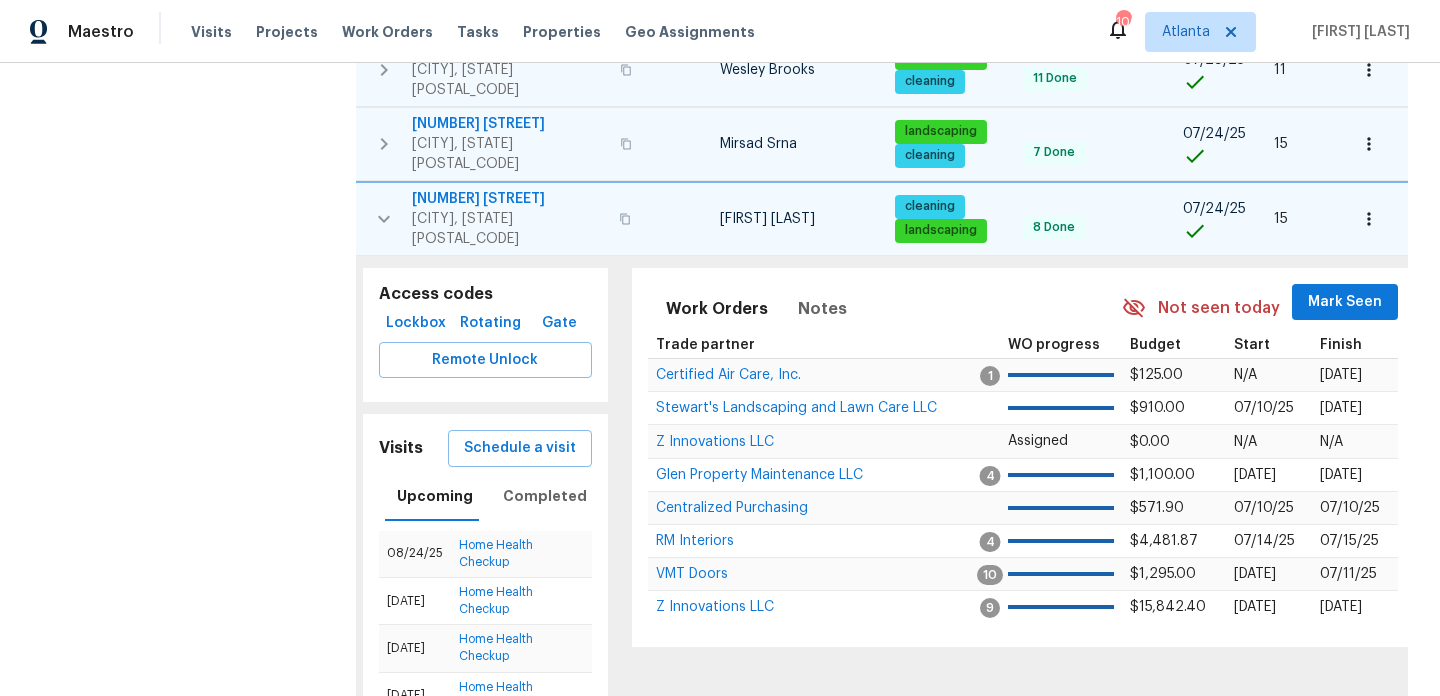 scroll, scrollTop: 903, scrollLeft: 0, axis: vertical 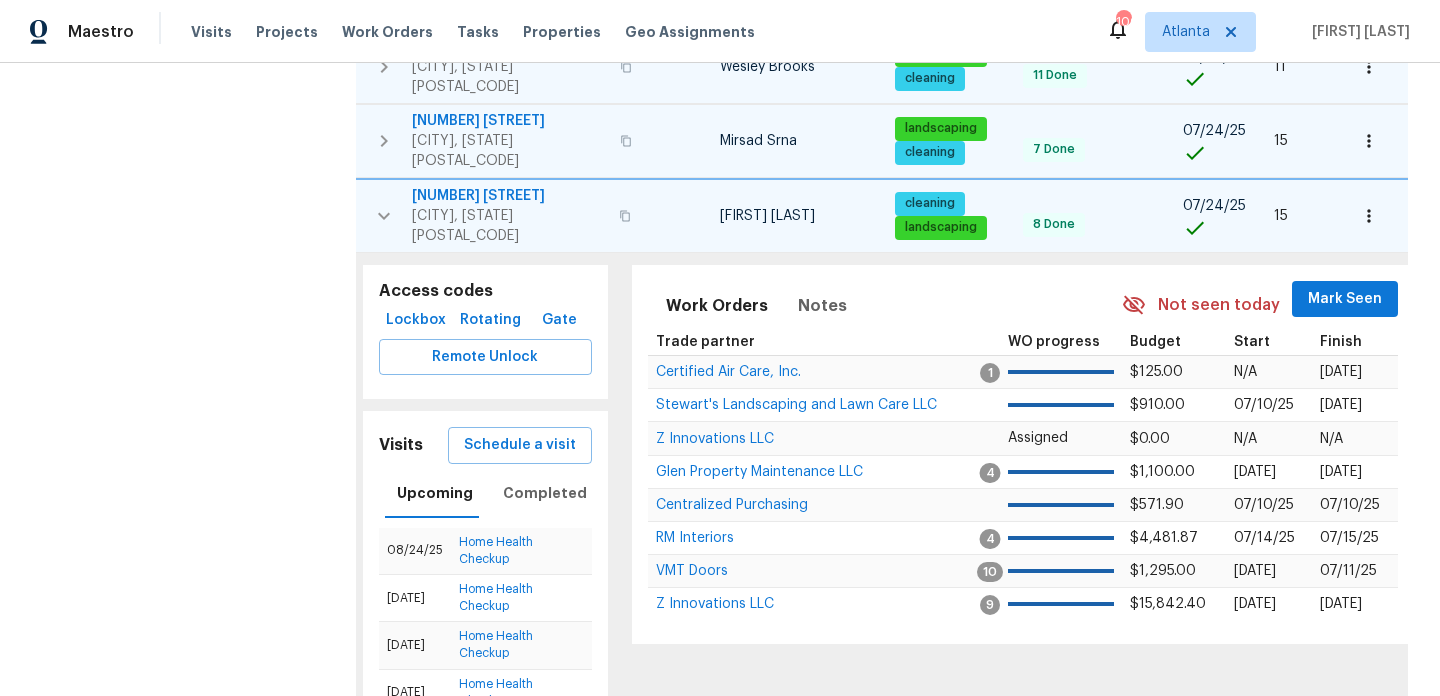 click 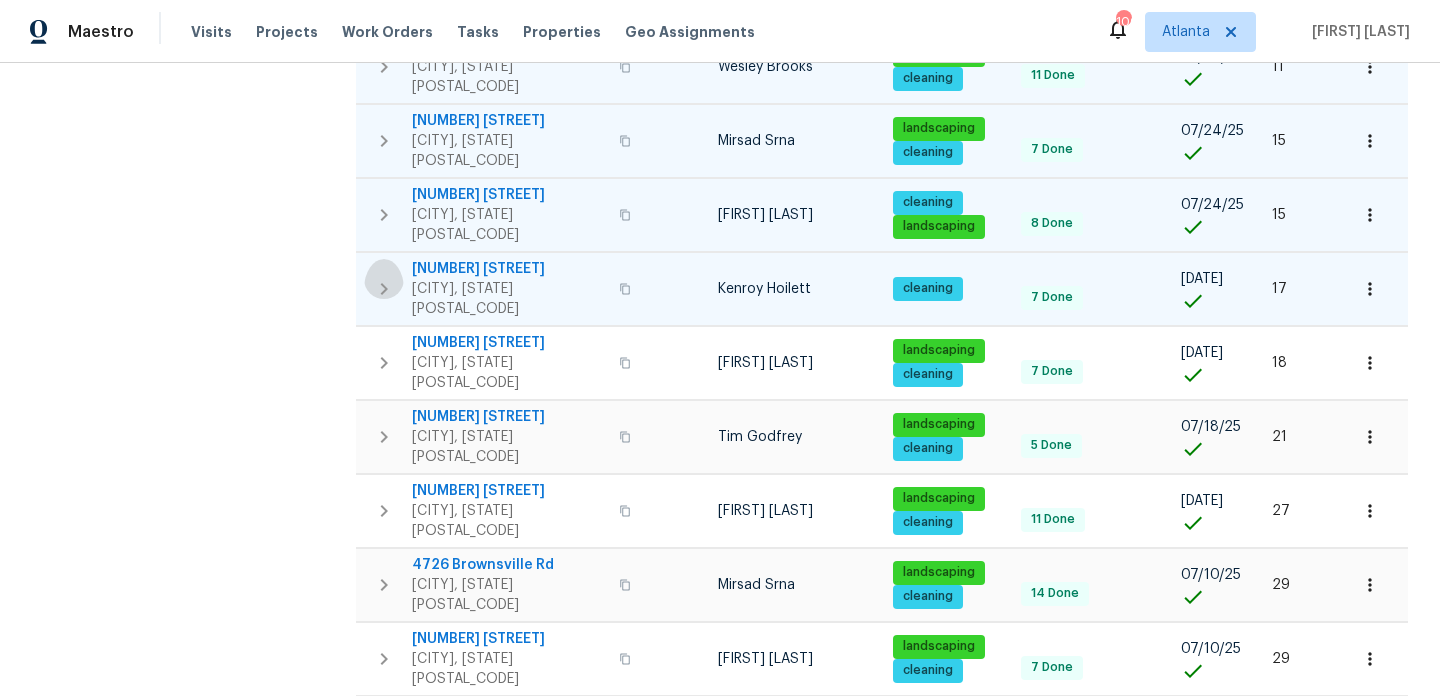 click 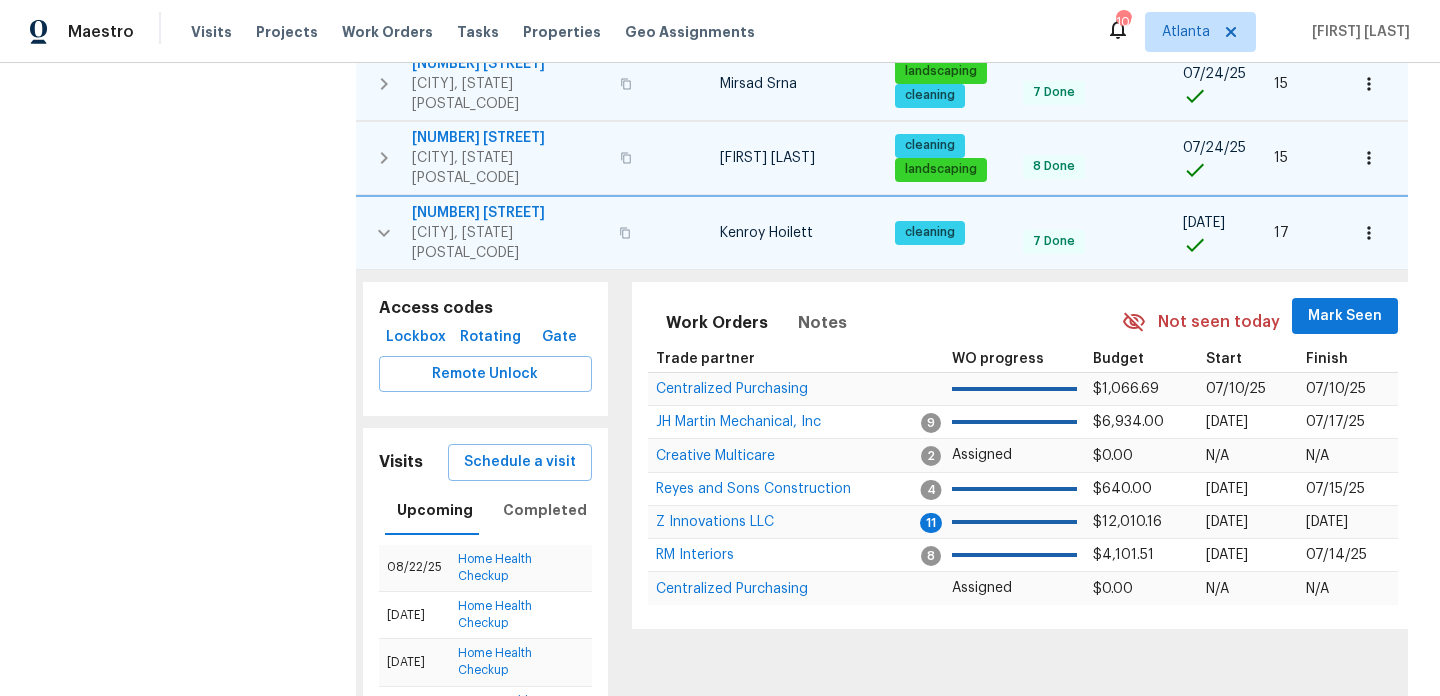 scroll, scrollTop: 0, scrollLeft: 0, axis: both 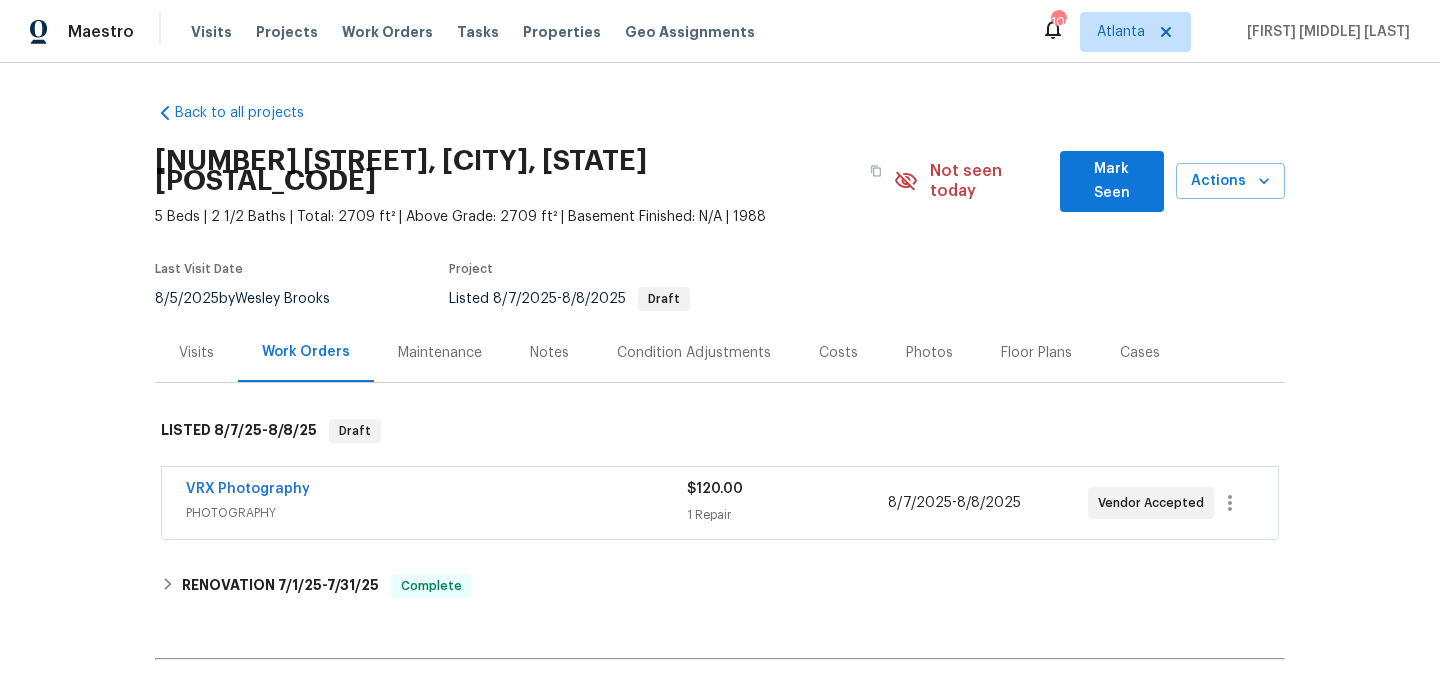 click on "Visits" at bounding box center (196, 353) 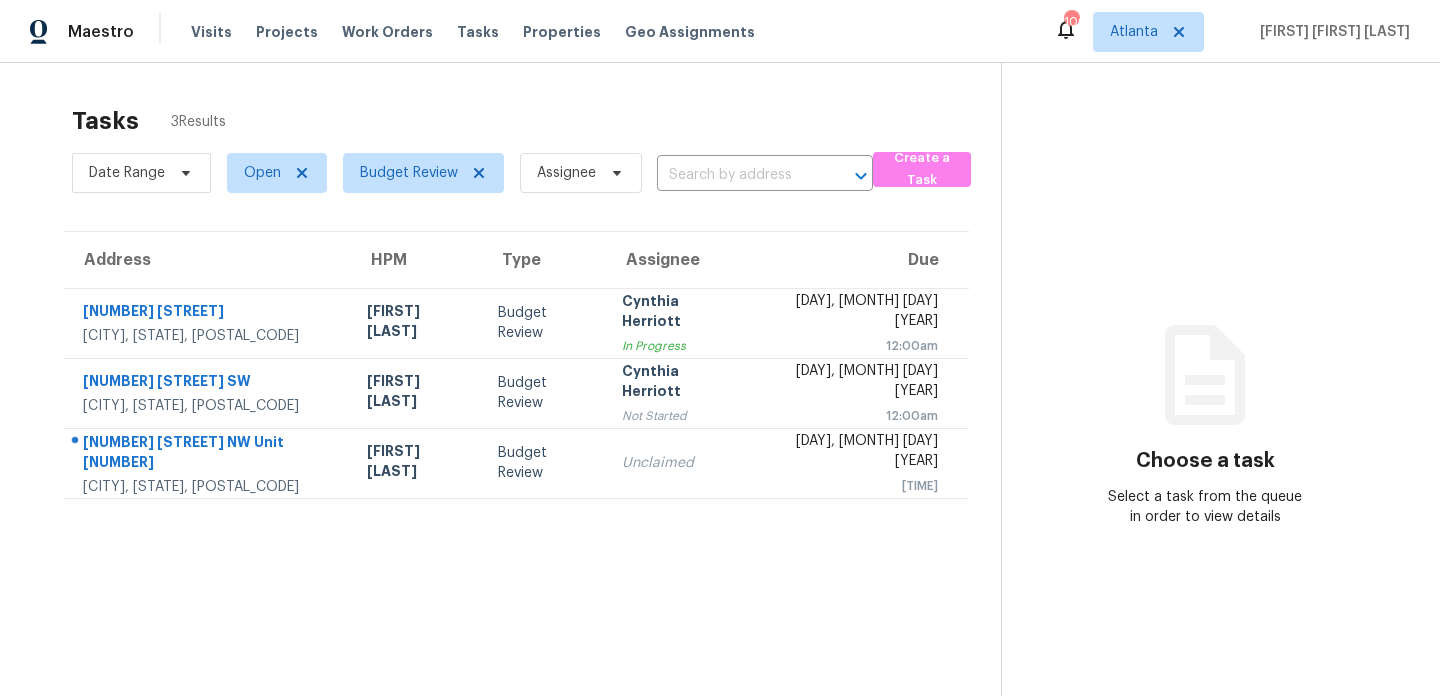 scroll, scrollTop: 0, scrollLeft: 0, axis: both 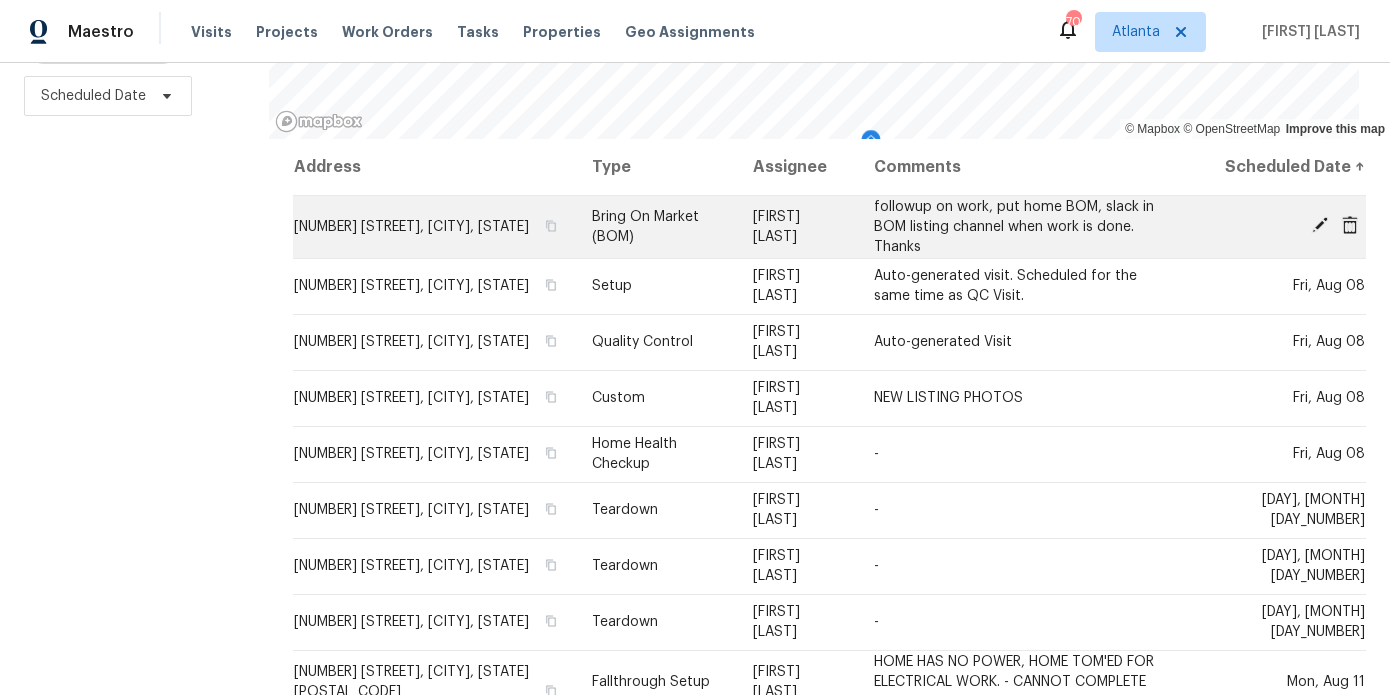 click 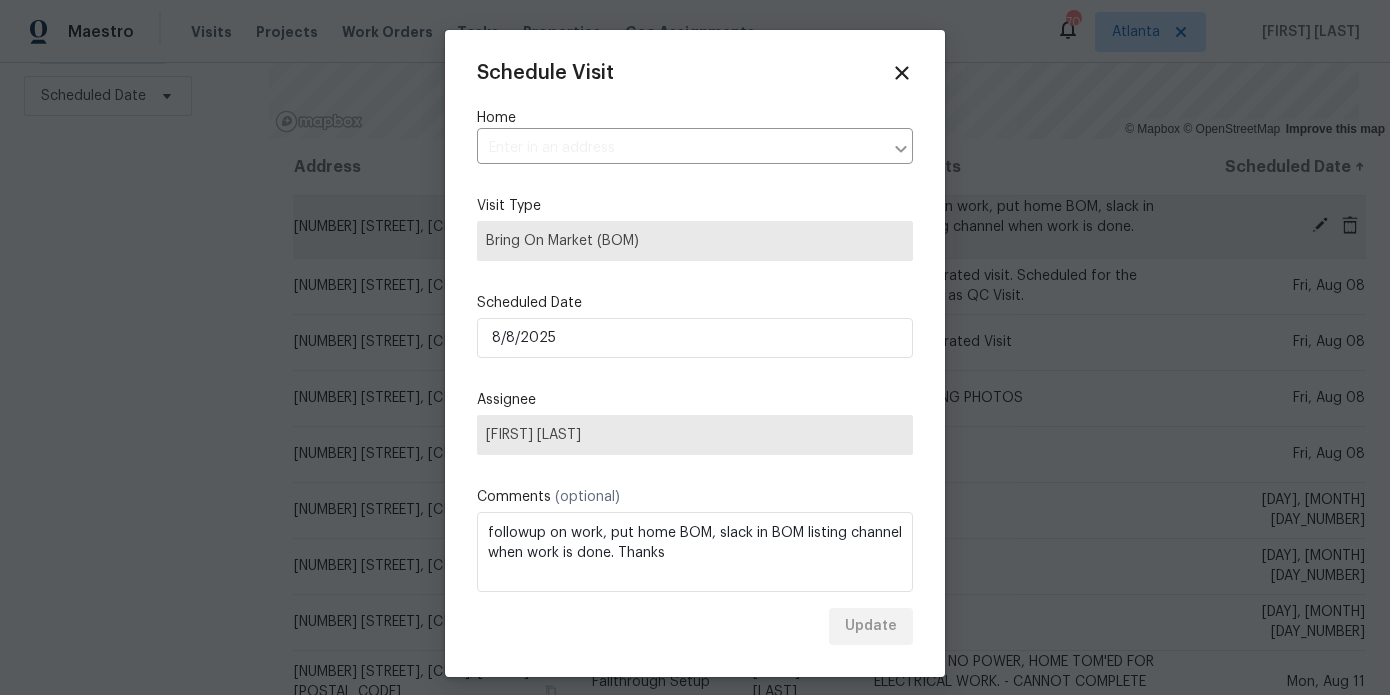 type on "9174 Retreat Pass, Jonesboro, GA 30236" 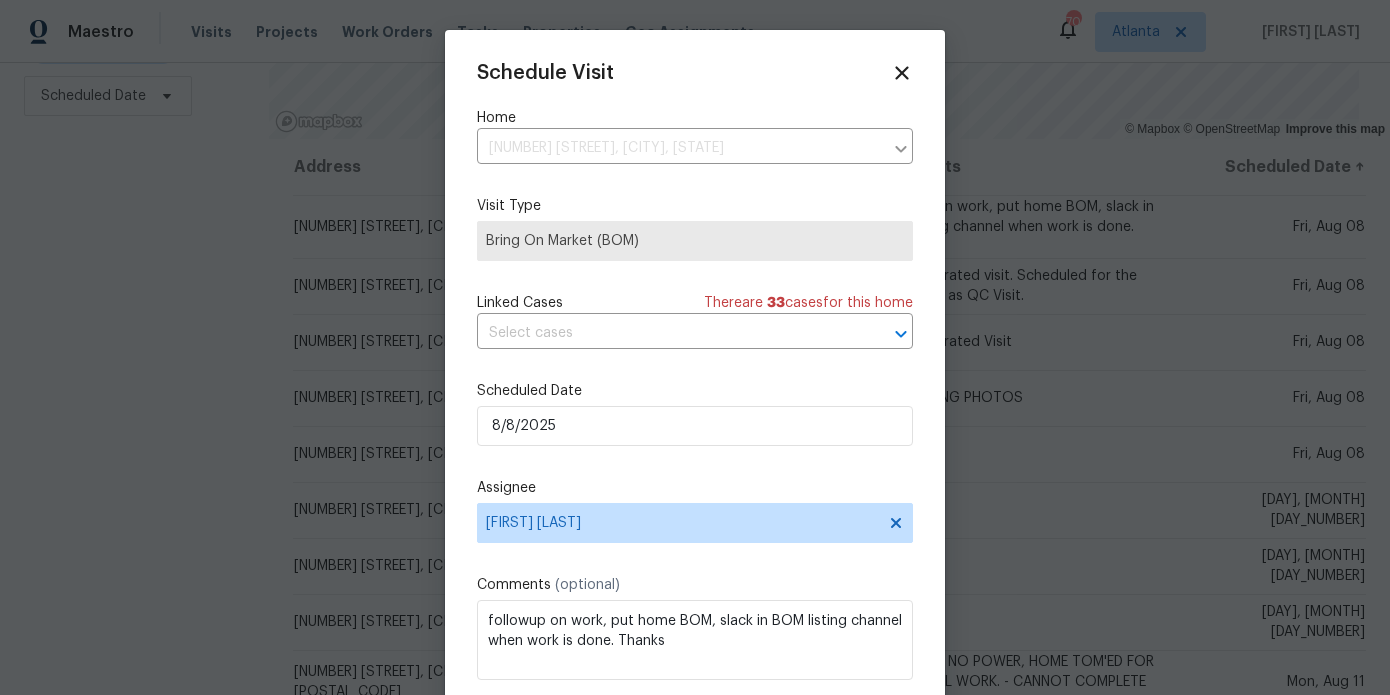 click on "Scheduled Date   8/8/2025" at bounding box center [695, 413] 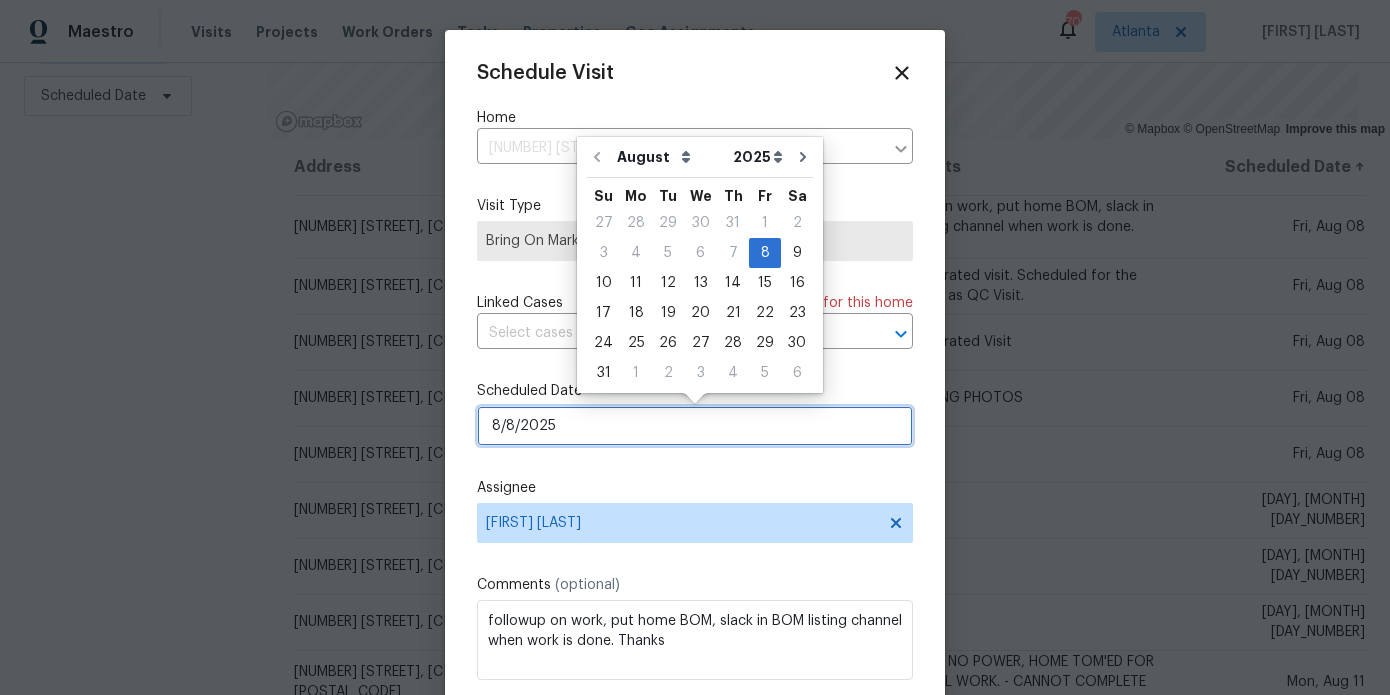 click on "8/8/2025" at bounding box center (695, 426) 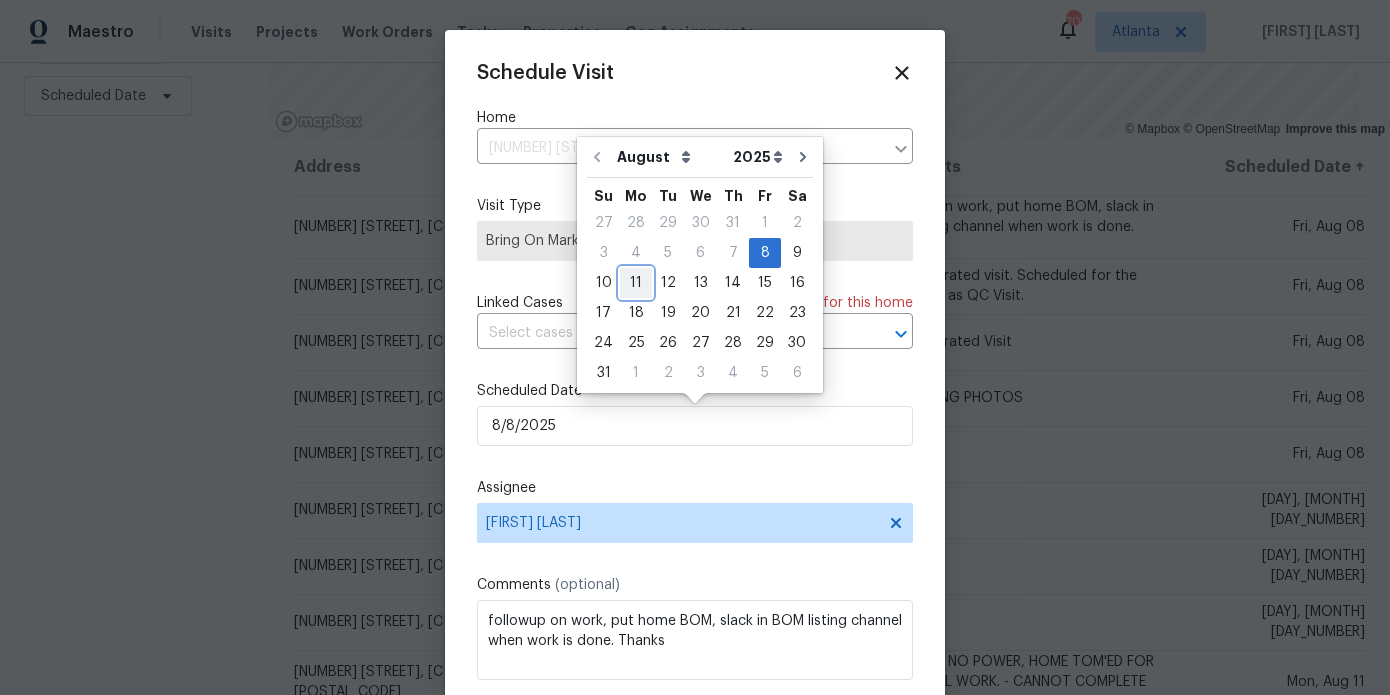 click on "11" at bounding box center (636, 283) 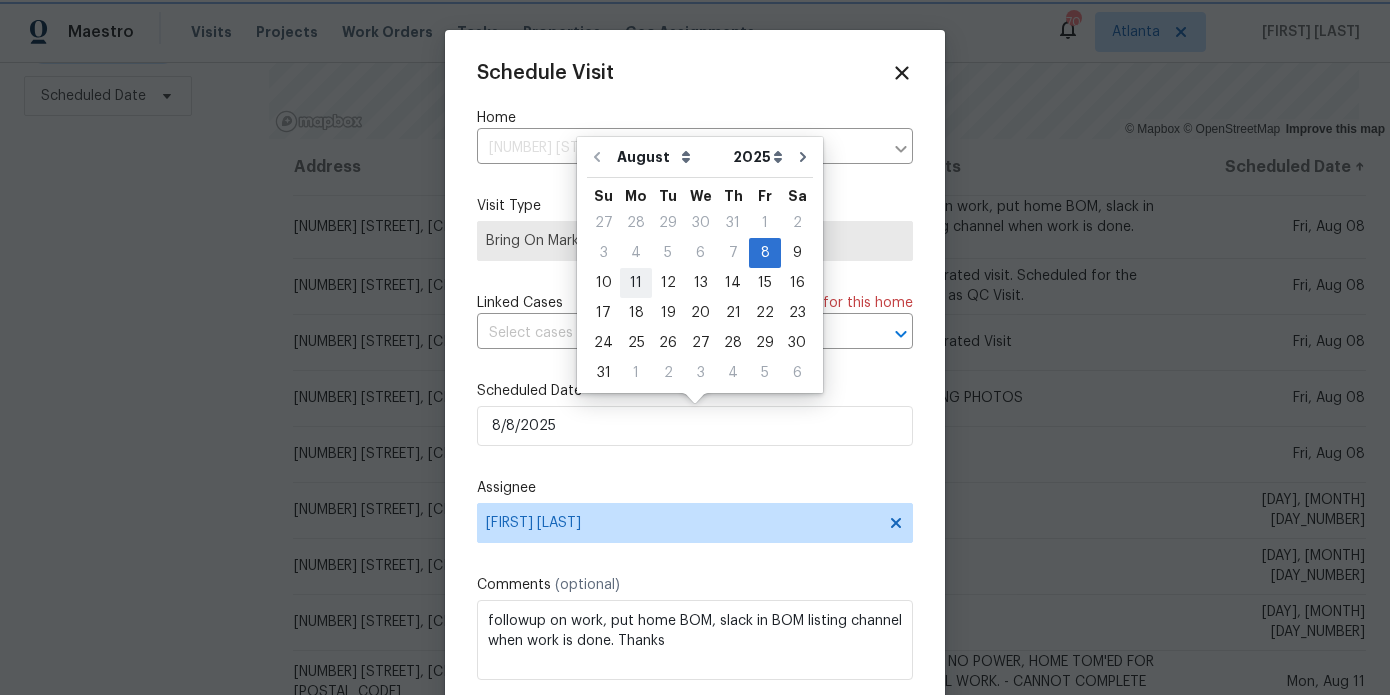 type on "8/11/2025" 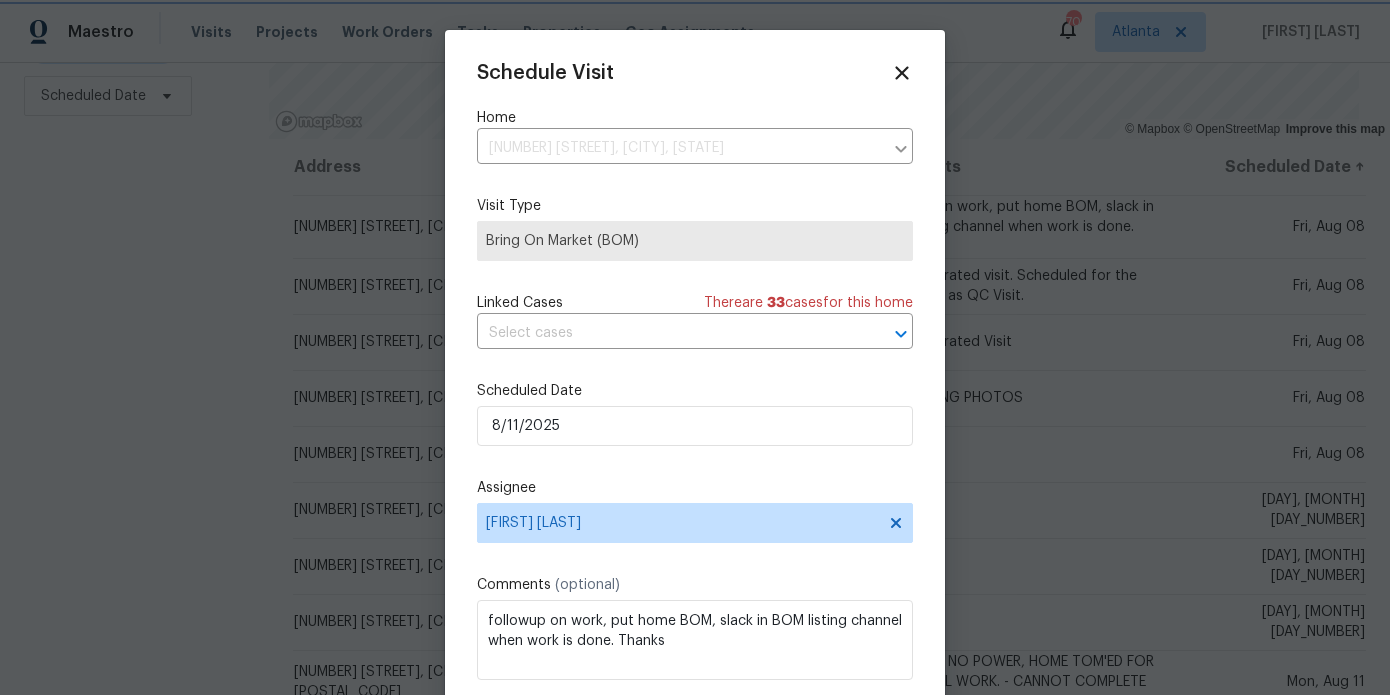 scroll, scrollTop: 36, scrollLeft: 0, axis: vertical 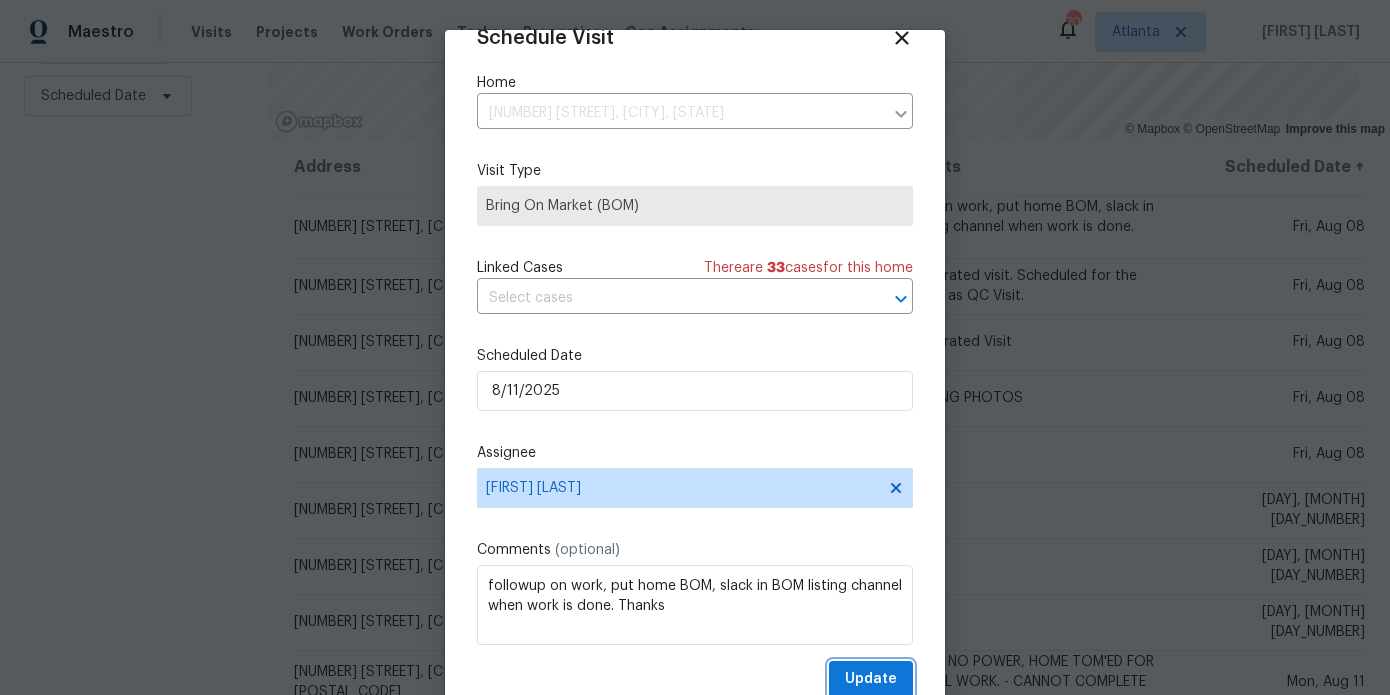 click on "Update" at bounding box center (871, 679) 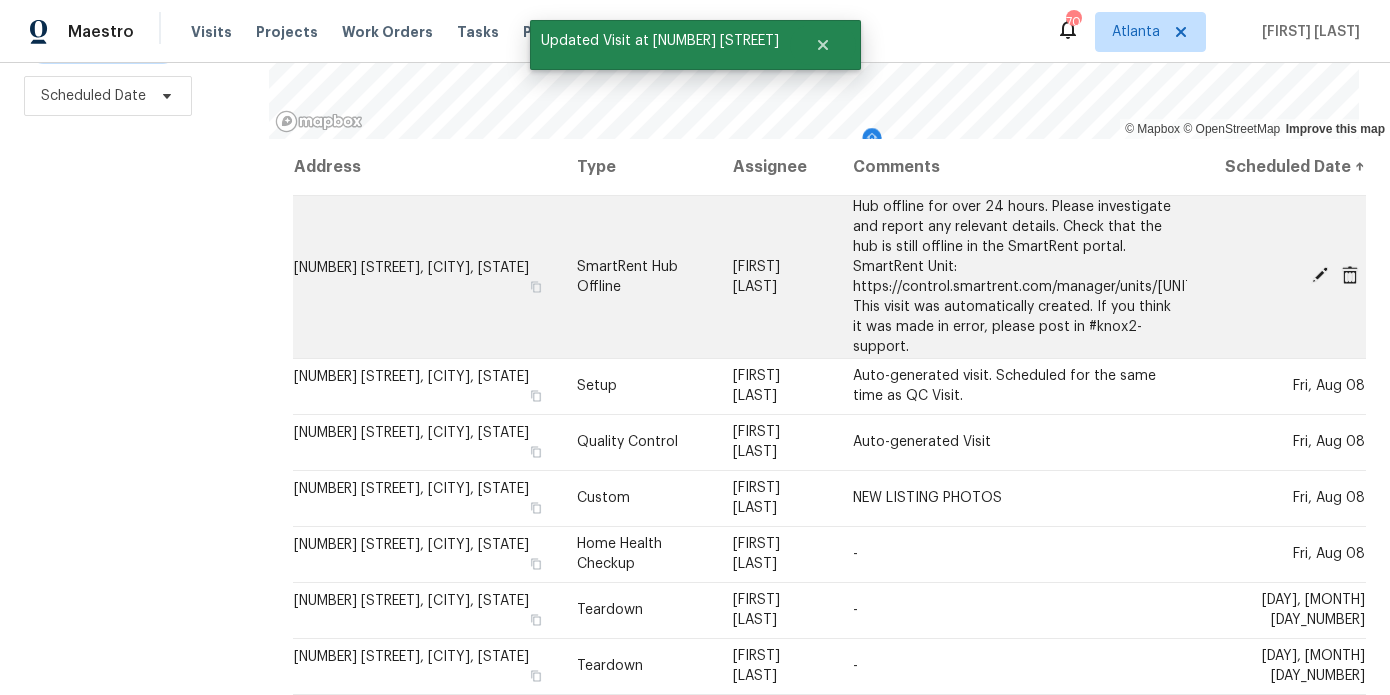 click 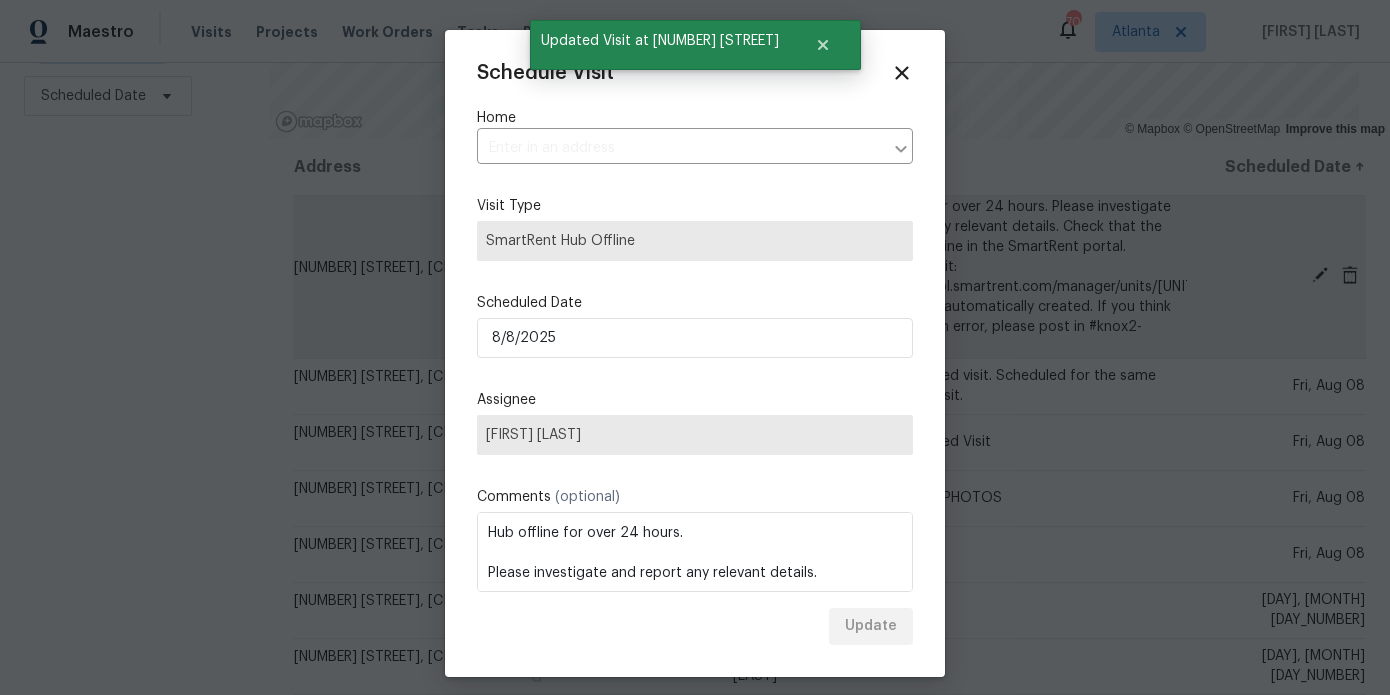 type on "175 Stillwood Dr, Fayetteville, GA 30215" 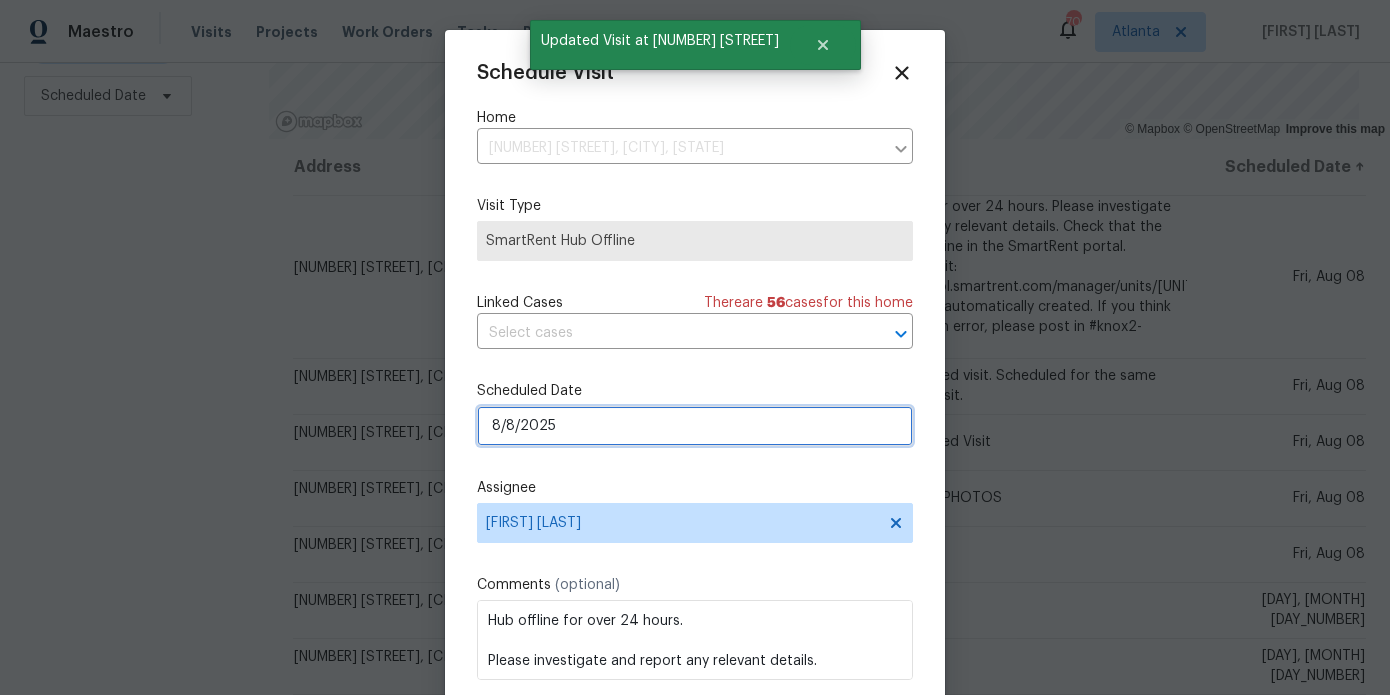 click on "8/8/2025" at bounding box center (695, 426) 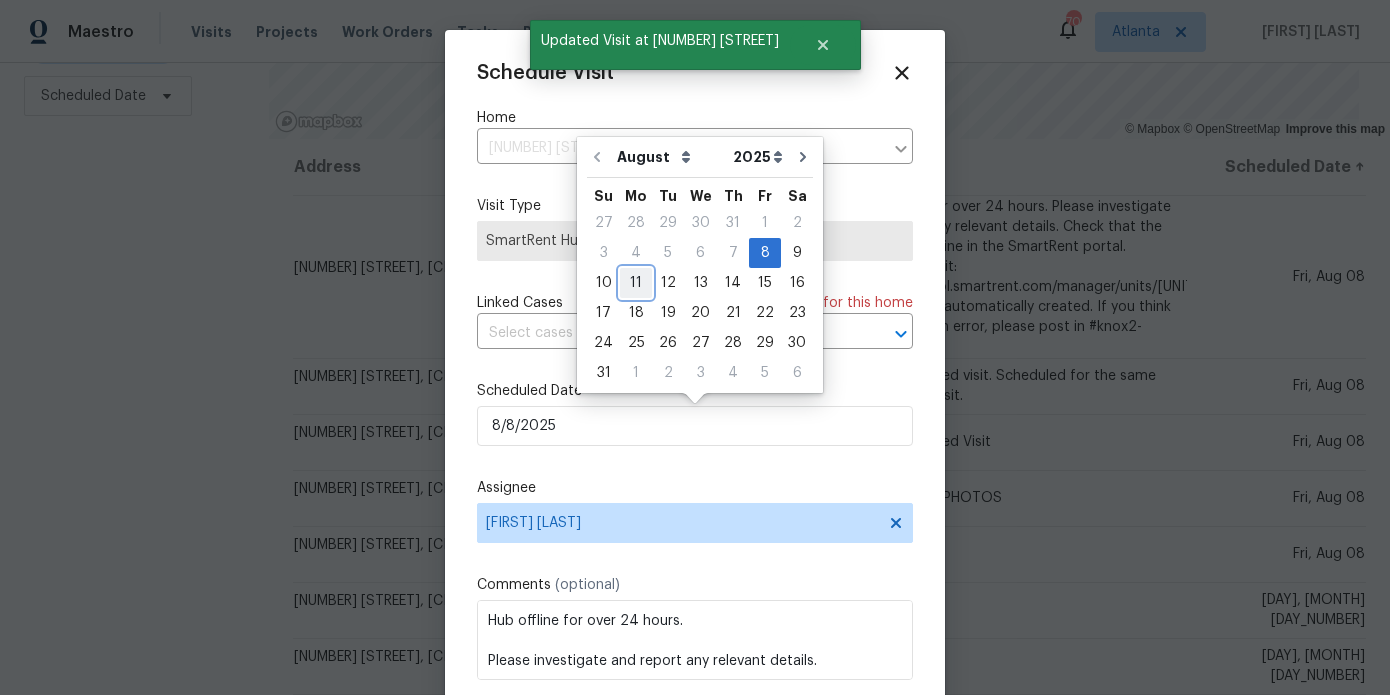 click on "11" at bounding box center (636, 283) 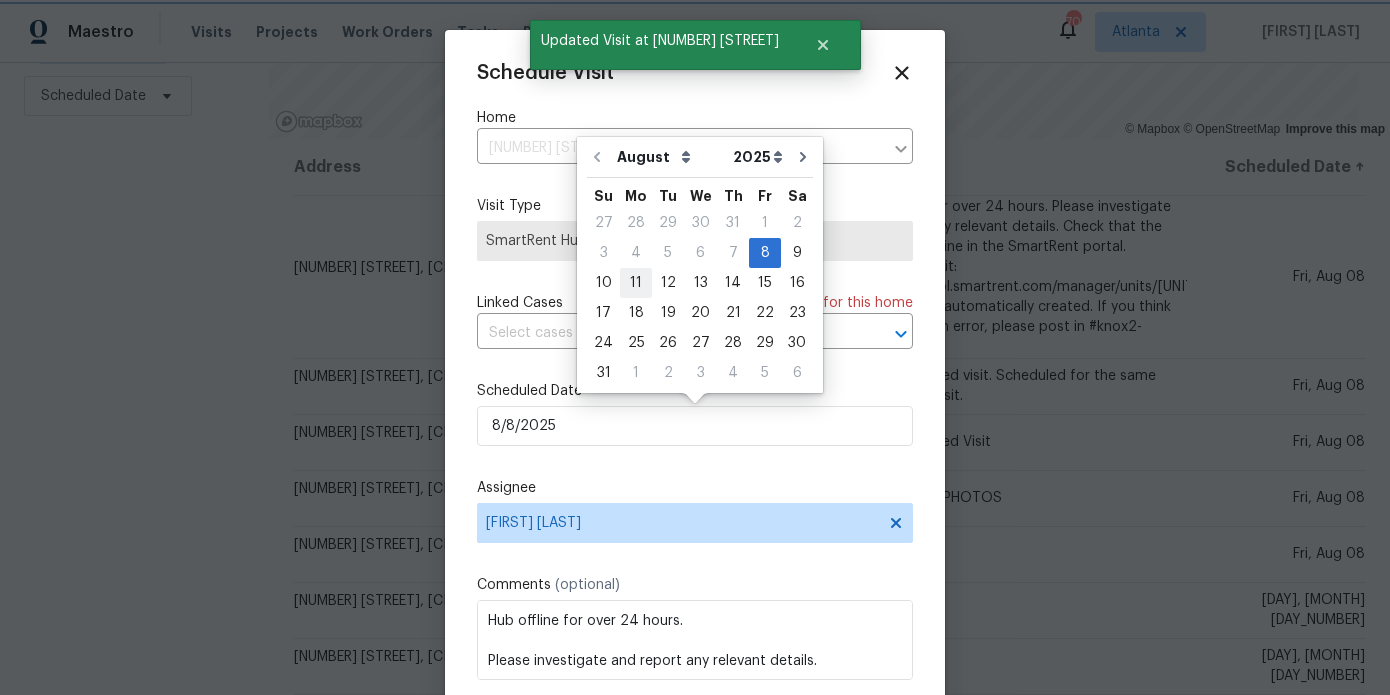 type on "8/11/2025" 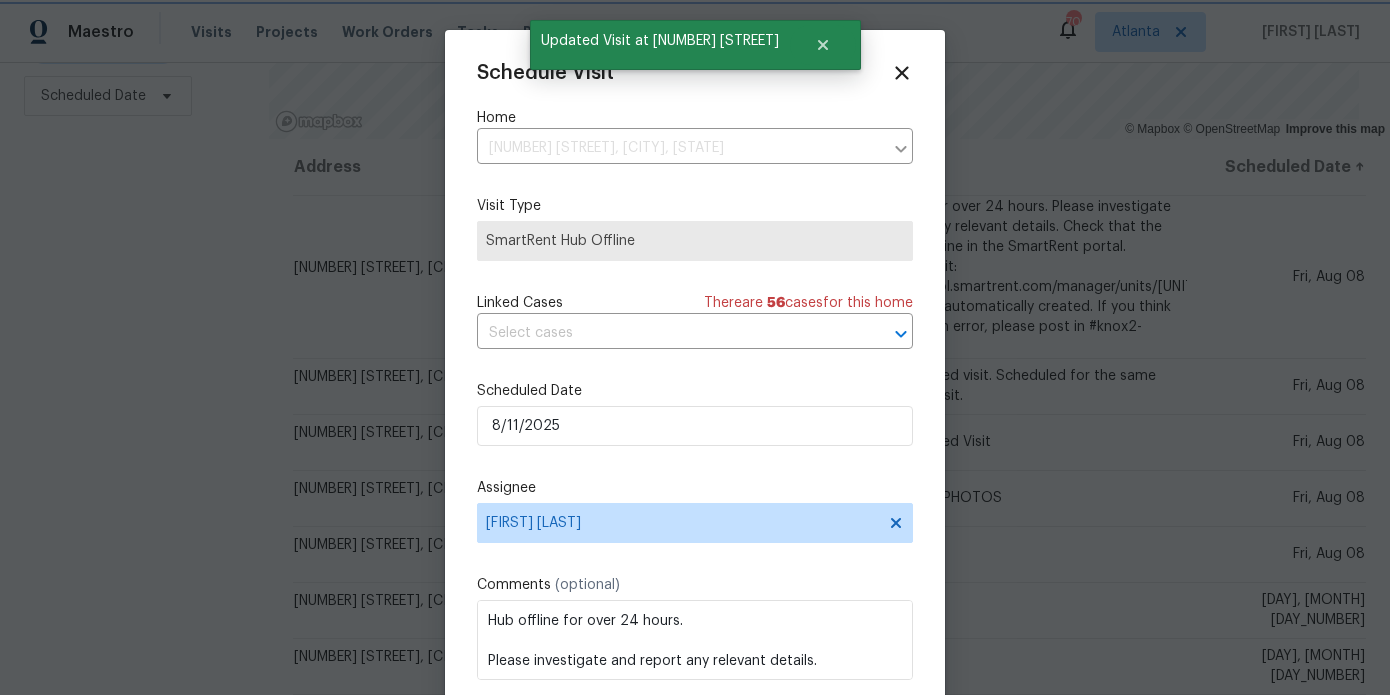 scroll, scrollTop: 36, scrollLeft: 0, axis: vertical 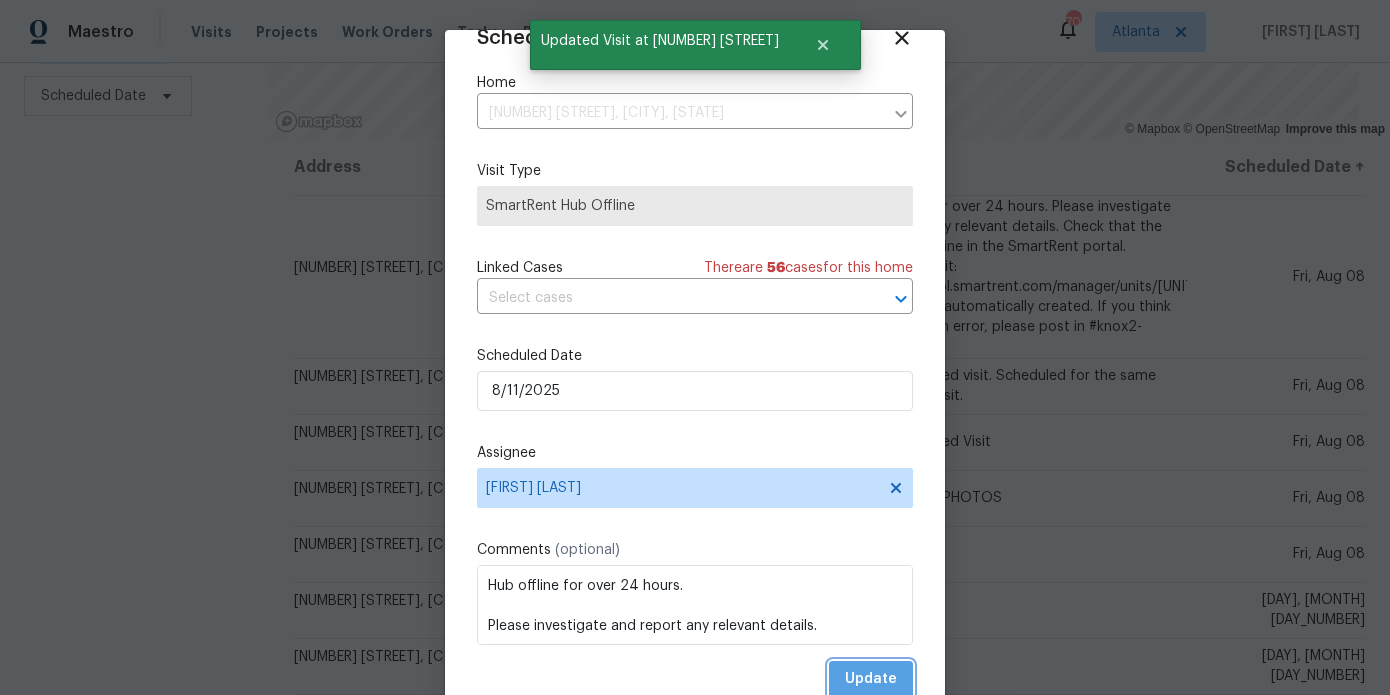click on "Update" at bounding box center [871, 679] 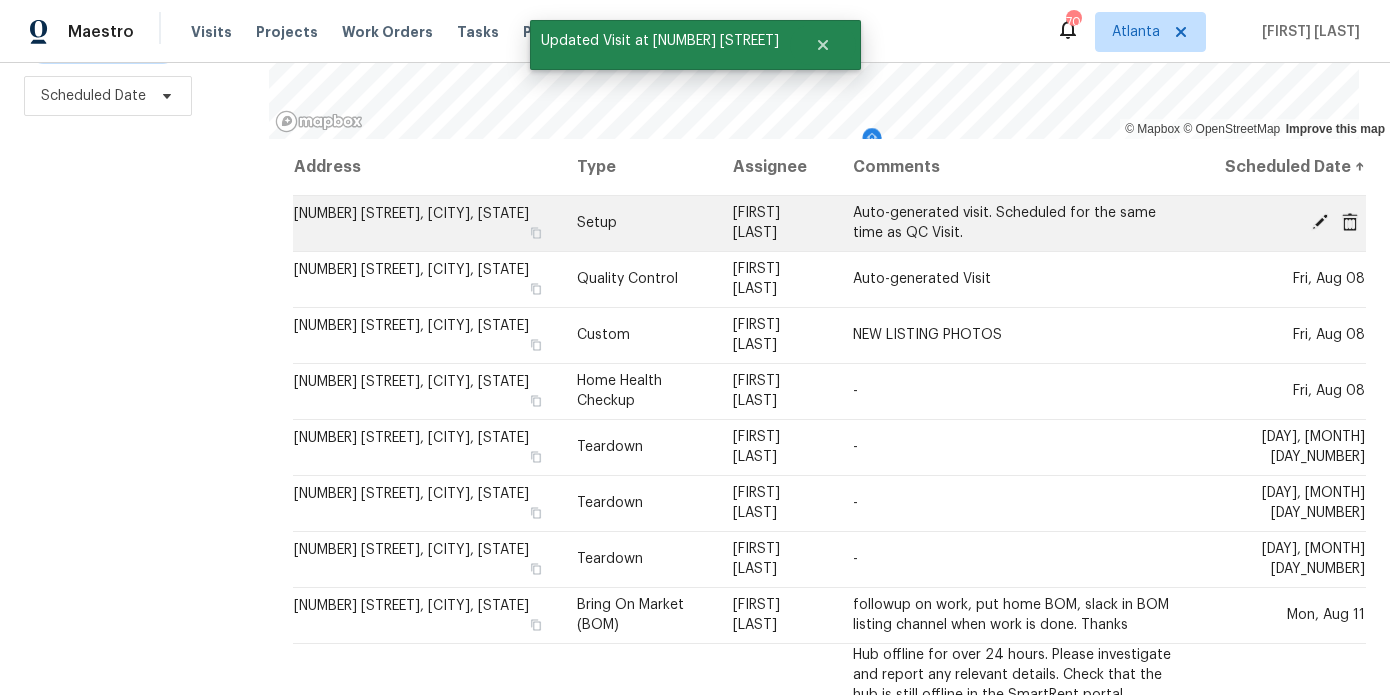 click 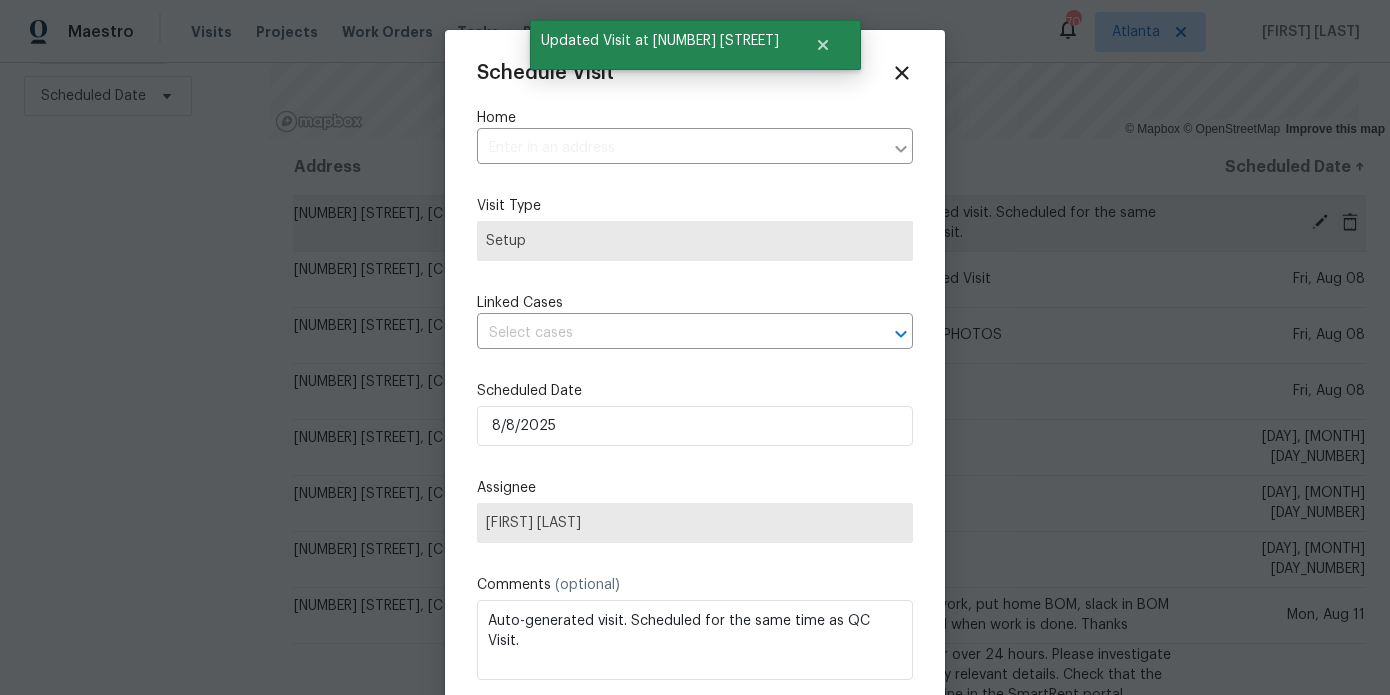 type on "6109 Delamere Ln, Rex, GA 30273" 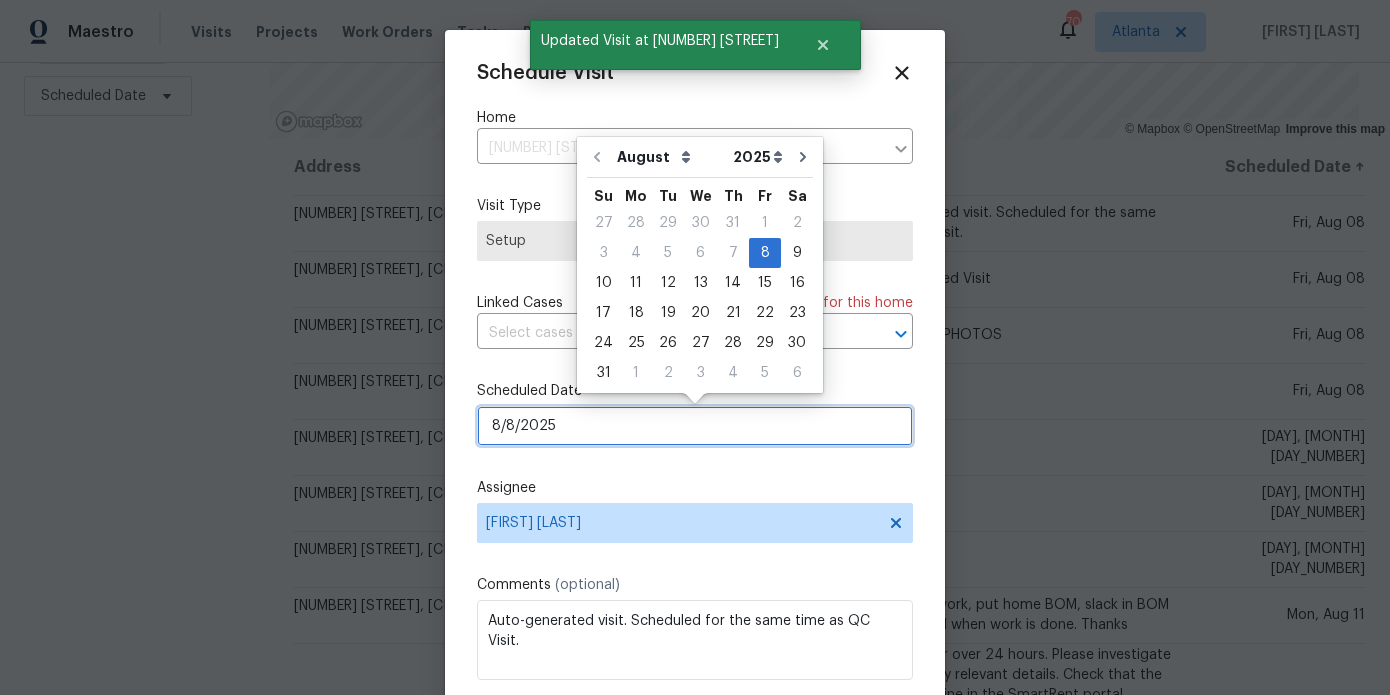 click on "8/8/2025" at bounding box center (695, 426) 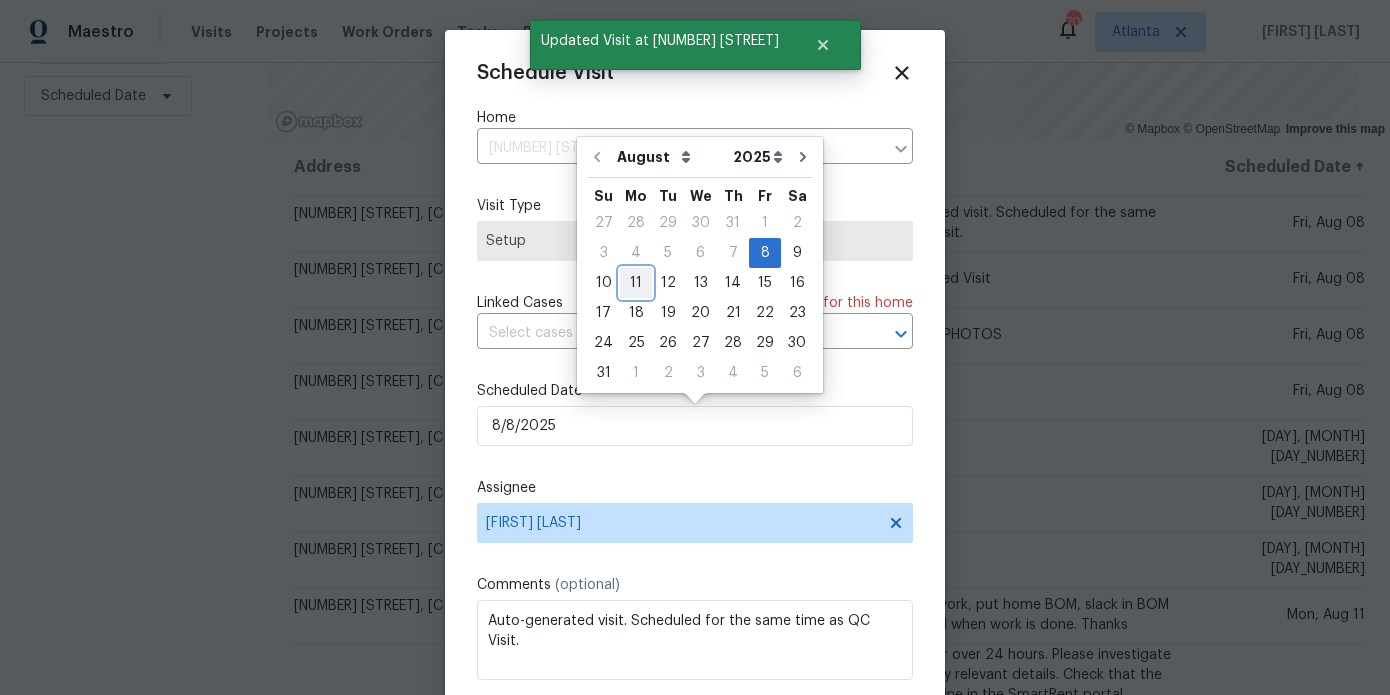 click on "11" at bounding box center [636, 283] 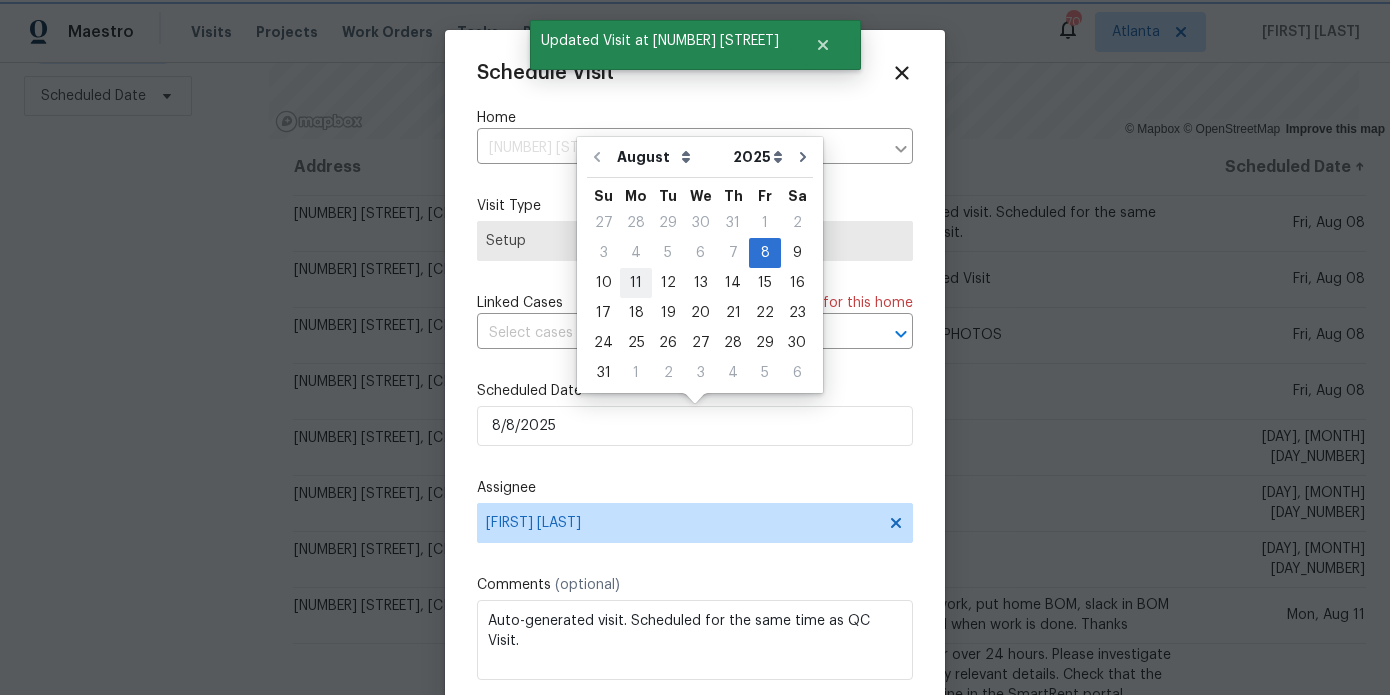 type on "8/11/2025" 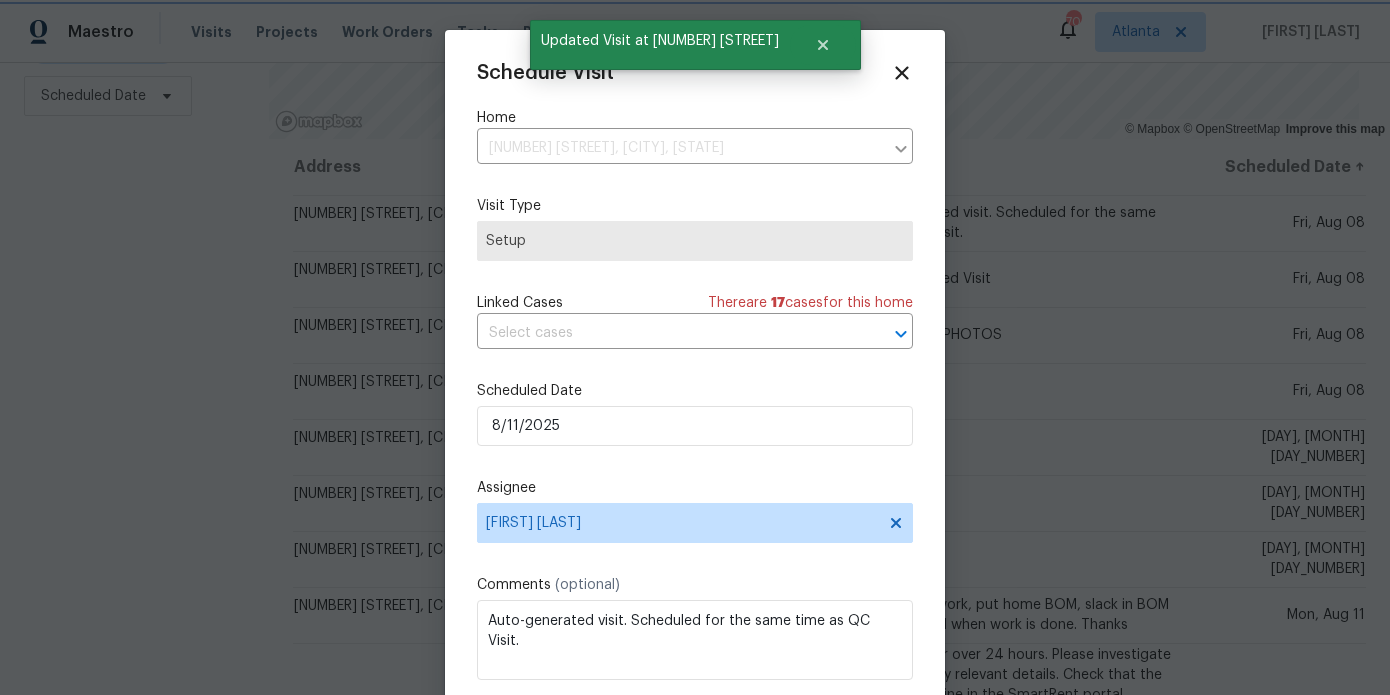 scroll, scrollTop: 36, scrollLeft: 0, axis: vertical 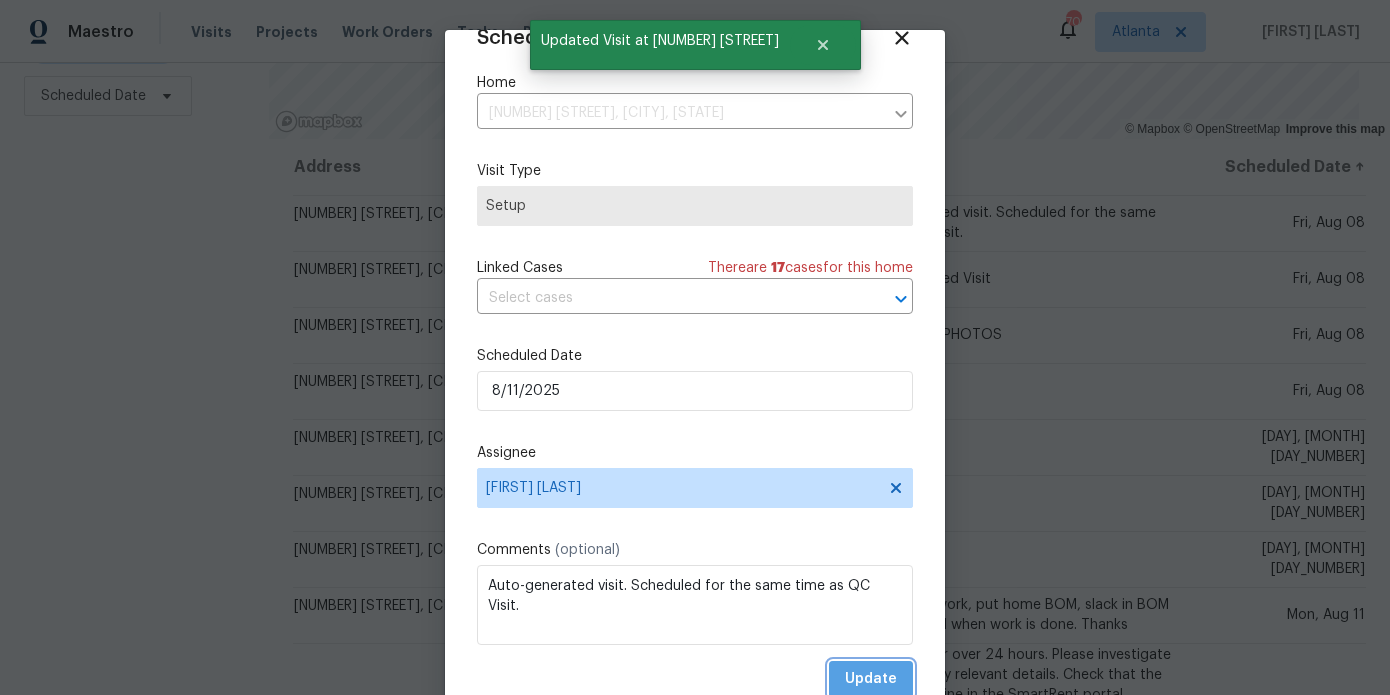 click on "Update" at bounding box center [871, 679] 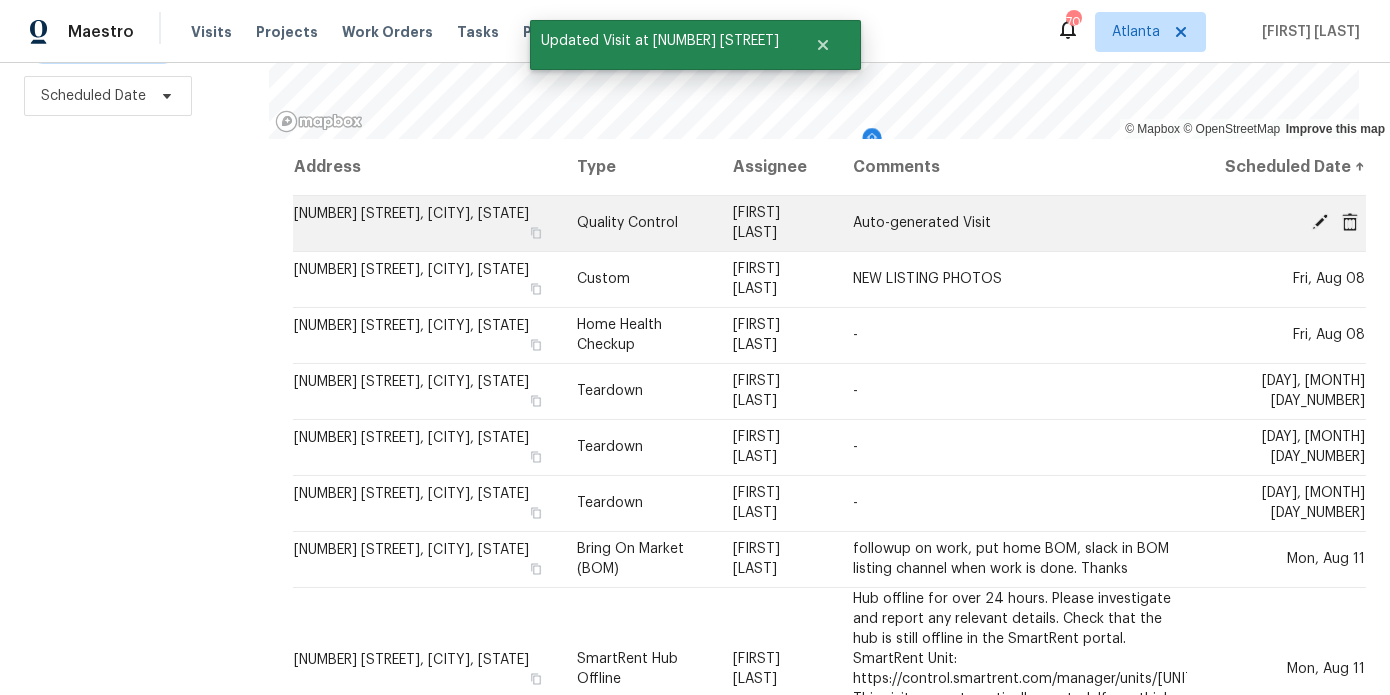 click 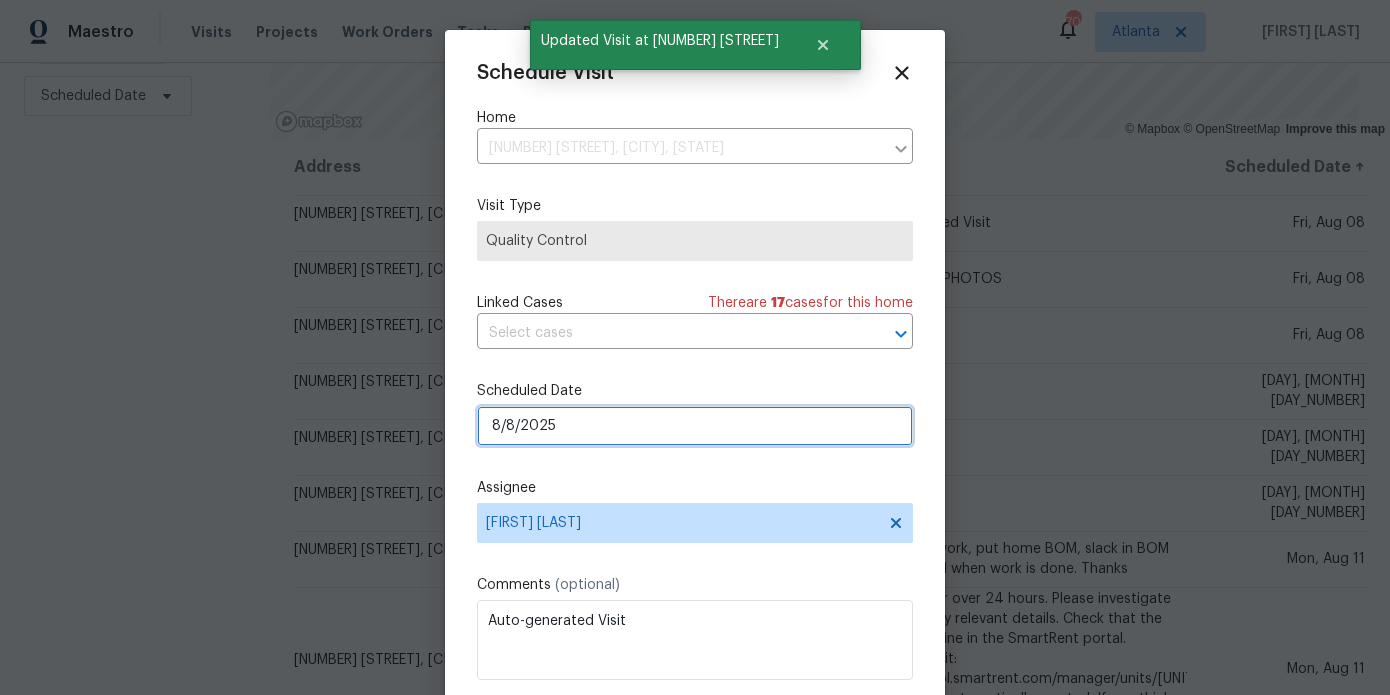 click on "8/8/2025" at bounding box center (695, 426) 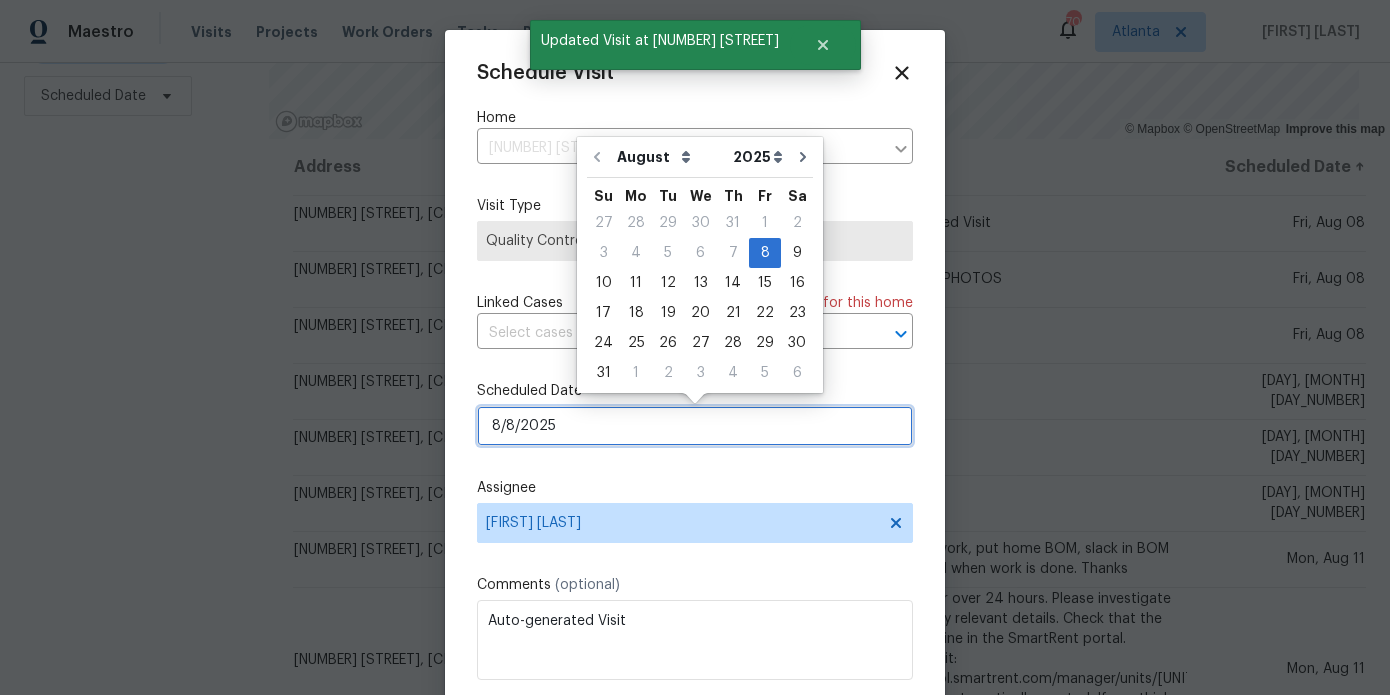 click on "8/8/2025" at bounding box center [695, 426] 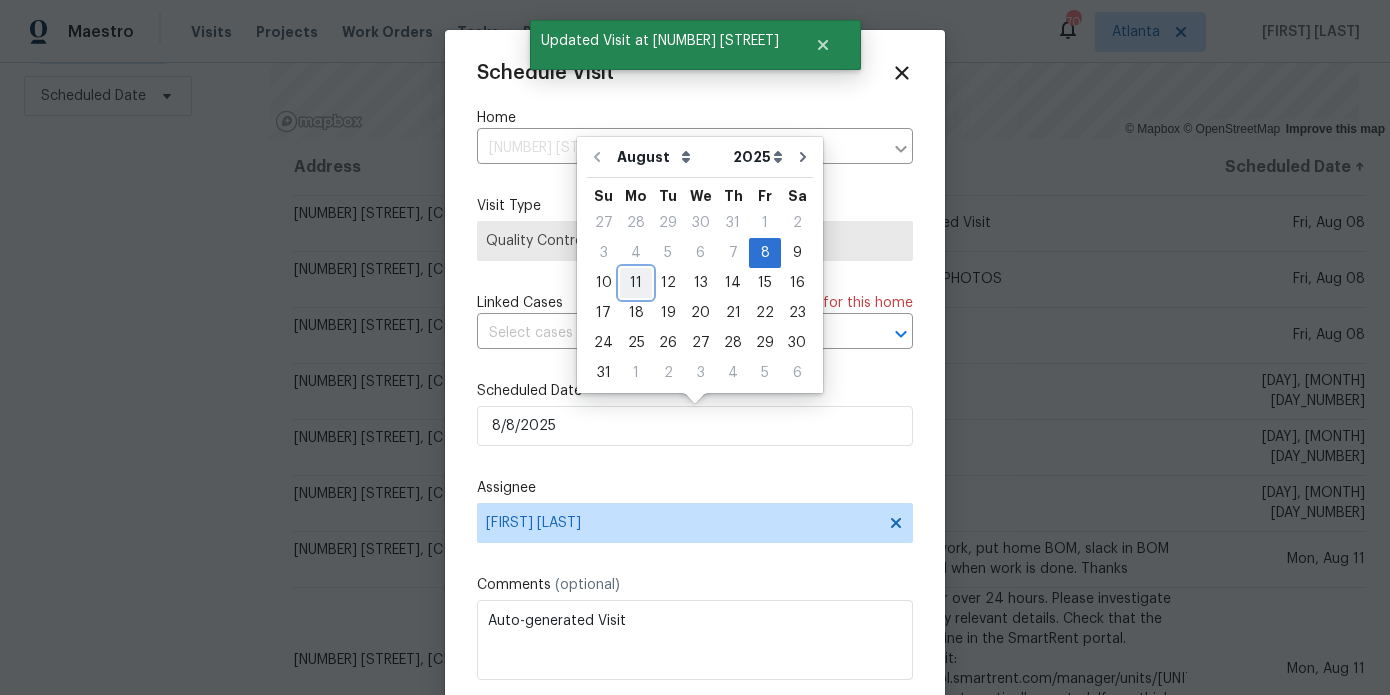 click on "11" at bounding box center (636, 283) 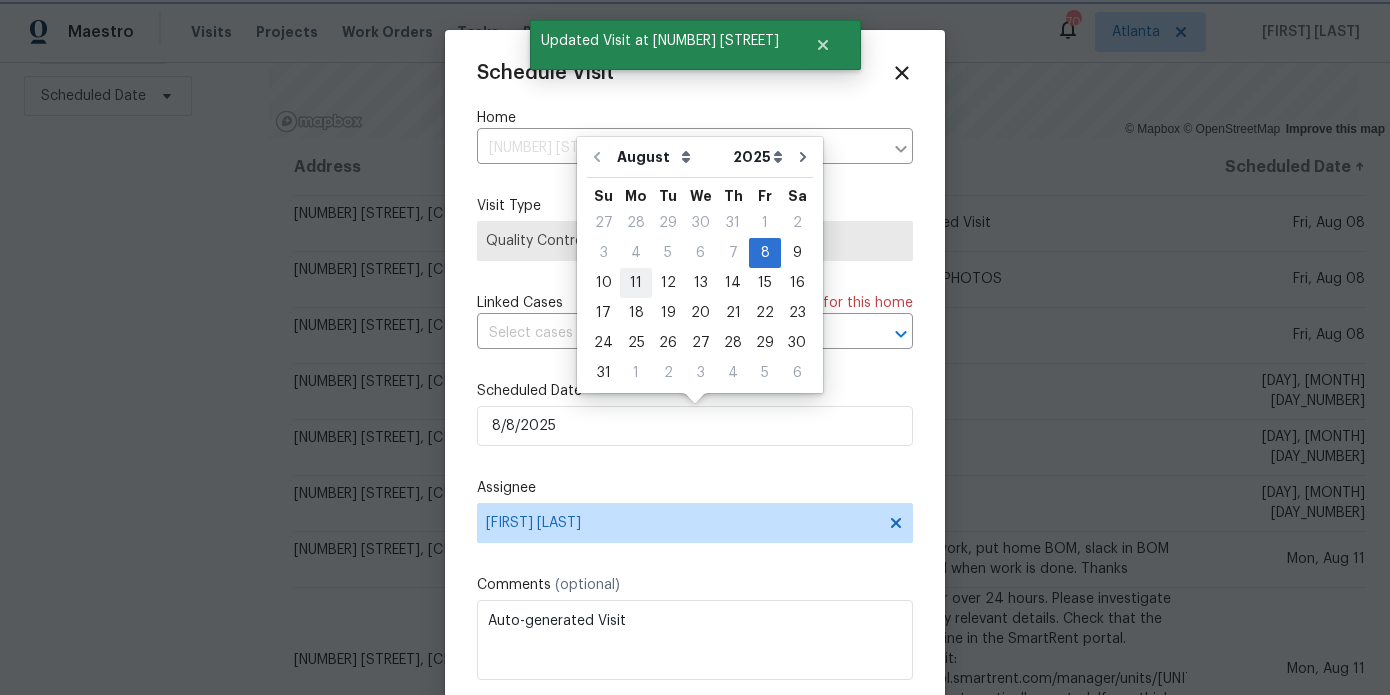 type on "8/11/2025" 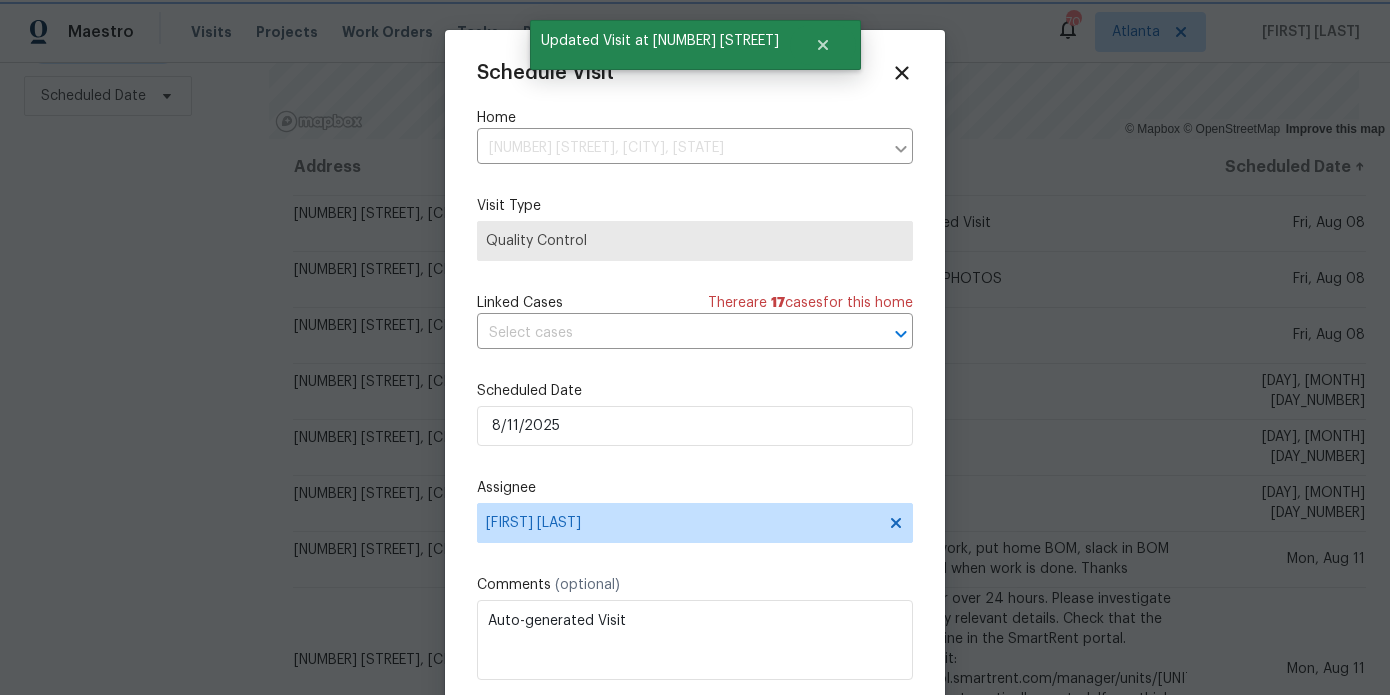 scroll, scrollTop: 36, scrollLeft: 0, axis: vertical 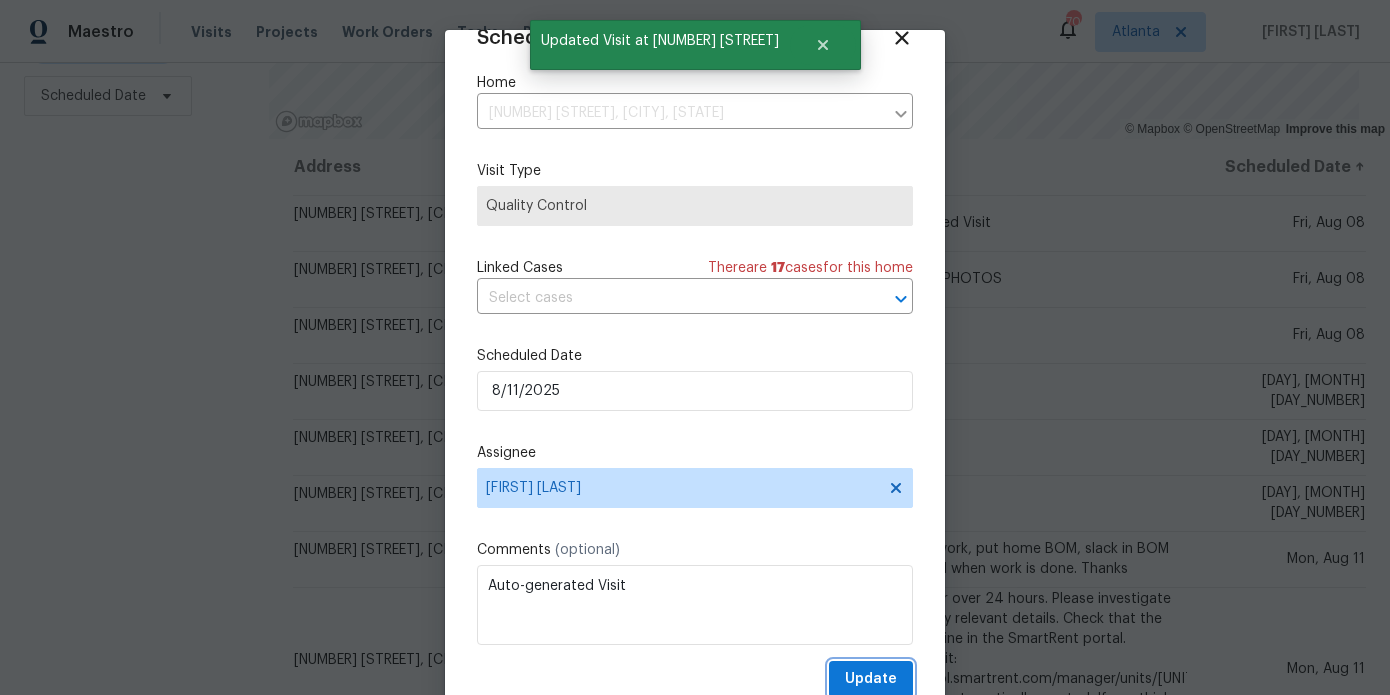 click on "Update" at bounding box center (871, 679) 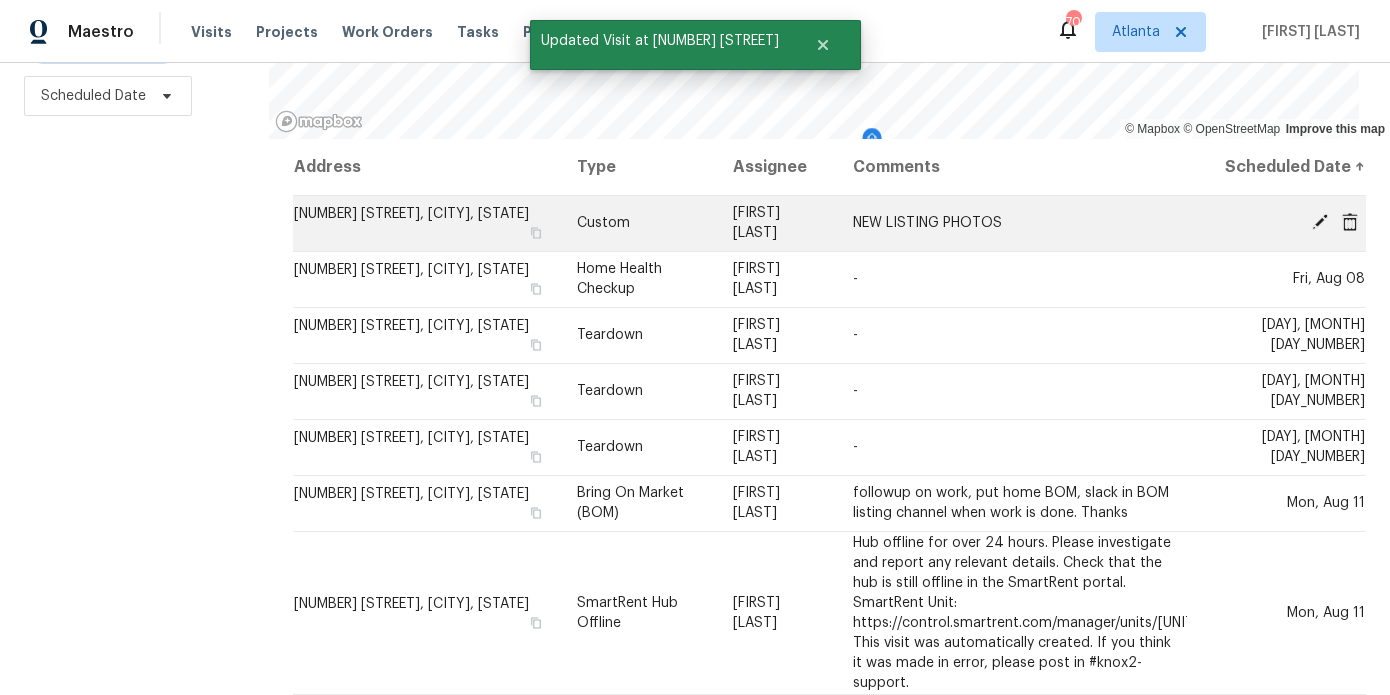 click 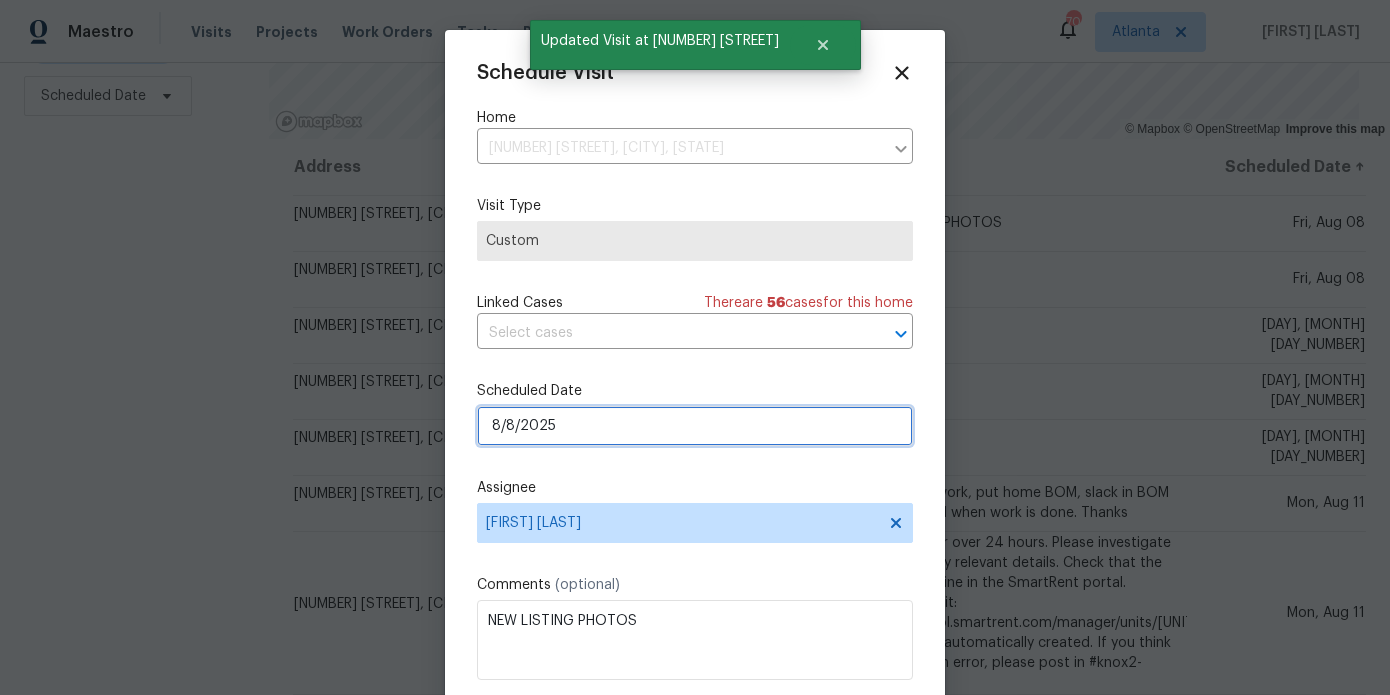 click on "8/8/2025" at bounding box center [695, 426] 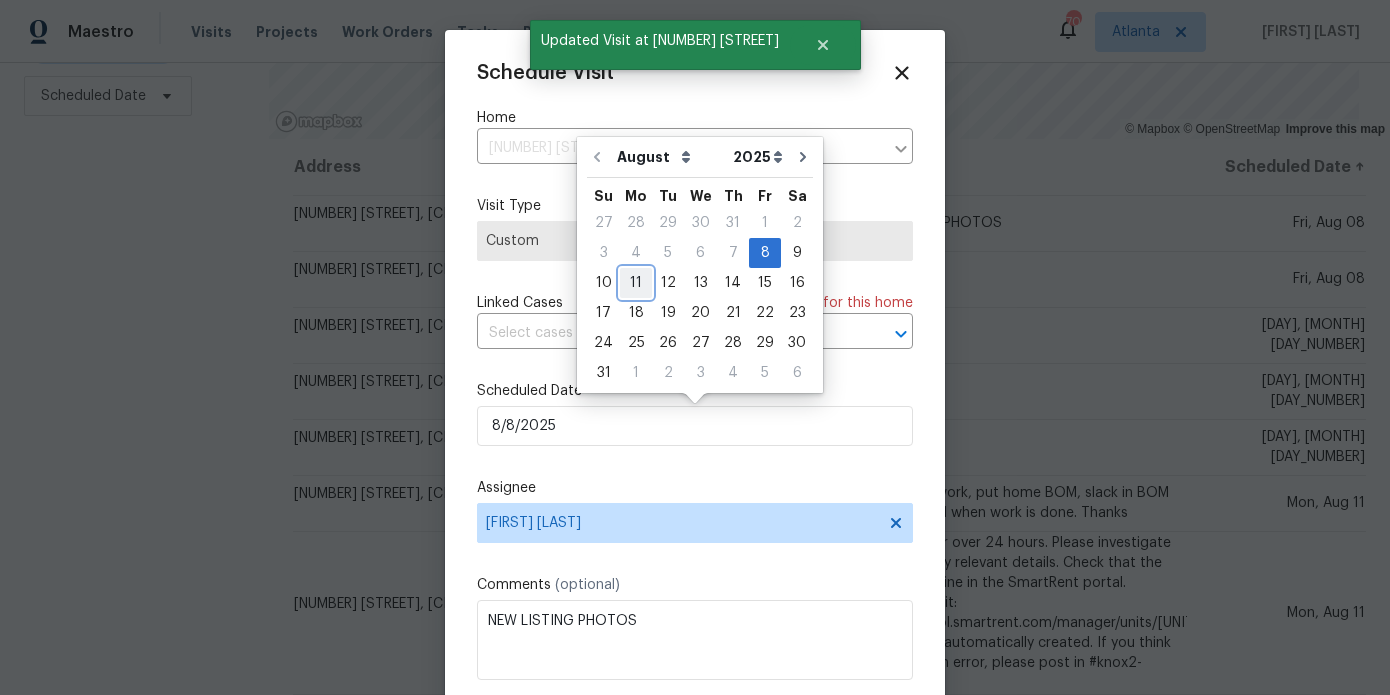 click on "11" at bounding box center [636, 283] 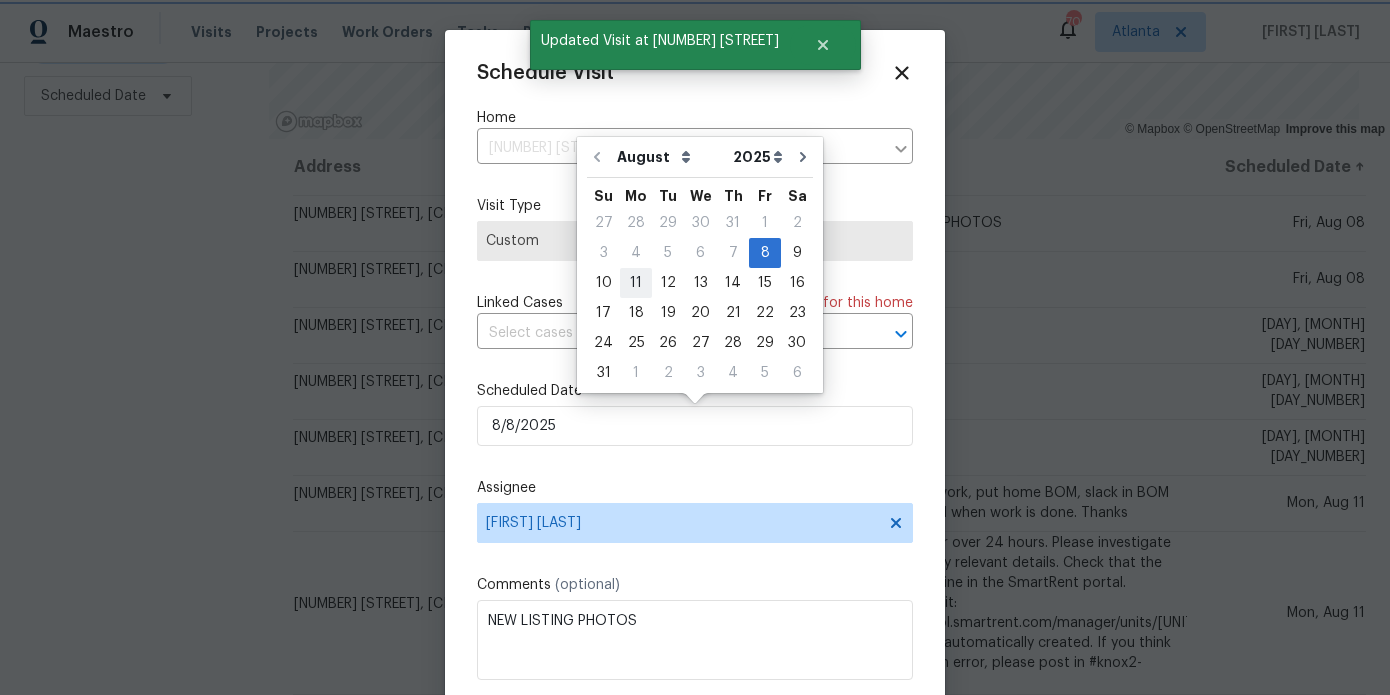 type on "8/11/2025" 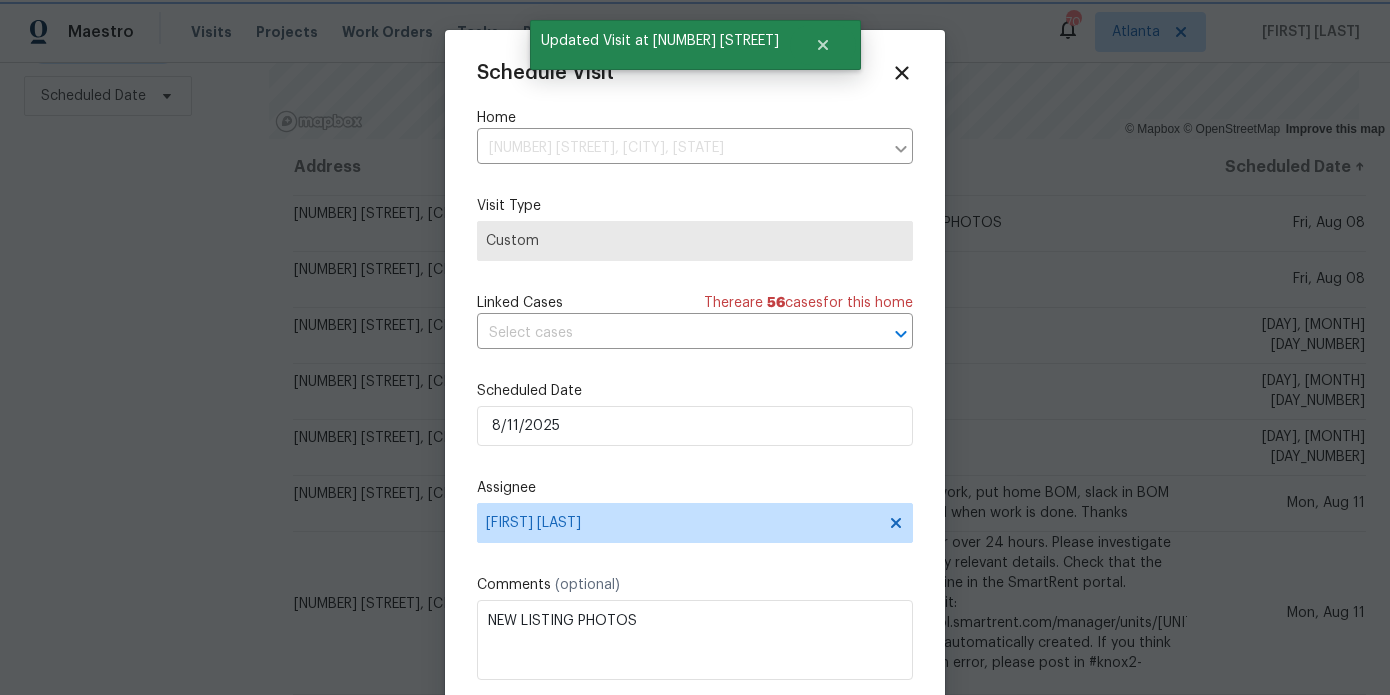scroll, scrollTop: 36, scrollLeft: 0, axis: vertical 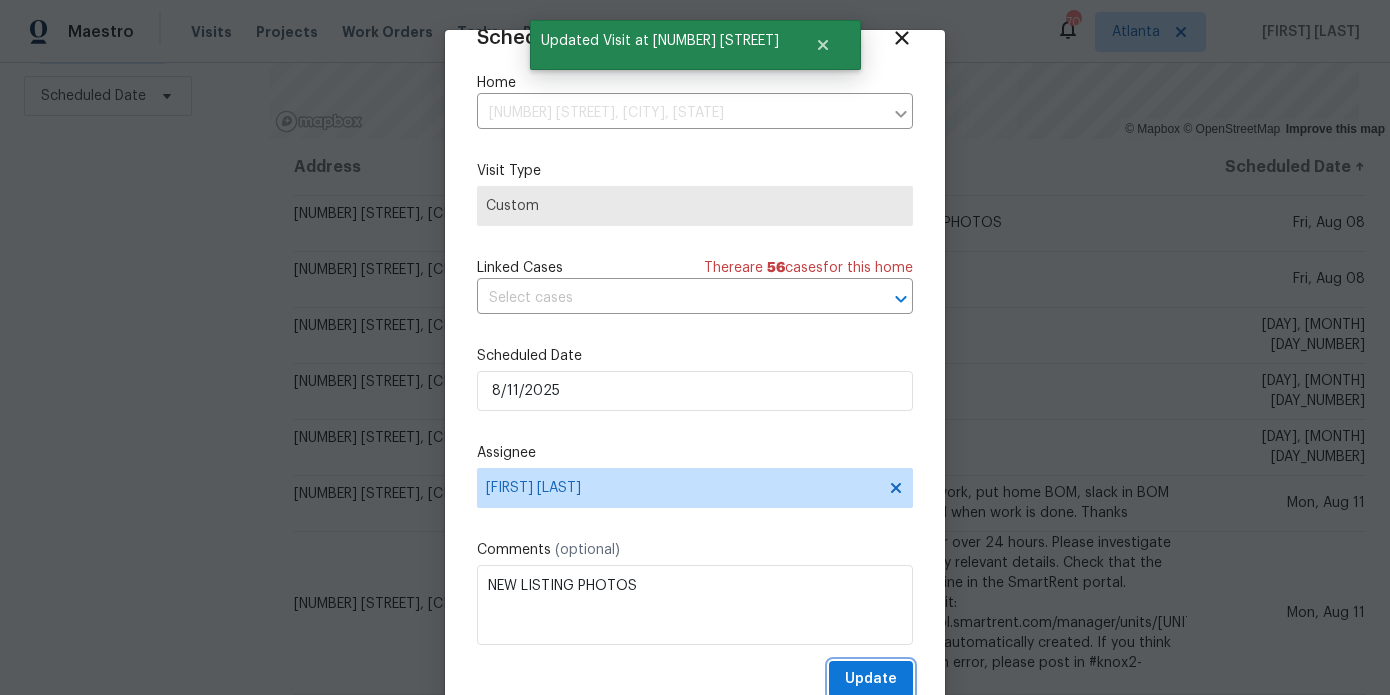 click on "Update" at bounding box center (871, 679) 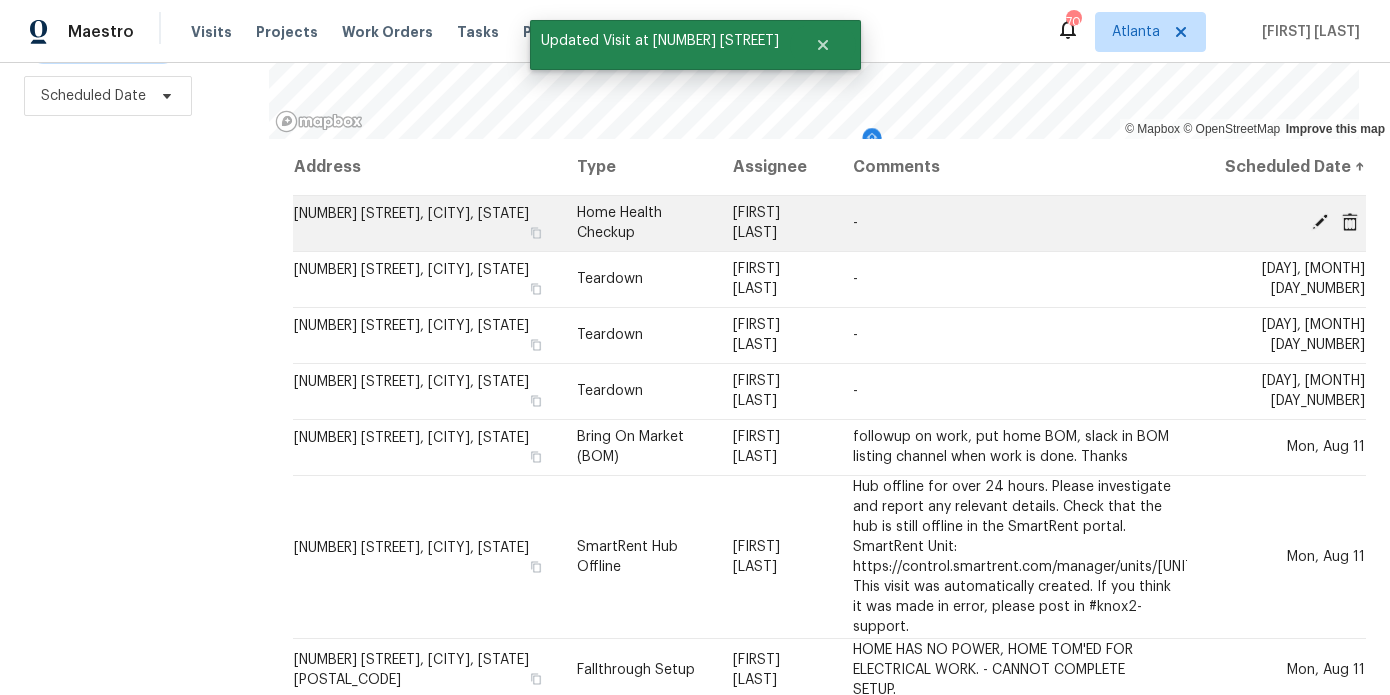 click 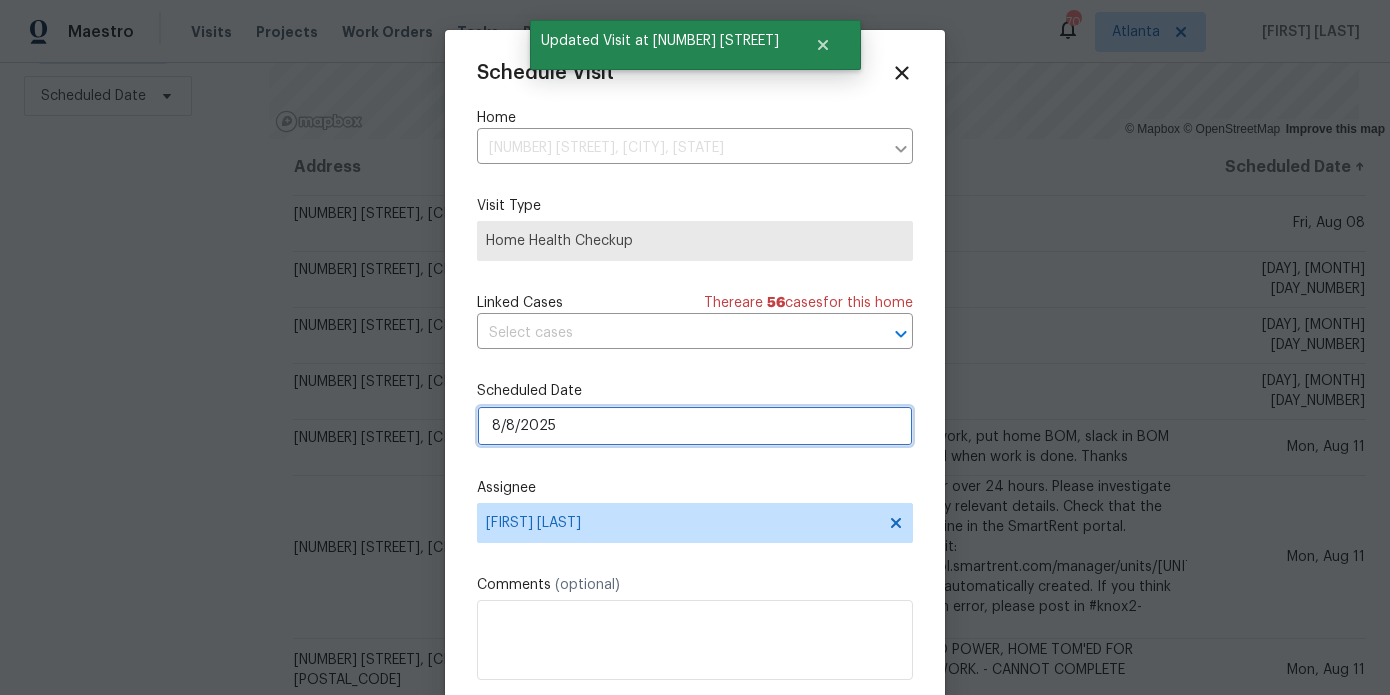 click on "8/8/2025" at bounding box center (695, 426) 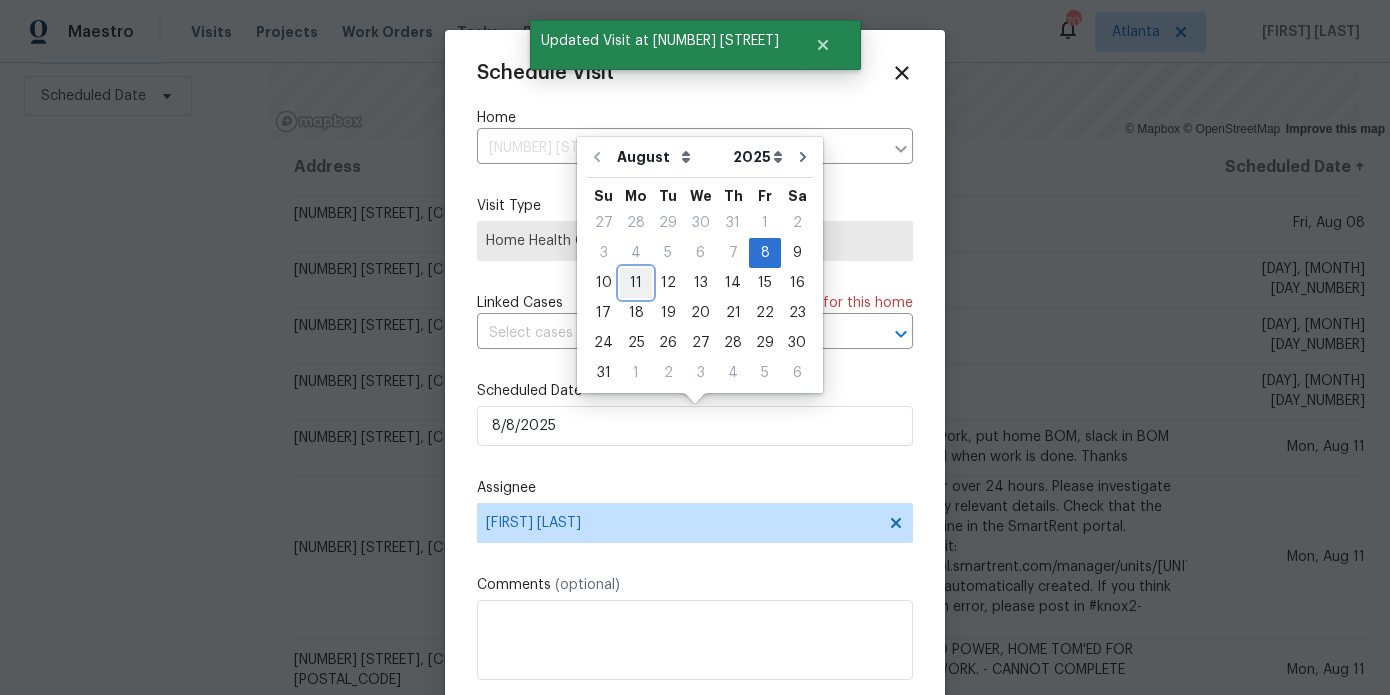 click on "11" at bounding box center (636, 283) 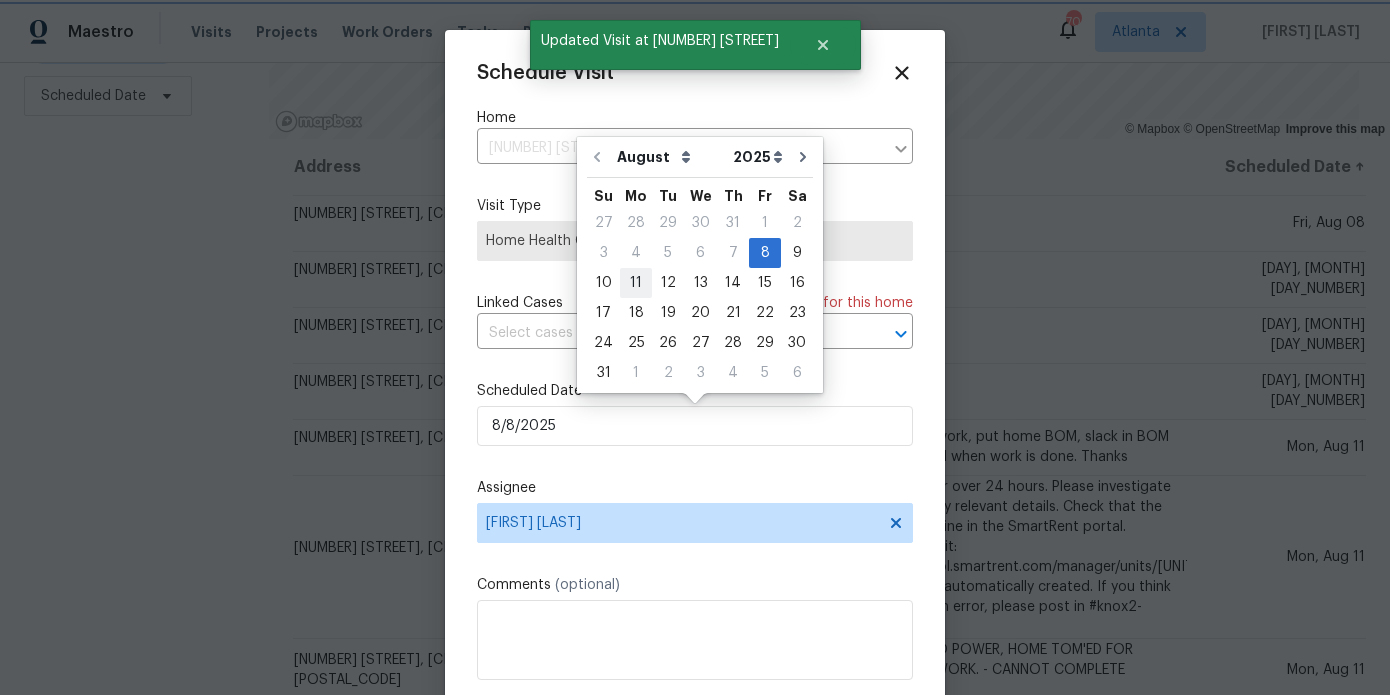 type on "8/11/2025" 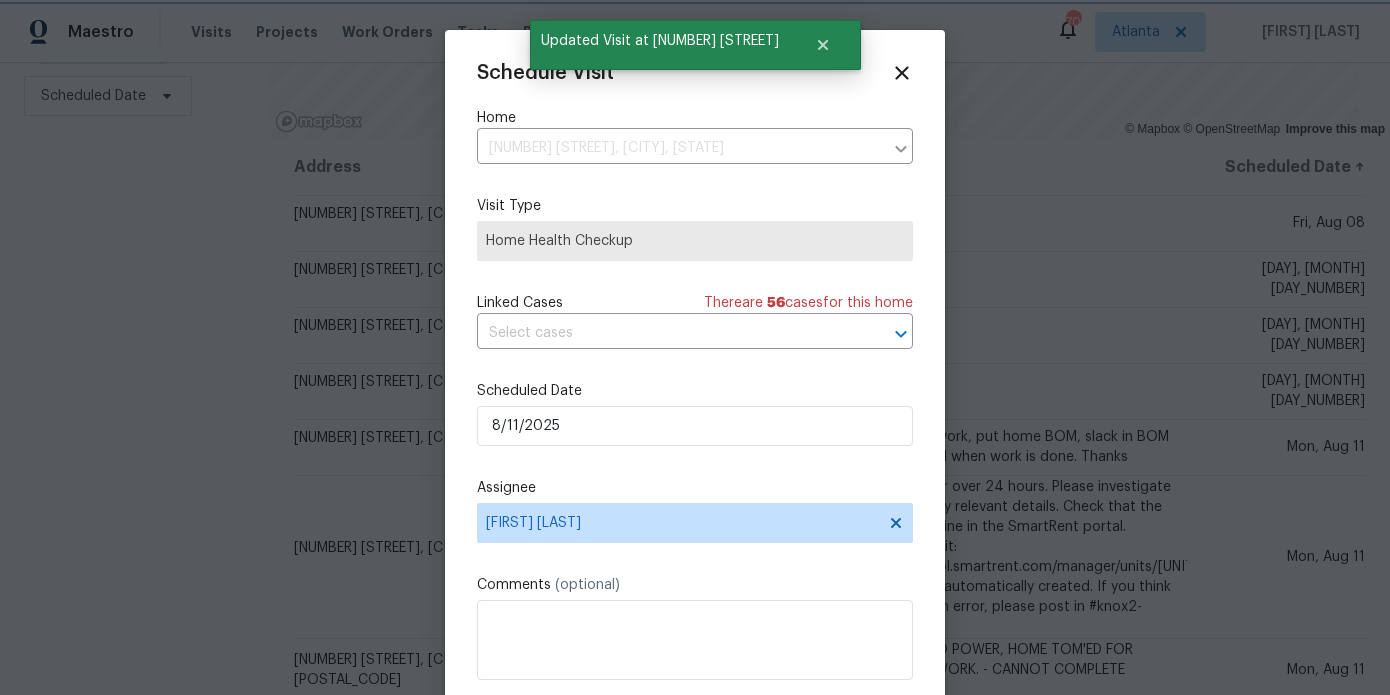 scroll, scrollTop: 36, scrollLeft: 0, axis: vertical 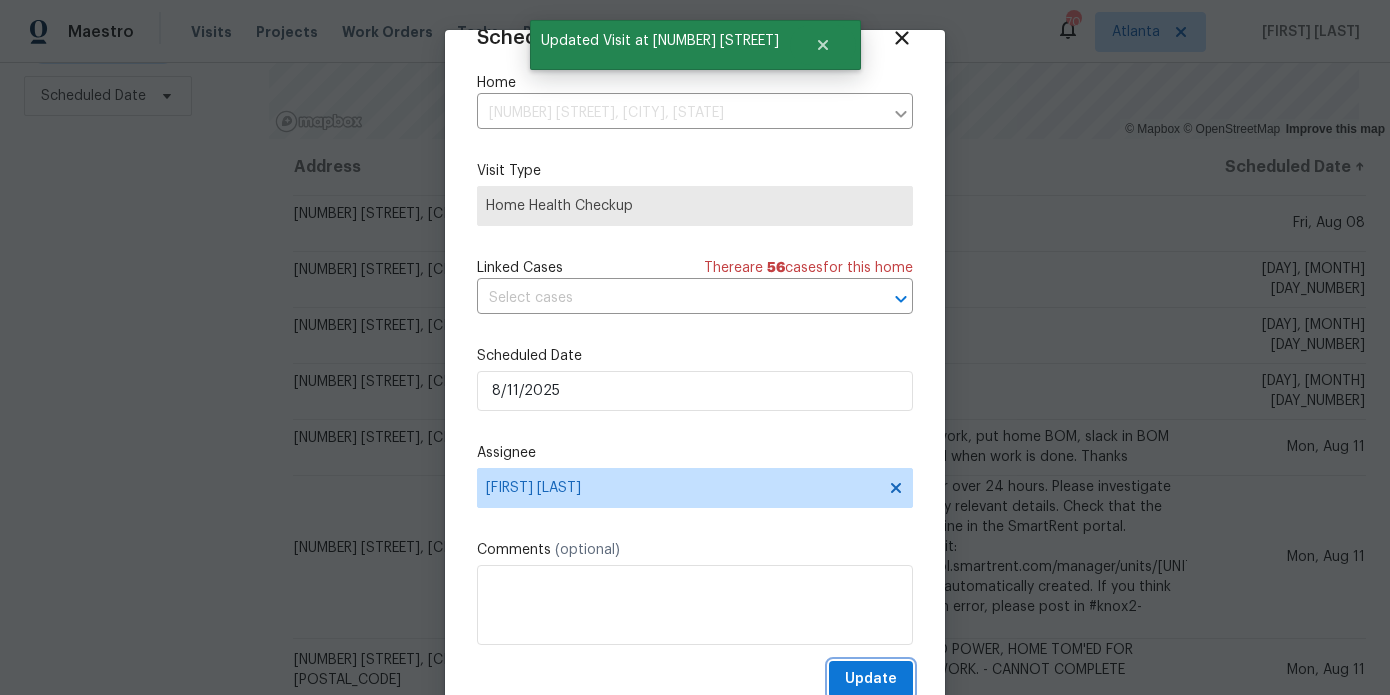 click on "Update" at bounding box center (871, 679) 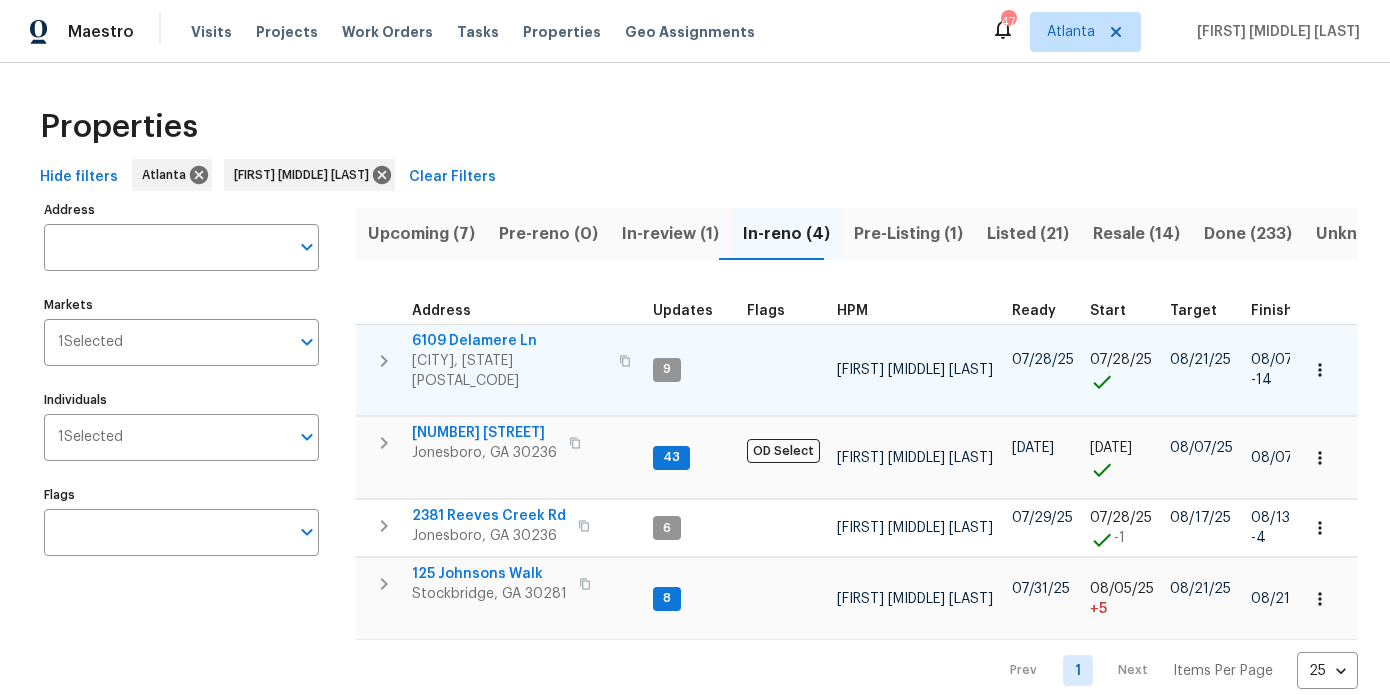 scroll, scrollTop: 0, scrollLeft: 0, axis: both 